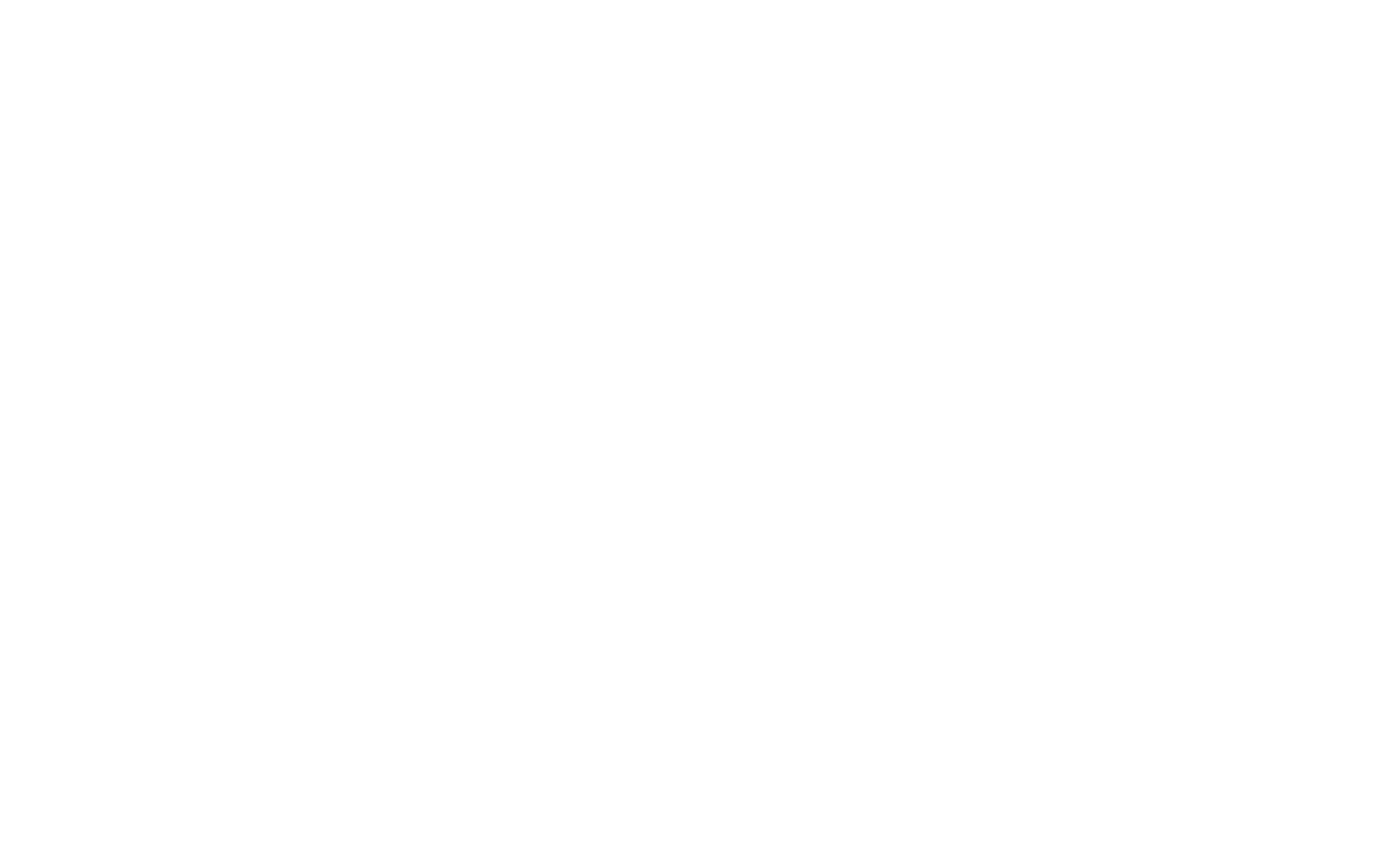 scroll, scrollTop: 0, scrollLeft: 0, axis: both 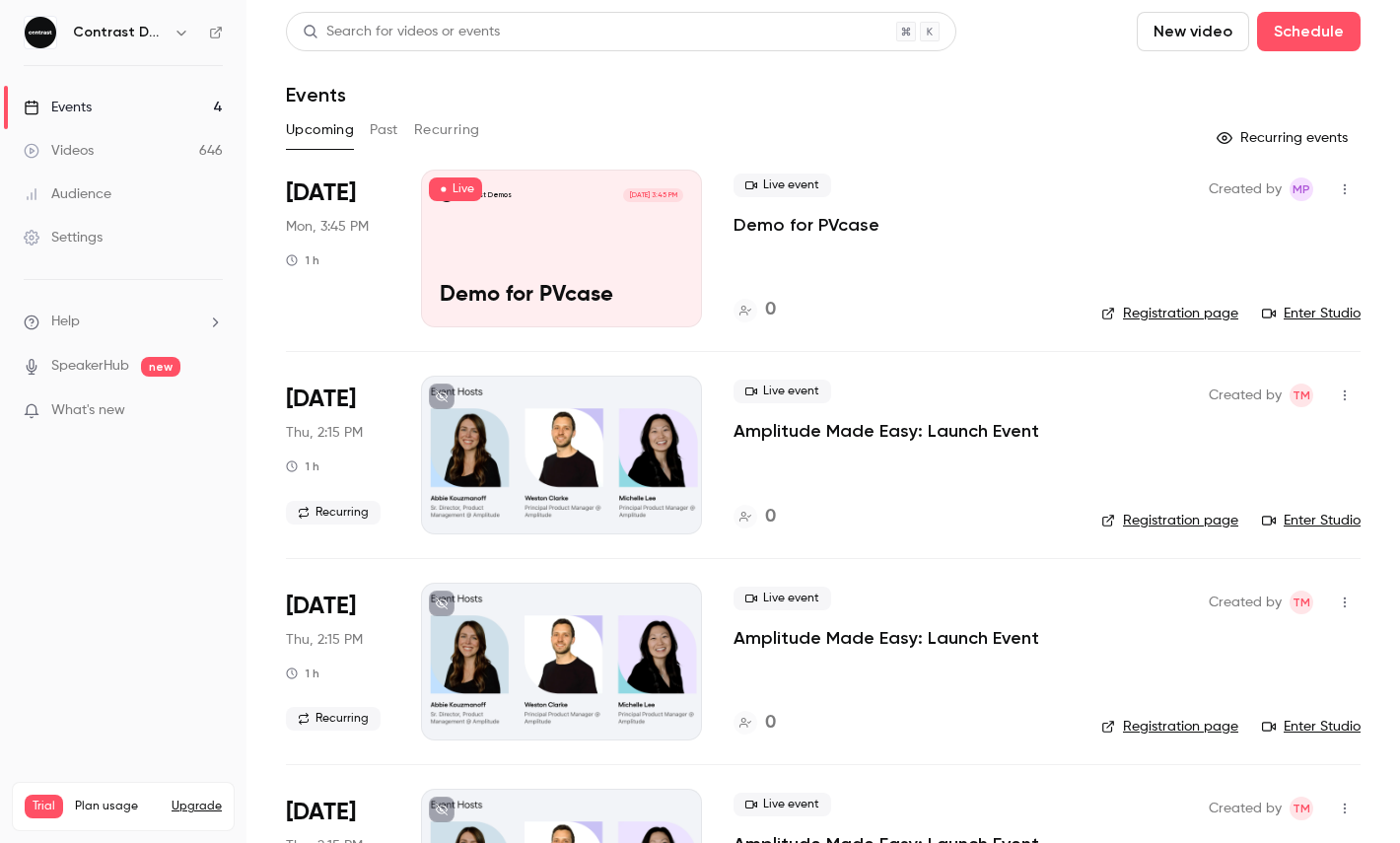 click 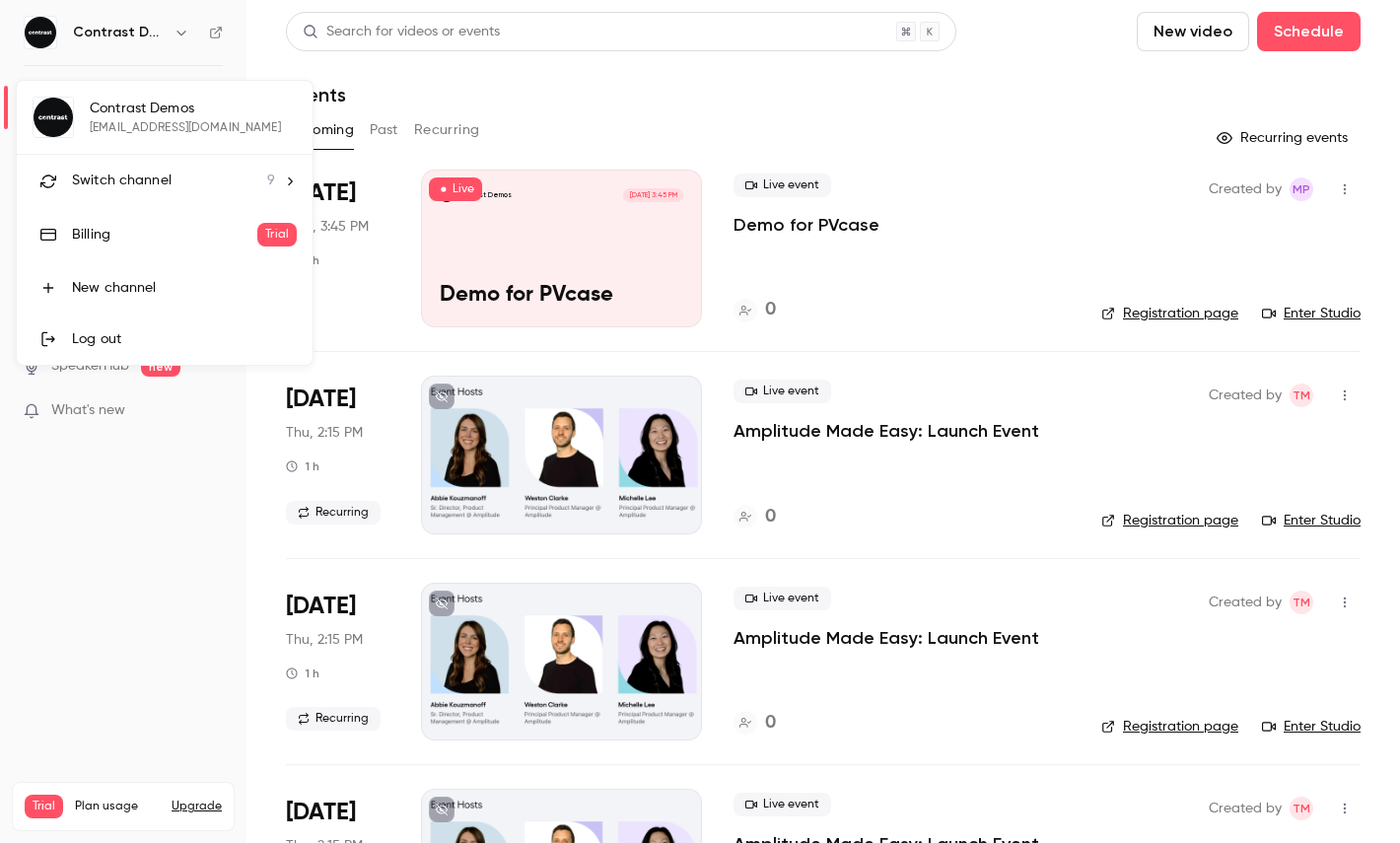 click on "Switch channel" at bounding box center (121, 180) 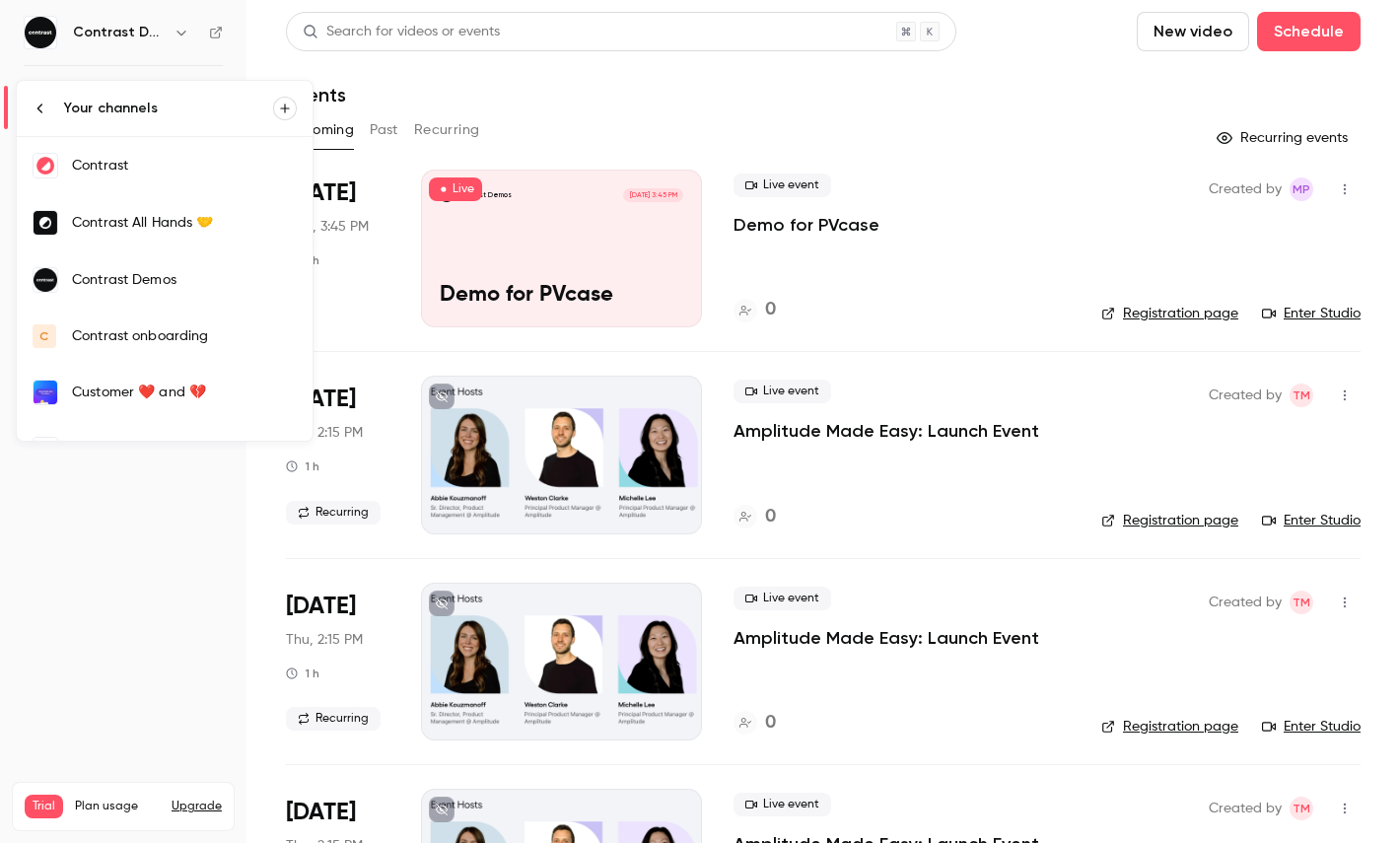 click on "Contrast" at bounding box center [184, 166] 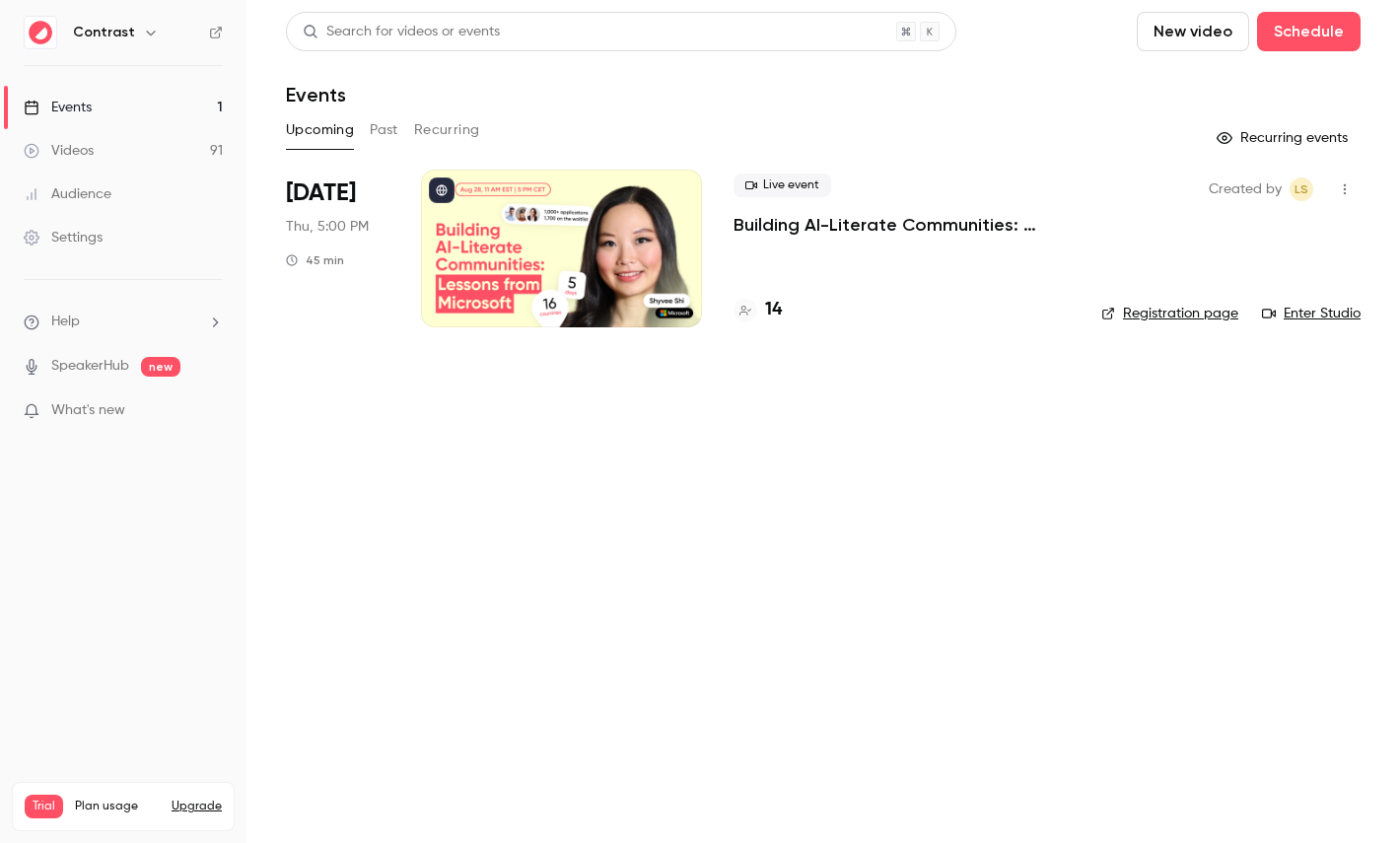 click on "Videos" at bounding box center (58, 151) 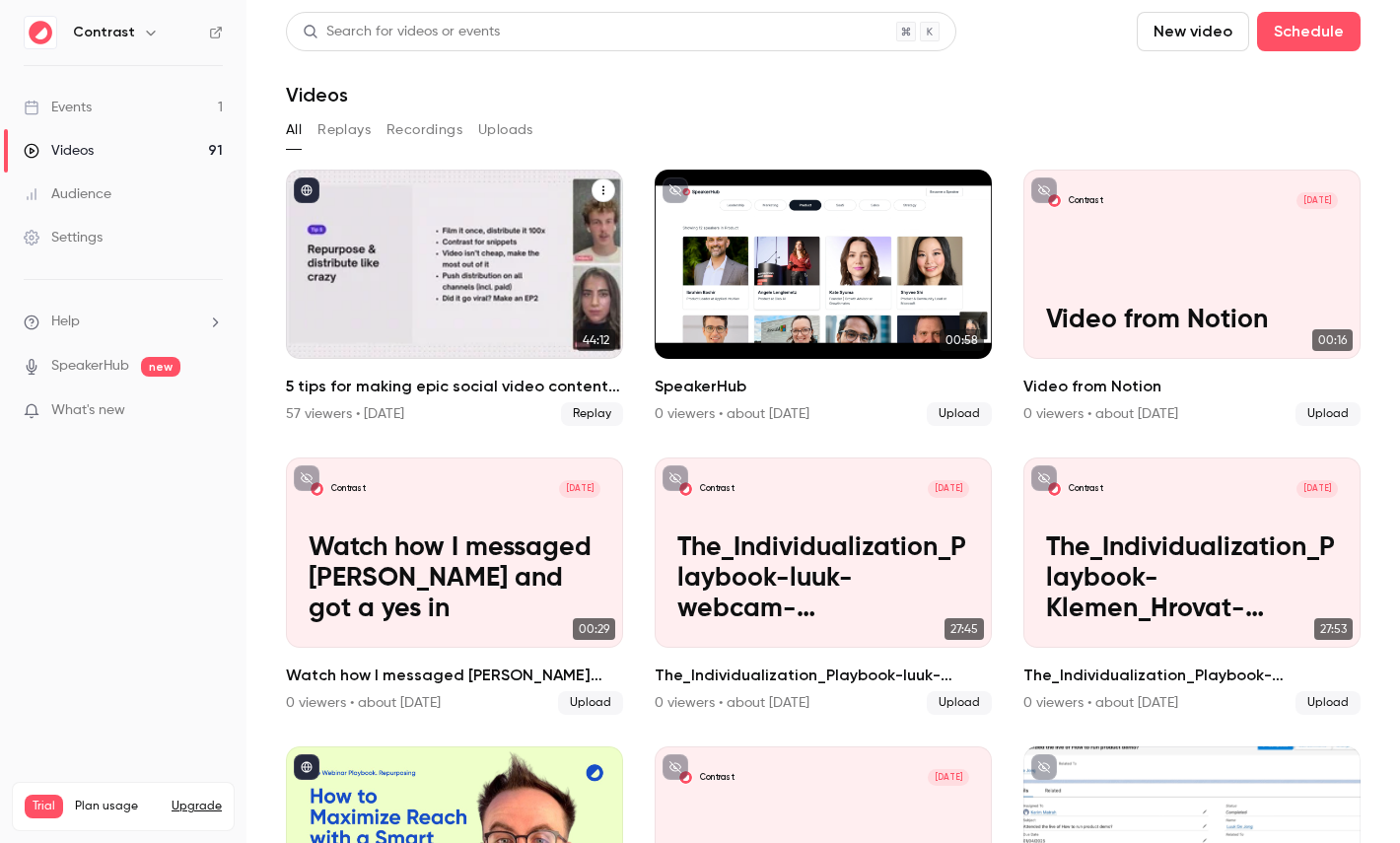 click at bounding box center [455, 264] 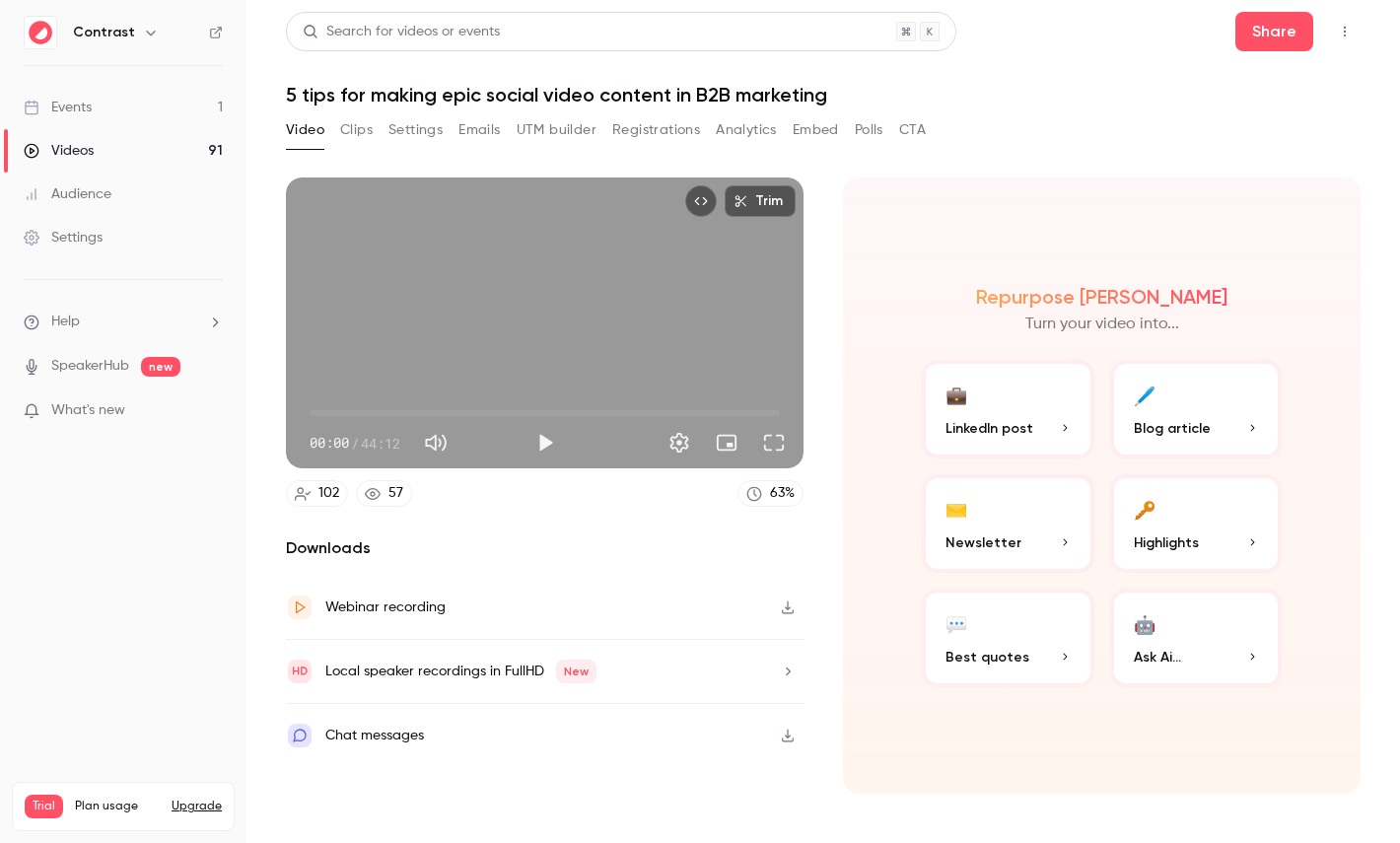 click 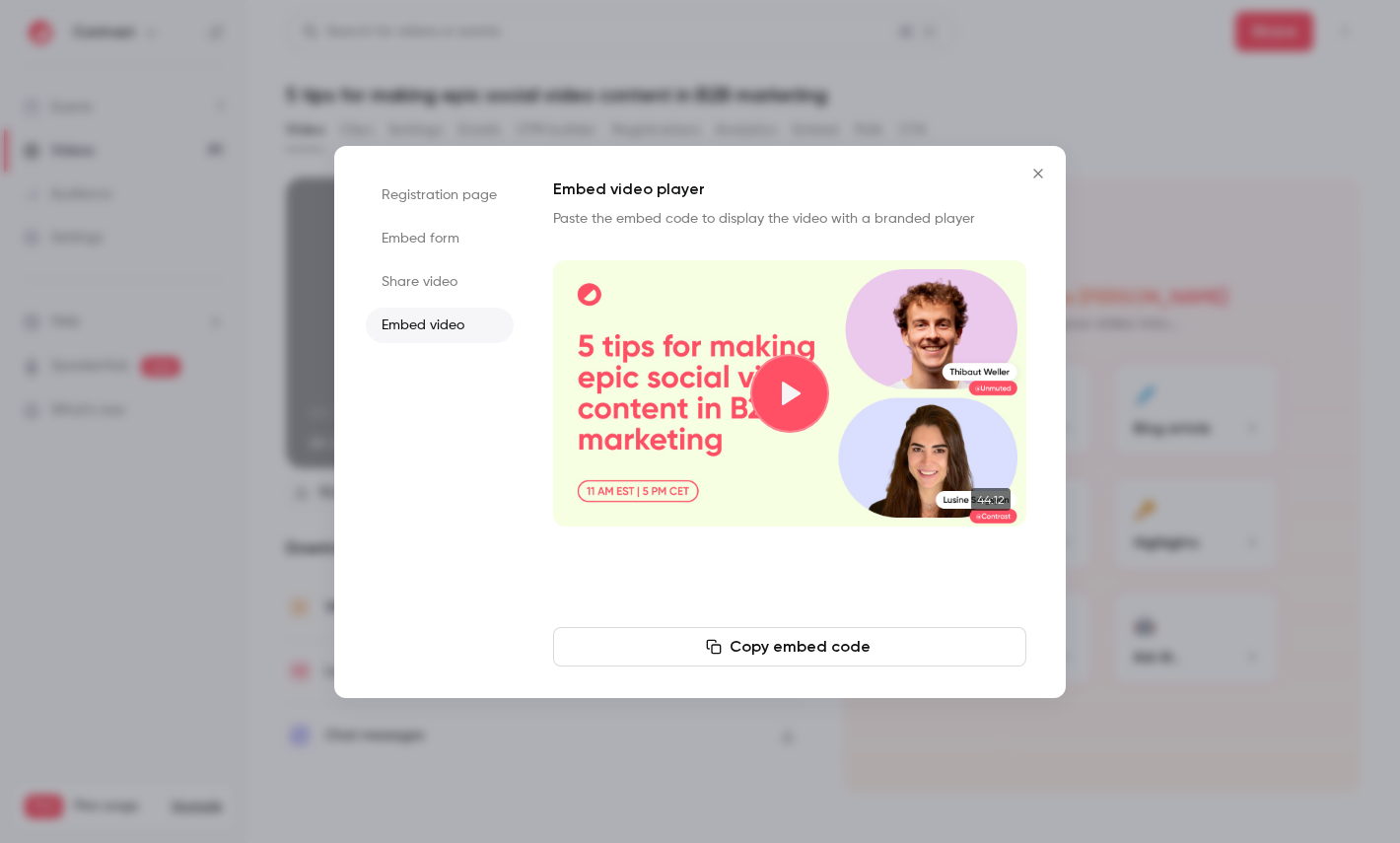type 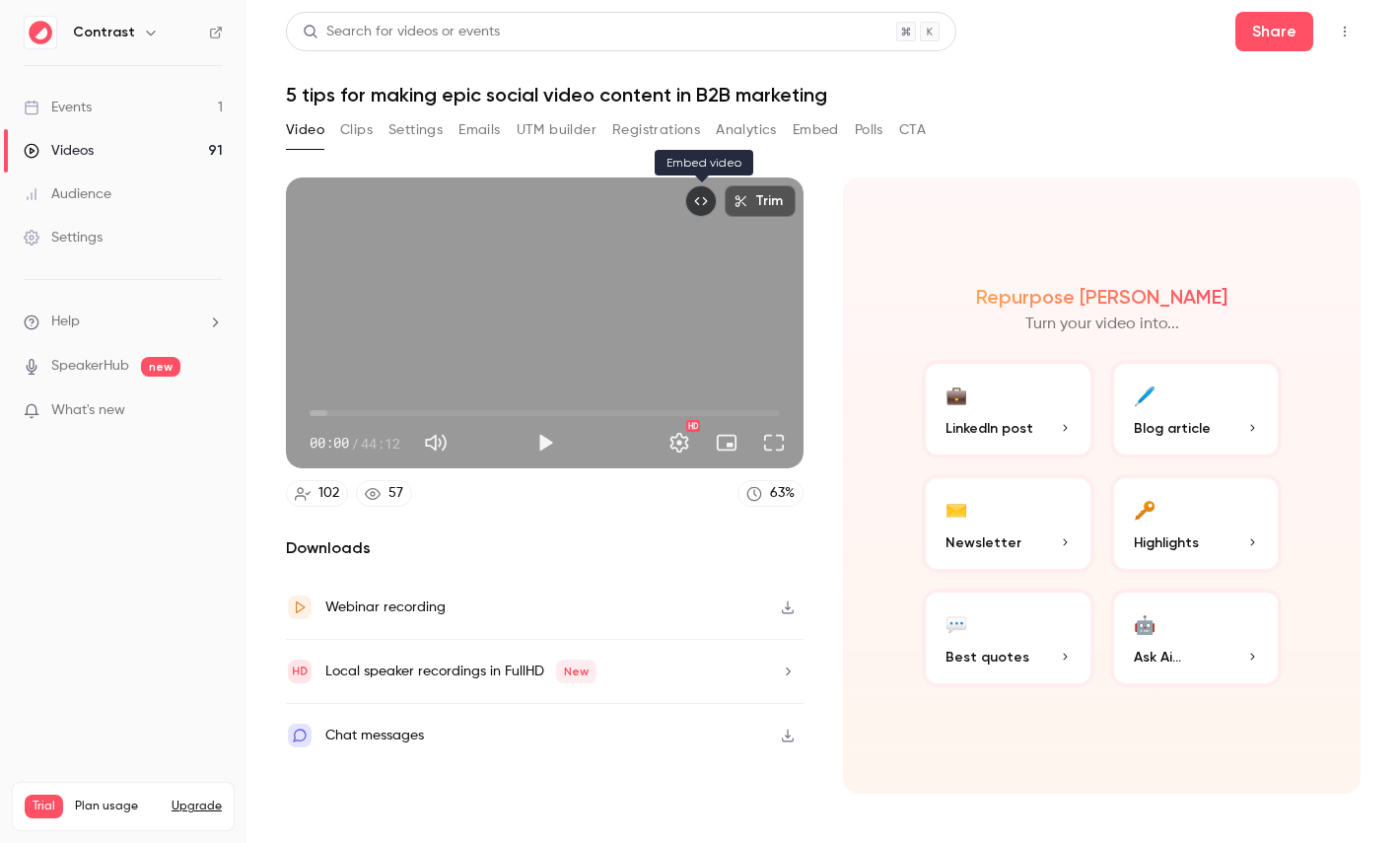 click 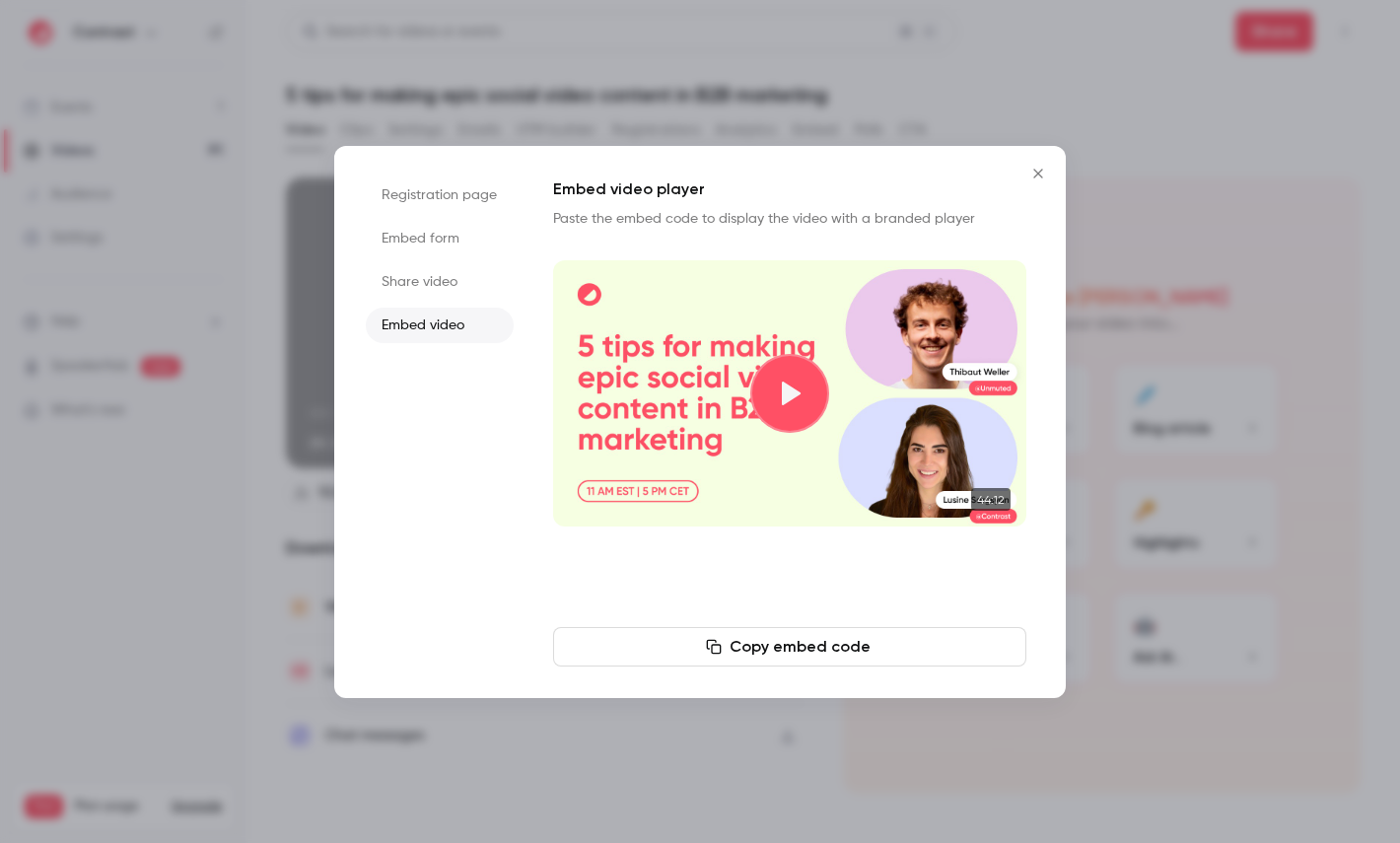 click at bounding box center (700, 421) 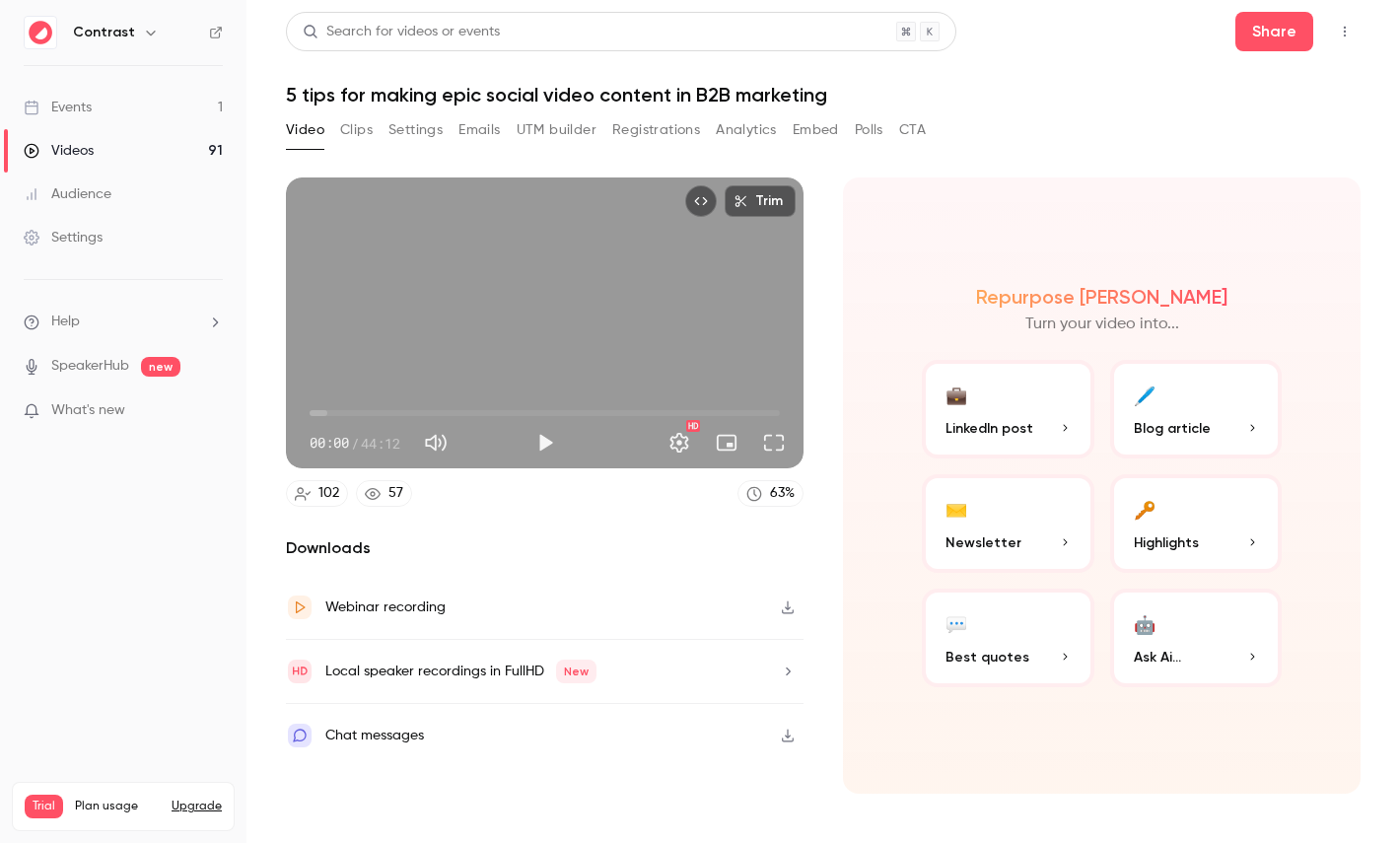click on "Videos 91" at bounding box center (123, 151) 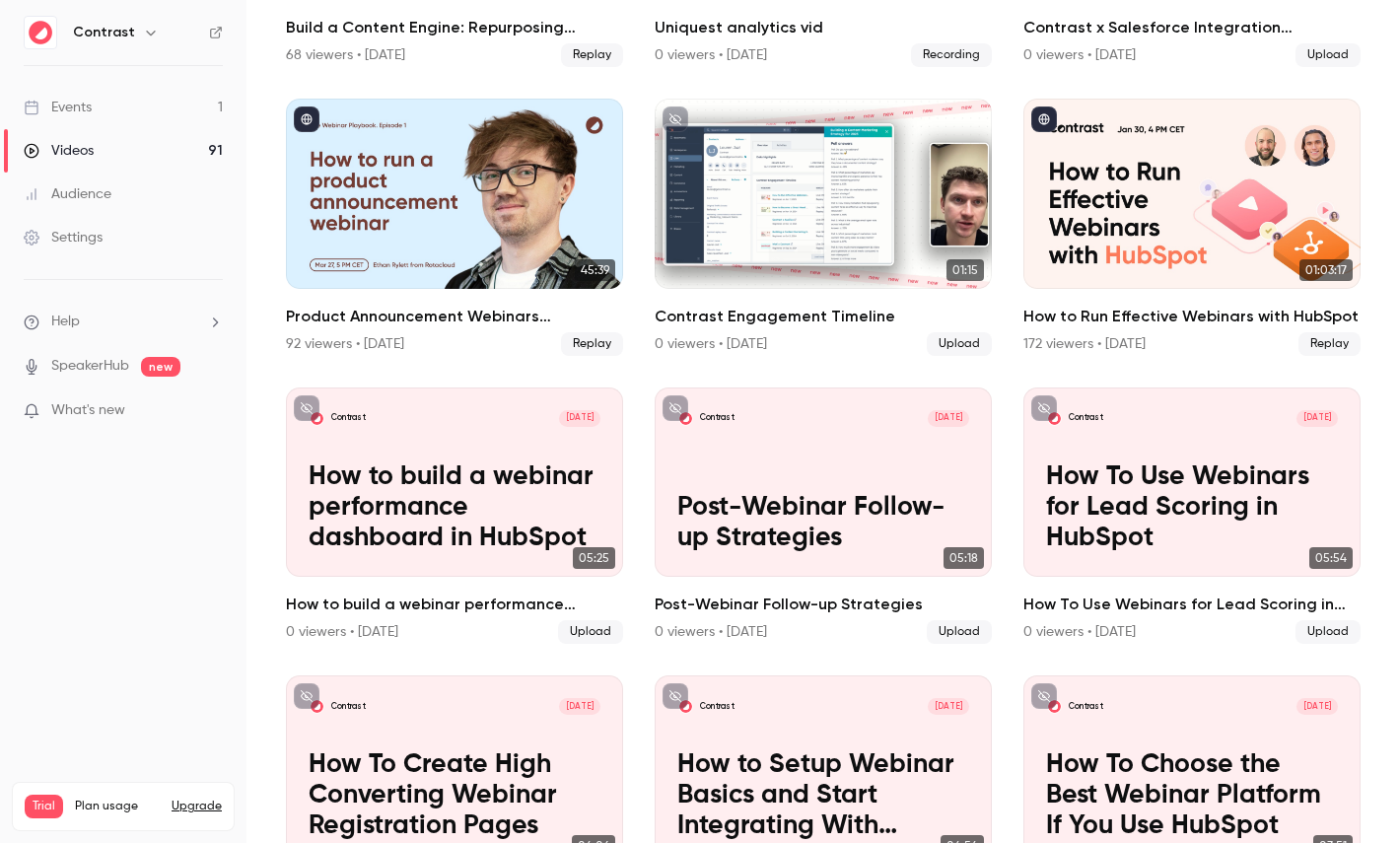 scroll, scrollTop: 969, scrollLeft: 0, axis: vertical 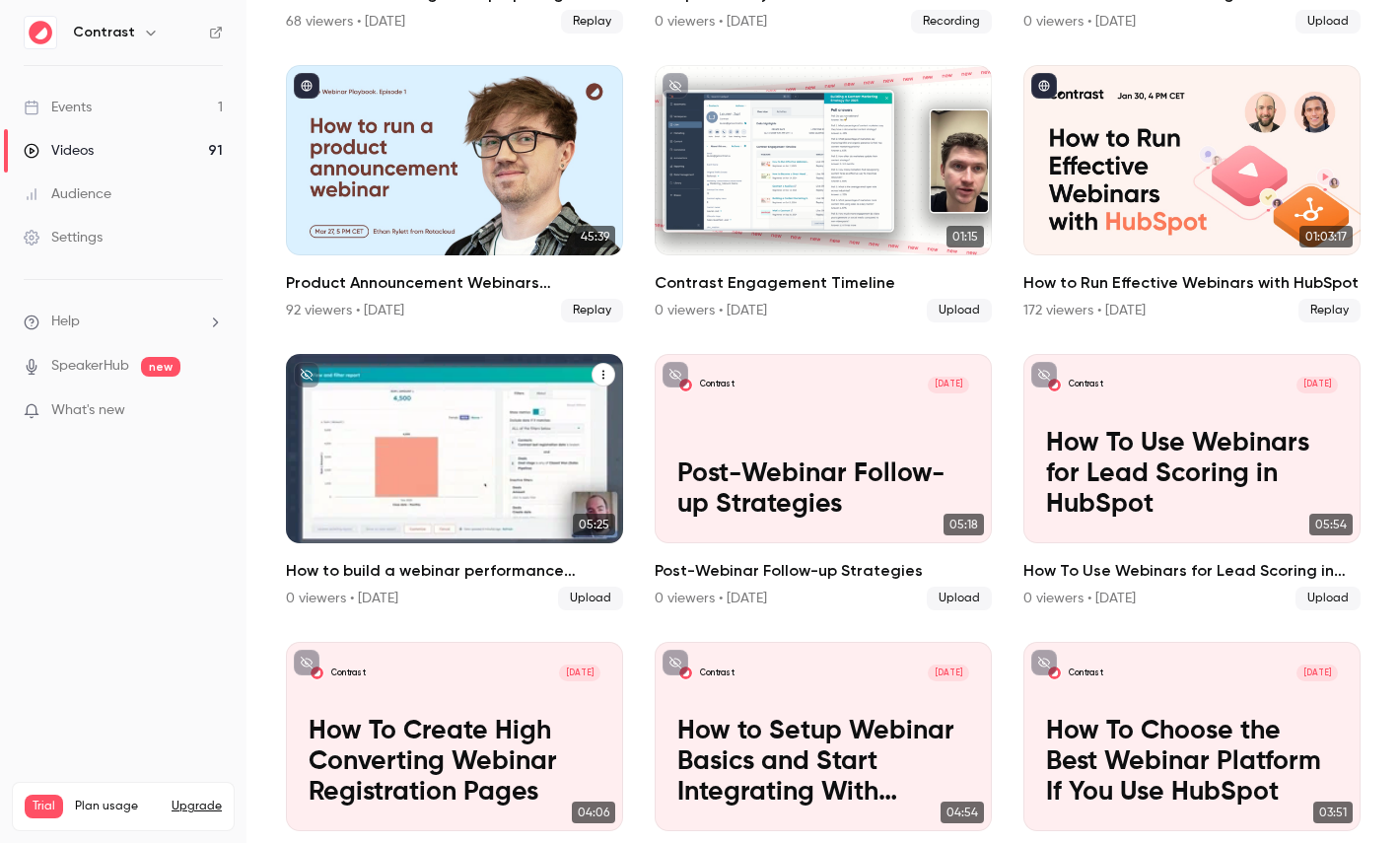 click on "How to build a webinar performance dashboard in HubSpot" at bounding box center (455, 474) 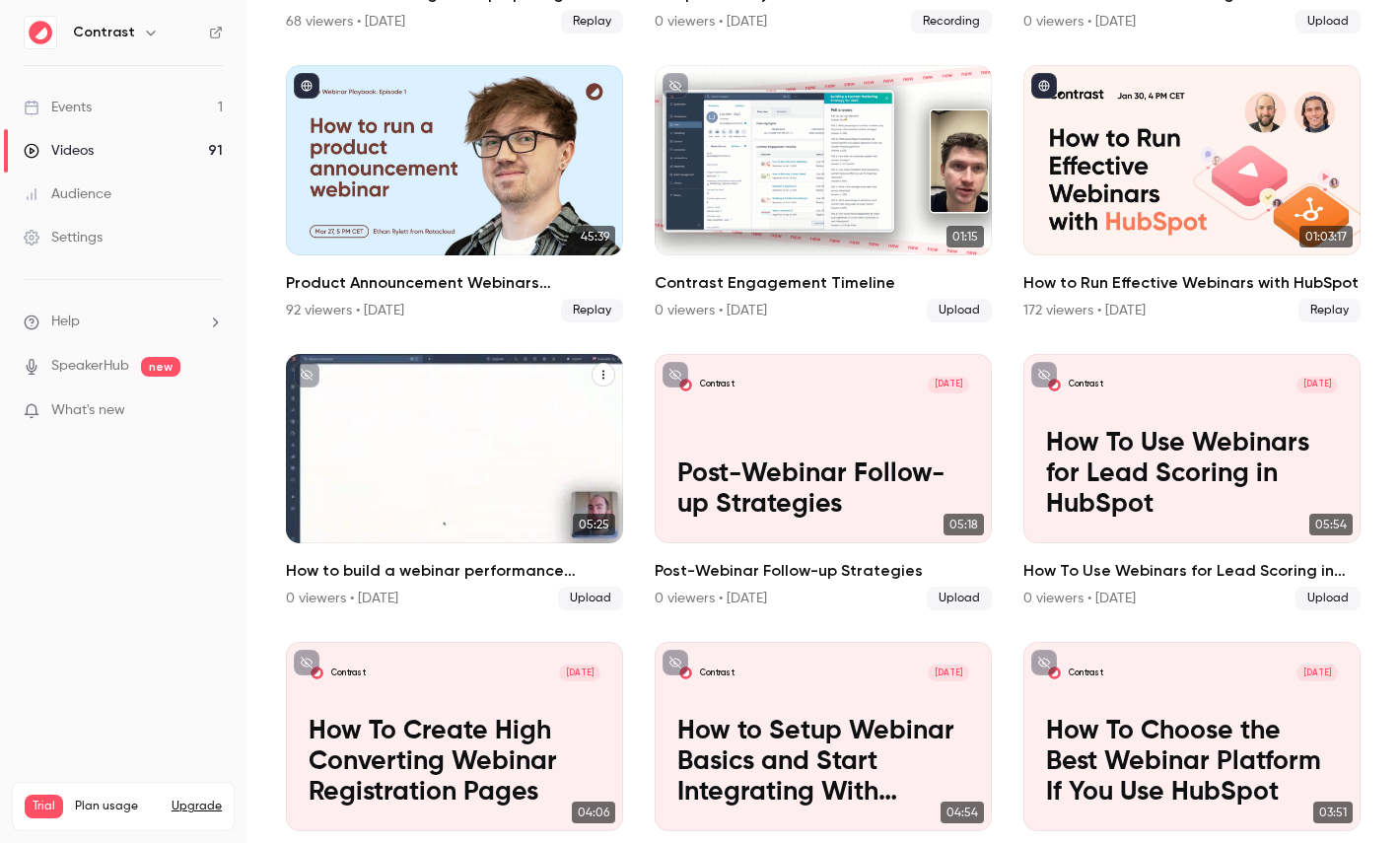 scroll, scrollTop: 0, scrollLeft: 0, axis: both 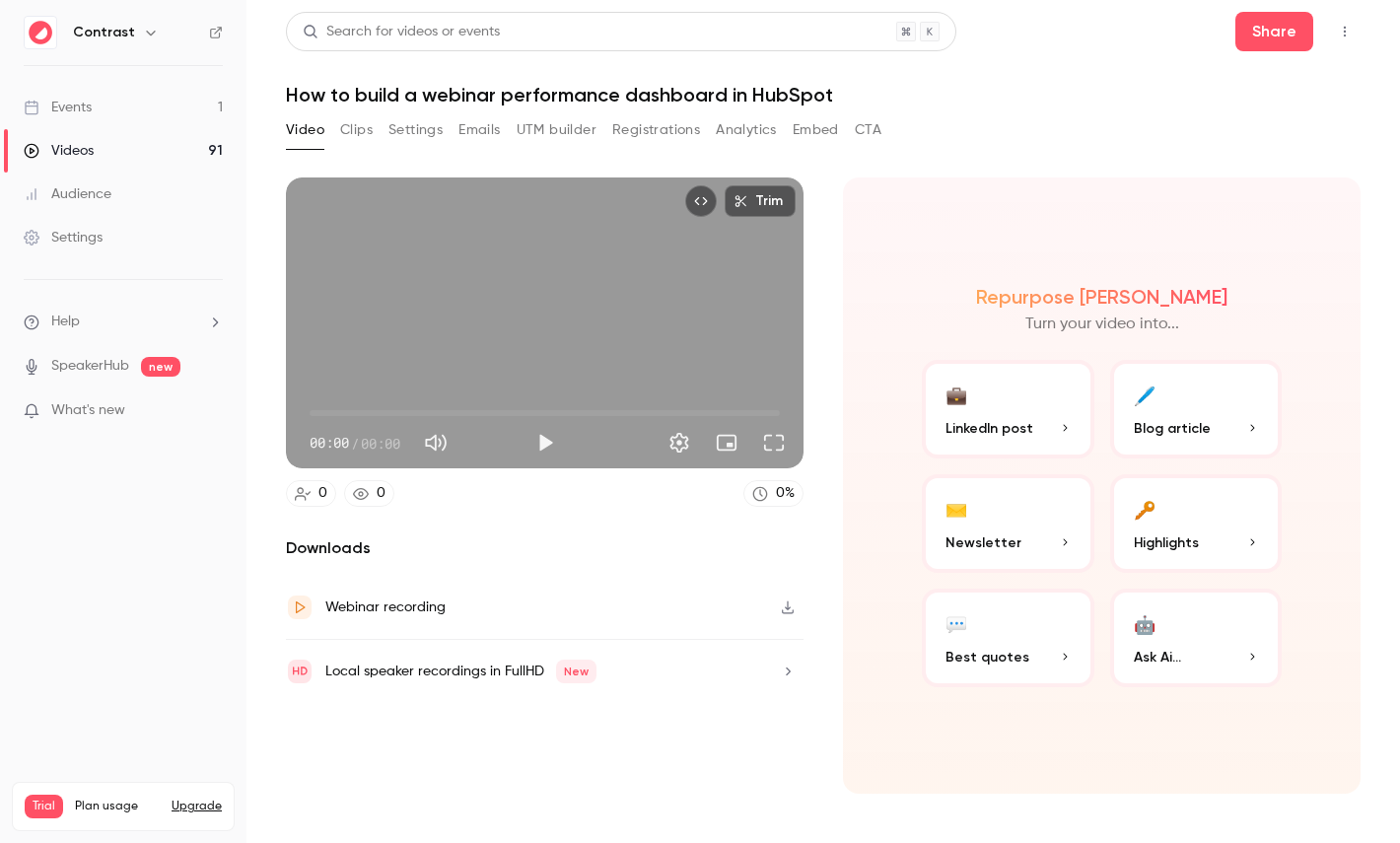 click on "Clips" at bounding box center (356, 130) 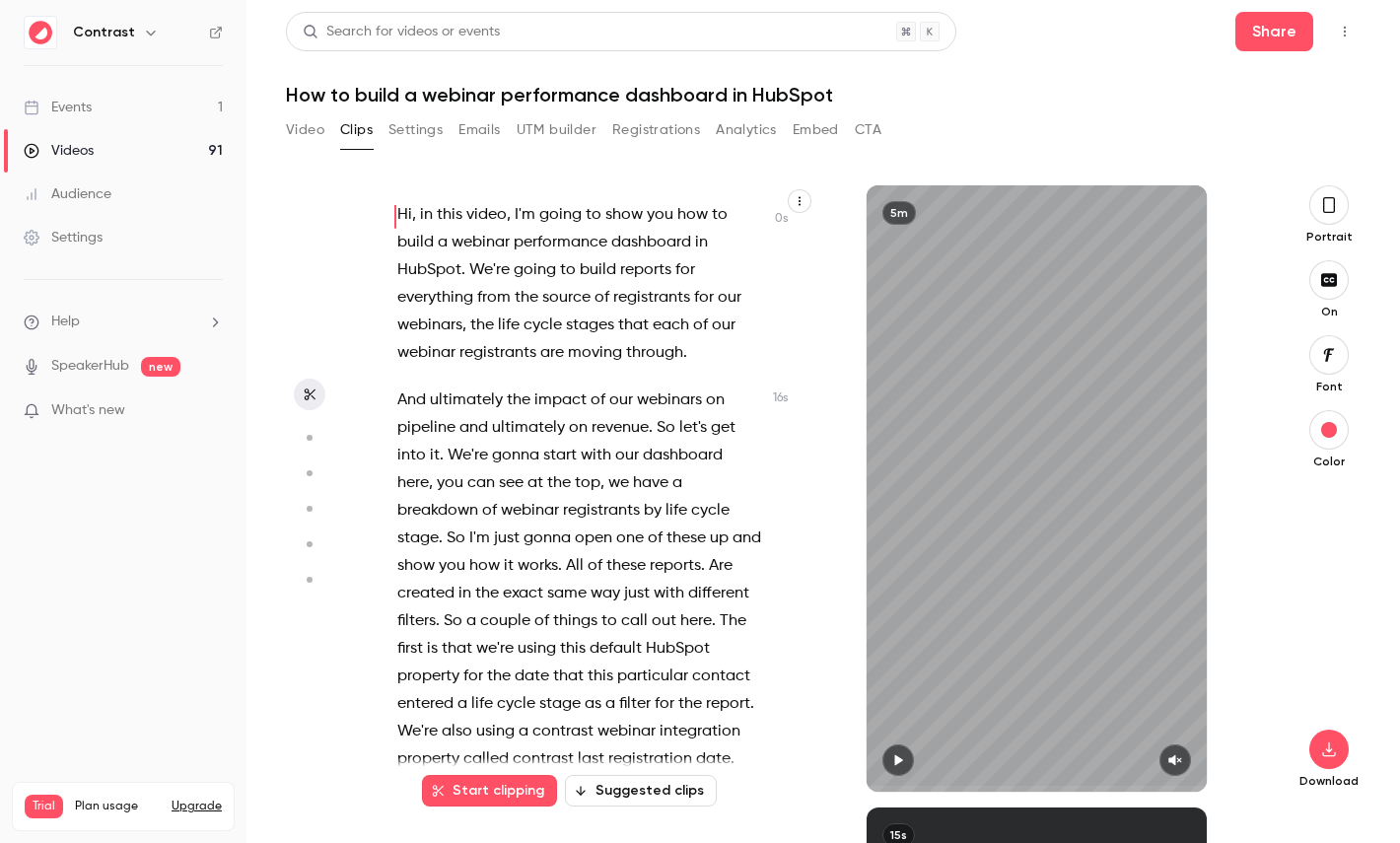 scroll, scrollTop: 0, scrollLeft: 0, axis: both 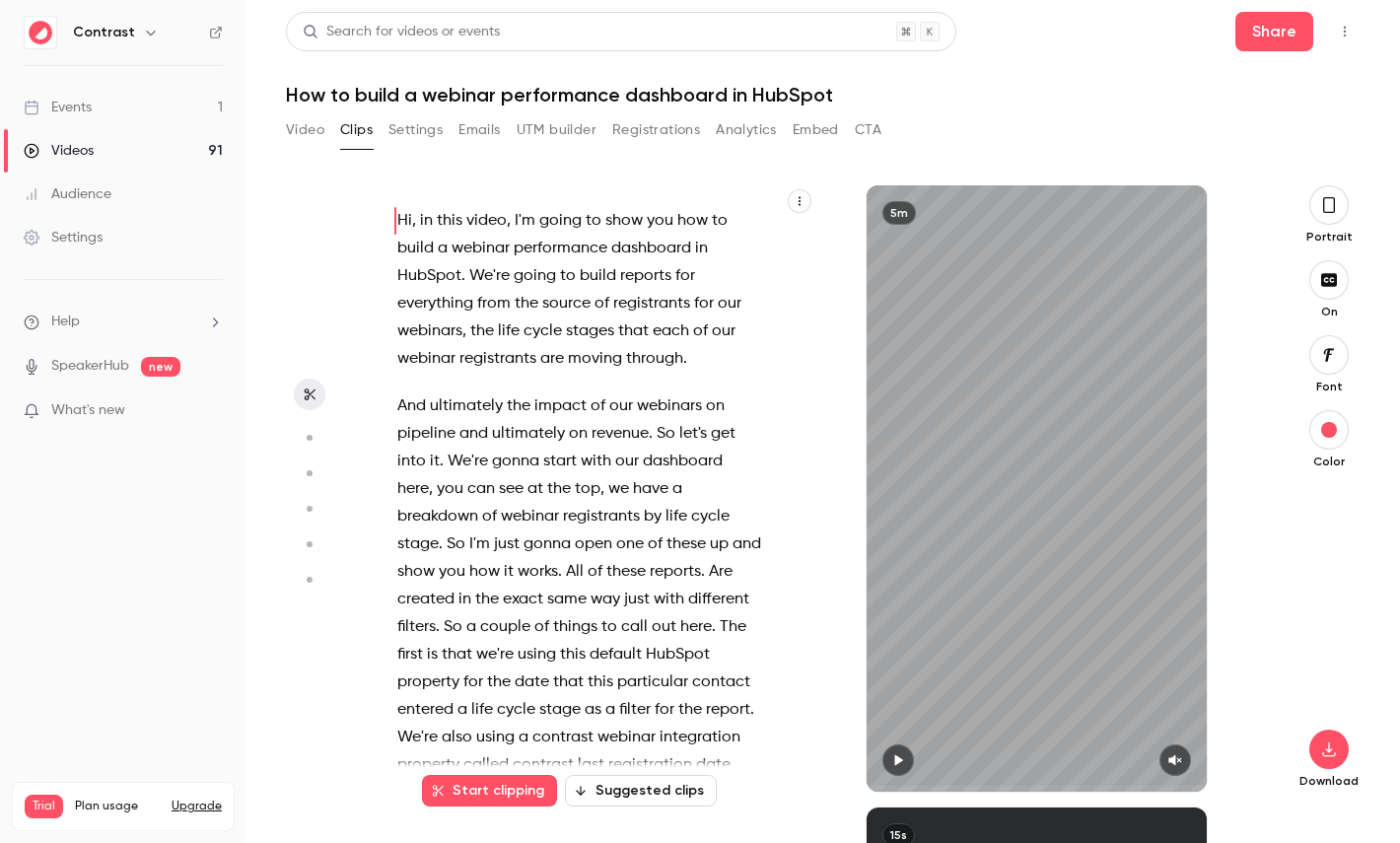click 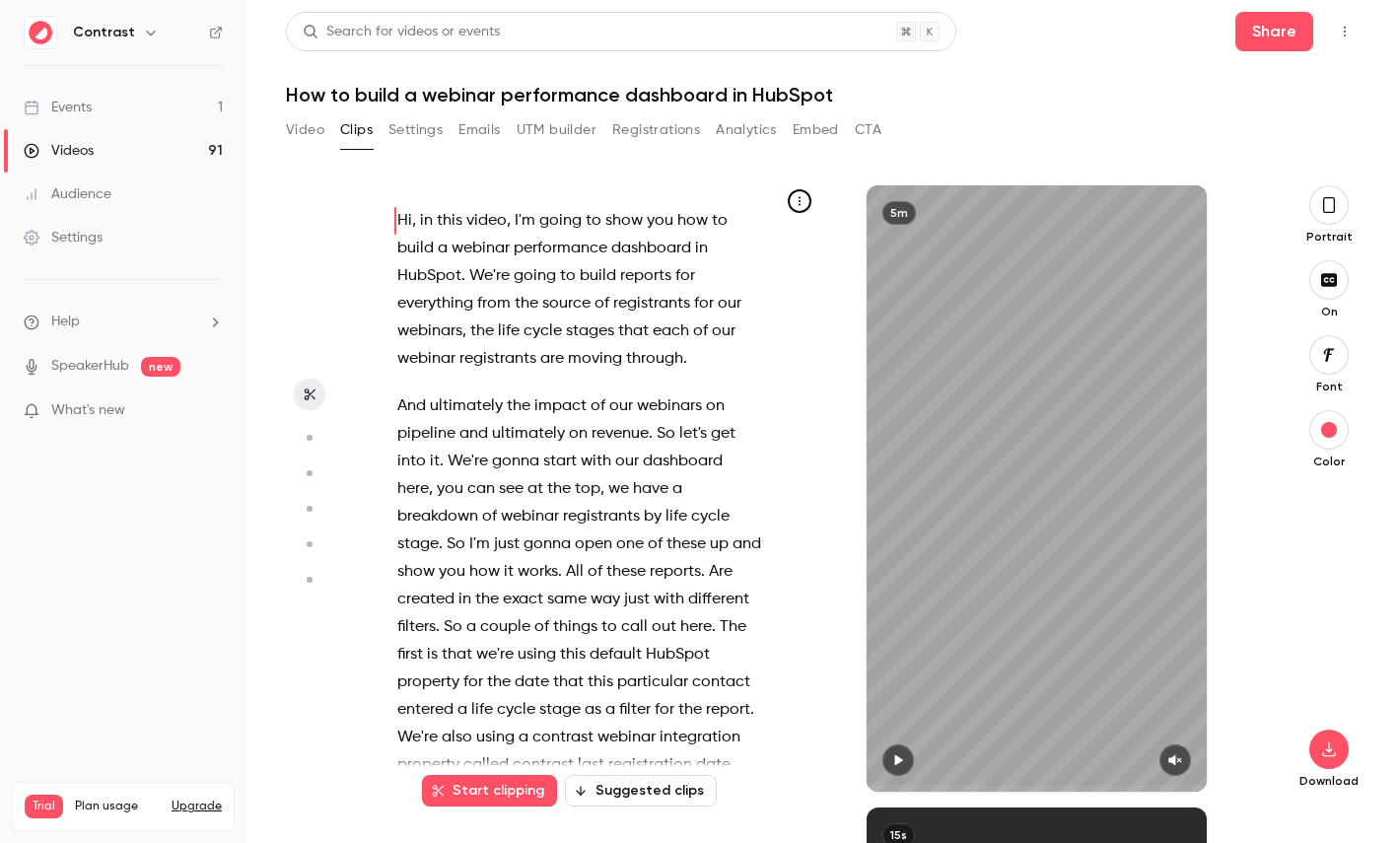 type 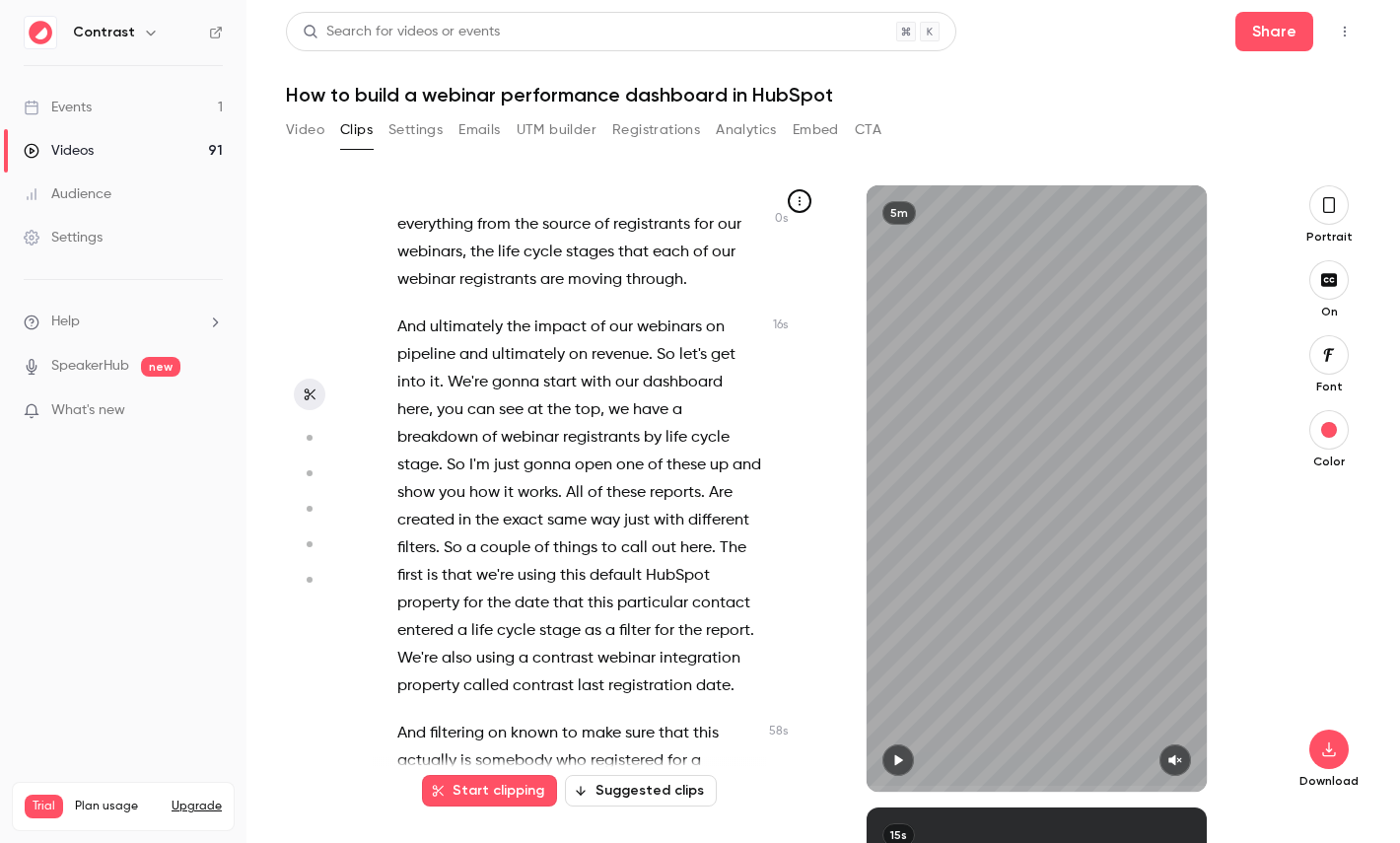 scroll, scrollTop: 88, scrollLeft: 0, axis: vertical 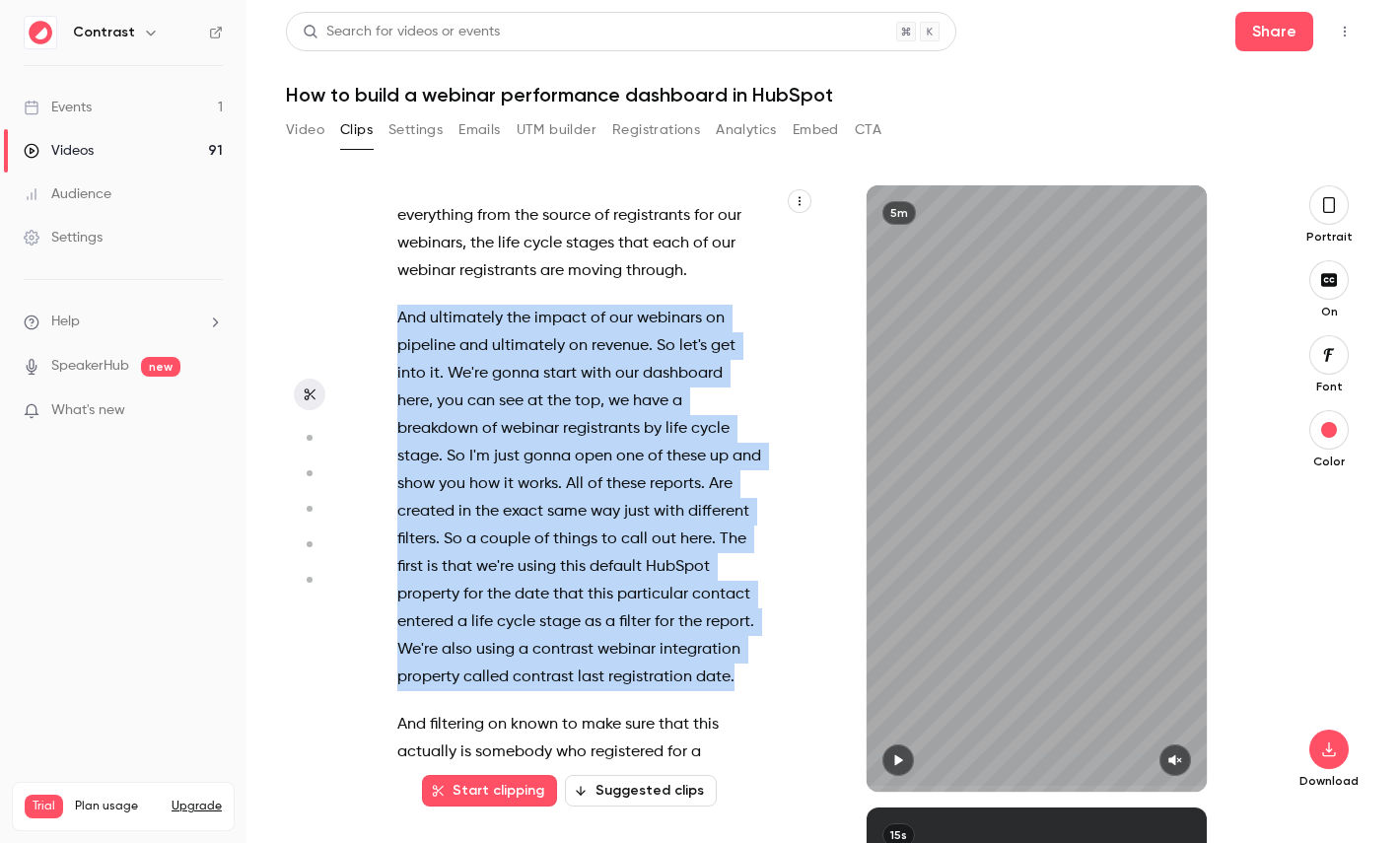 drag, startPoint x: 745, startPoint y: 671, endPoint x: 366, endPoint y: 310, distance: 523.4138 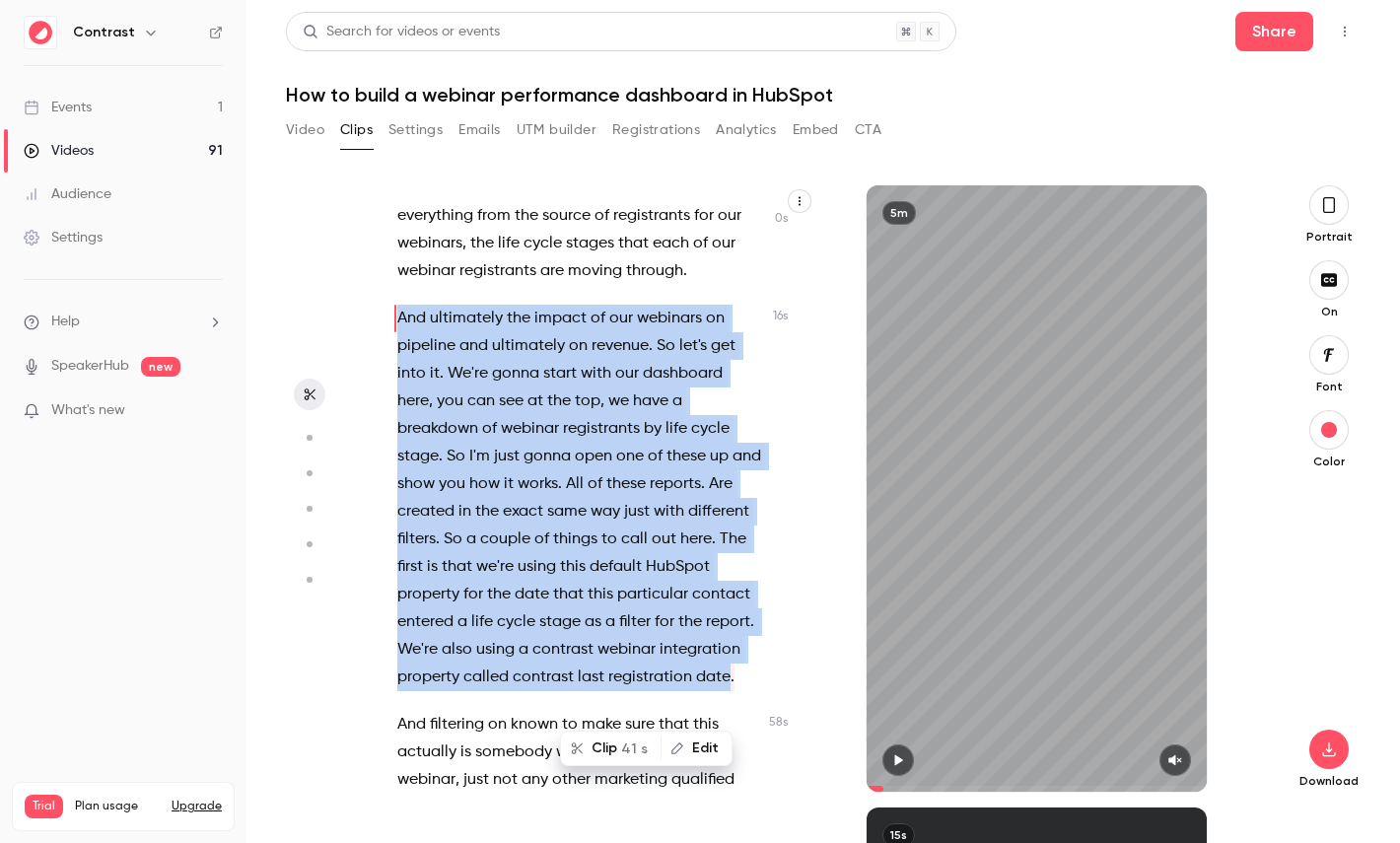 scroll, scrollTop: 0, scrollLeft: 0, axis: both 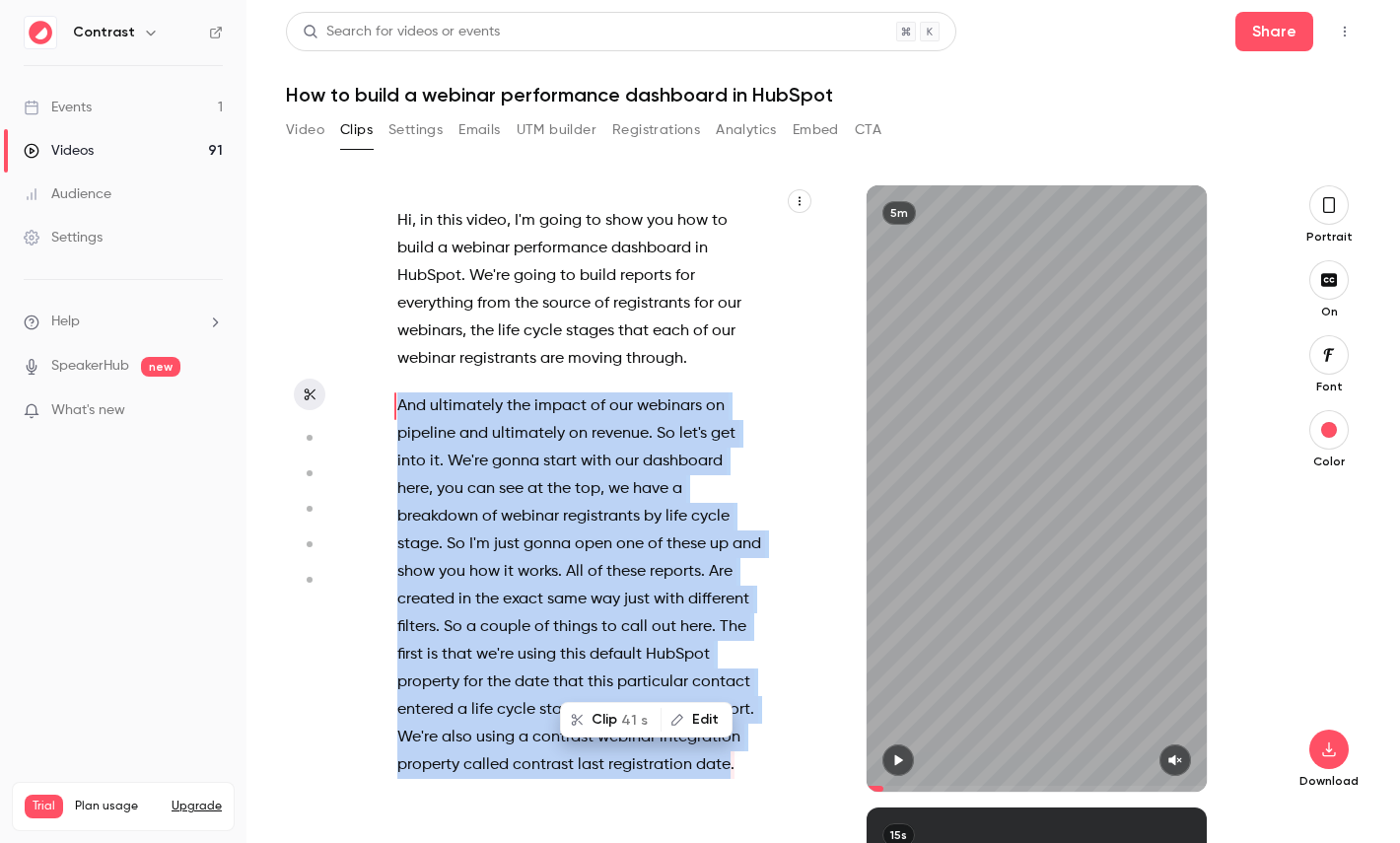 click on "Clip 41 s" at bounding box center (610, 720) 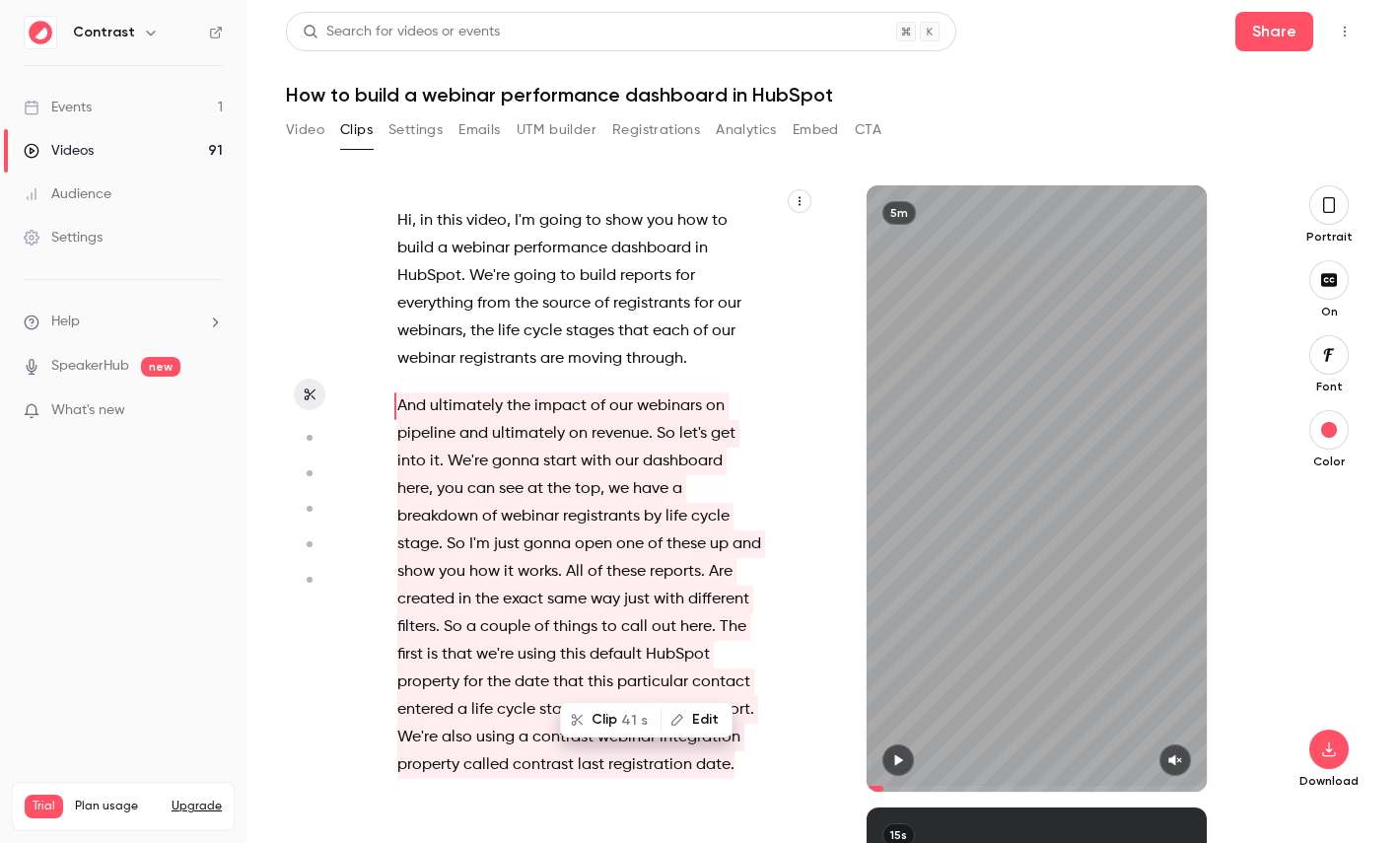 type on "*" 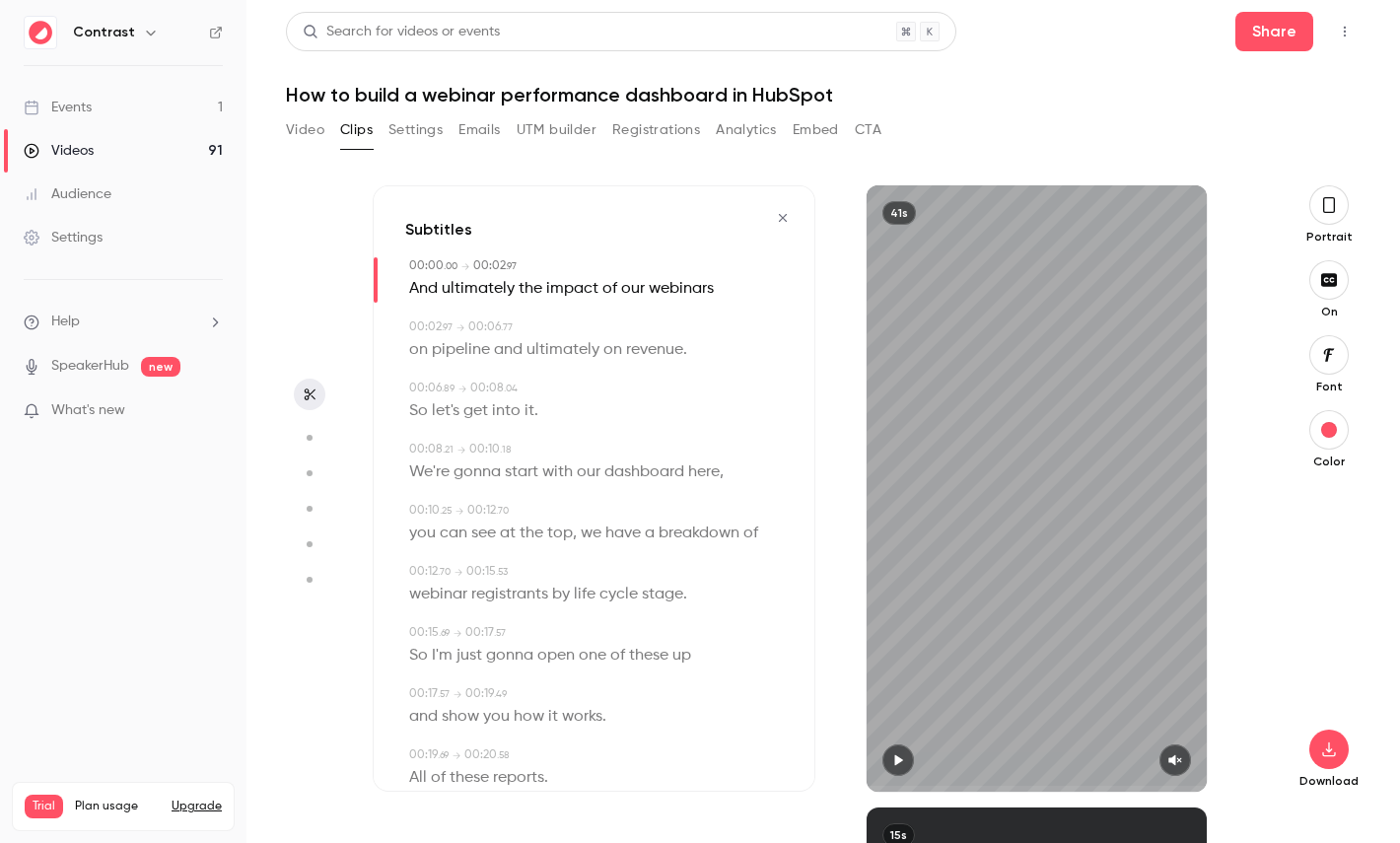 click at bounding box center [1329, 205] 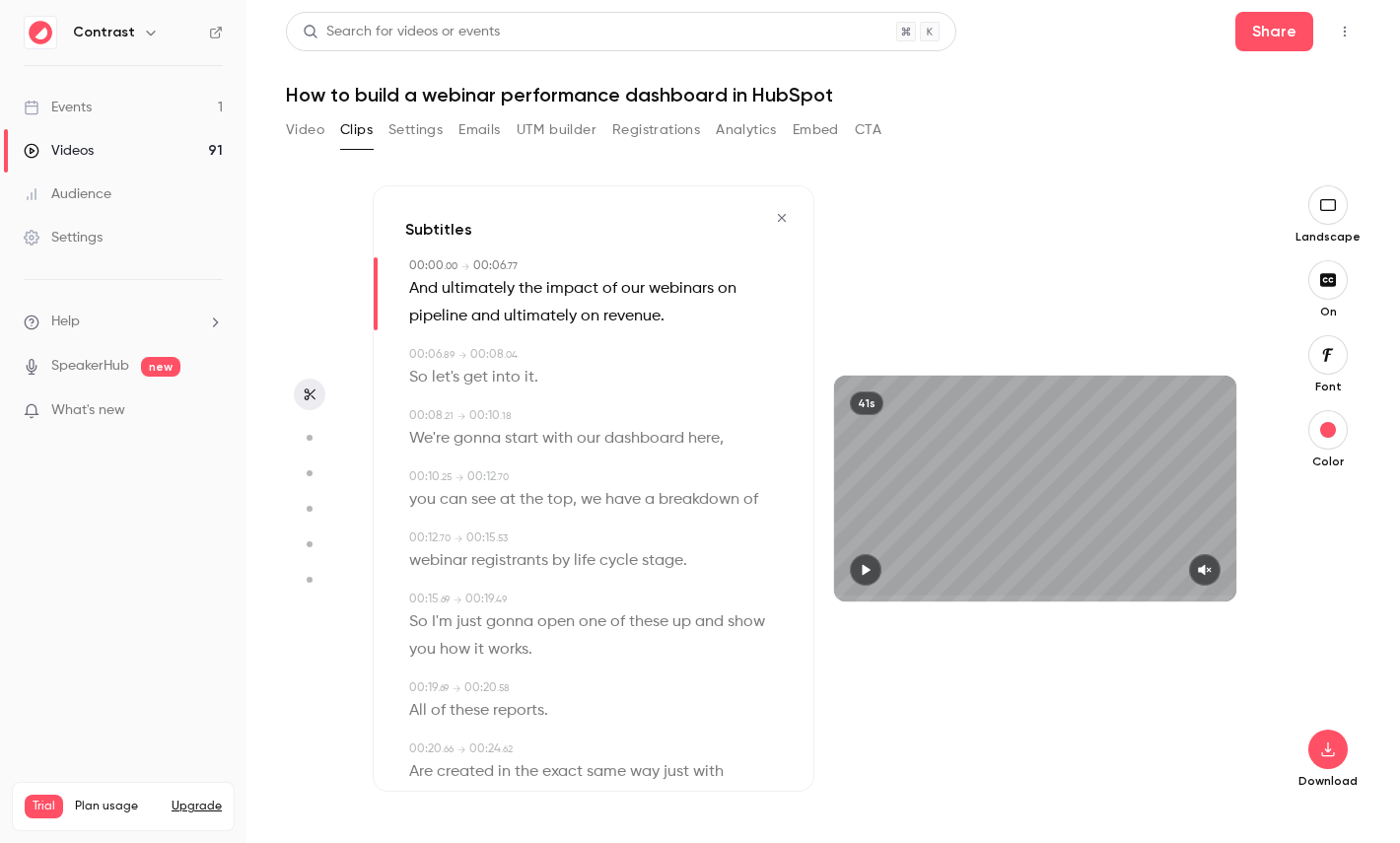 click at bounding box center [1328, 355] 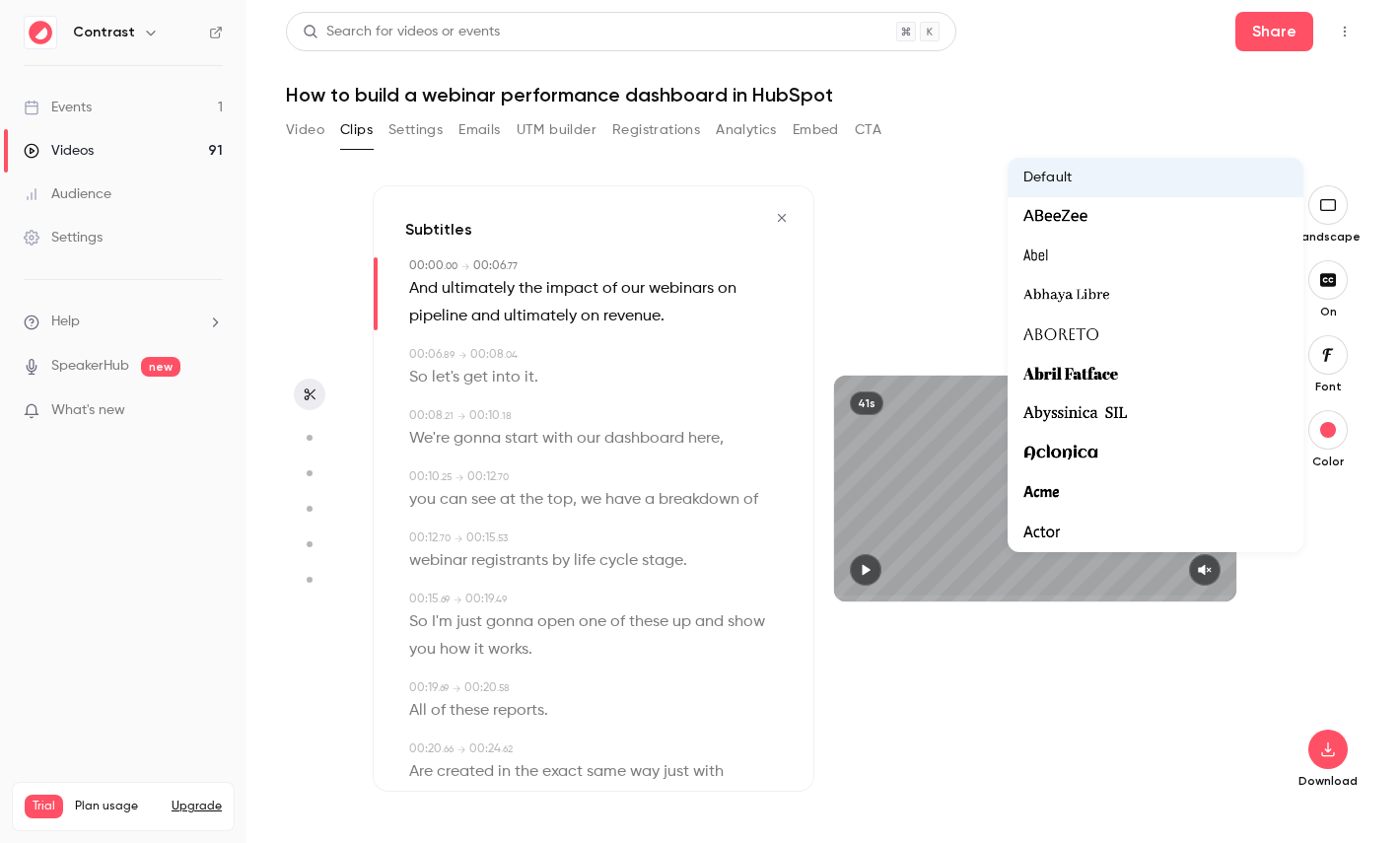 click at bounding box center [700, 421] 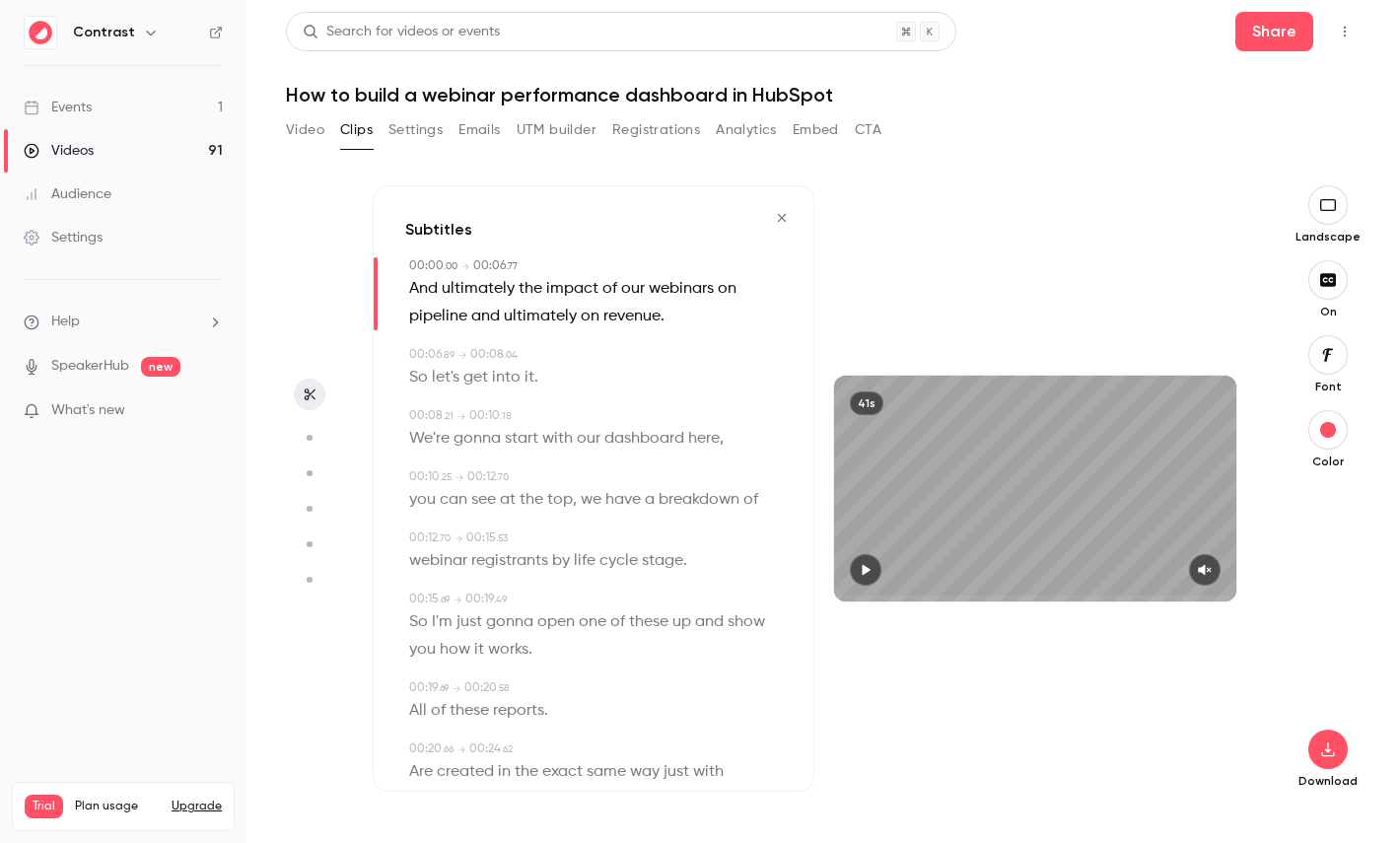 type 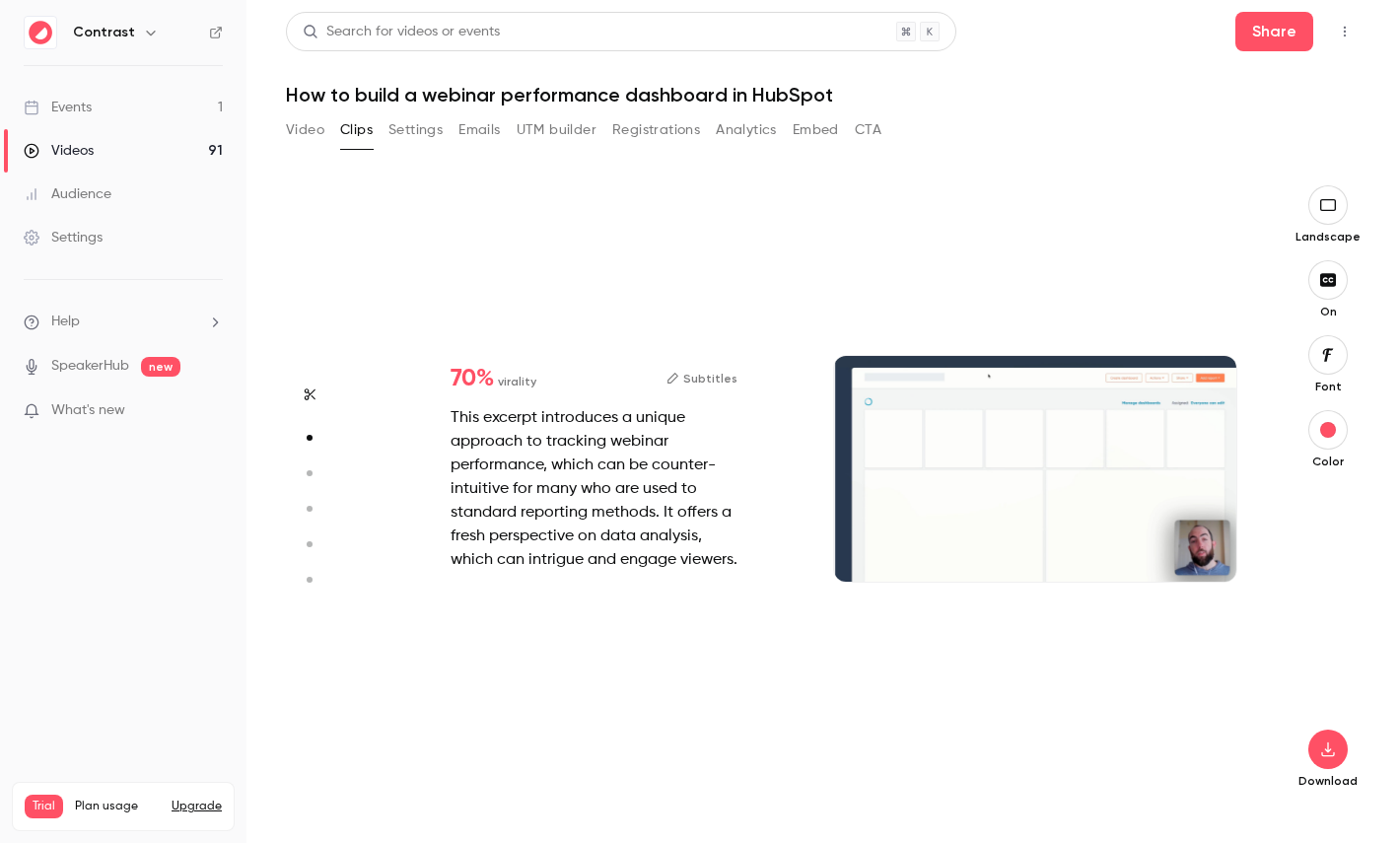 click 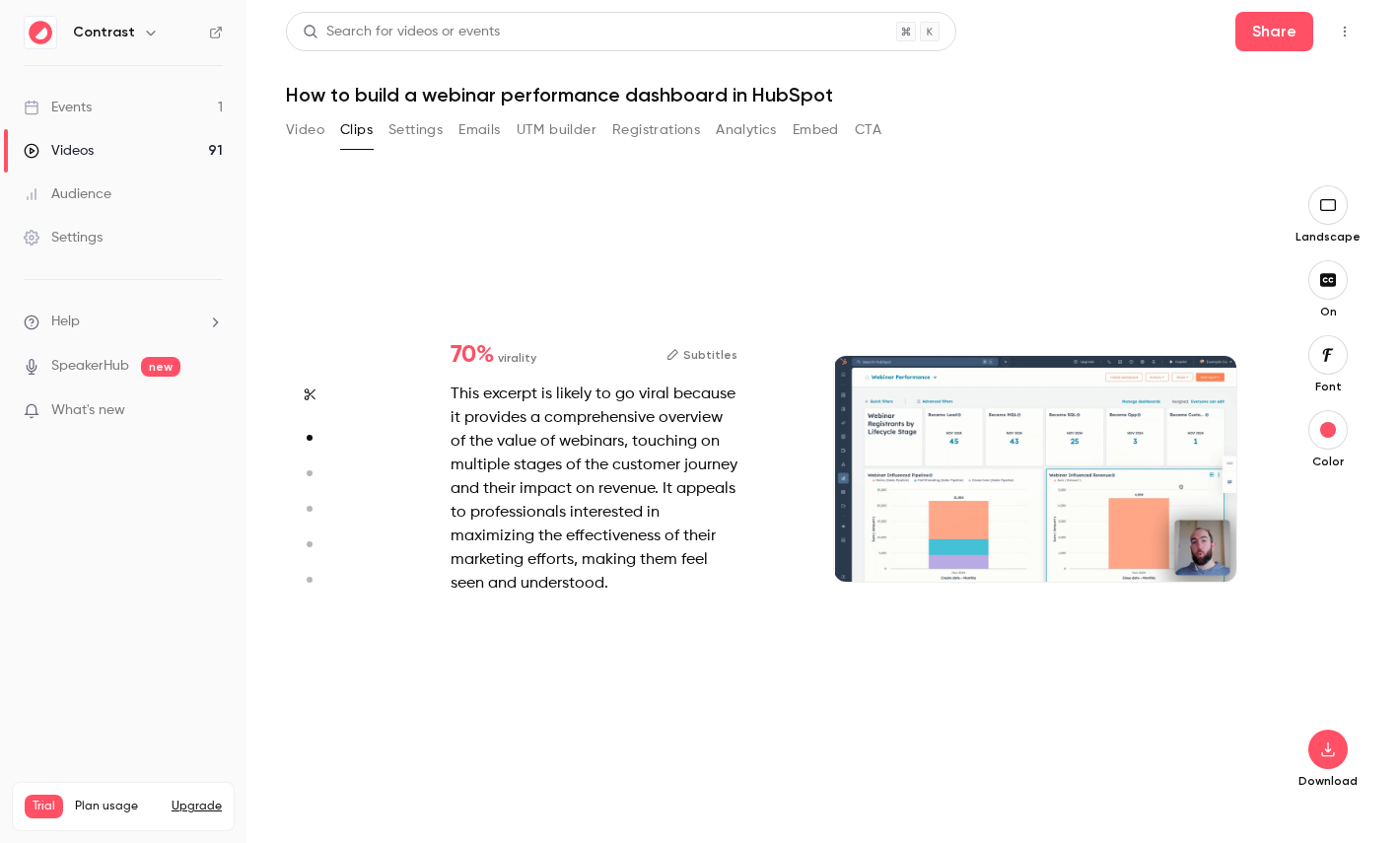 type on "*" 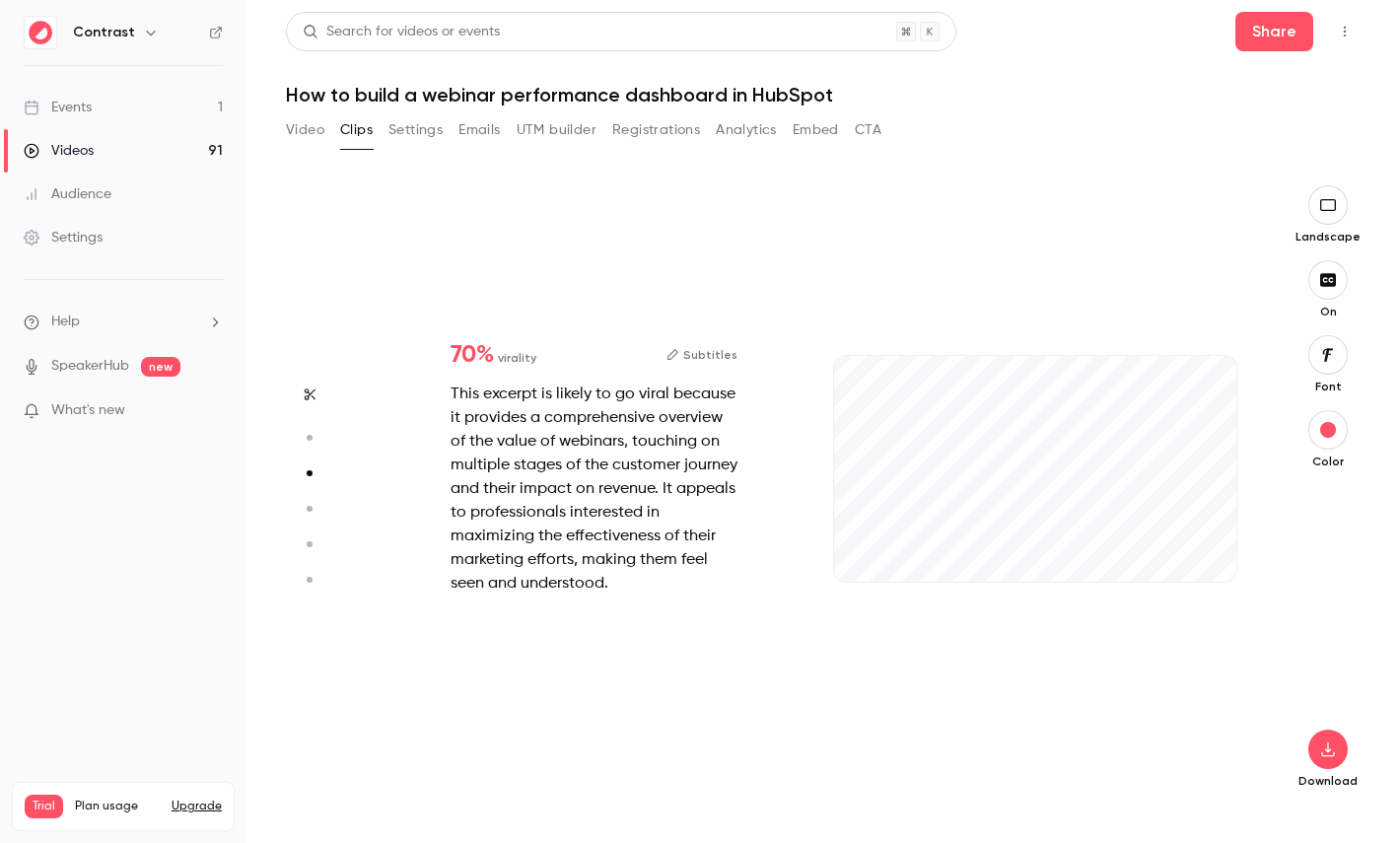 click at bounding box center (310, 509) 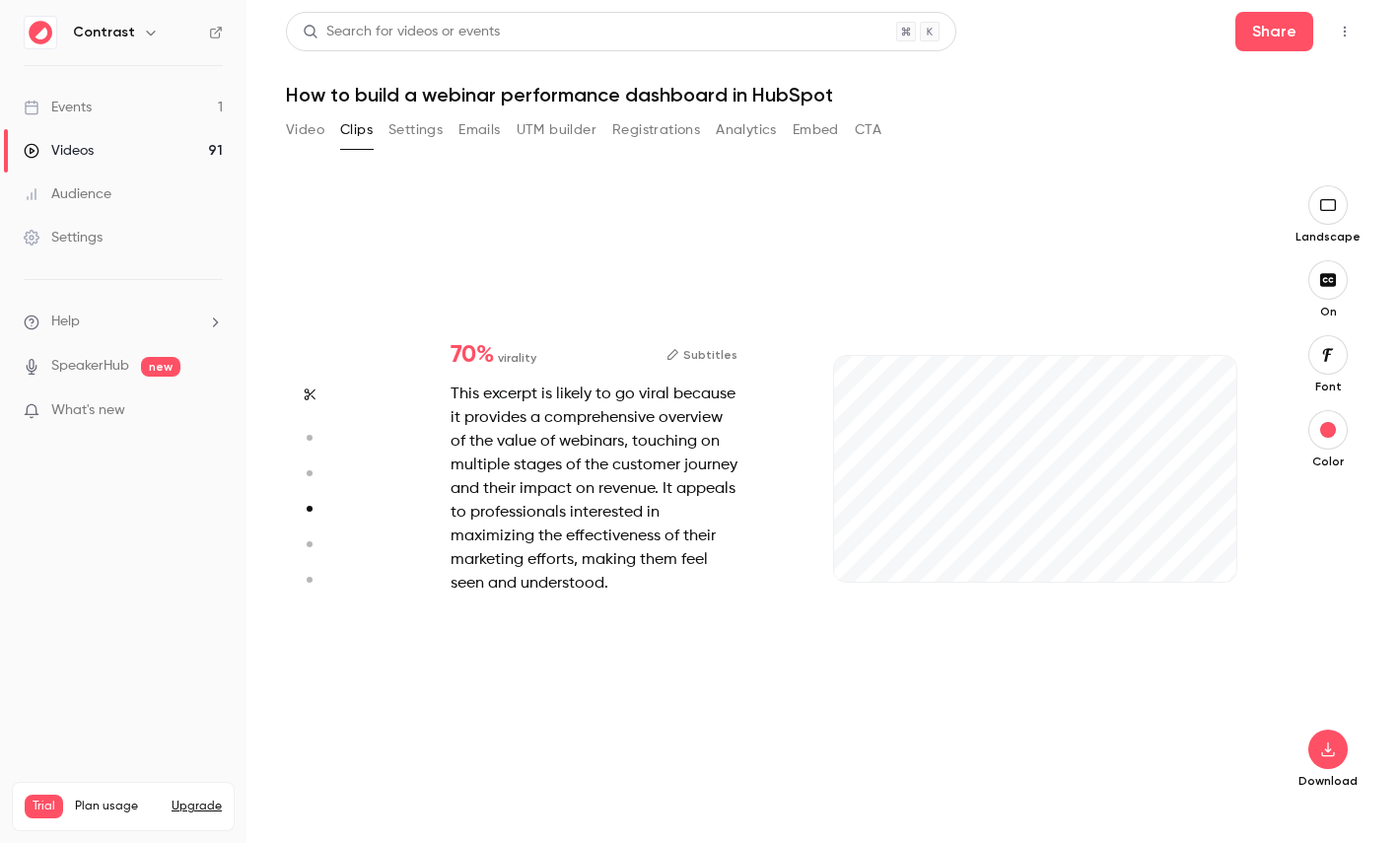 type on "*" 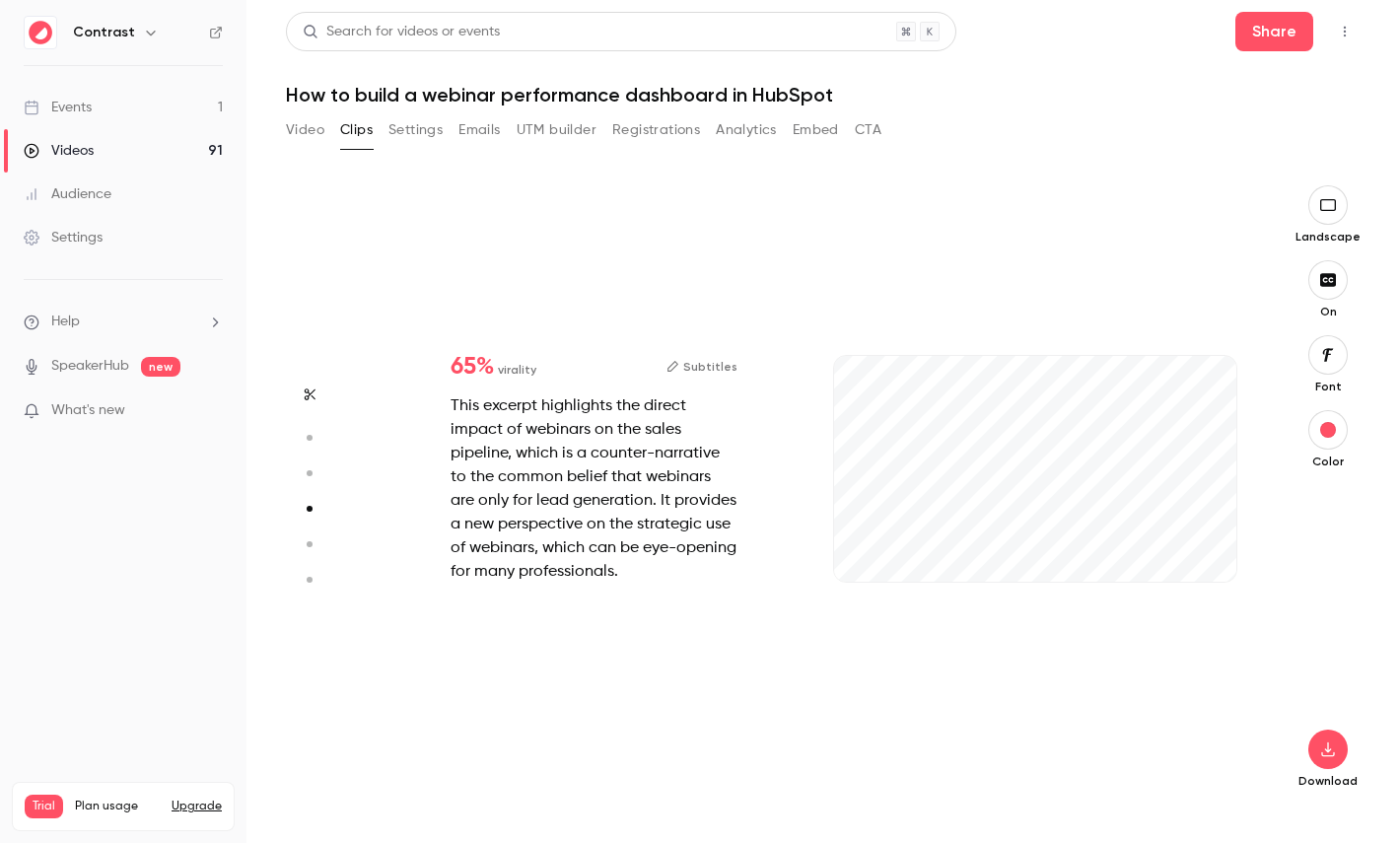 click 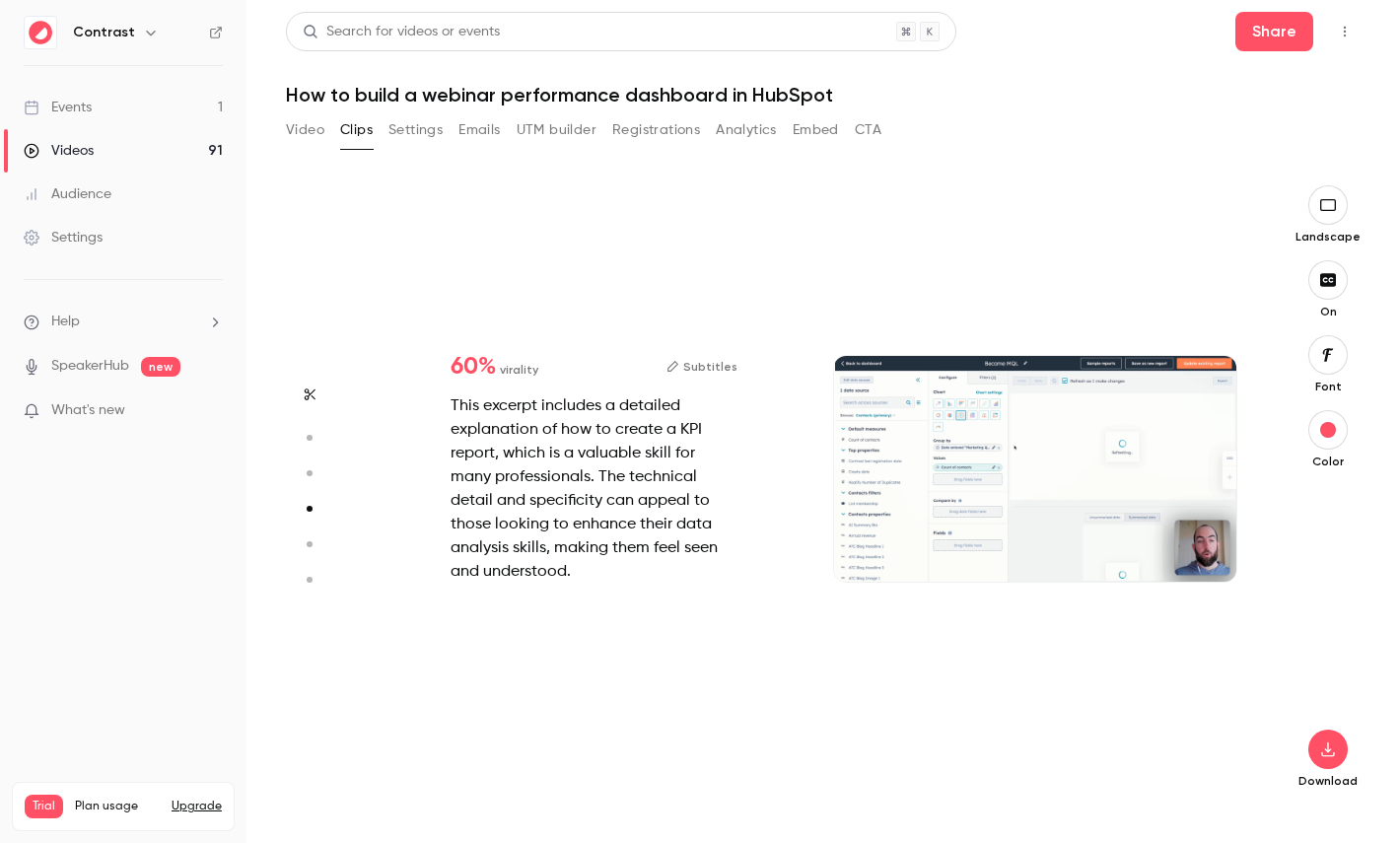 type on "*" 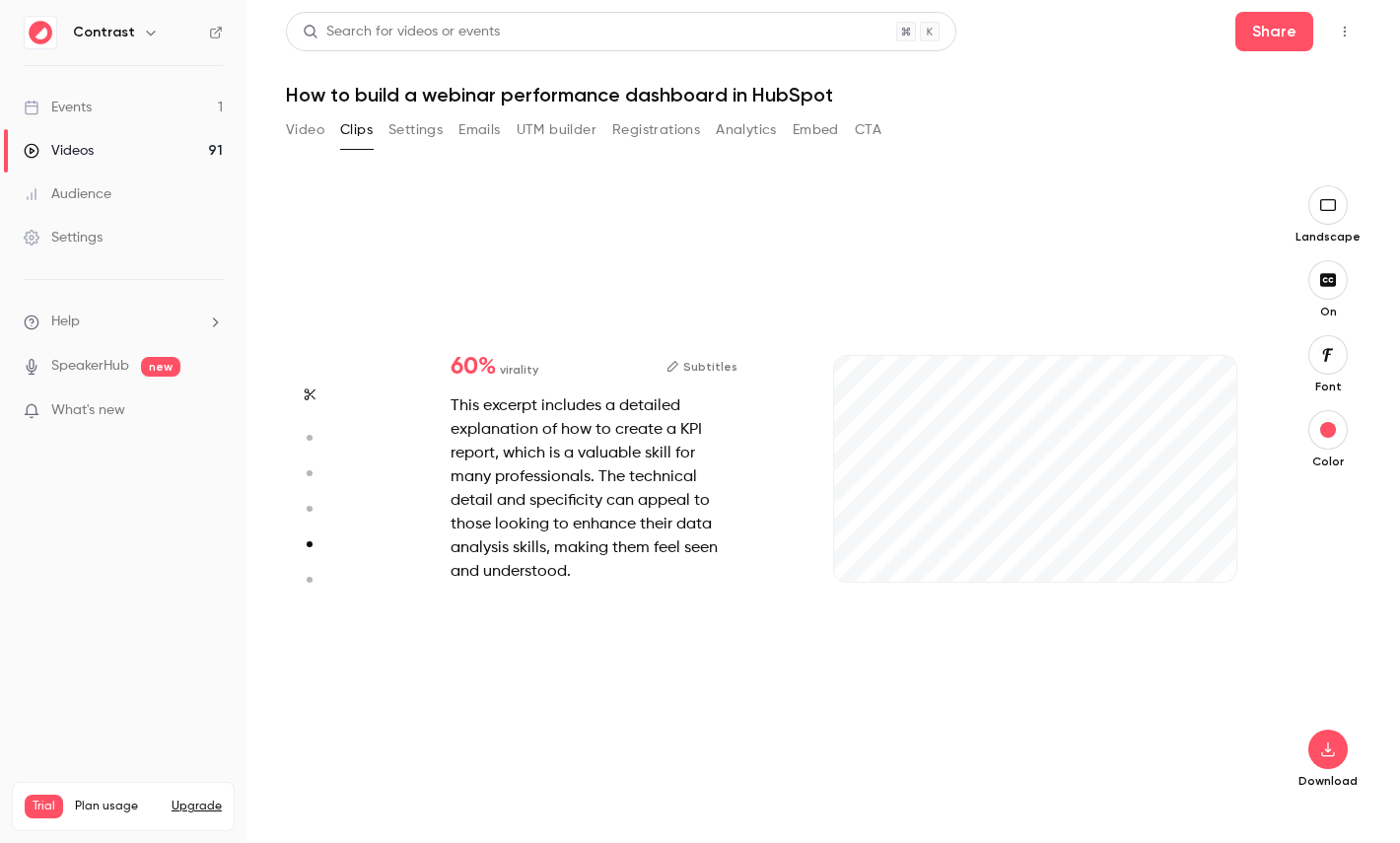 click 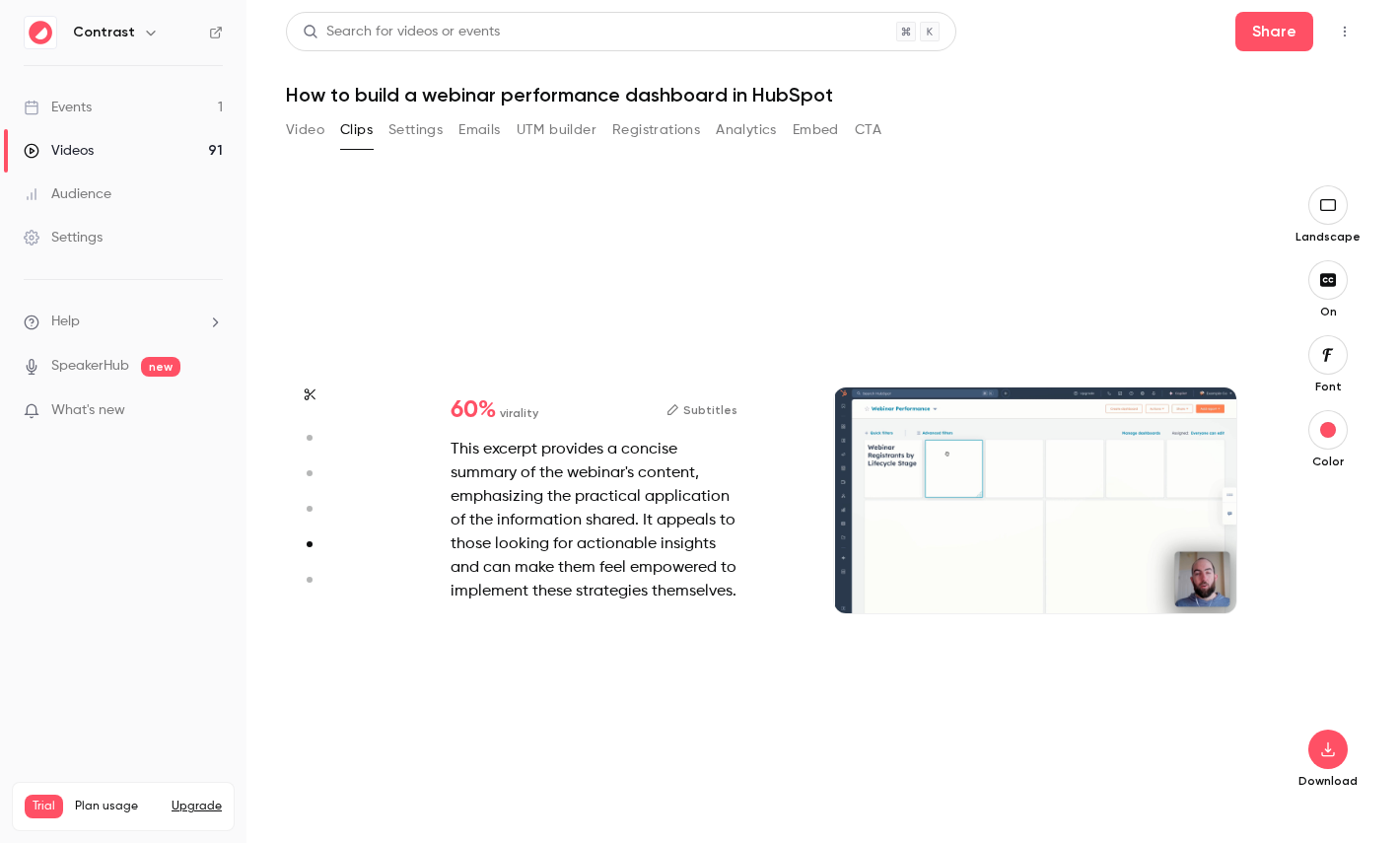 type on "*" 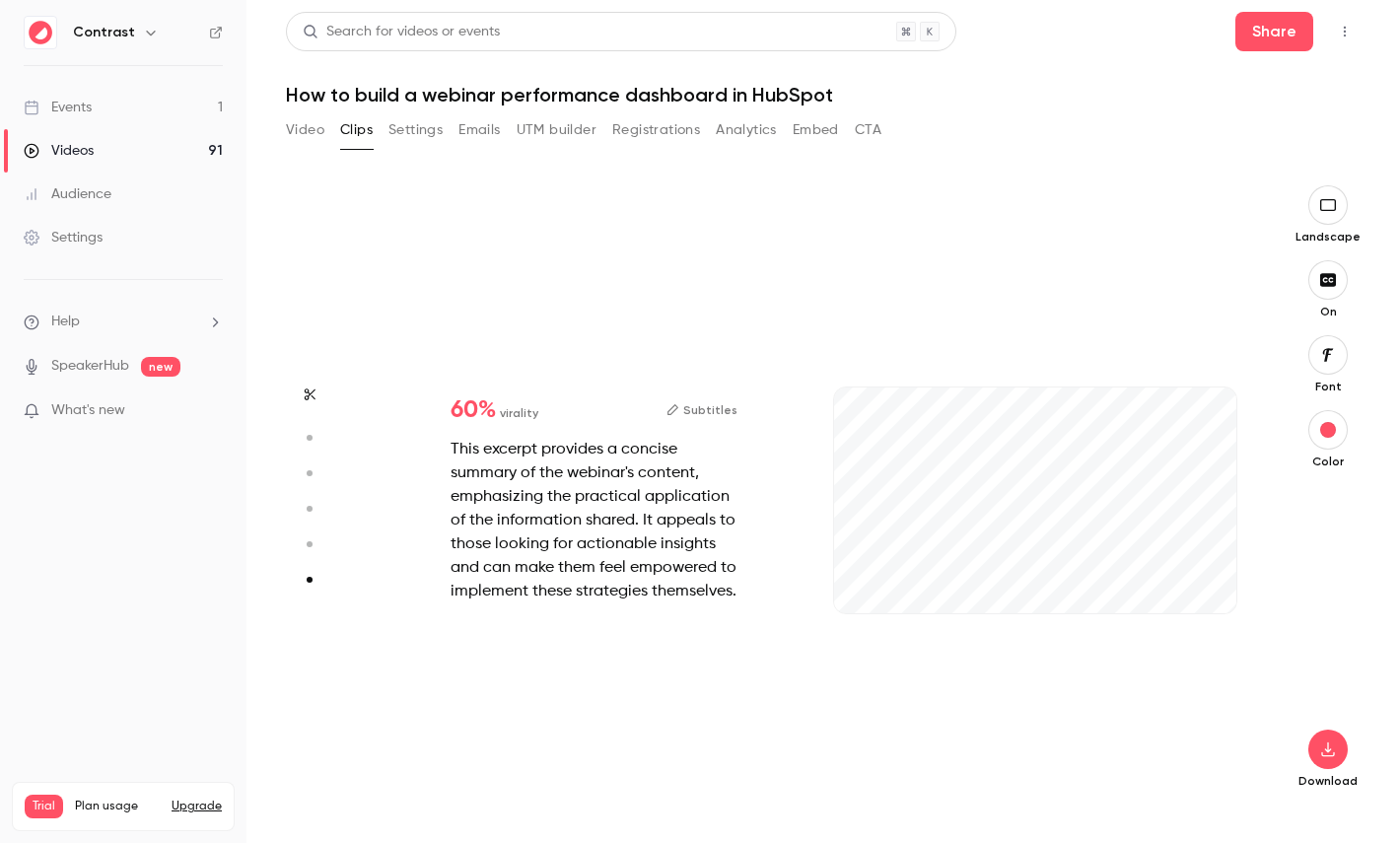 click 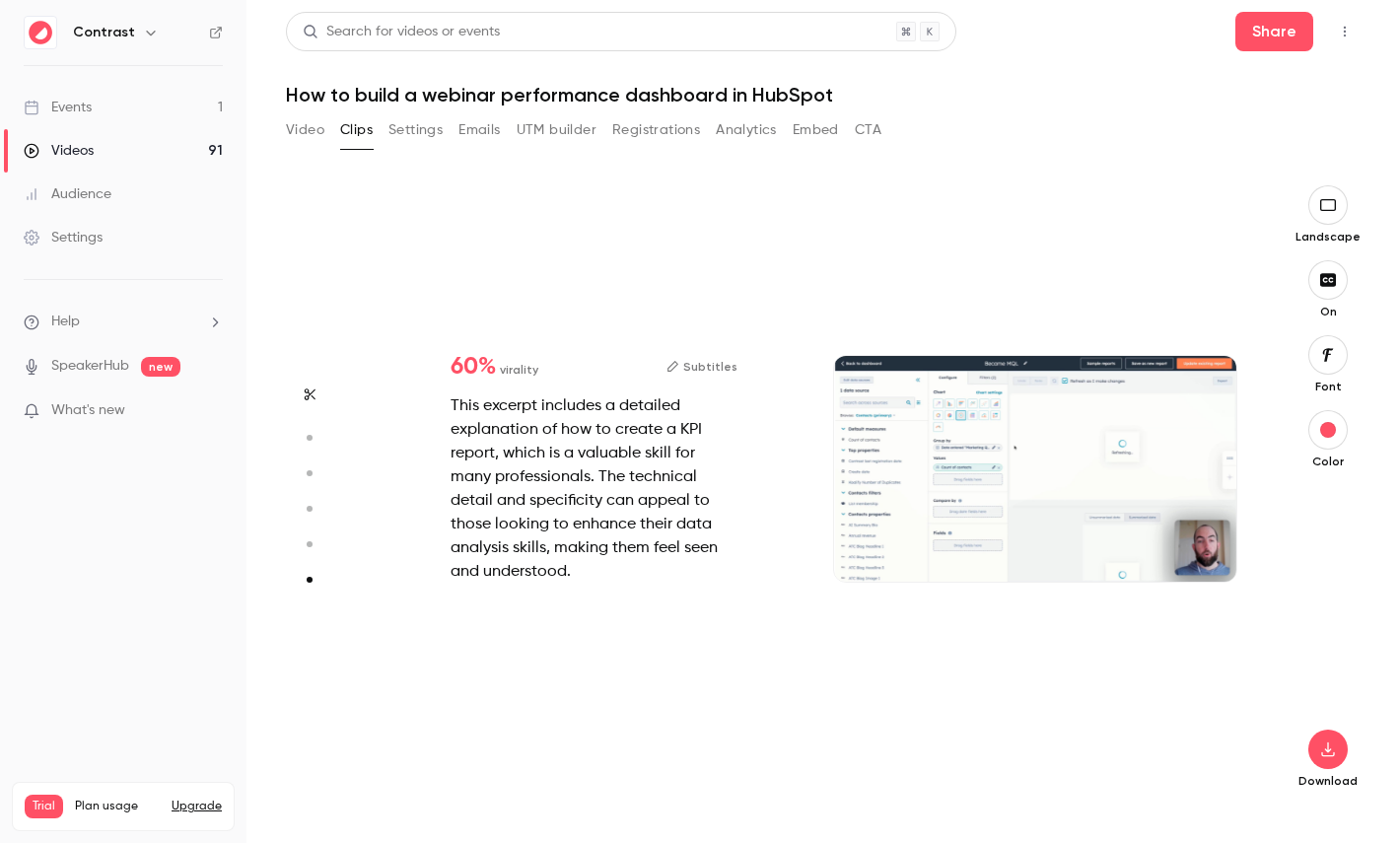 type on "*" 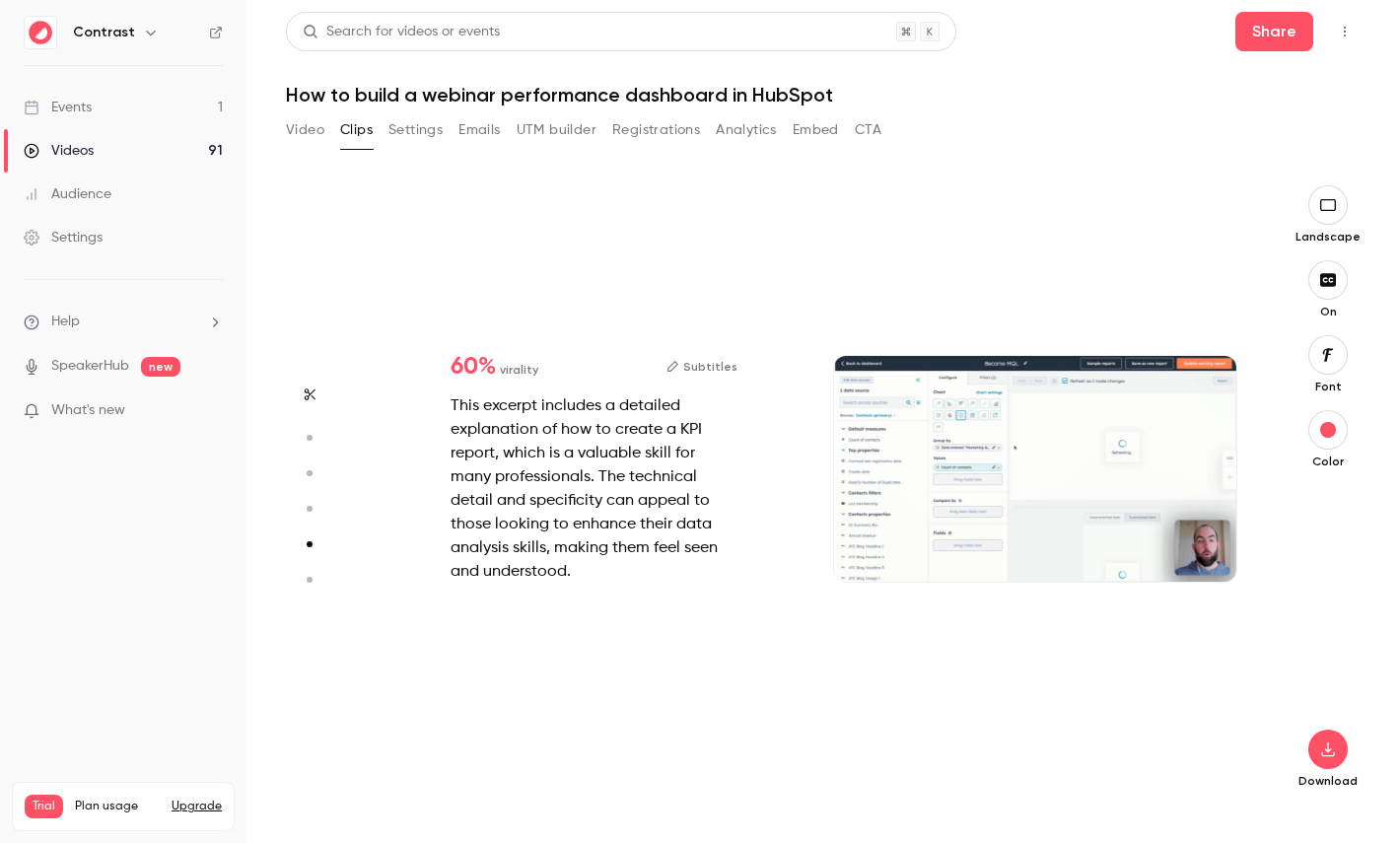 scroll, scrollTop: 2489, scrollLeft: 0, axis: vertical 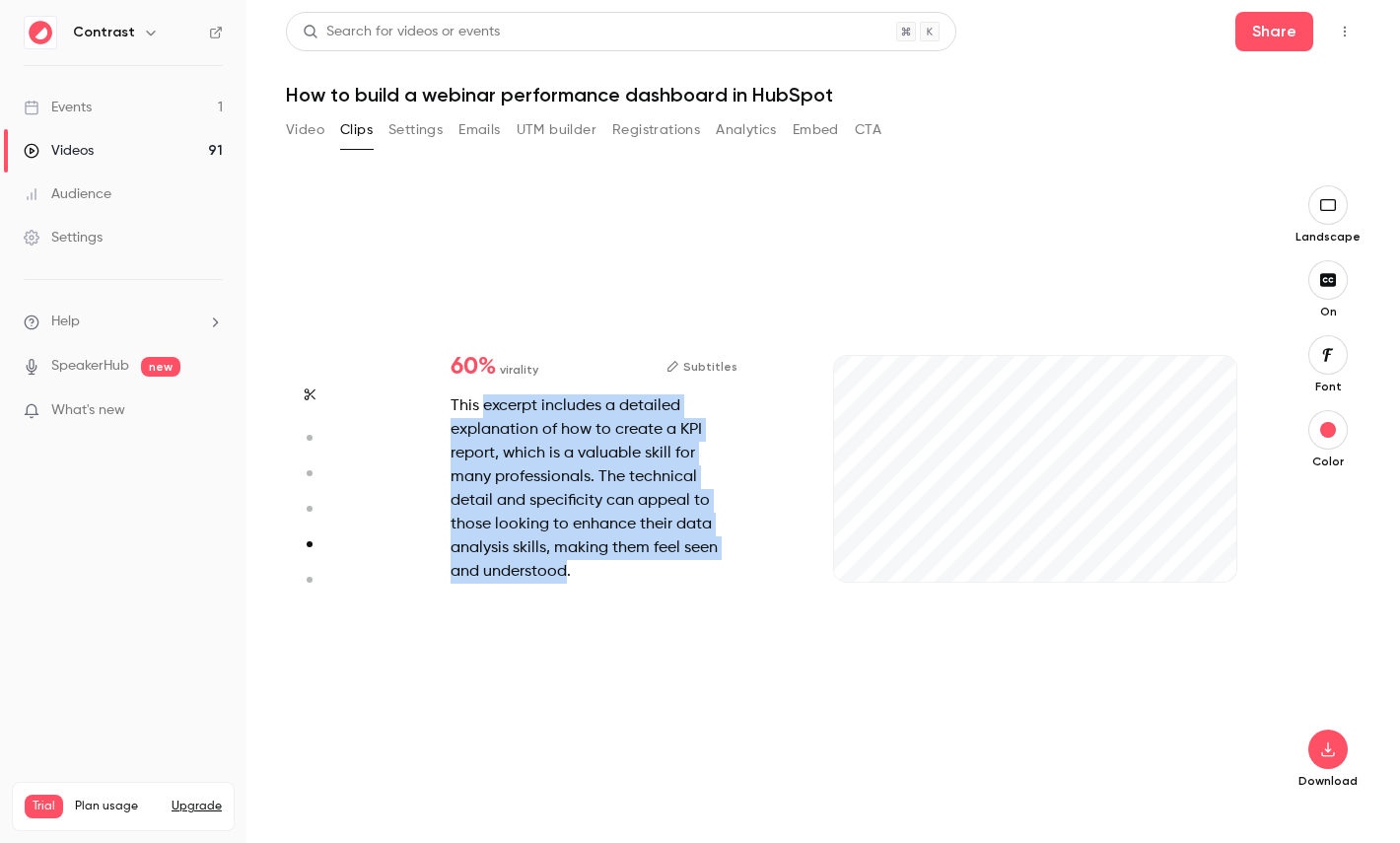 drag, startPoint x: 481, startPoint y: 407, endPoint x: 561, endPoint y: 564, distance: 176.20726 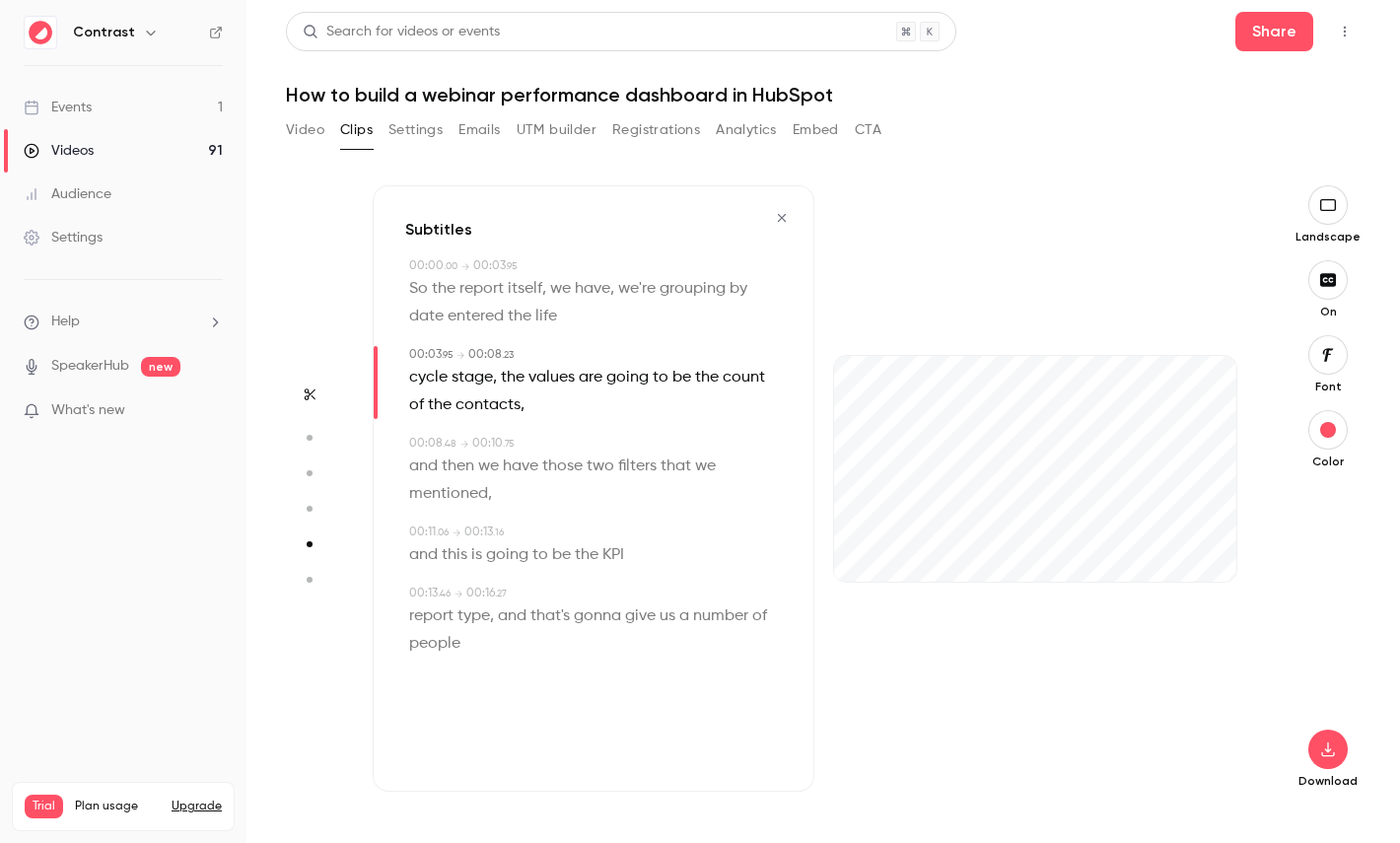 type on "***" 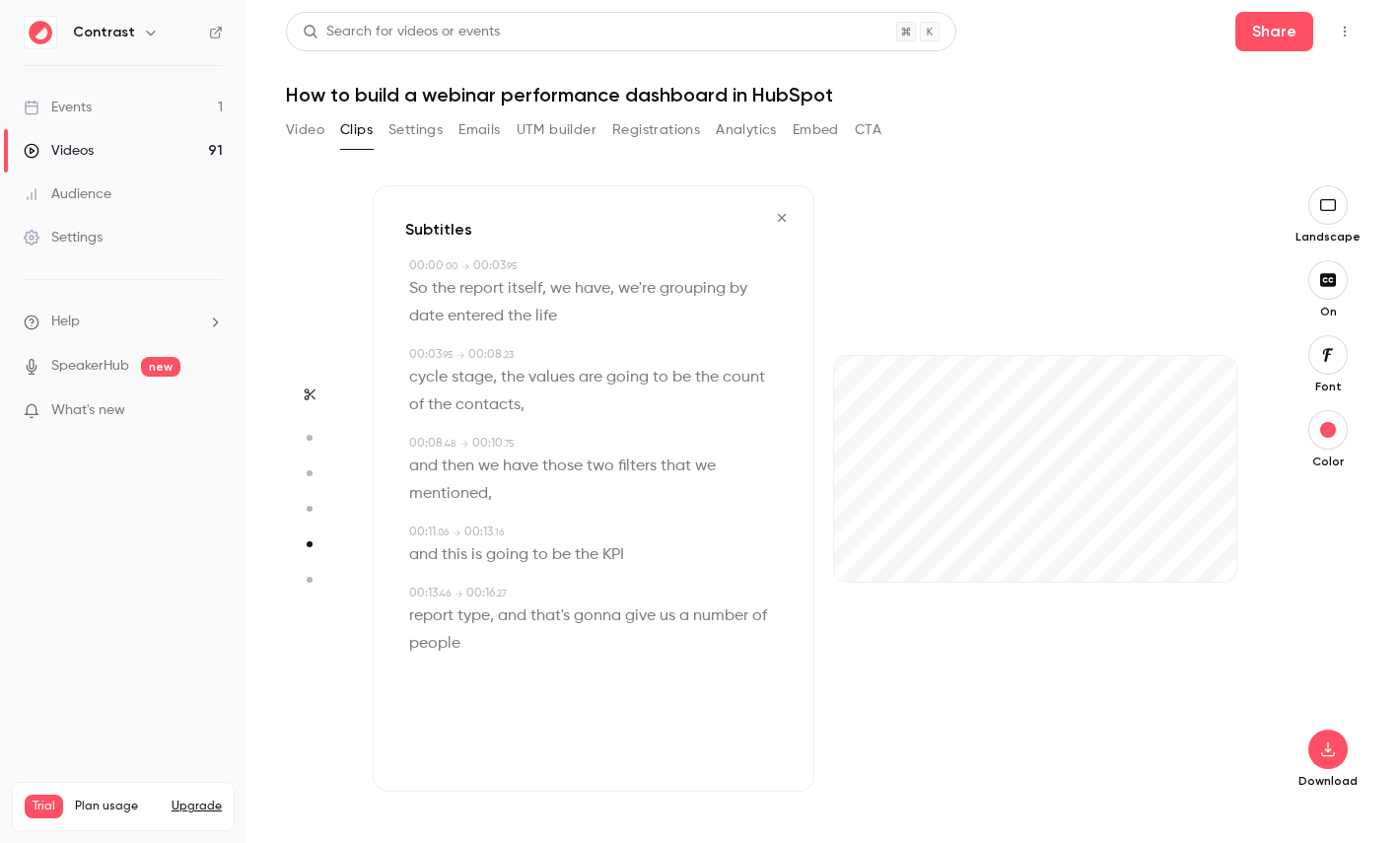 type on "****" 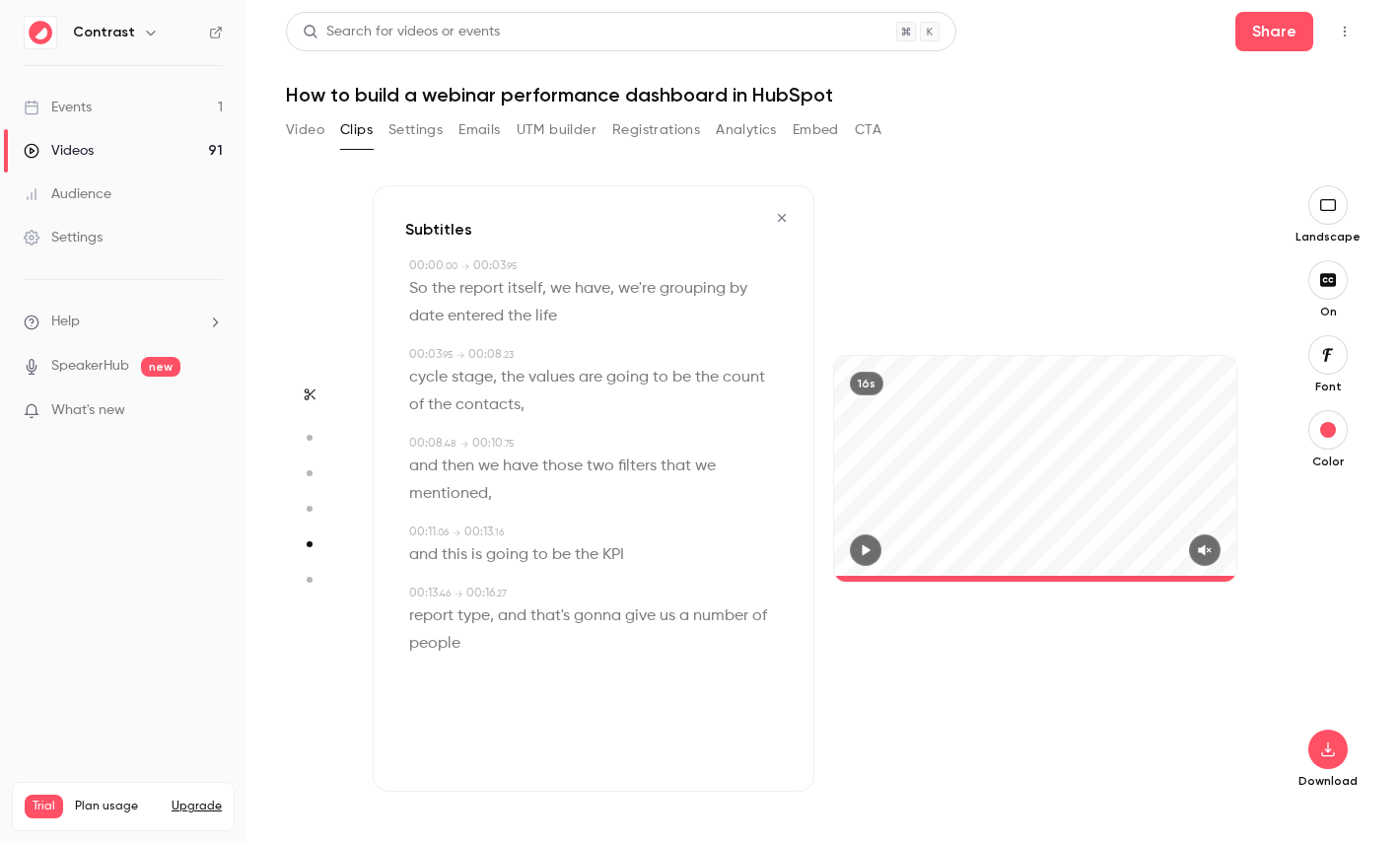 click on "Videos 91" at bounding box center (123, 151) 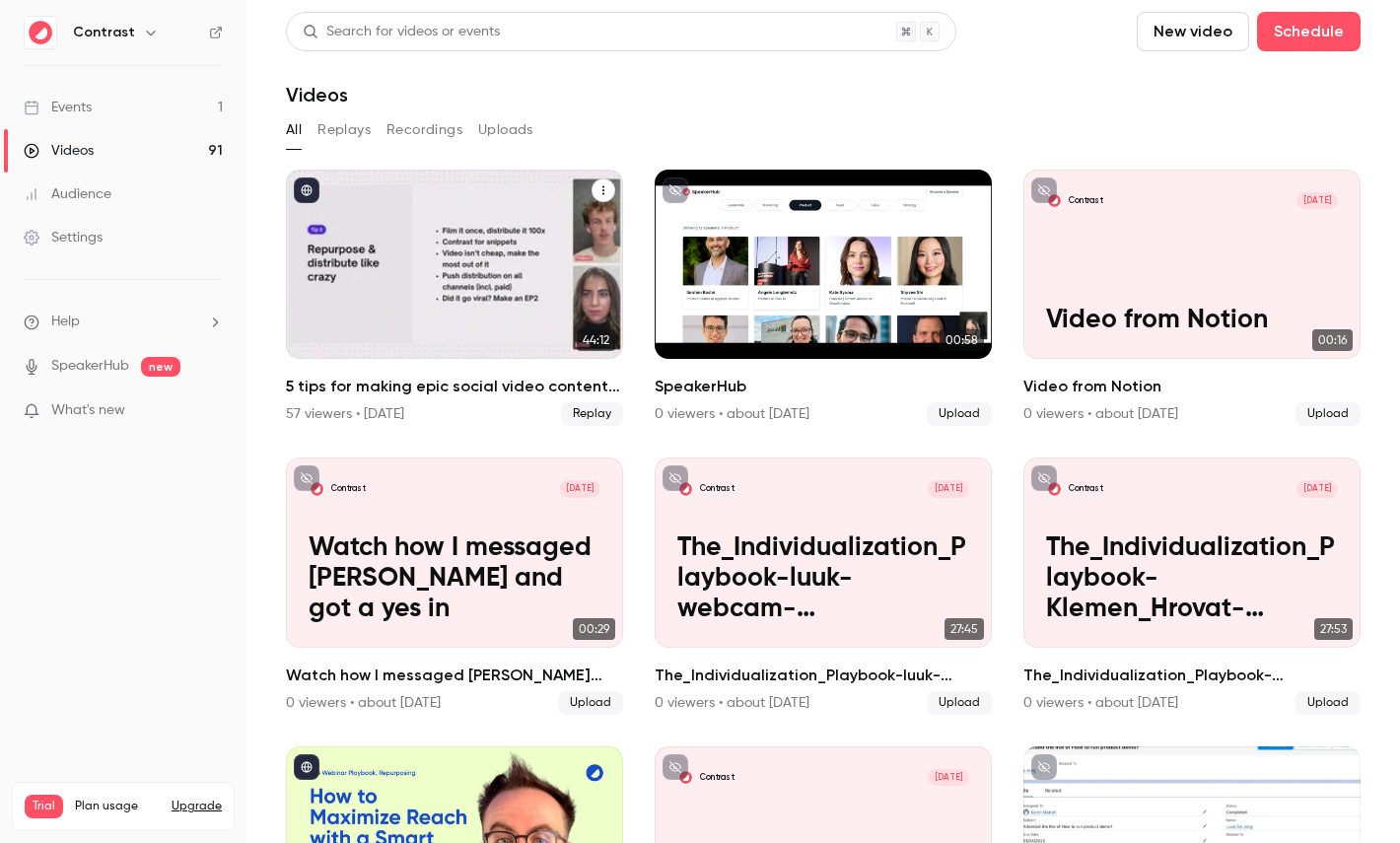 click at bounding box center (455, 264) 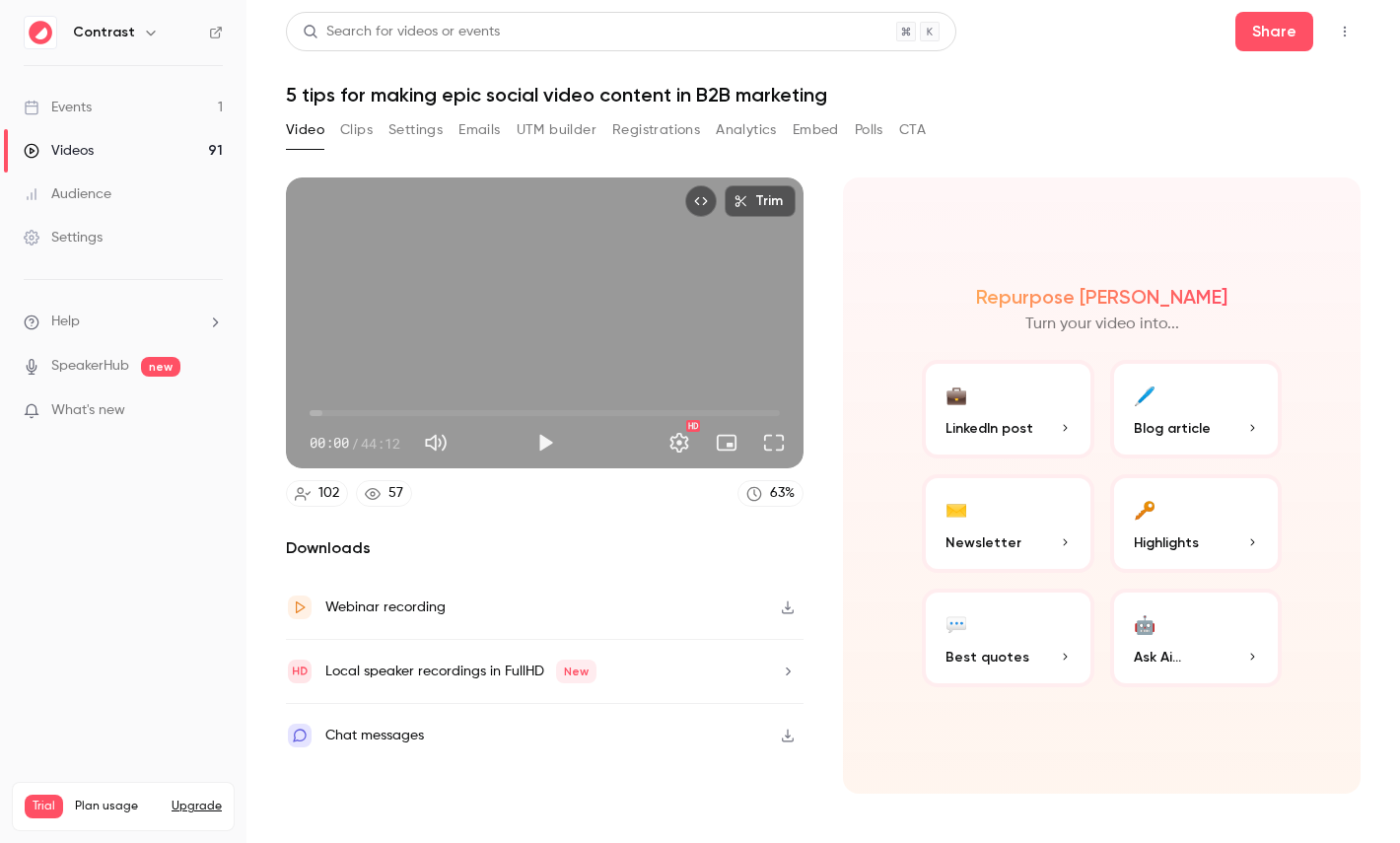 click on "44:12" at bounding box center [381, 443] 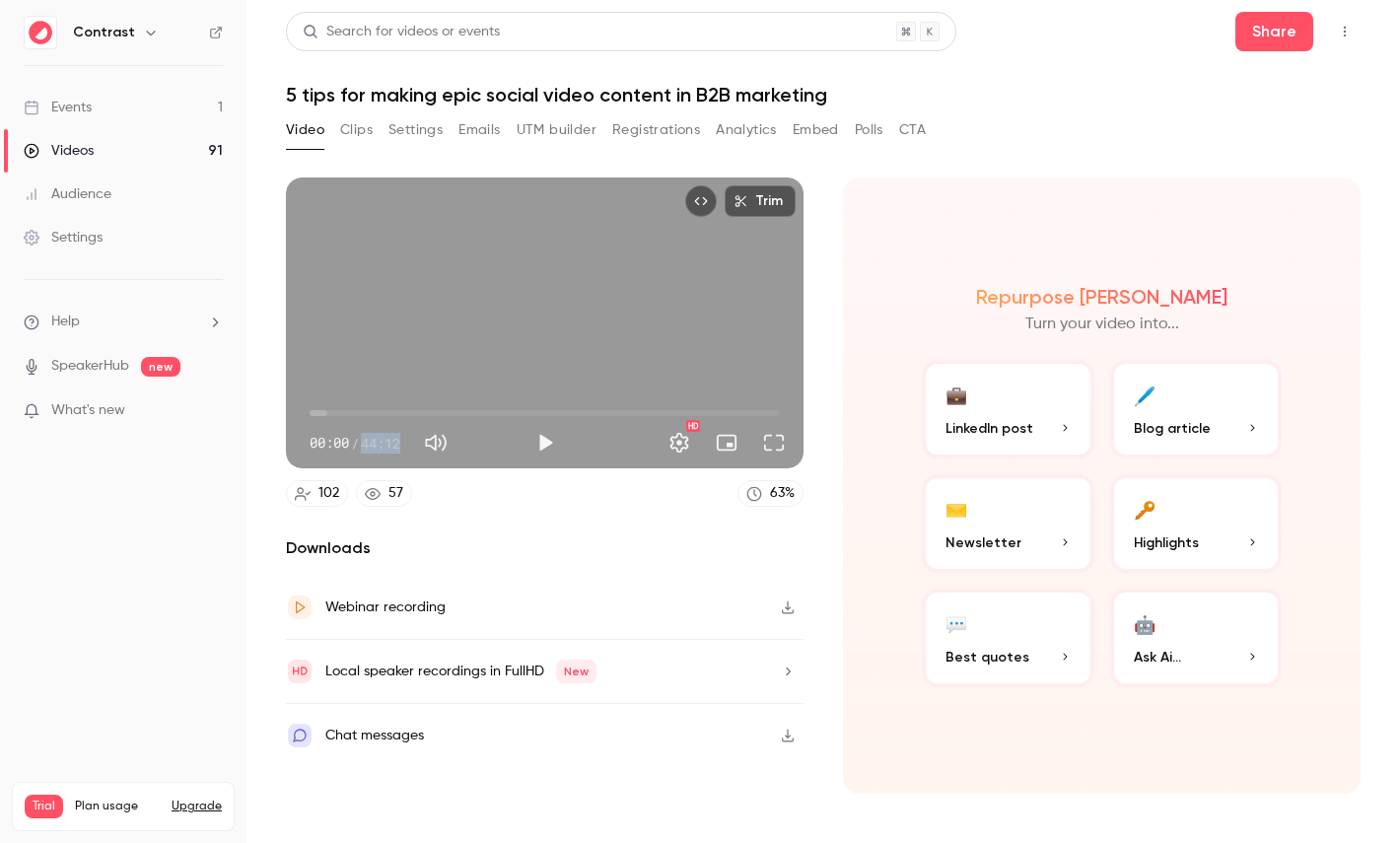 drag, startPoint x: 374, startPoint y: 447, endPoint x: 396, endPoint y: 447, distance: 22 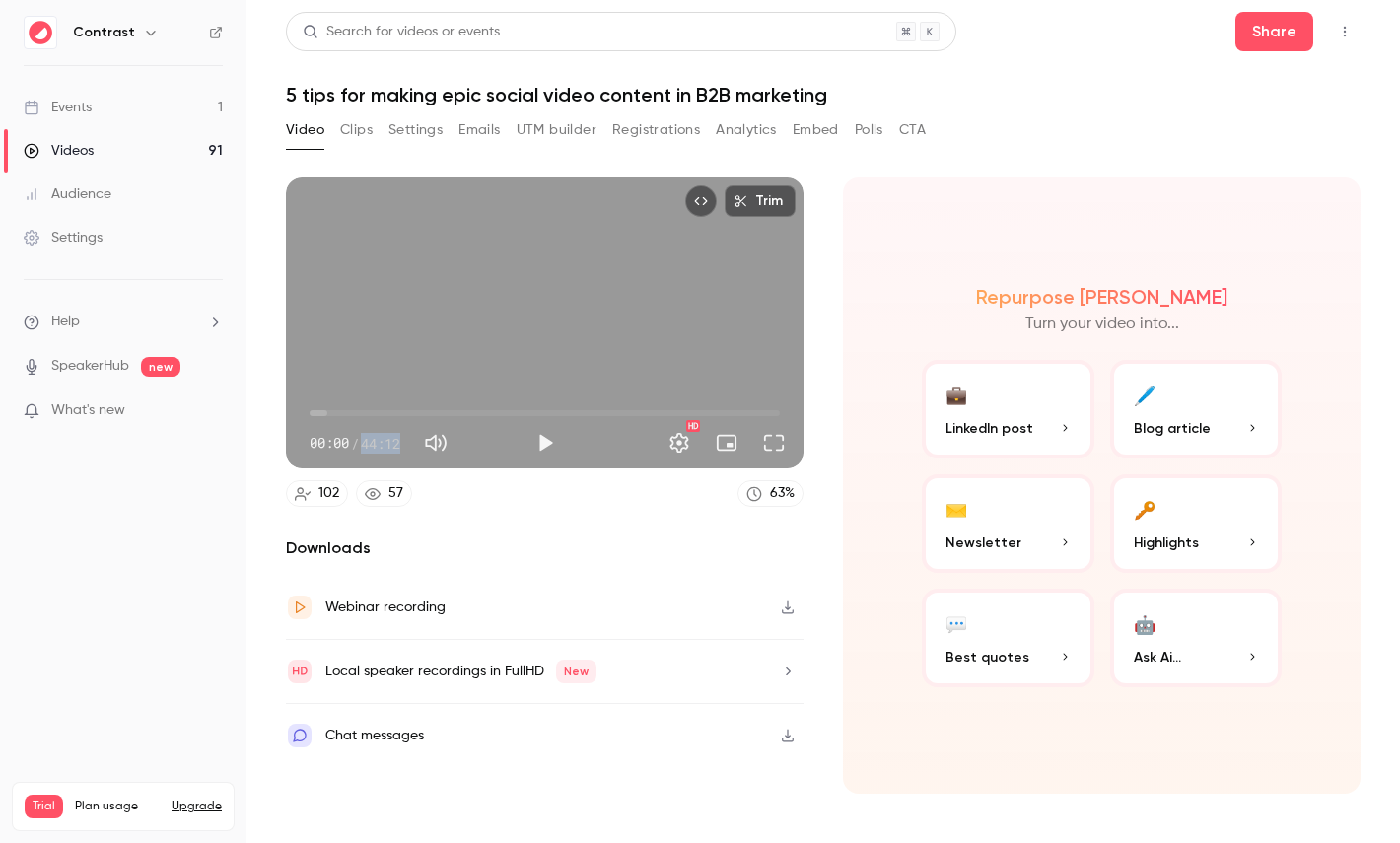 click on "🔑 Highlights" at bounding box center (1196, 524) 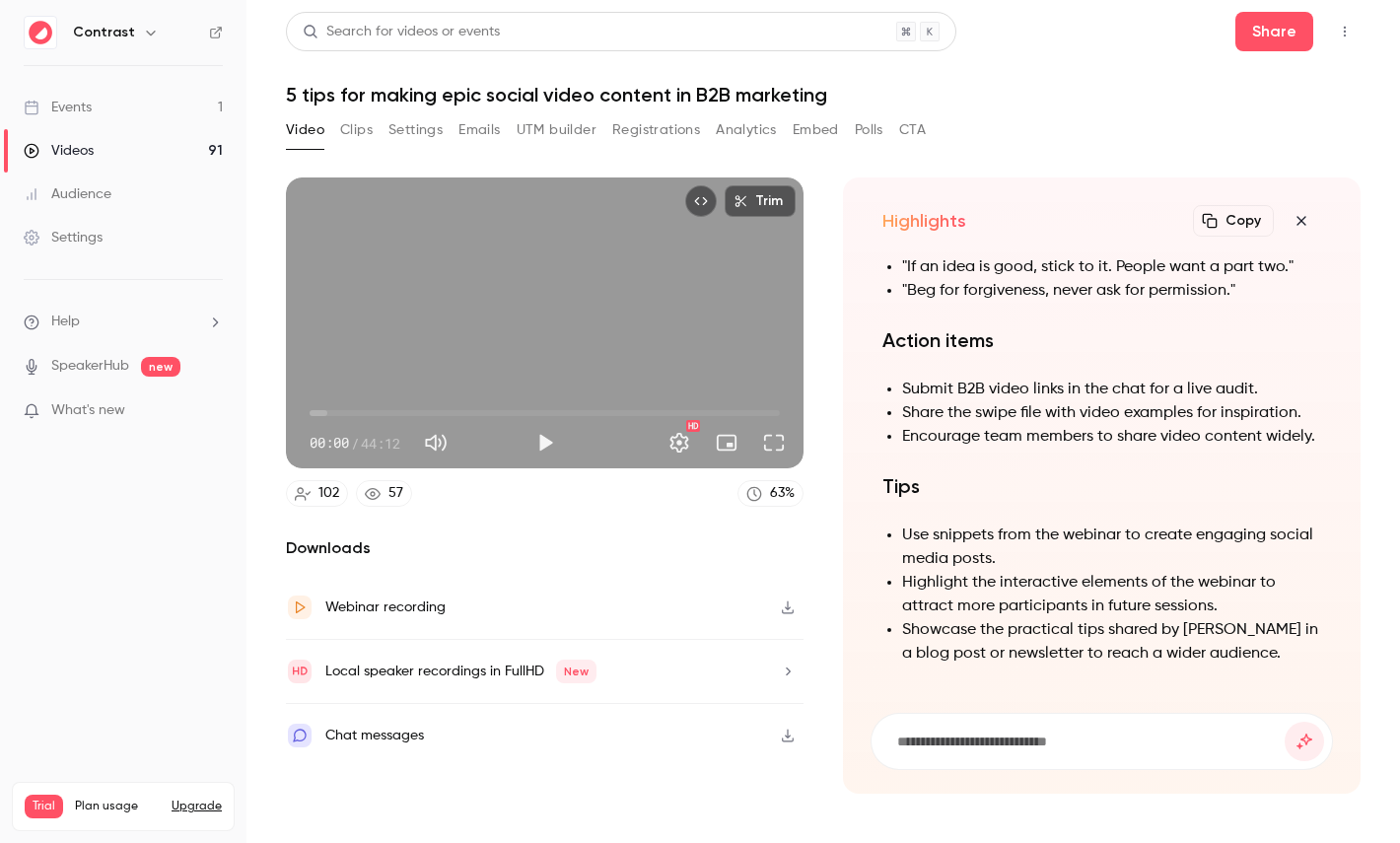 click on "5 tips for making epic social video content in B2B marketing" at bounding box center (823, 95) 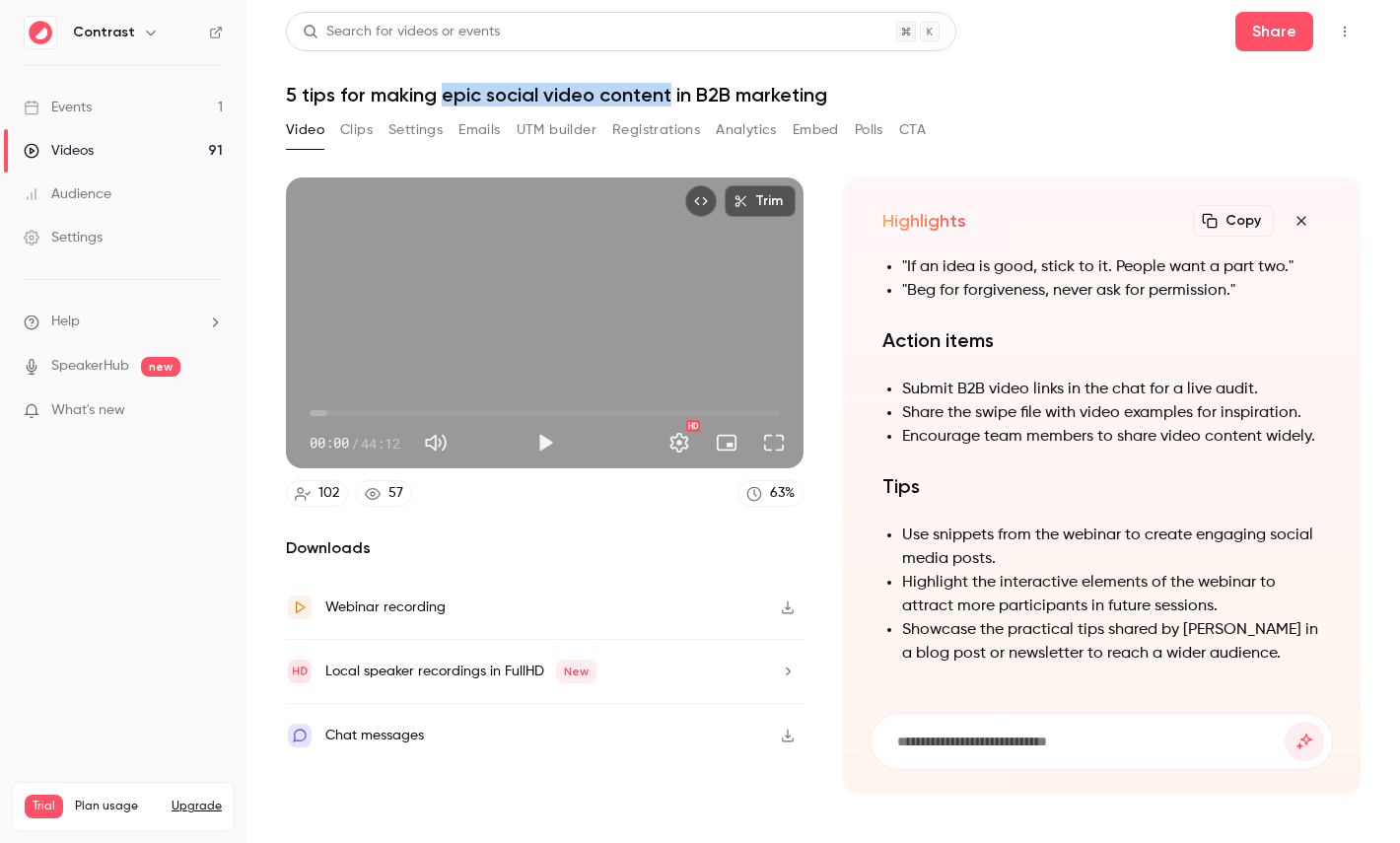 drag, startPoint x: 449, startPoint y: 91, endPoint x: 642, endPoint y: 89, distance: 193.01036 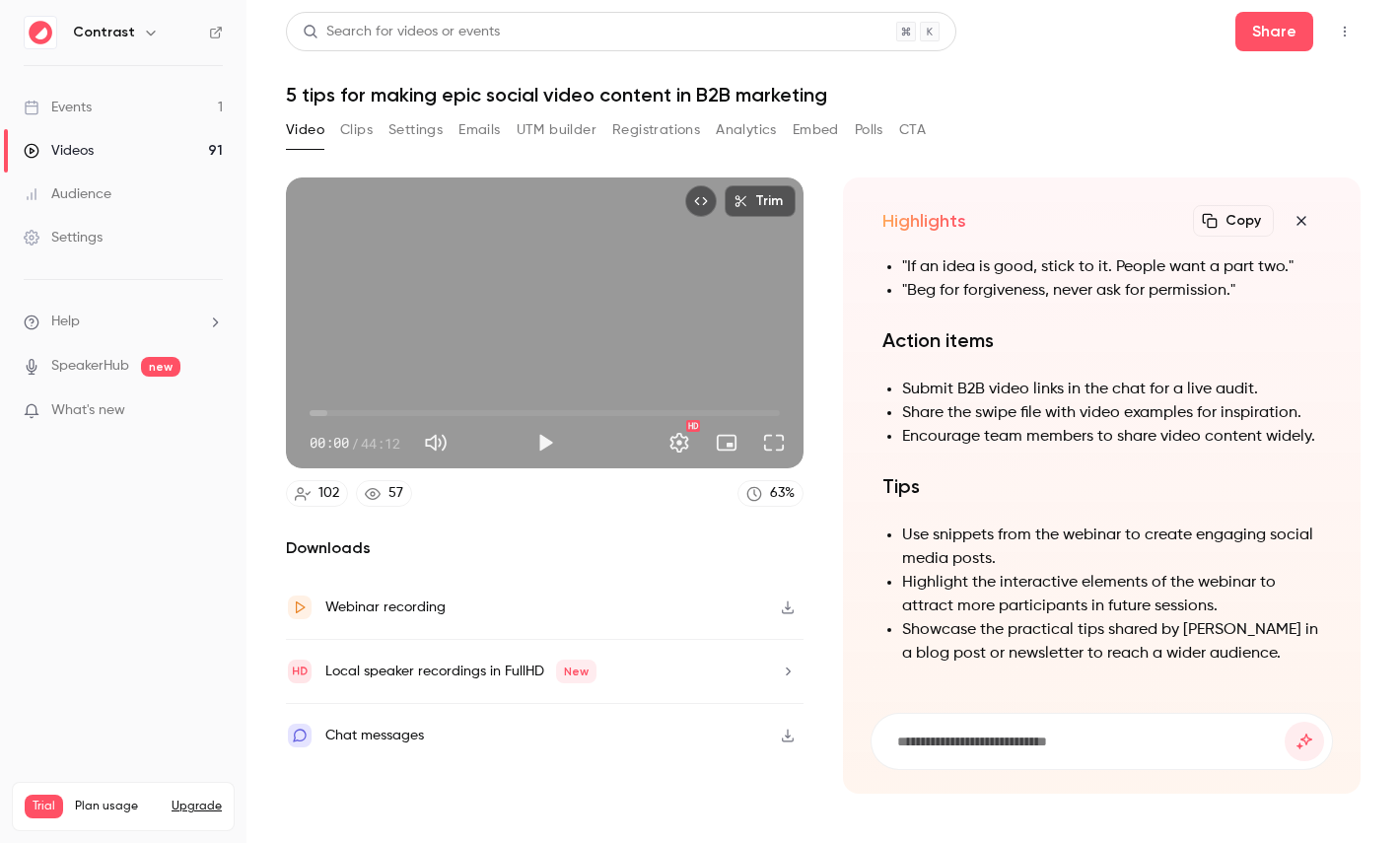 click at bounding box center [1089, 741] 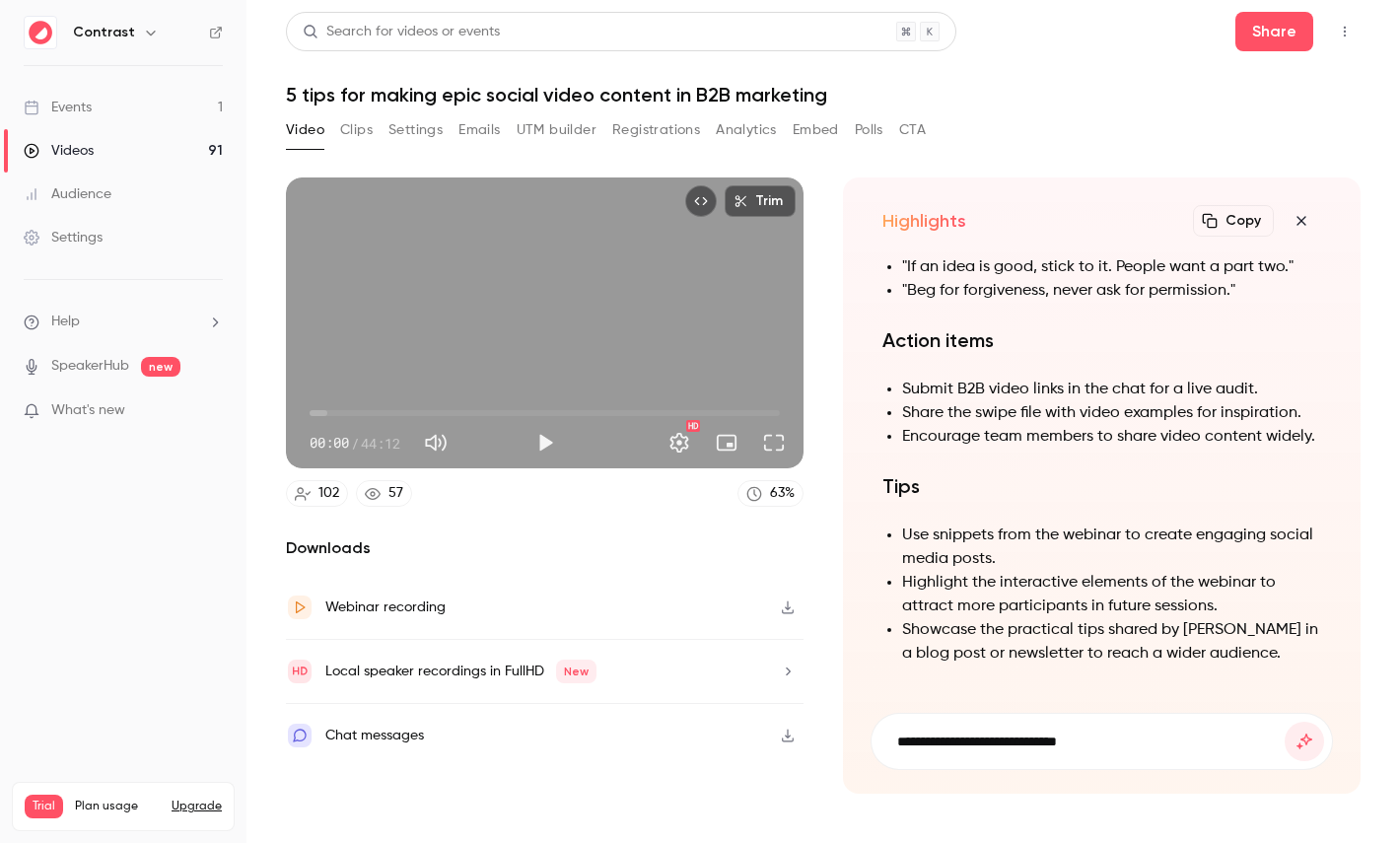 paste on "**********" 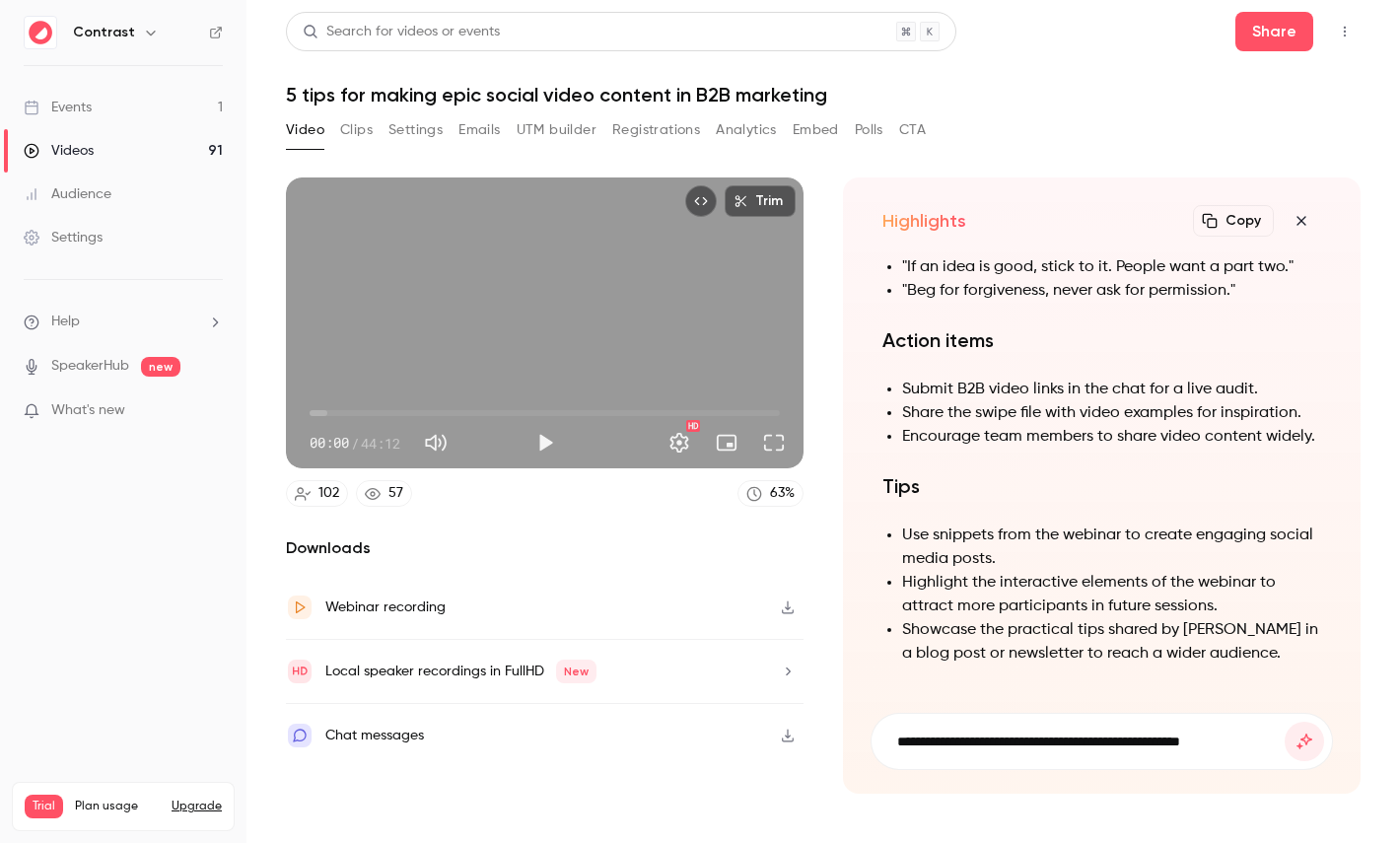 type on "**********" 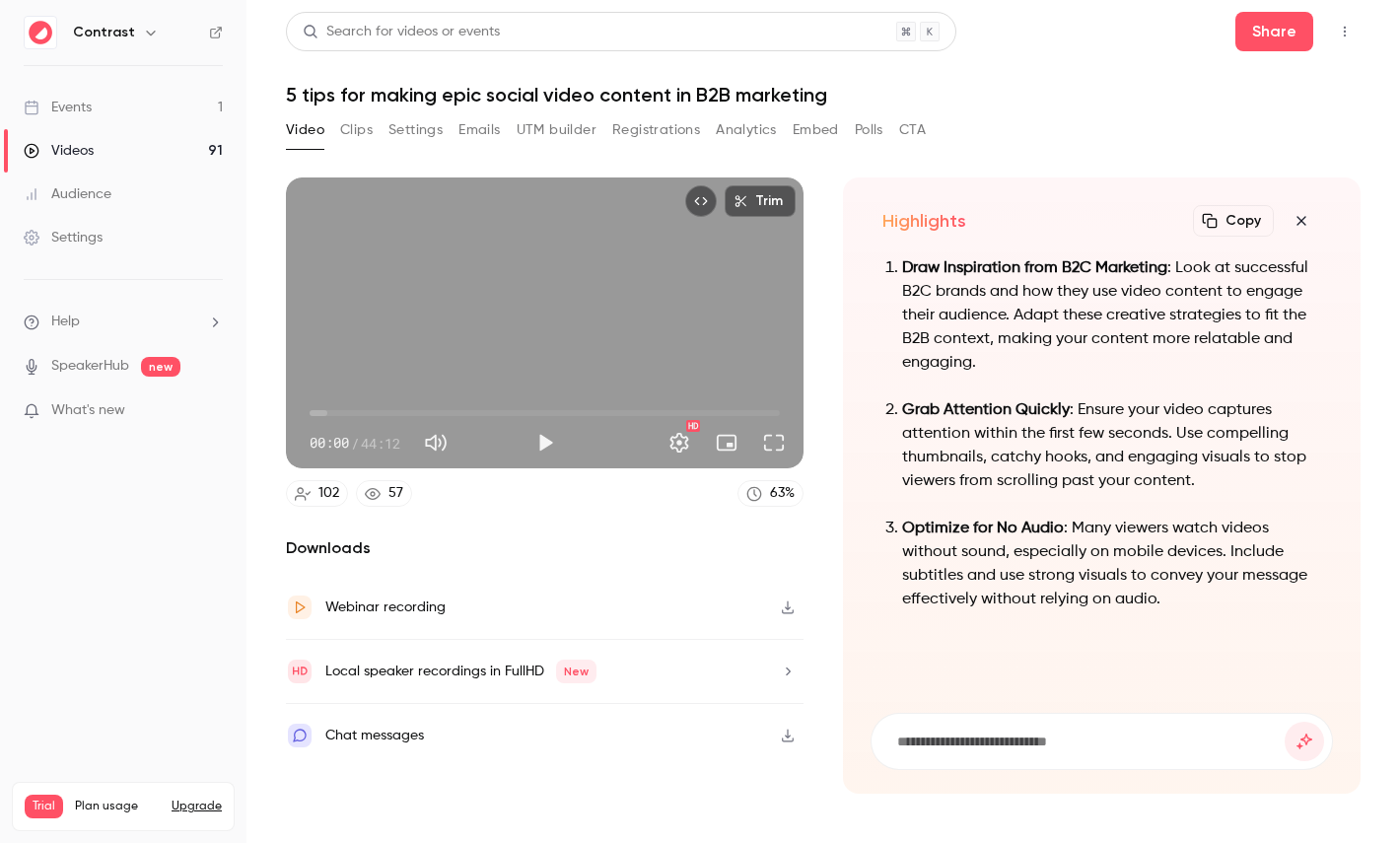 click 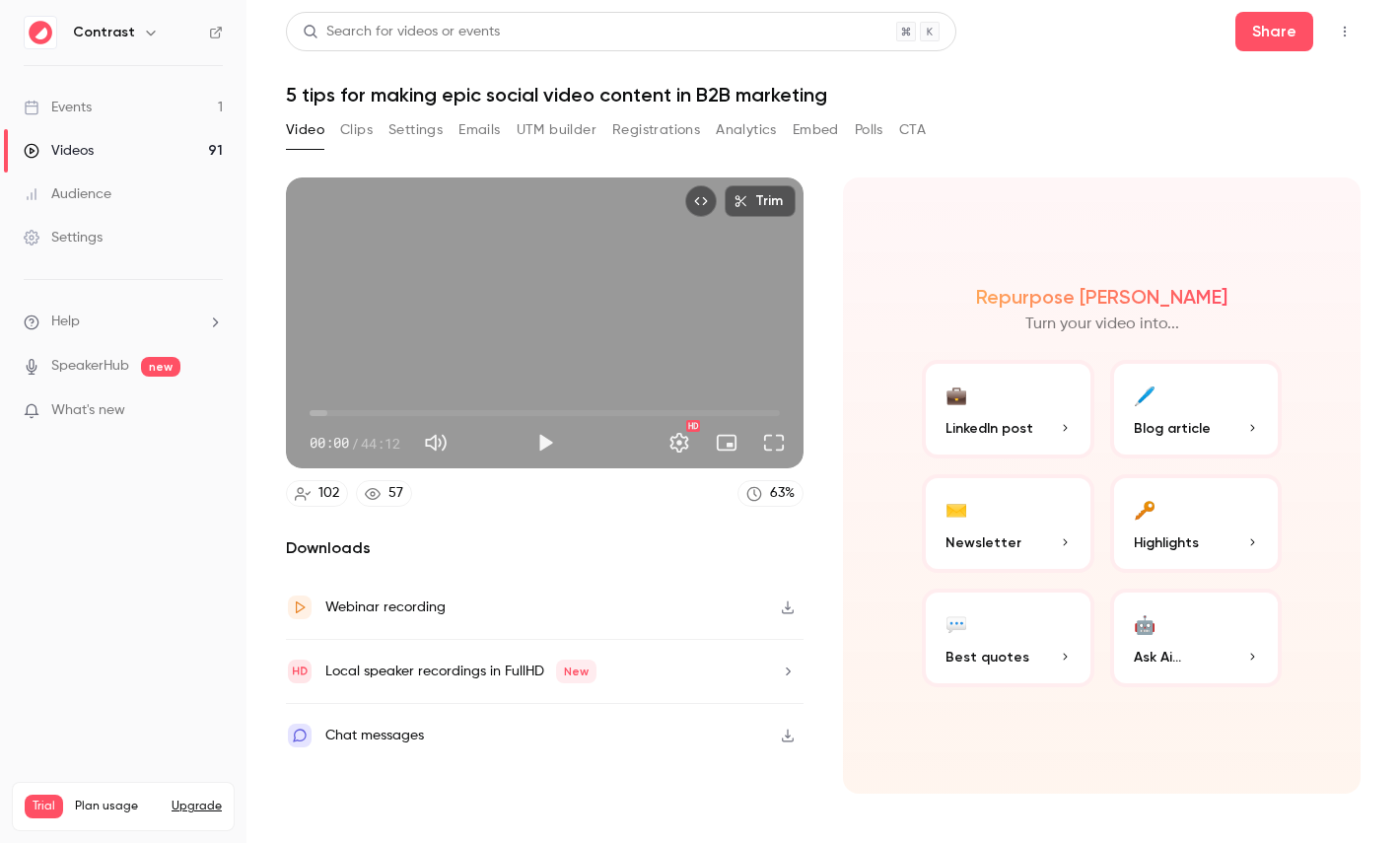 click on "Videos 91" at bounding box center [123, 151] 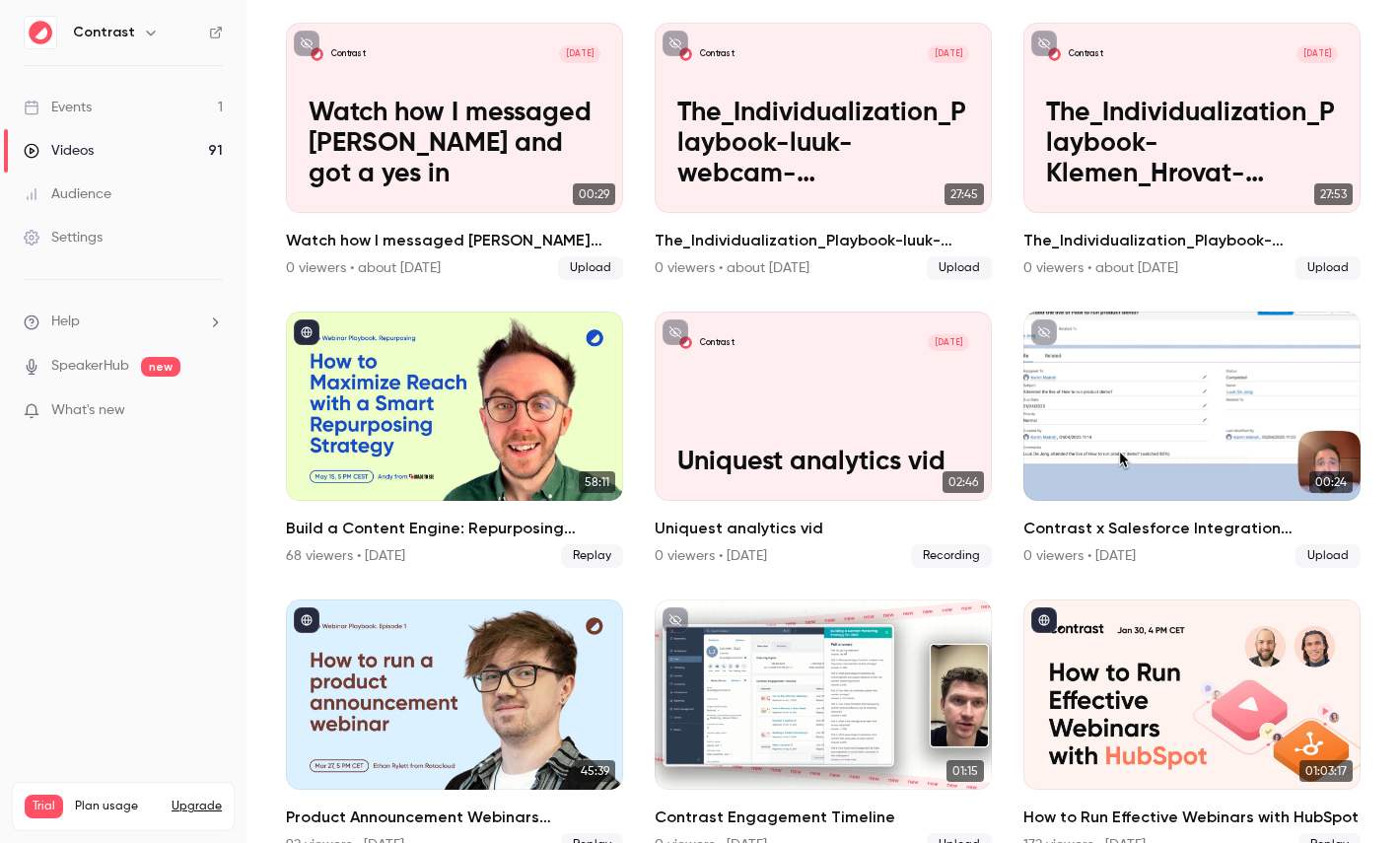 scroll, scrollTop: 462, scrollLeft: 0, axis: vertical 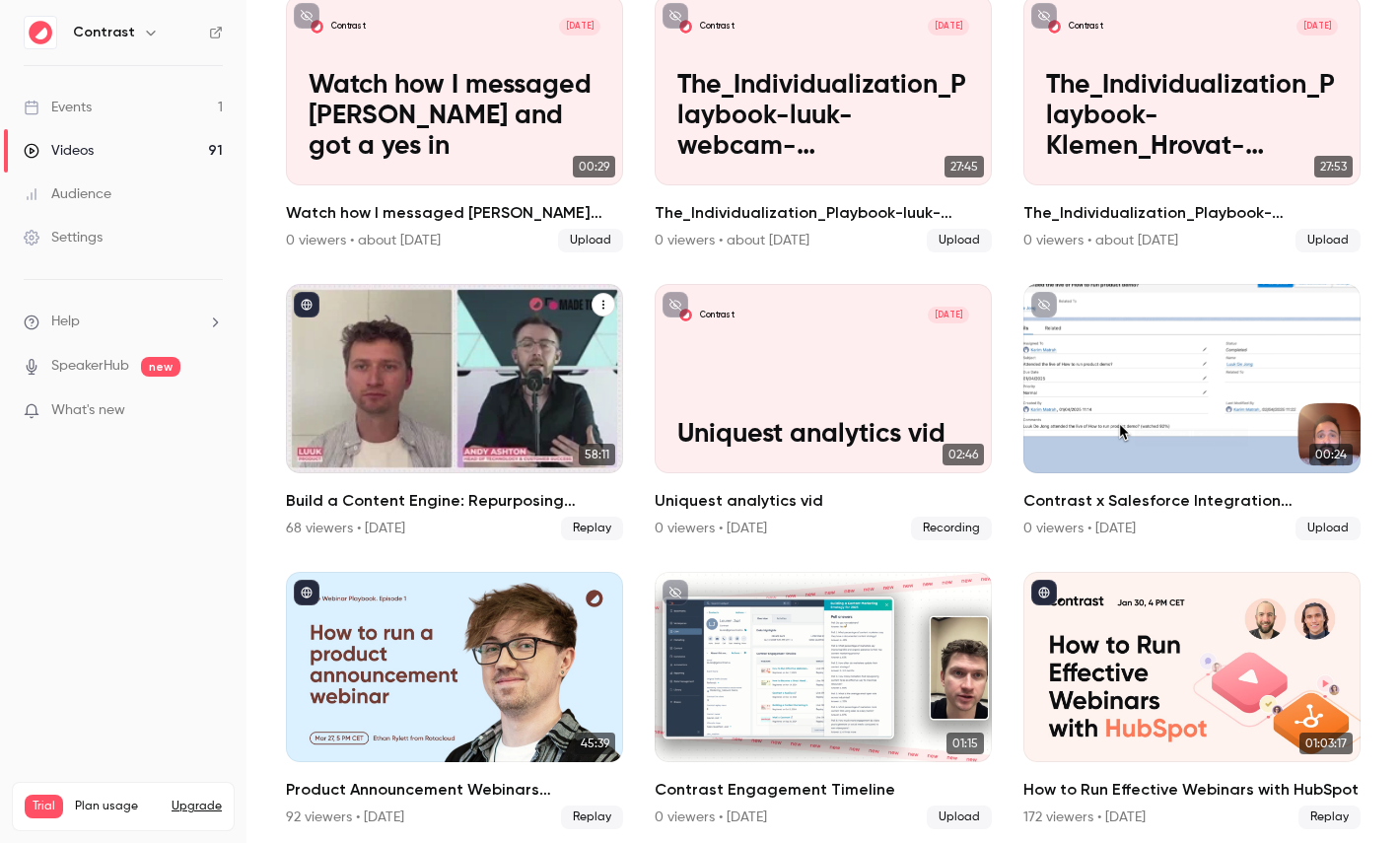 click at bounding box center [455, 379] 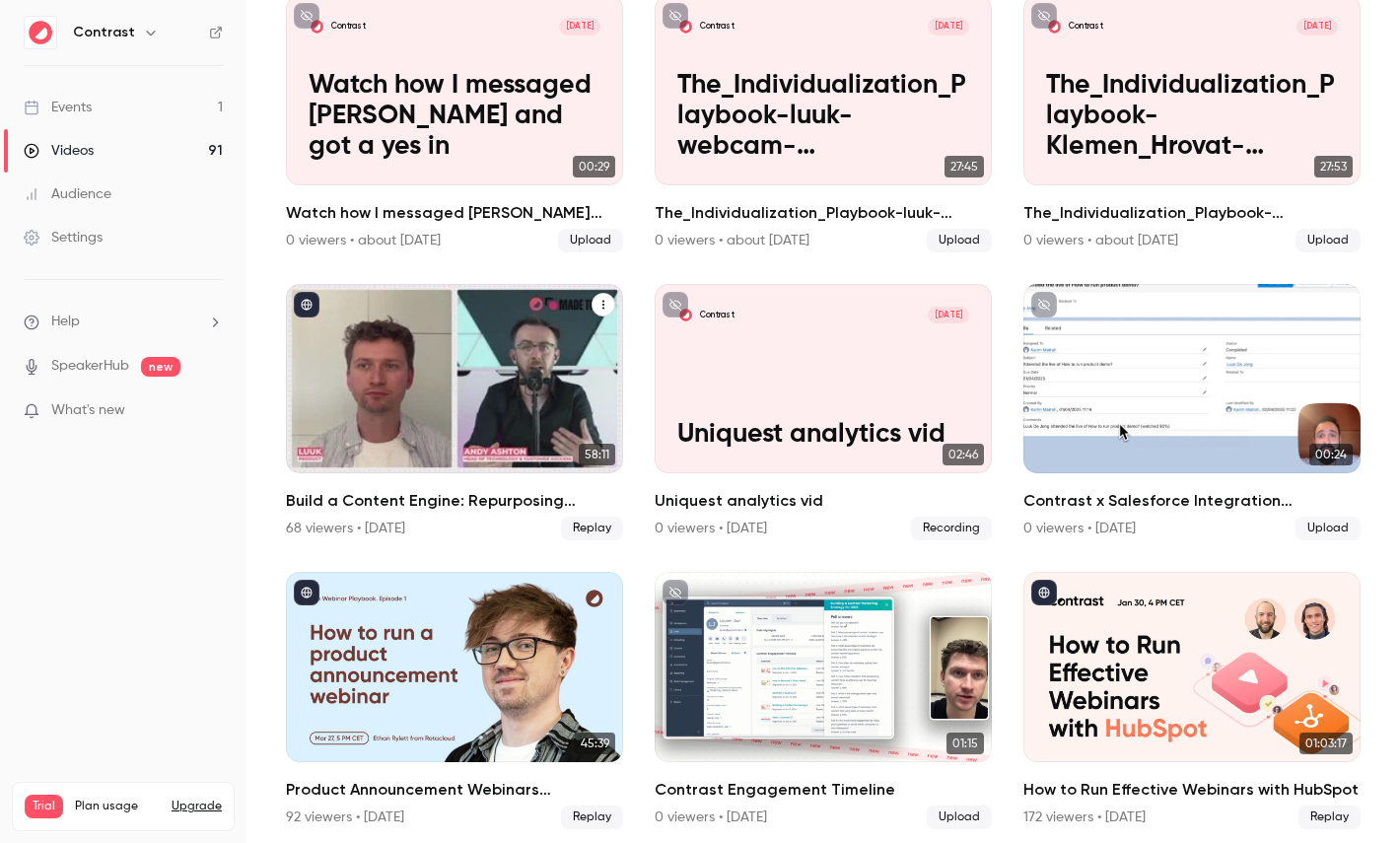scroll, scrollTop: 0, scrollLeft: 0, axis: both 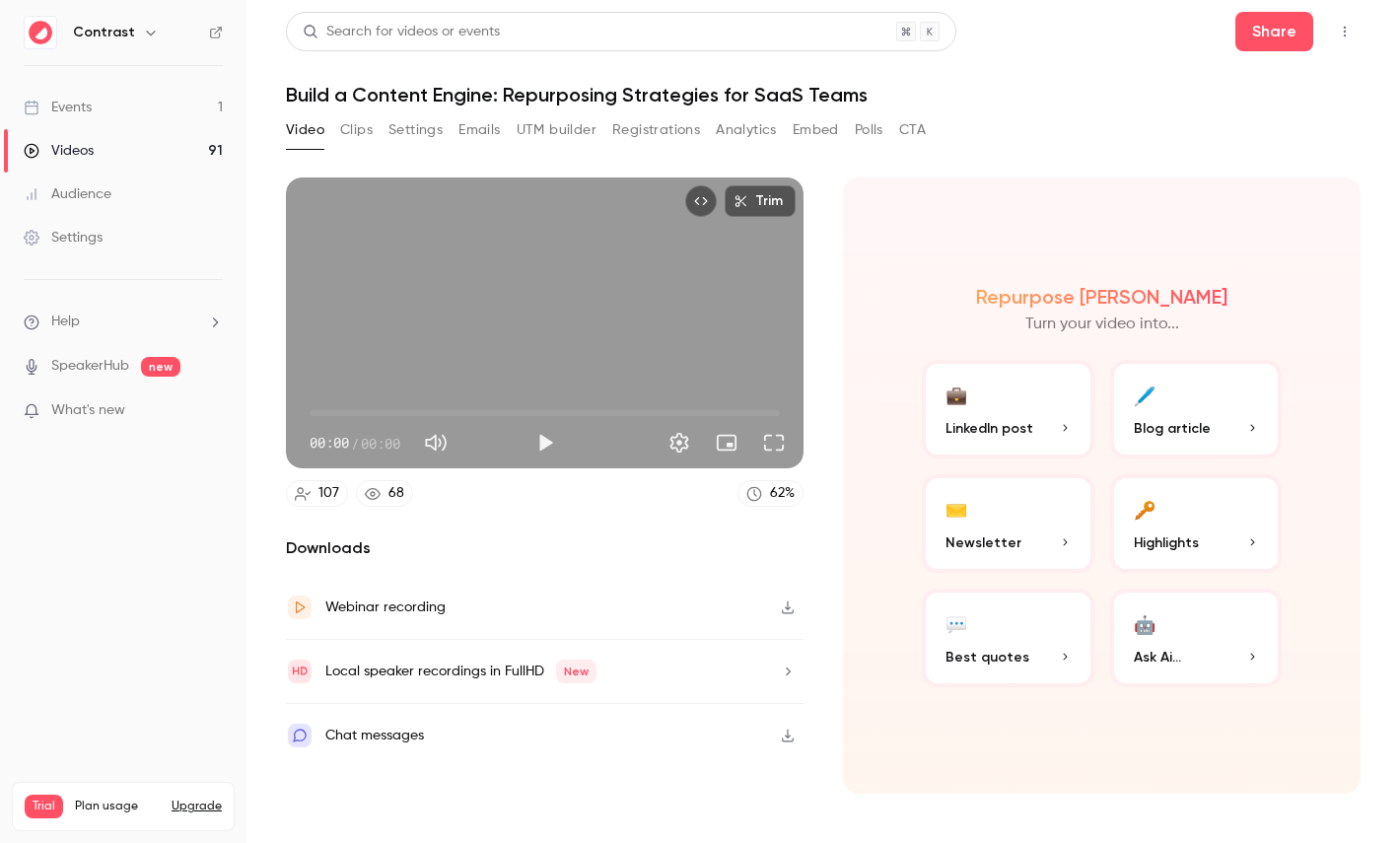 click on "Local speaker recordings in FullHD New" at bounding box center [460, 671] 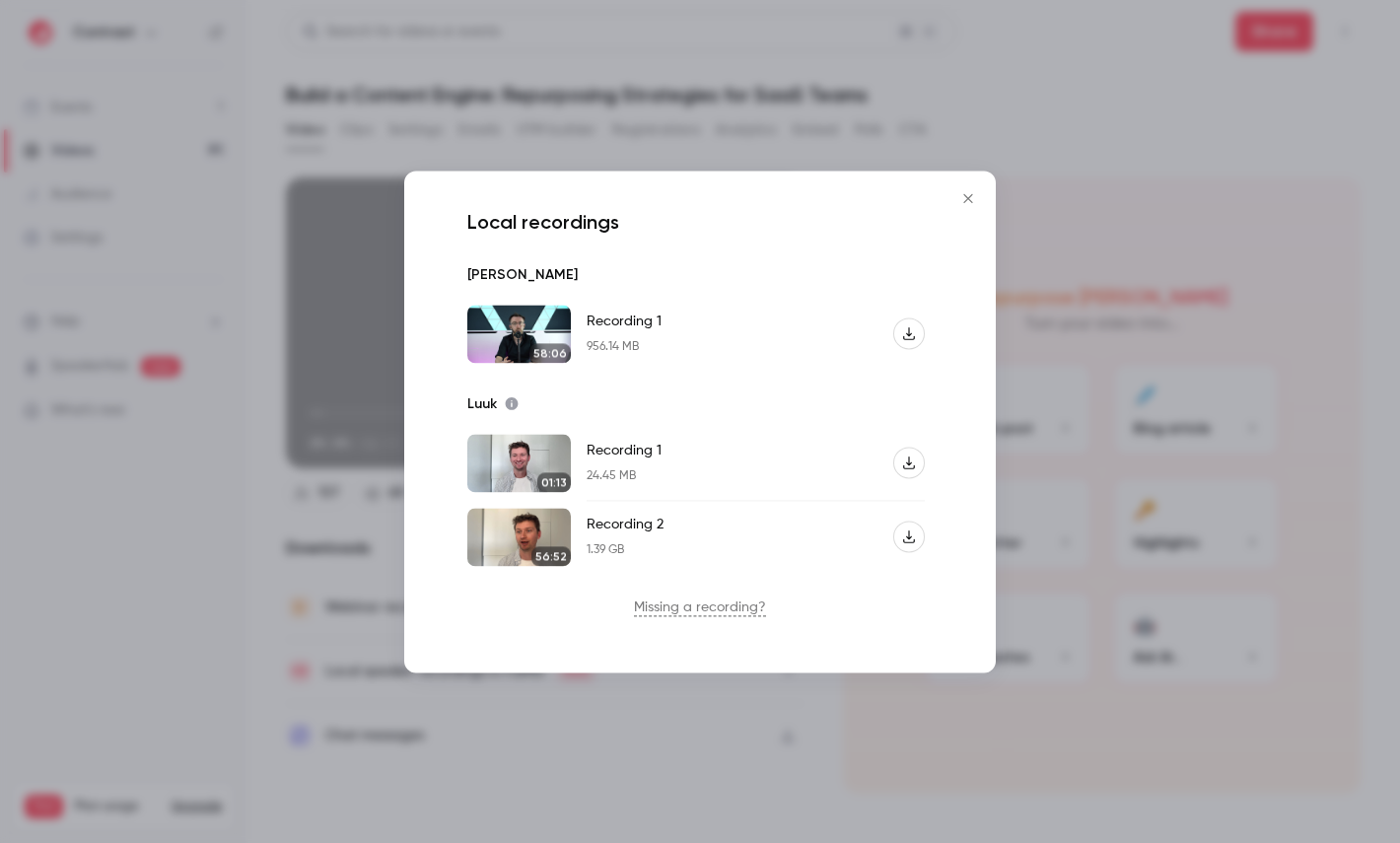 click at bounding box center [700, 421] 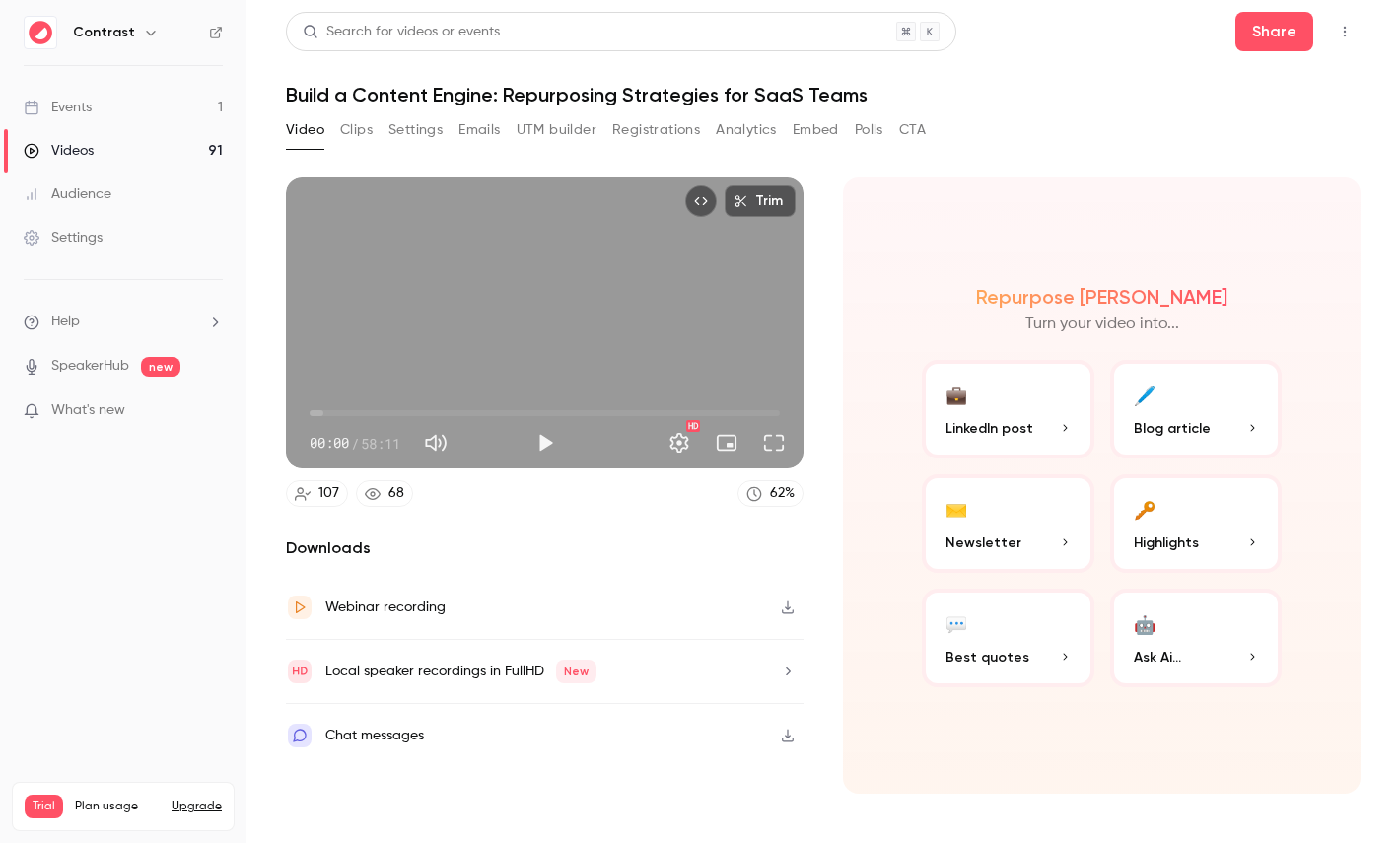 click on "Settings" at bounding box center [63, 238] 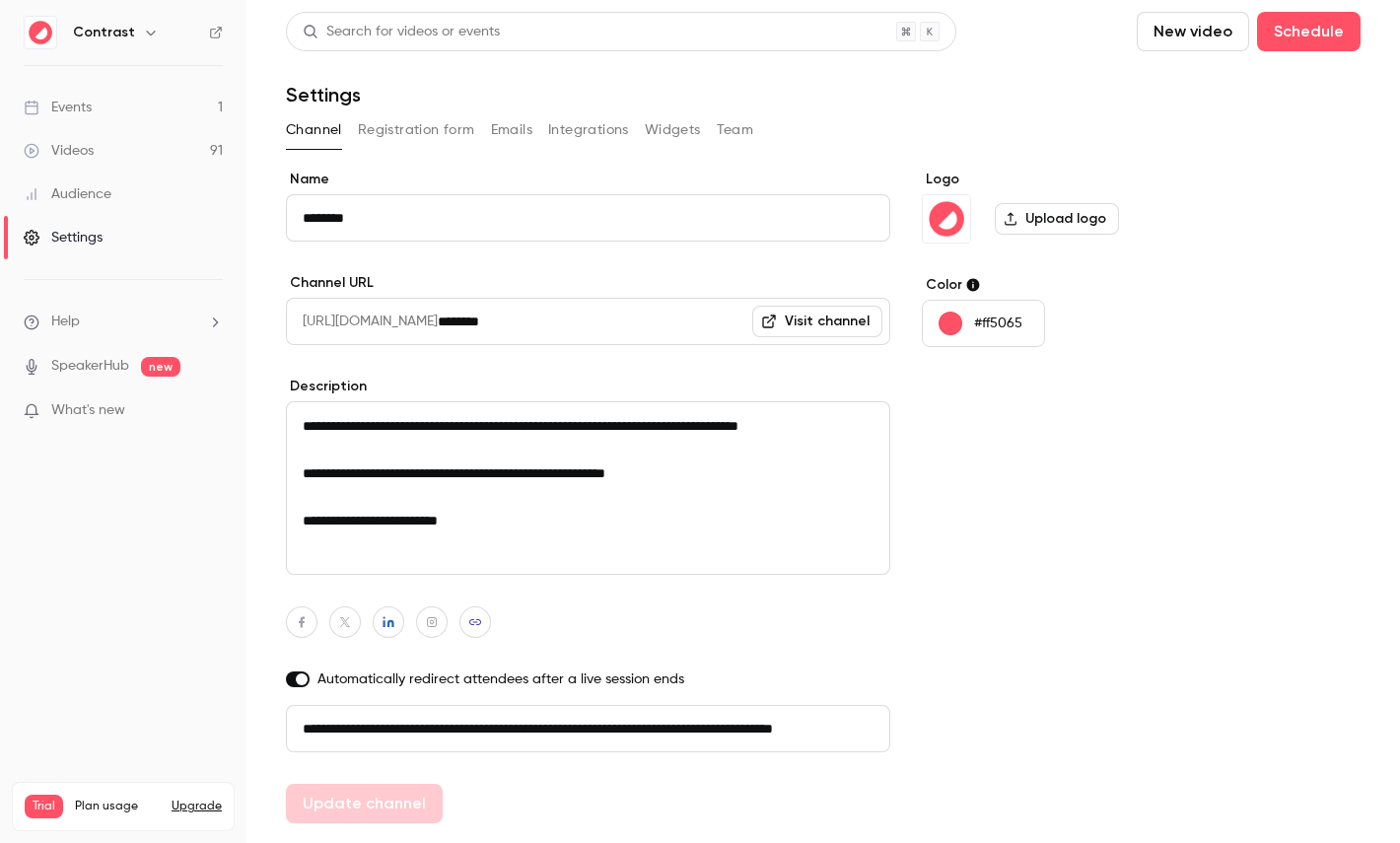 scroll, scrollTop: 0, scrollLeft: 111, axis: horizontal 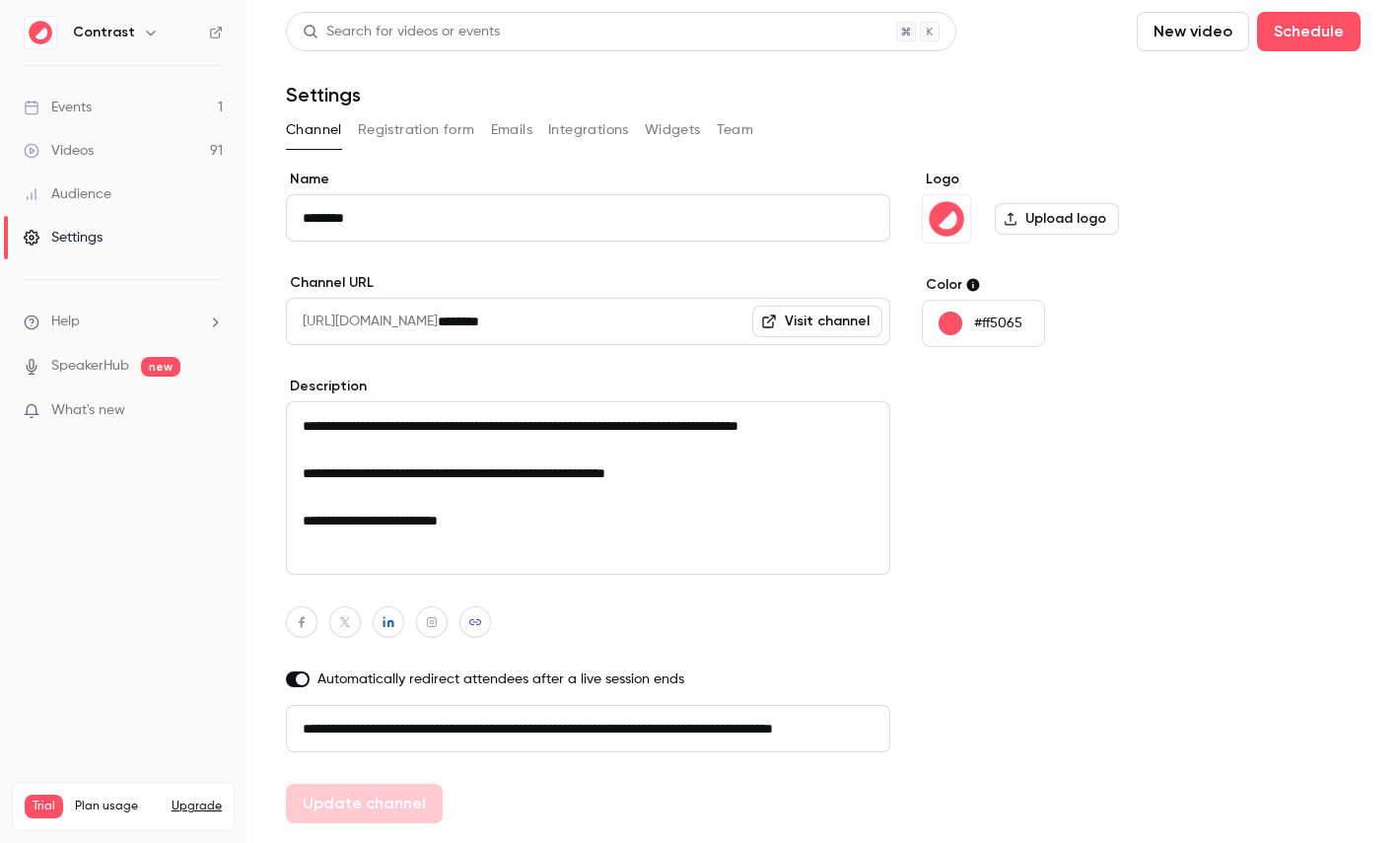 click on "Registration form" at bounding box center [416, 130] 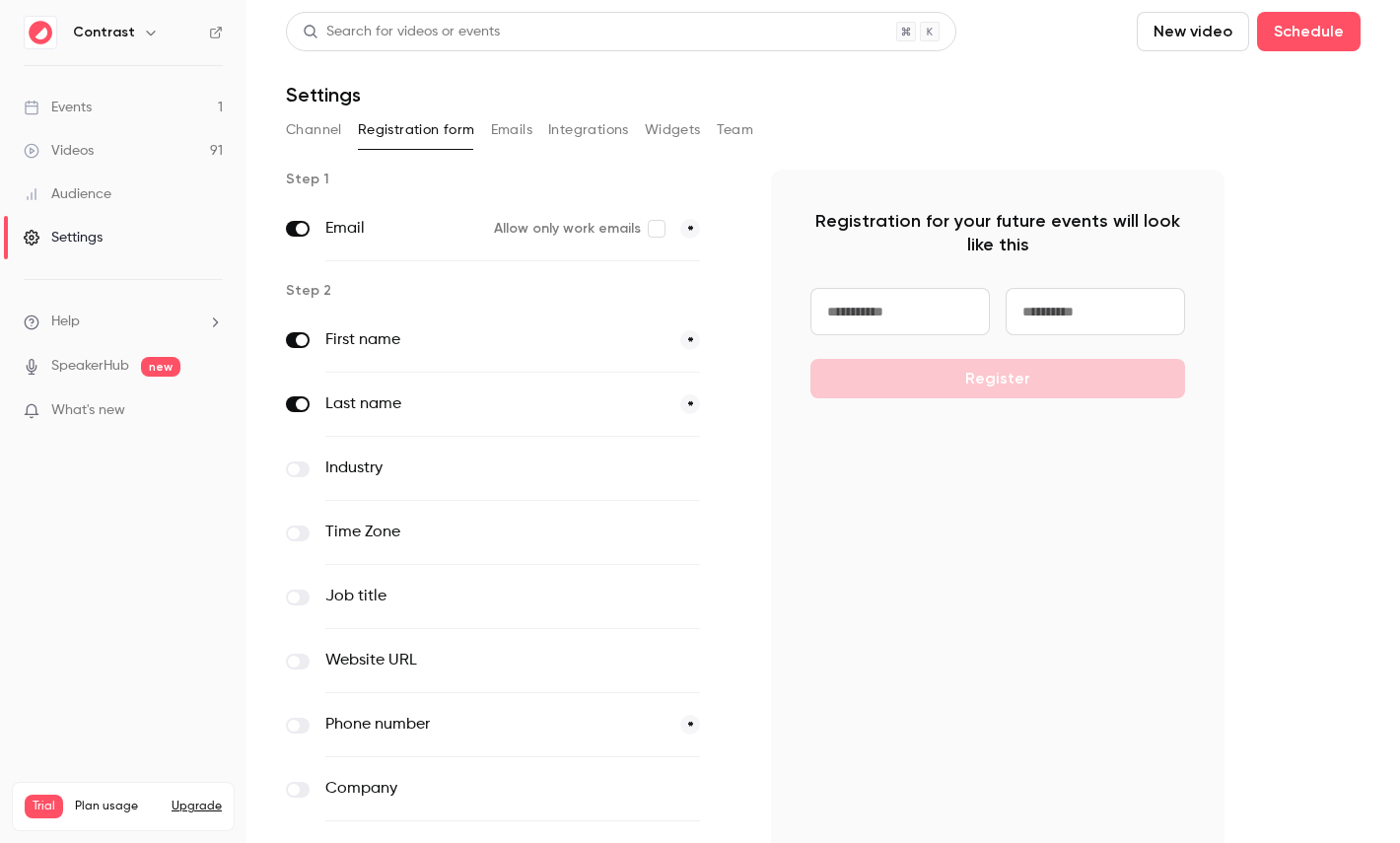 scroll, scrollTop: 128, scrollLeft: 0, axis: vertical 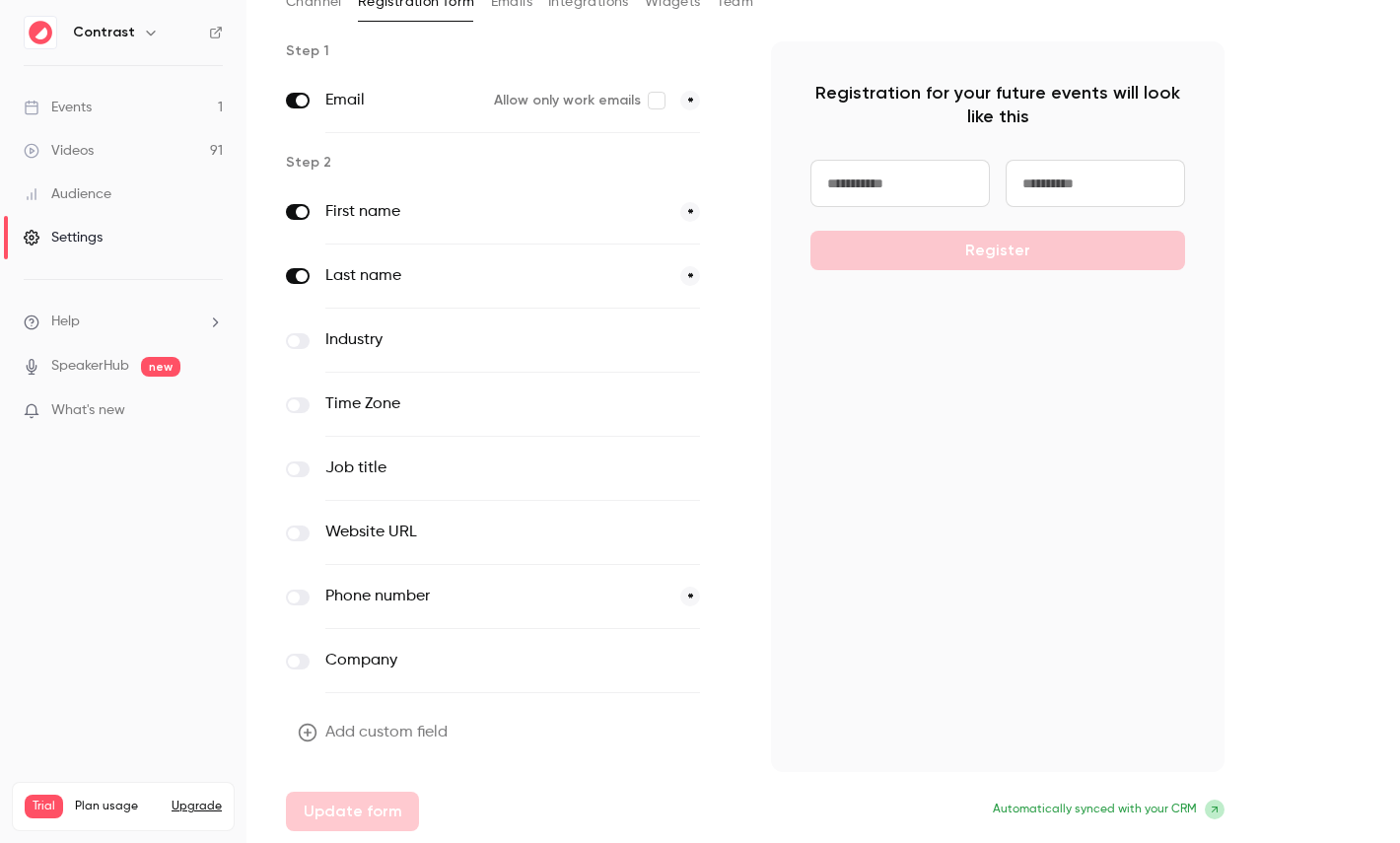 click on "Add custom field" at bounding box center [375, 733] 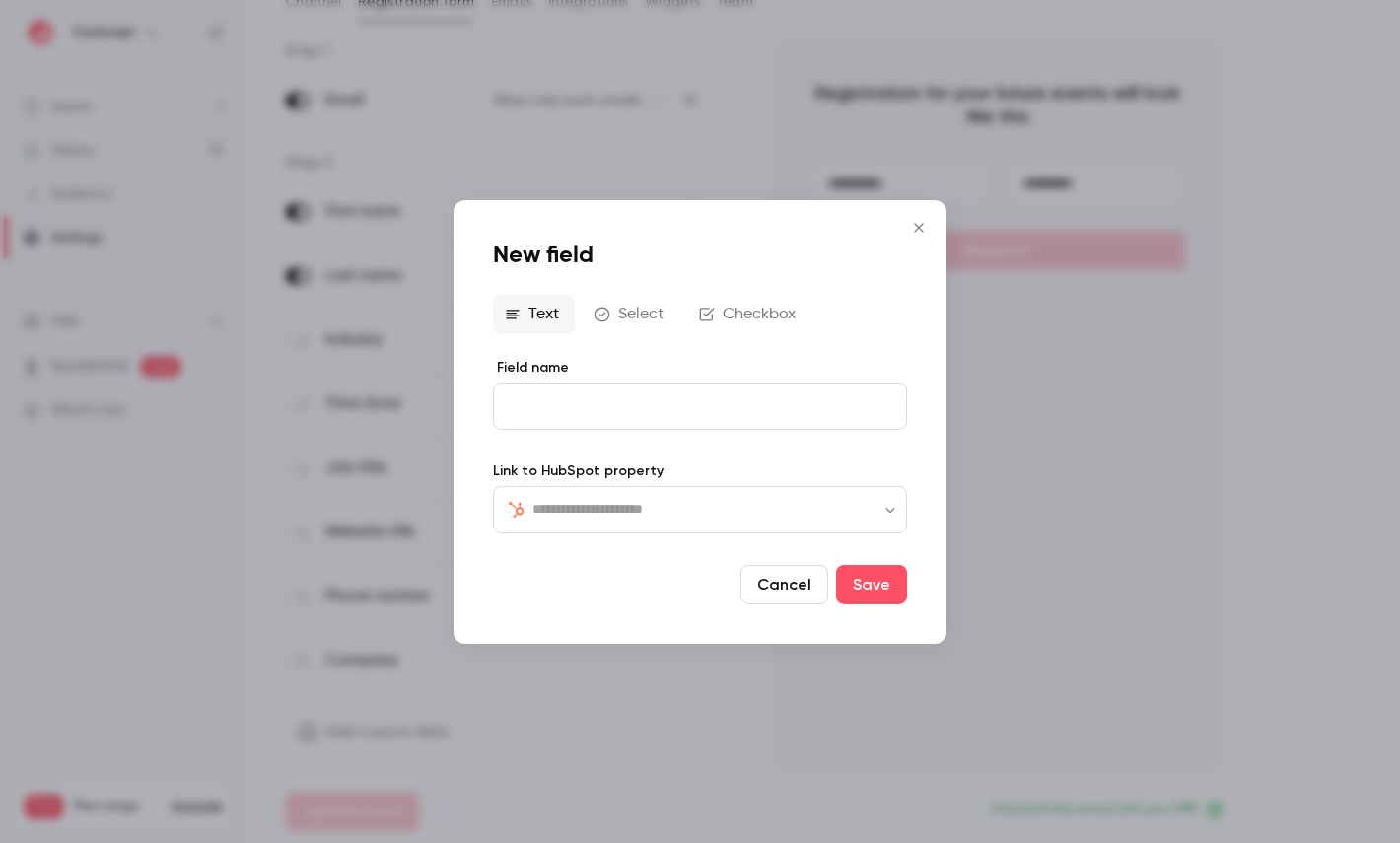 click at bounding box center [712, 509] 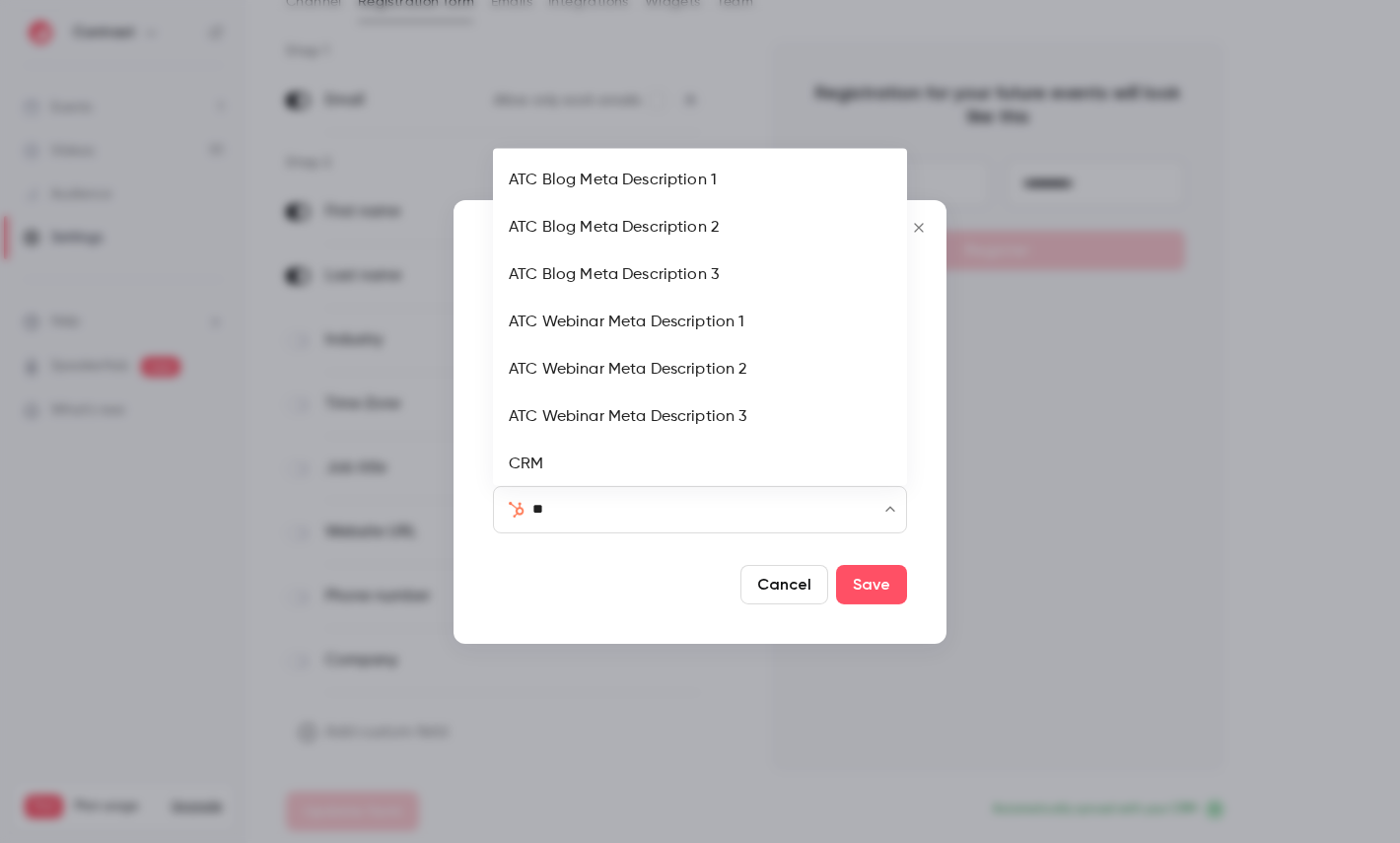 type on "***" 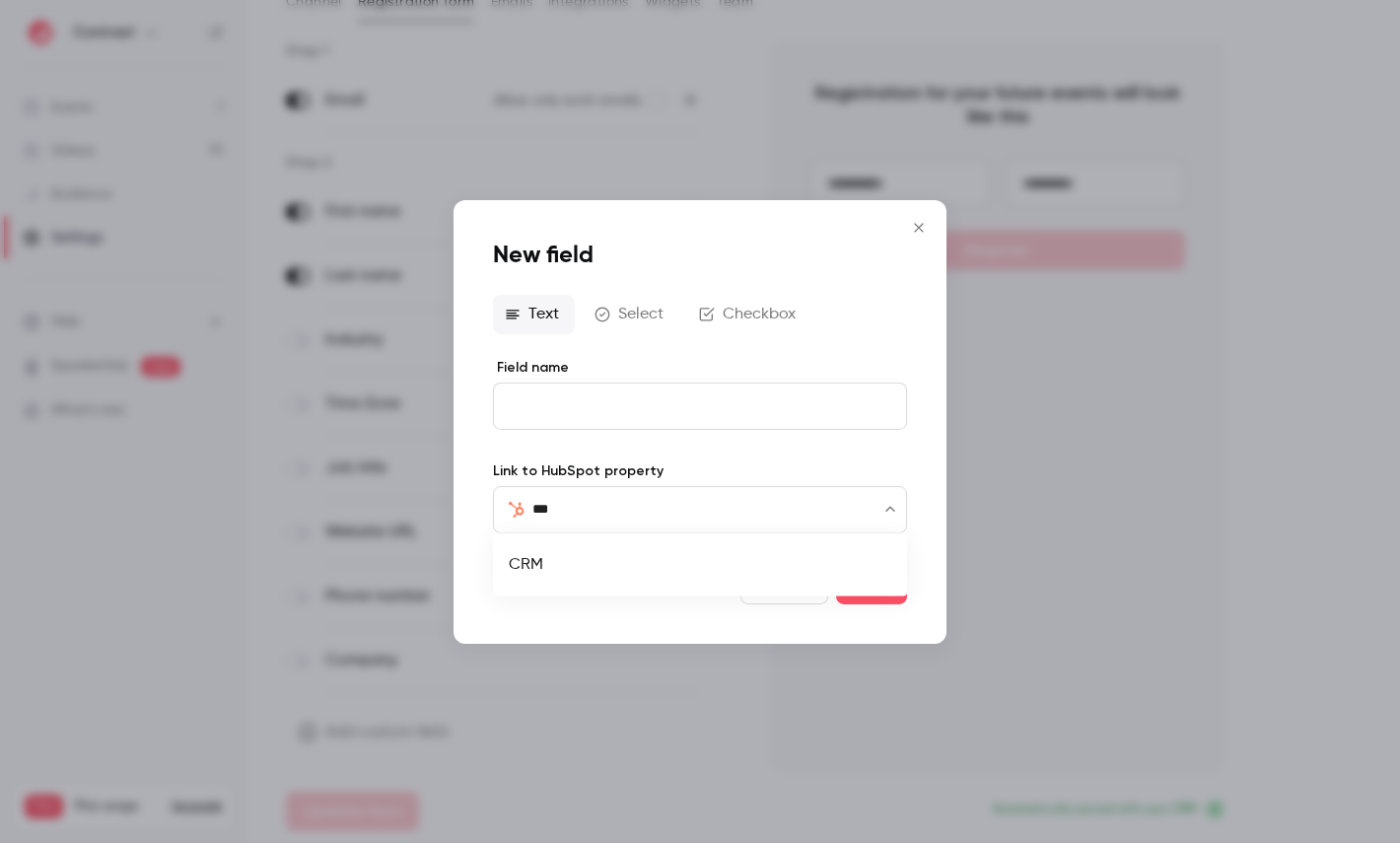 click on "CRM" at bounding box center [700, 565] 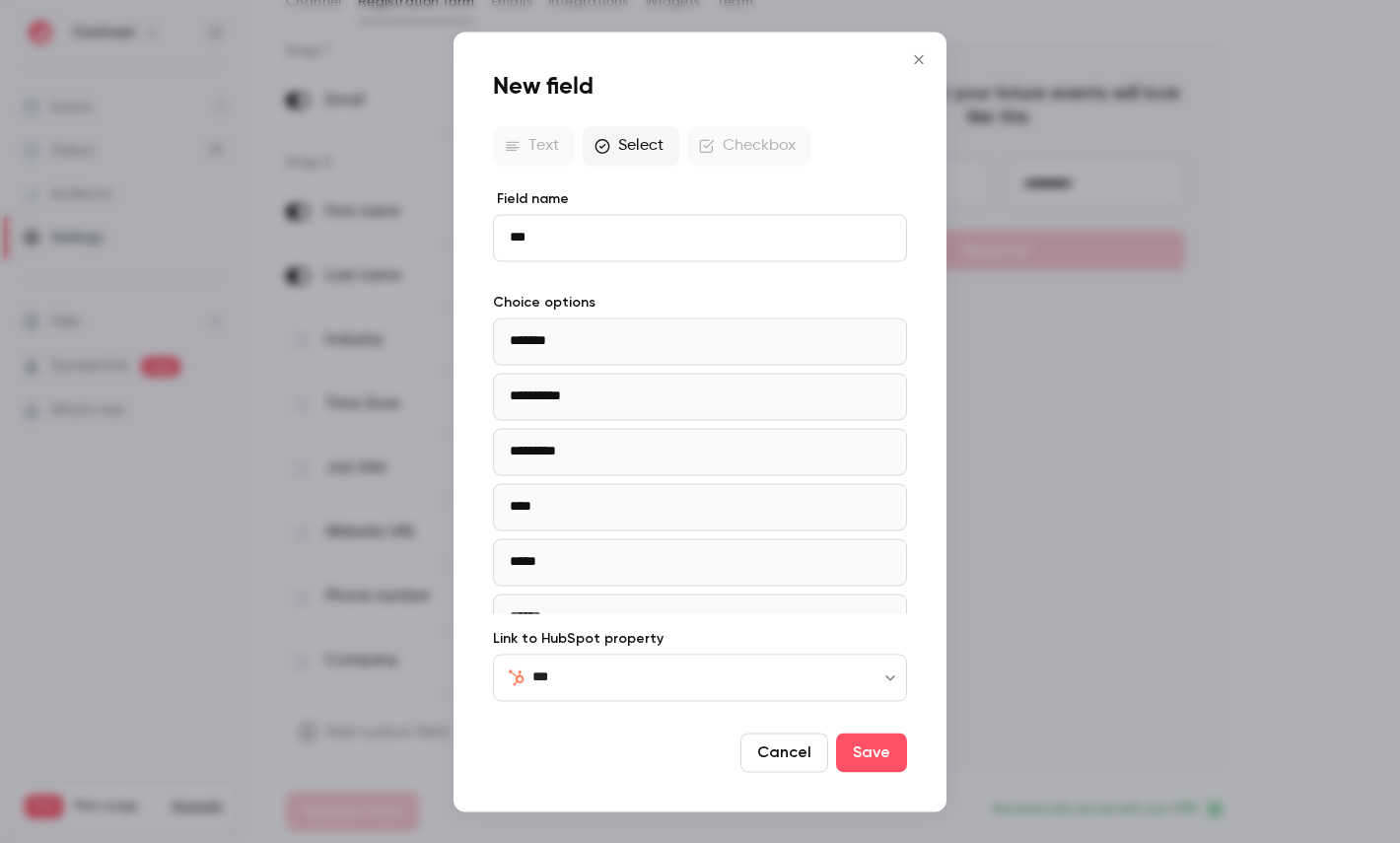 type 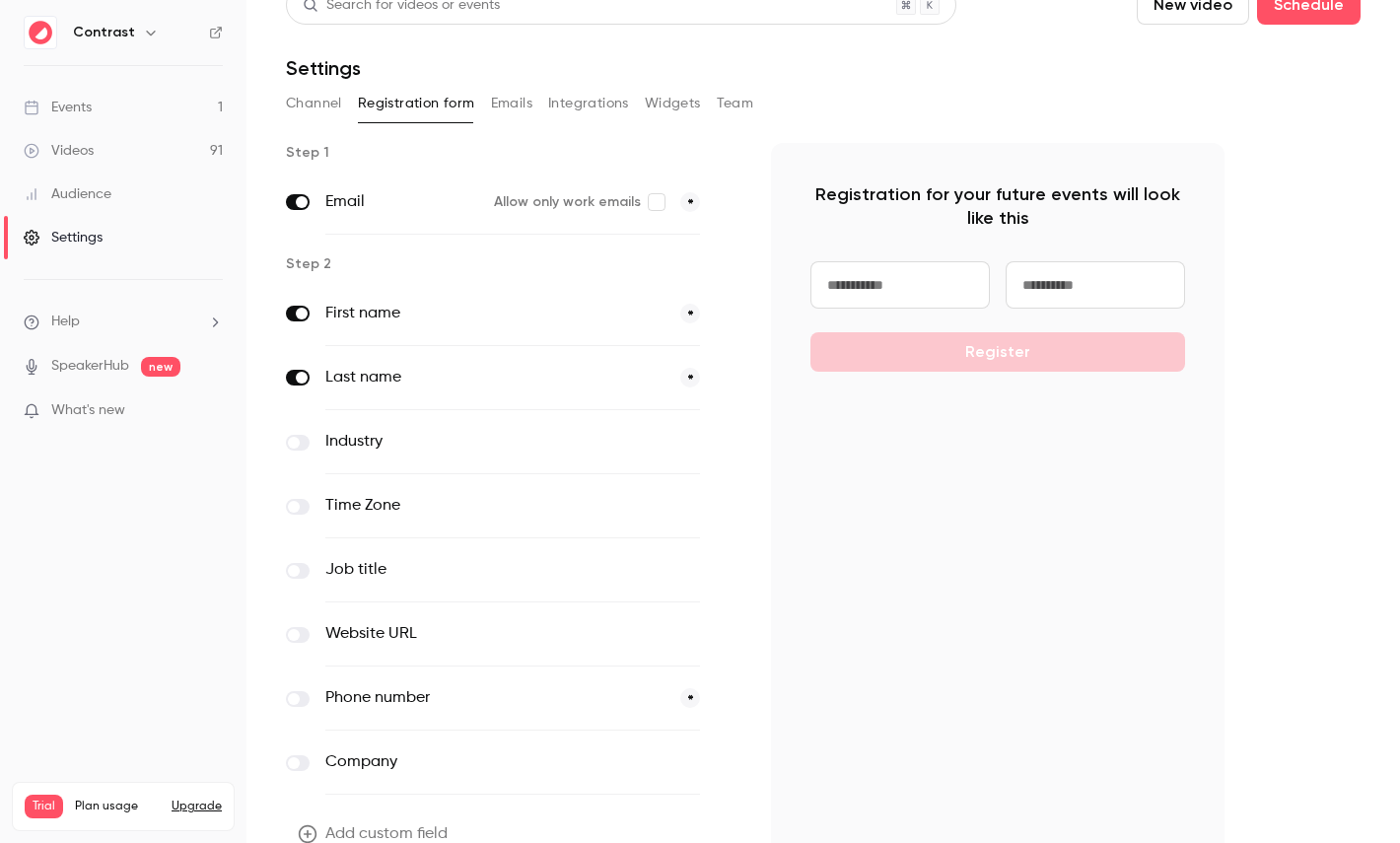 scroll, scrollTop: 0, scrollLeft: 0, axis: both 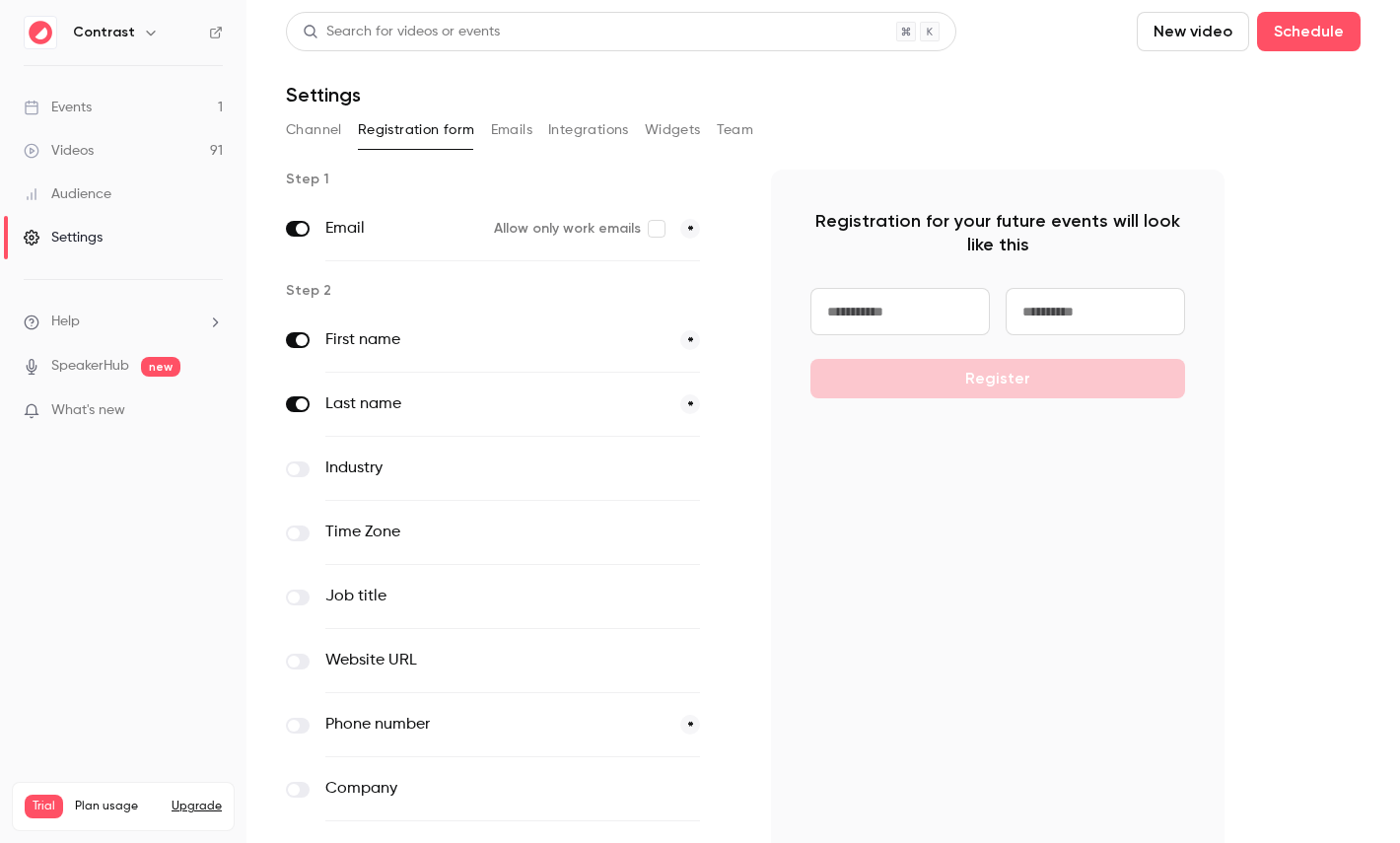click on "Emails" at bounding box center (512, 130) 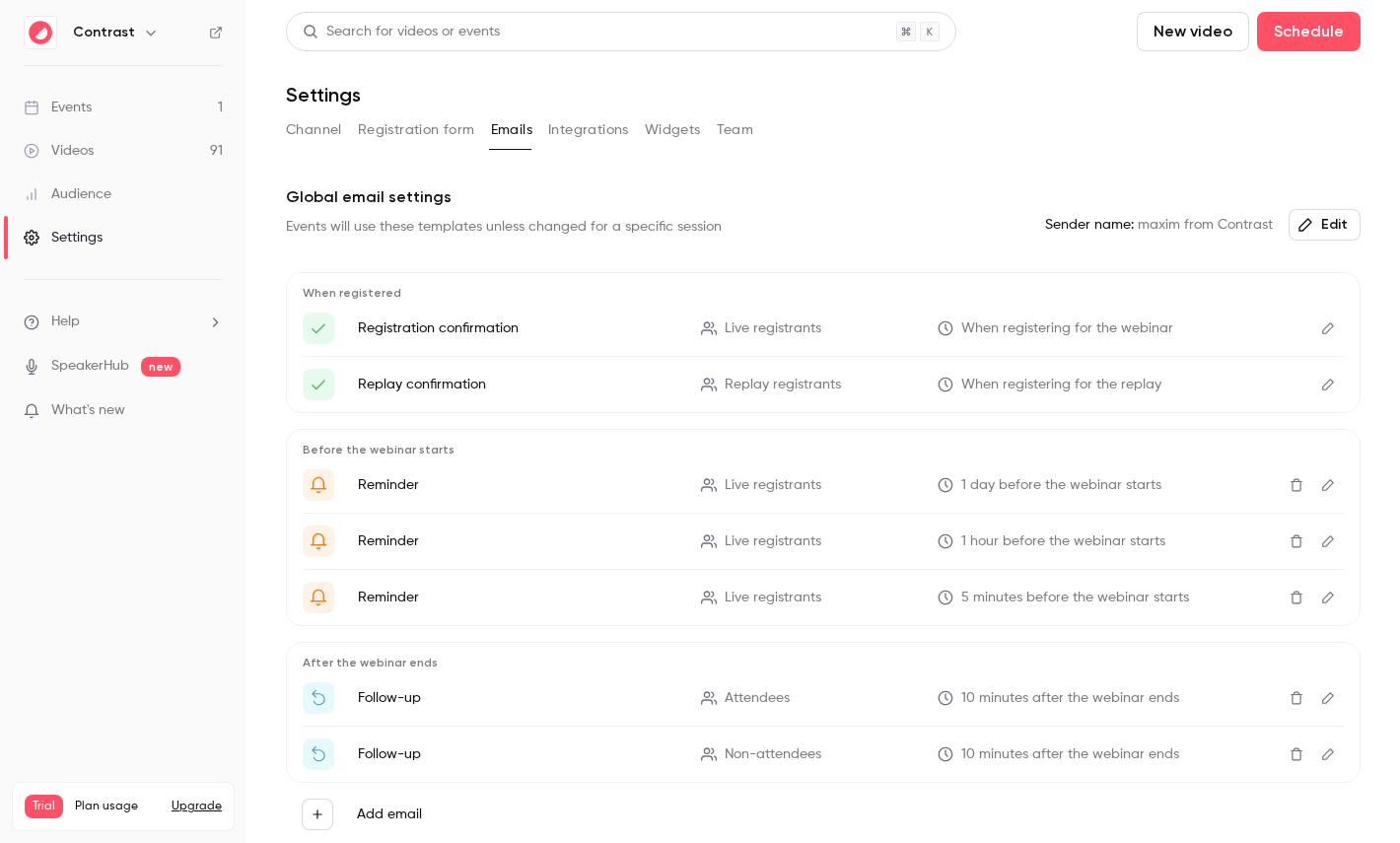 scroll, scrollTop: 86, scrollLeft: 0, axis: vertical 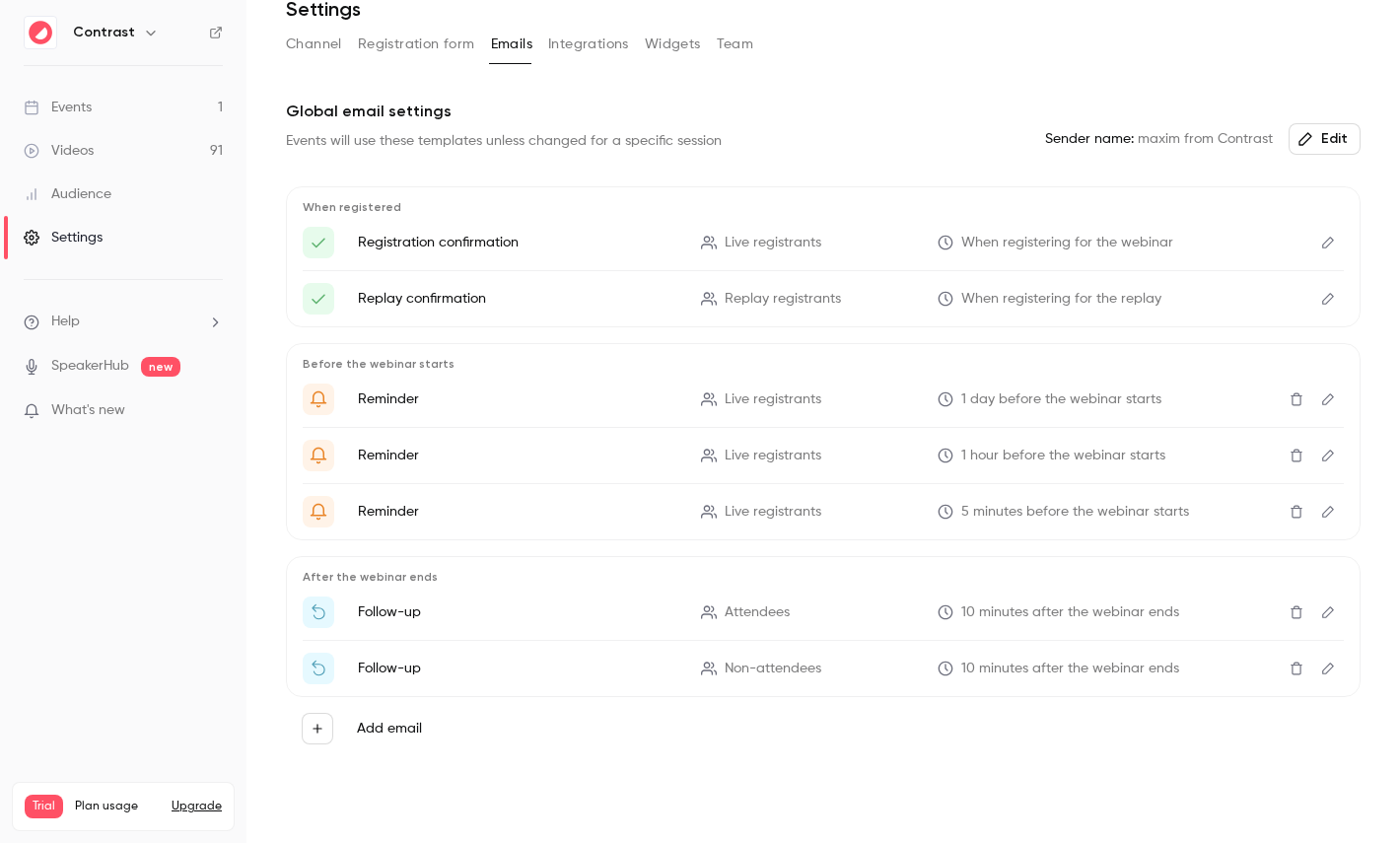 click on "Channel Registration form Emails Integrations Widgets Team" at bounding box center (823, 48) 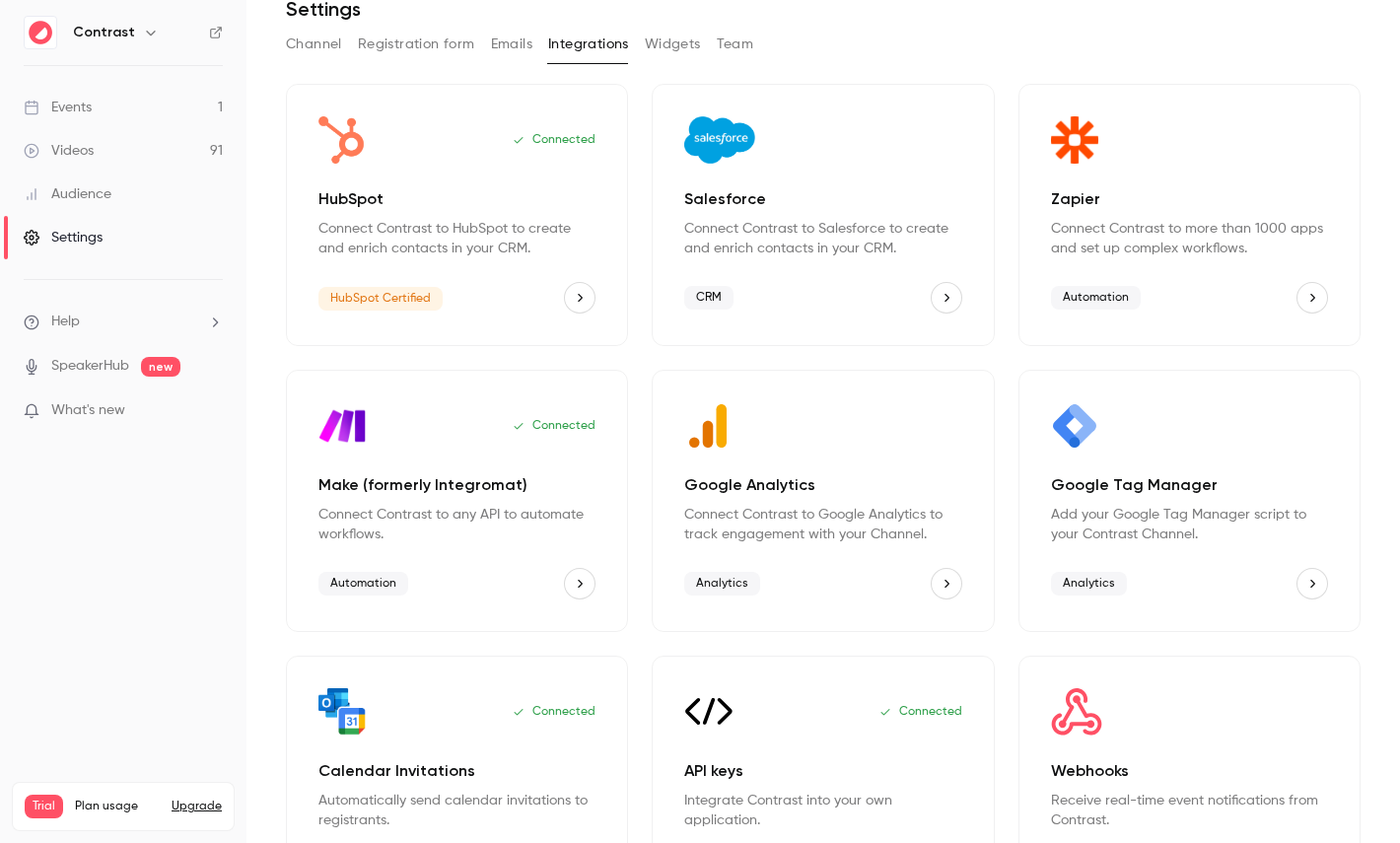 click on "Team" at bounding box center (735, 44) 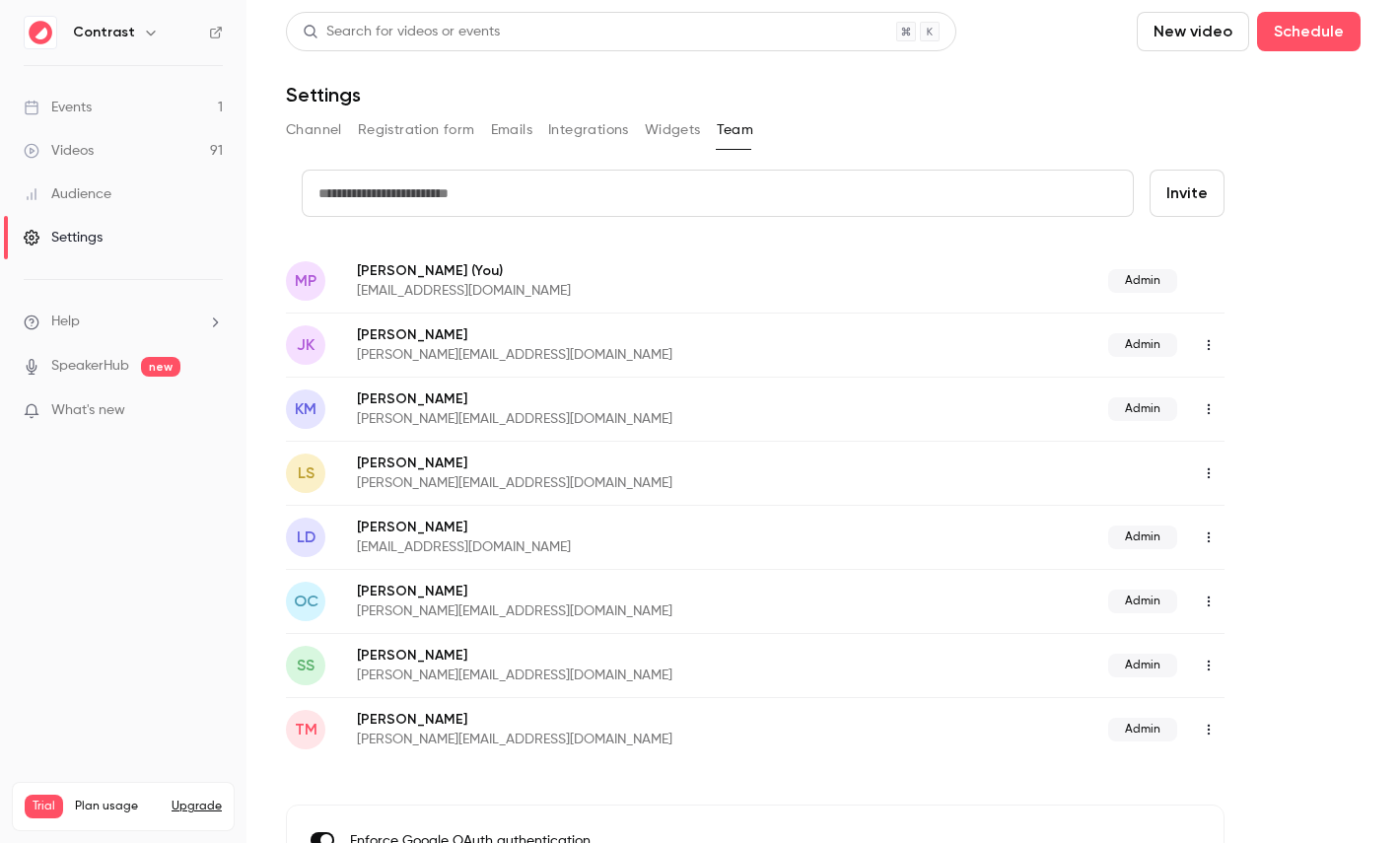 scroll, scrollTop: 5, scrollLeft: 0, axis: vertical 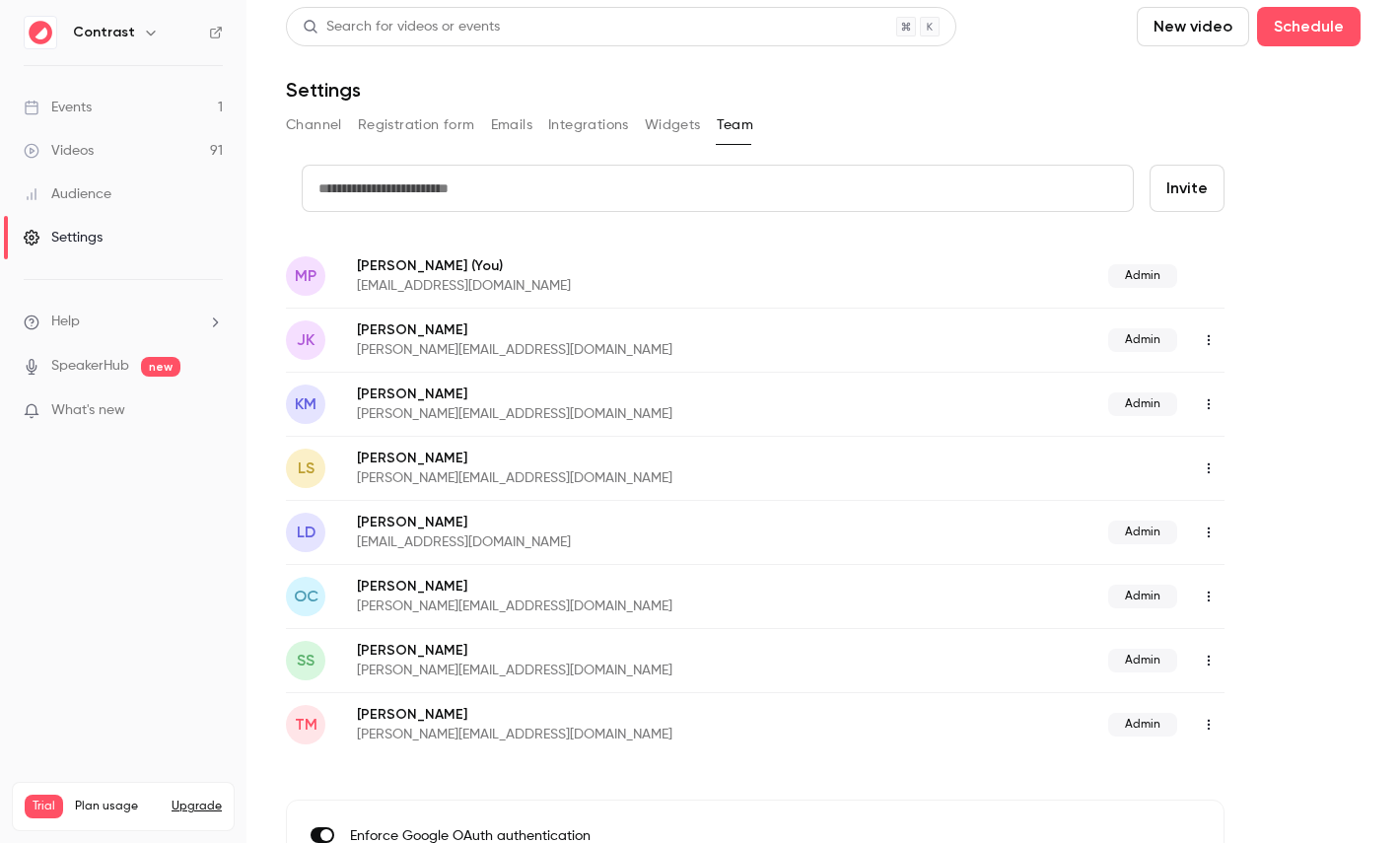 click on "Audience" at bounding box center (67, 194) 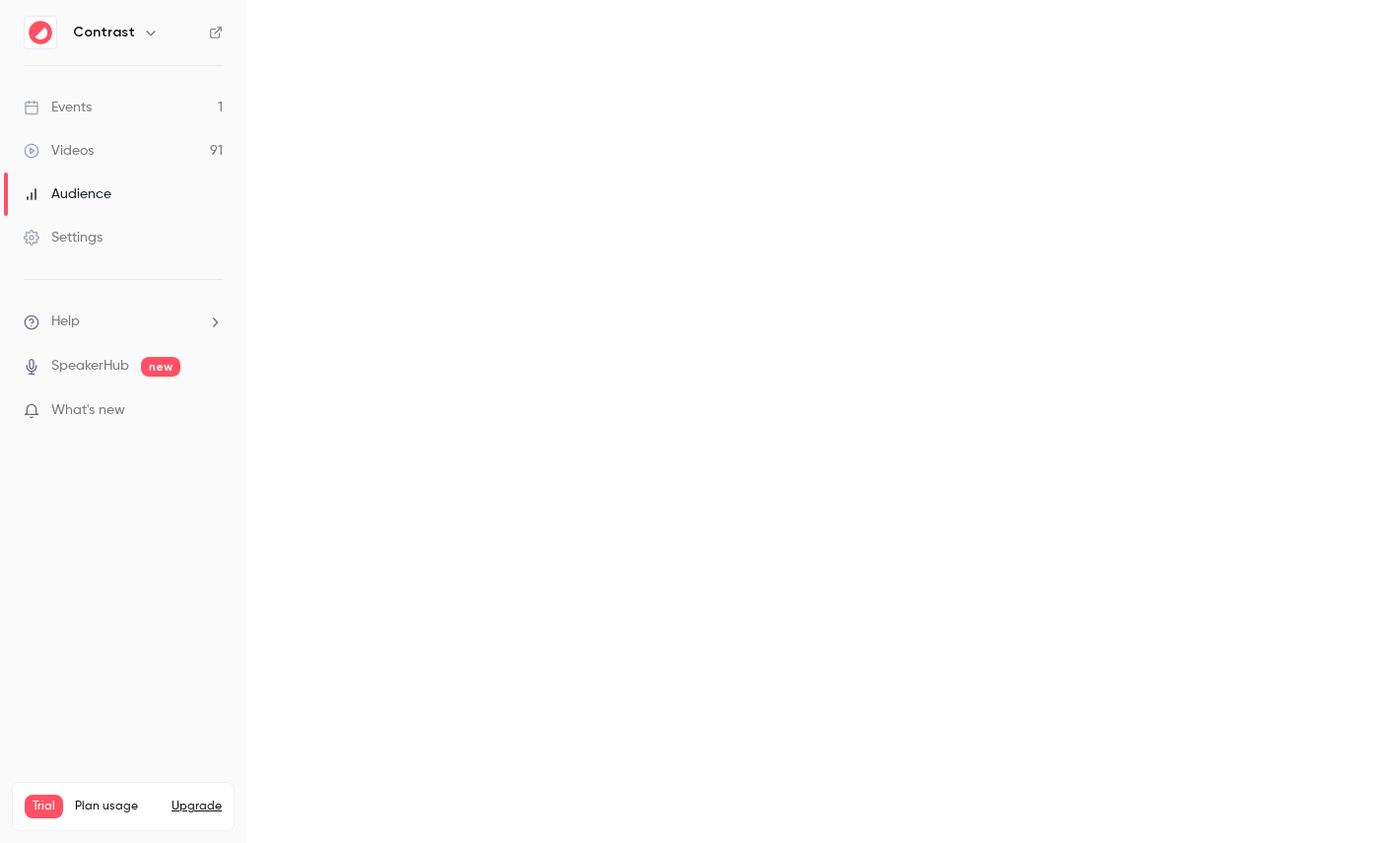 scroll, scrollTop: 0, scrollLeft: 0, axis: both 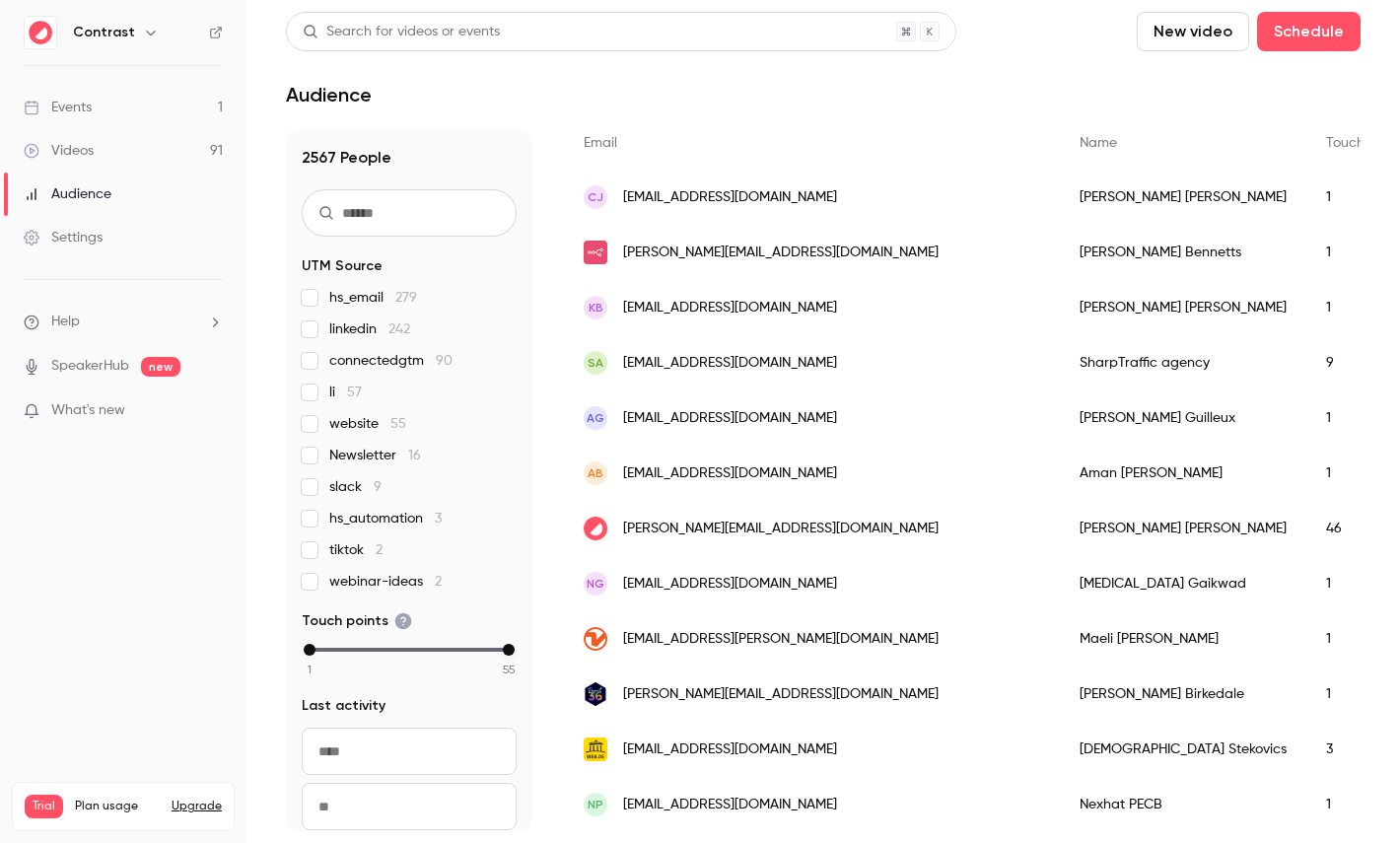 click on "Aman   Bawa" at bounding box center [1183, 473] 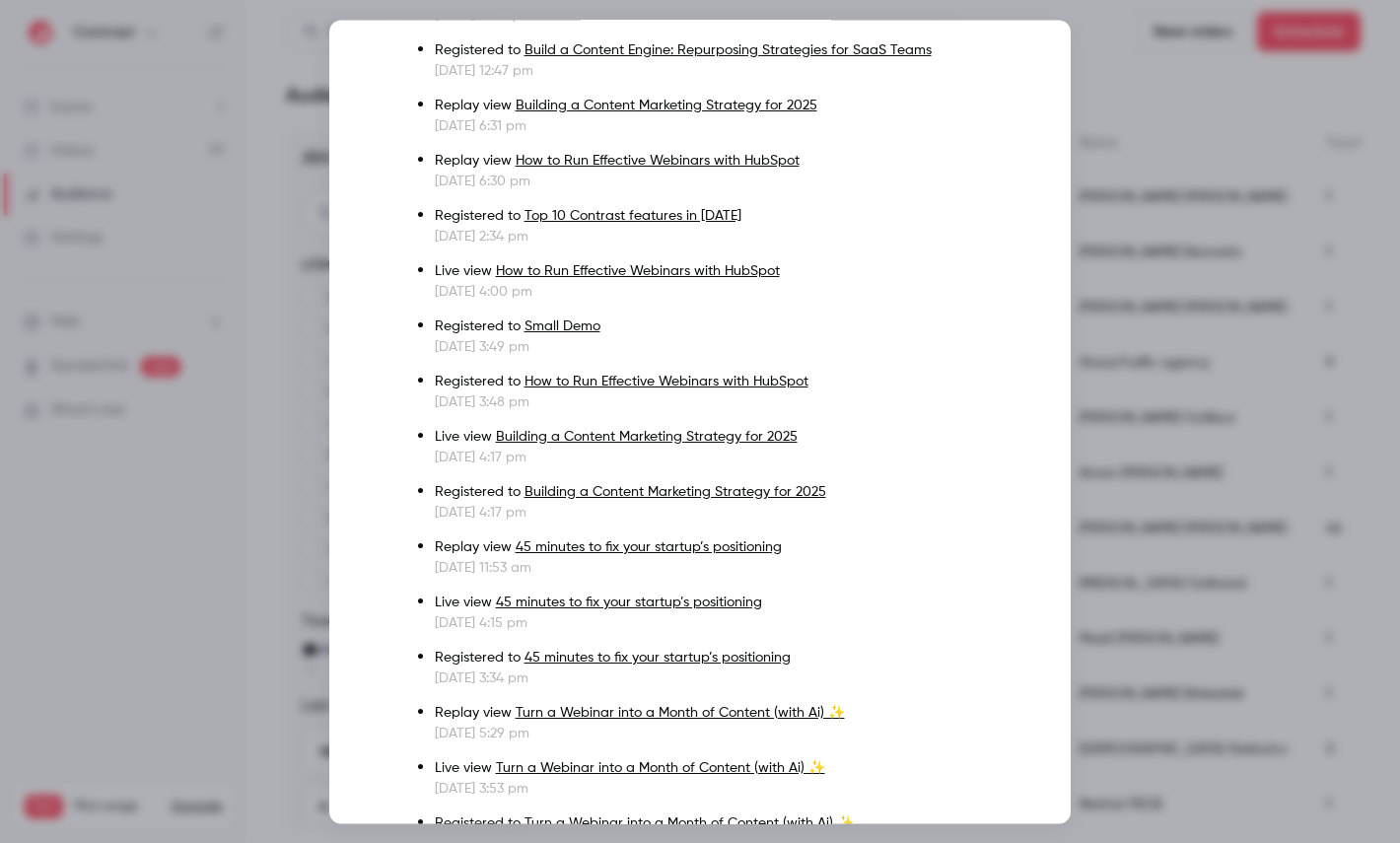 scroll, scrollTop: 0, scrollLeft: 0, axis: both 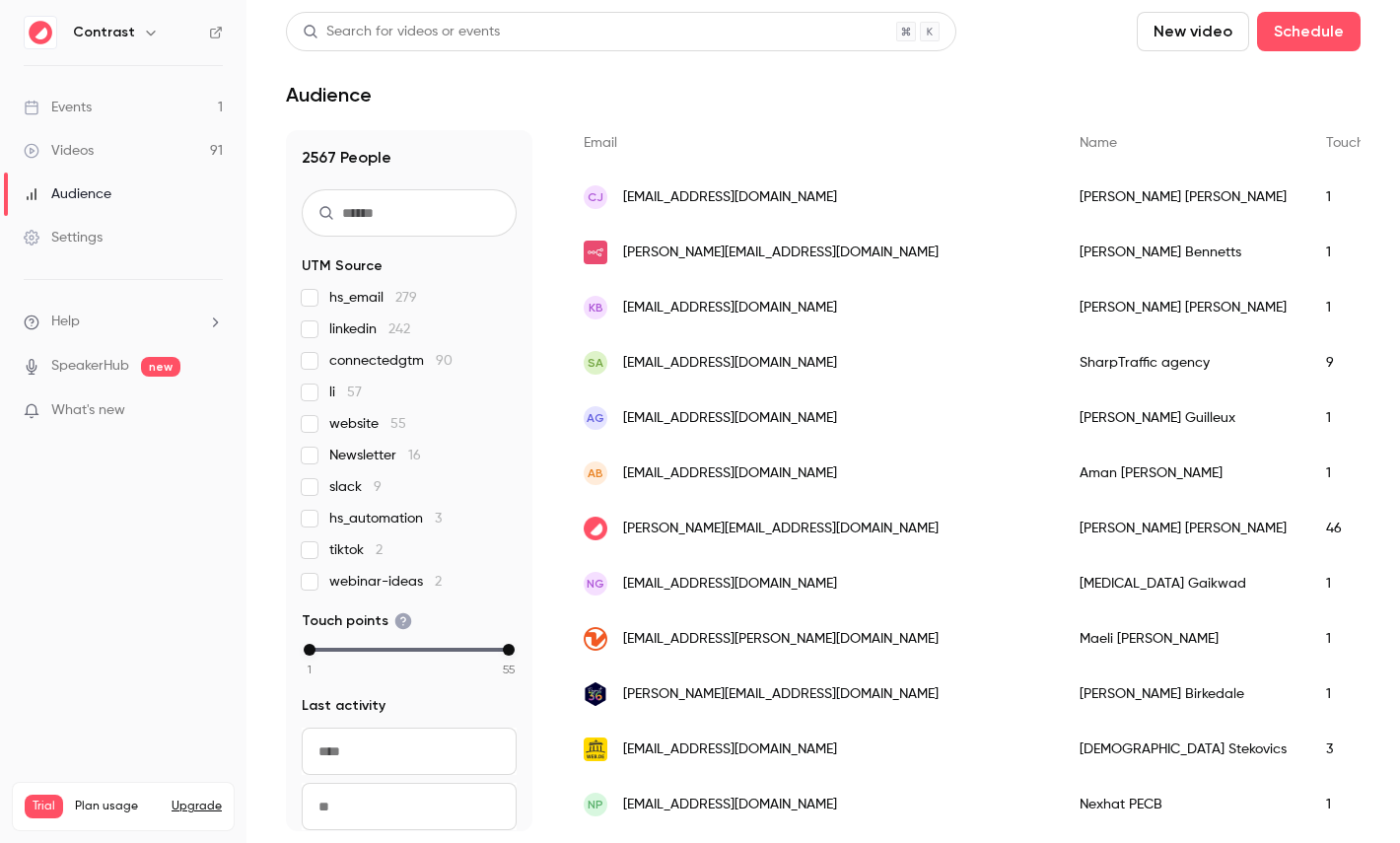 click on "Videos 91" at bounding box center [123, 151] 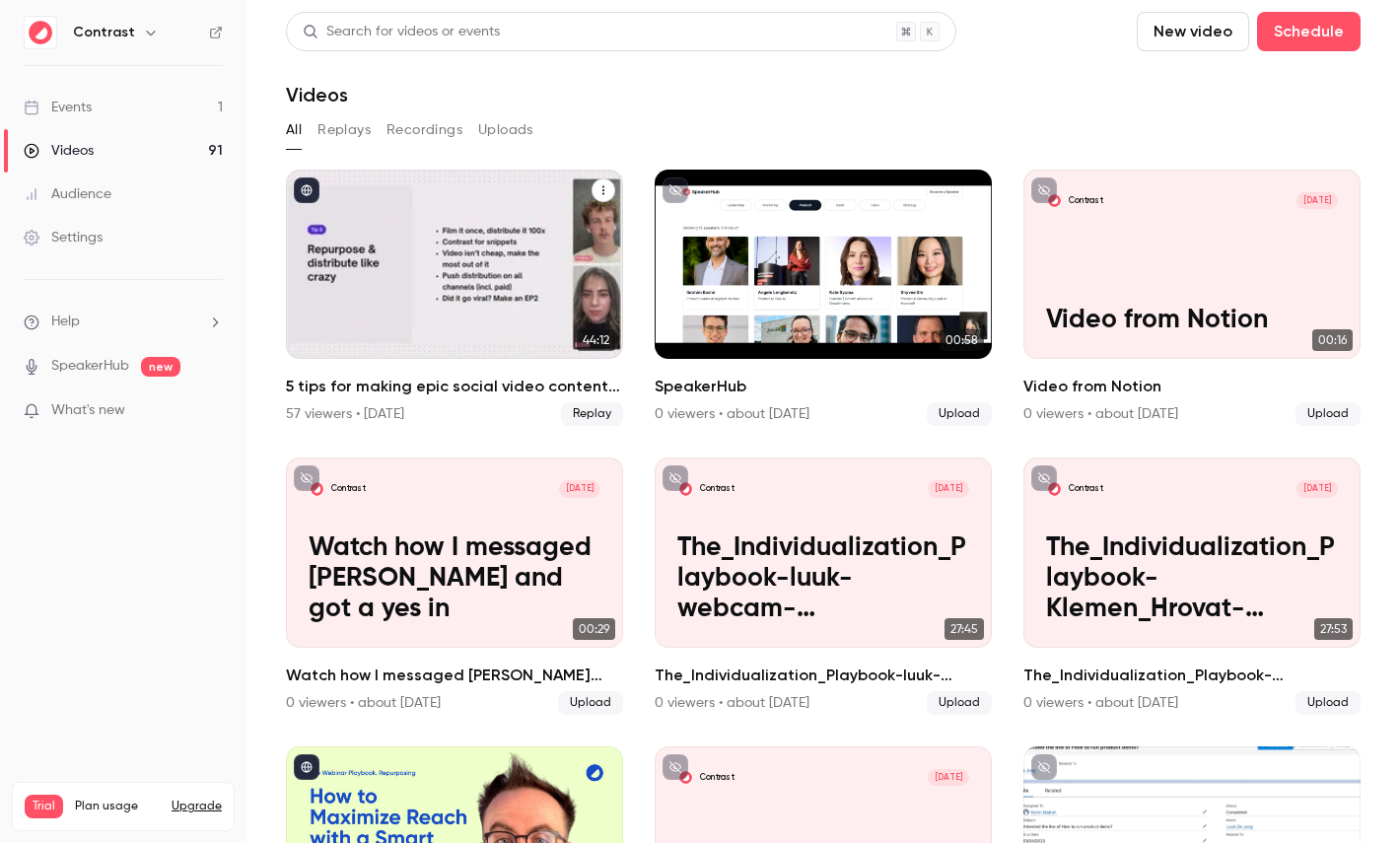 click at bounding box center [455, 264] 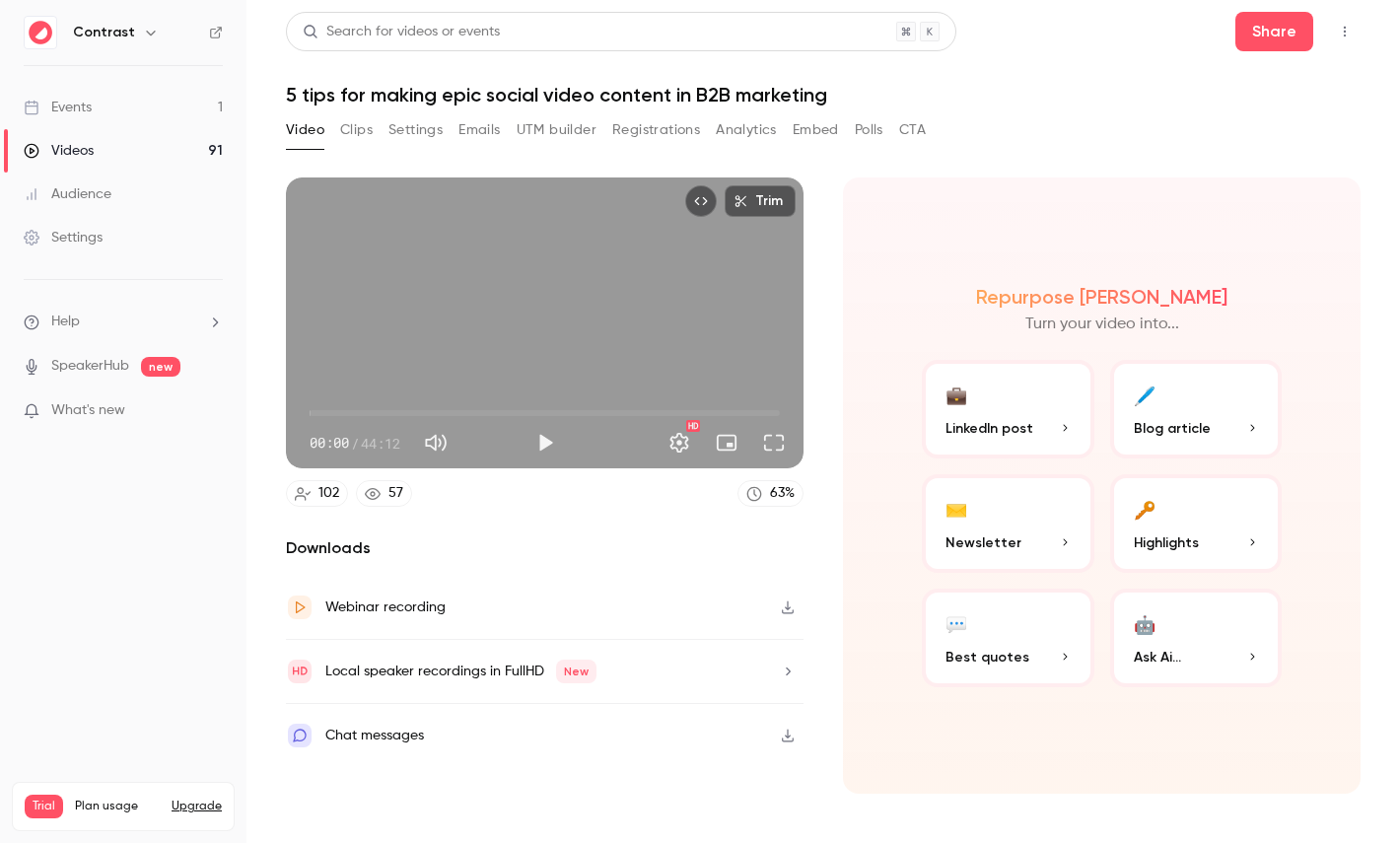 click on "Registrations" at bounding box center [656, 130] 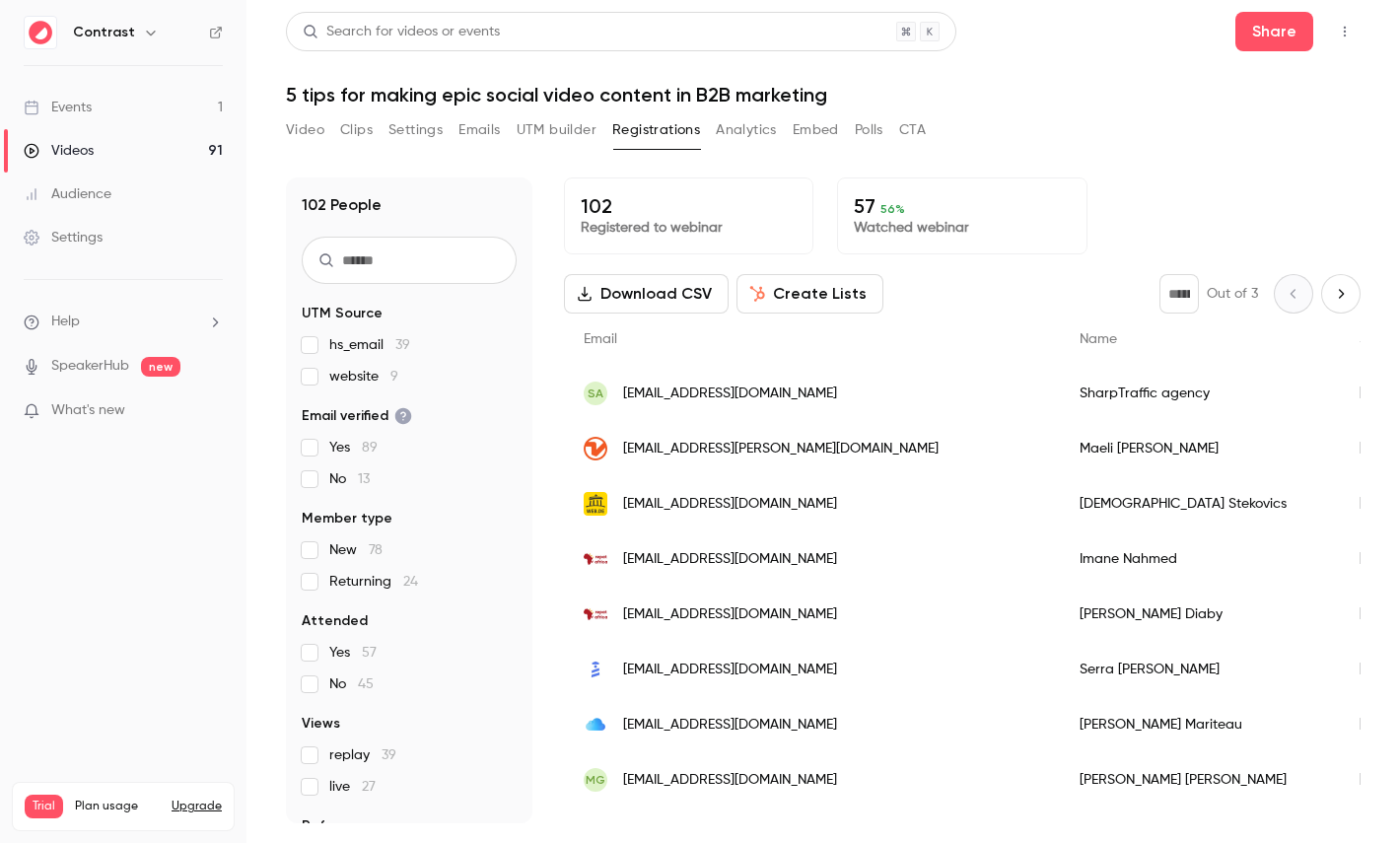 scroll, scrollTop: 60, scrollLeft: 0, axis: vertical 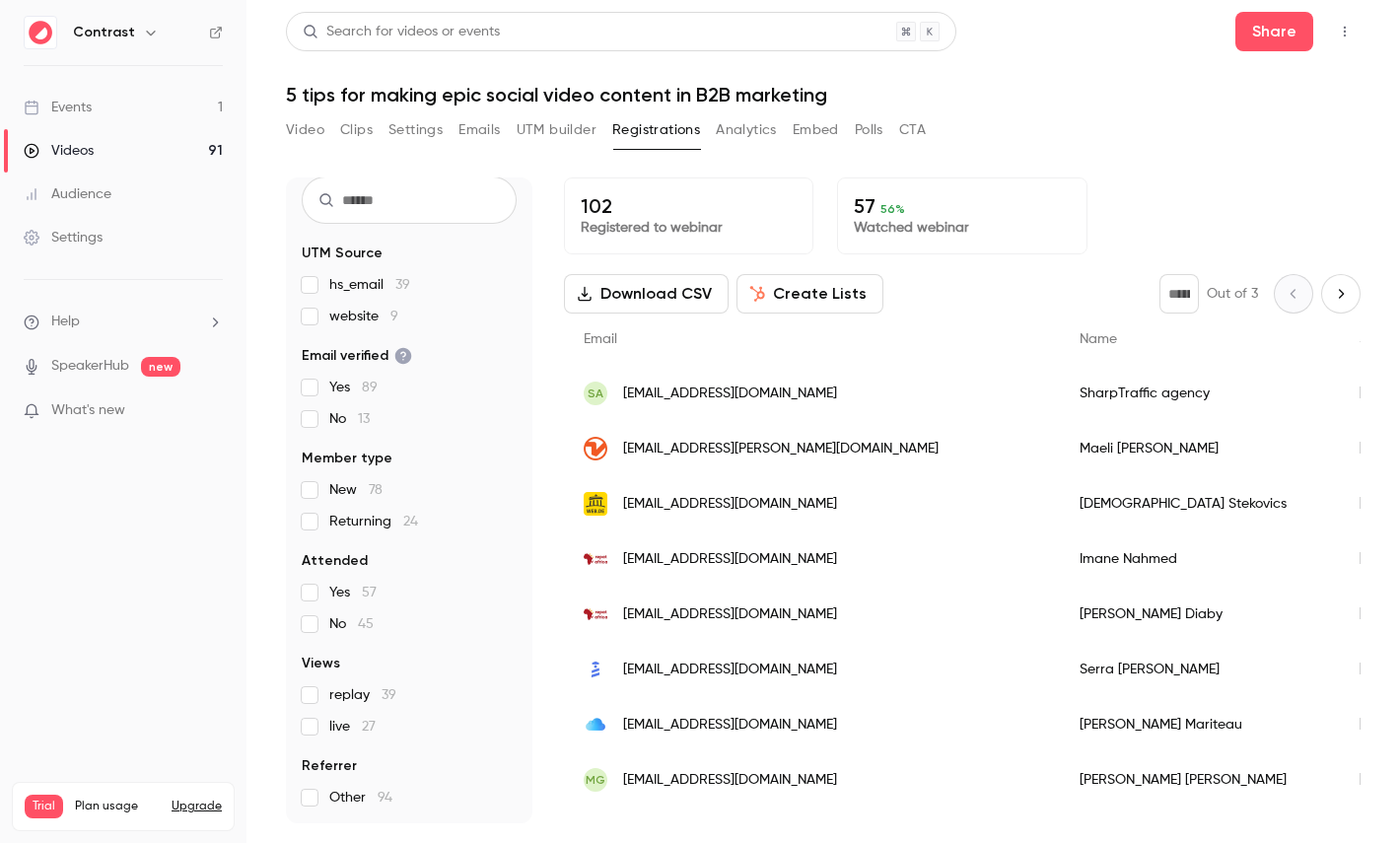 click on "Create Lists" at bounding box center (809, 294) 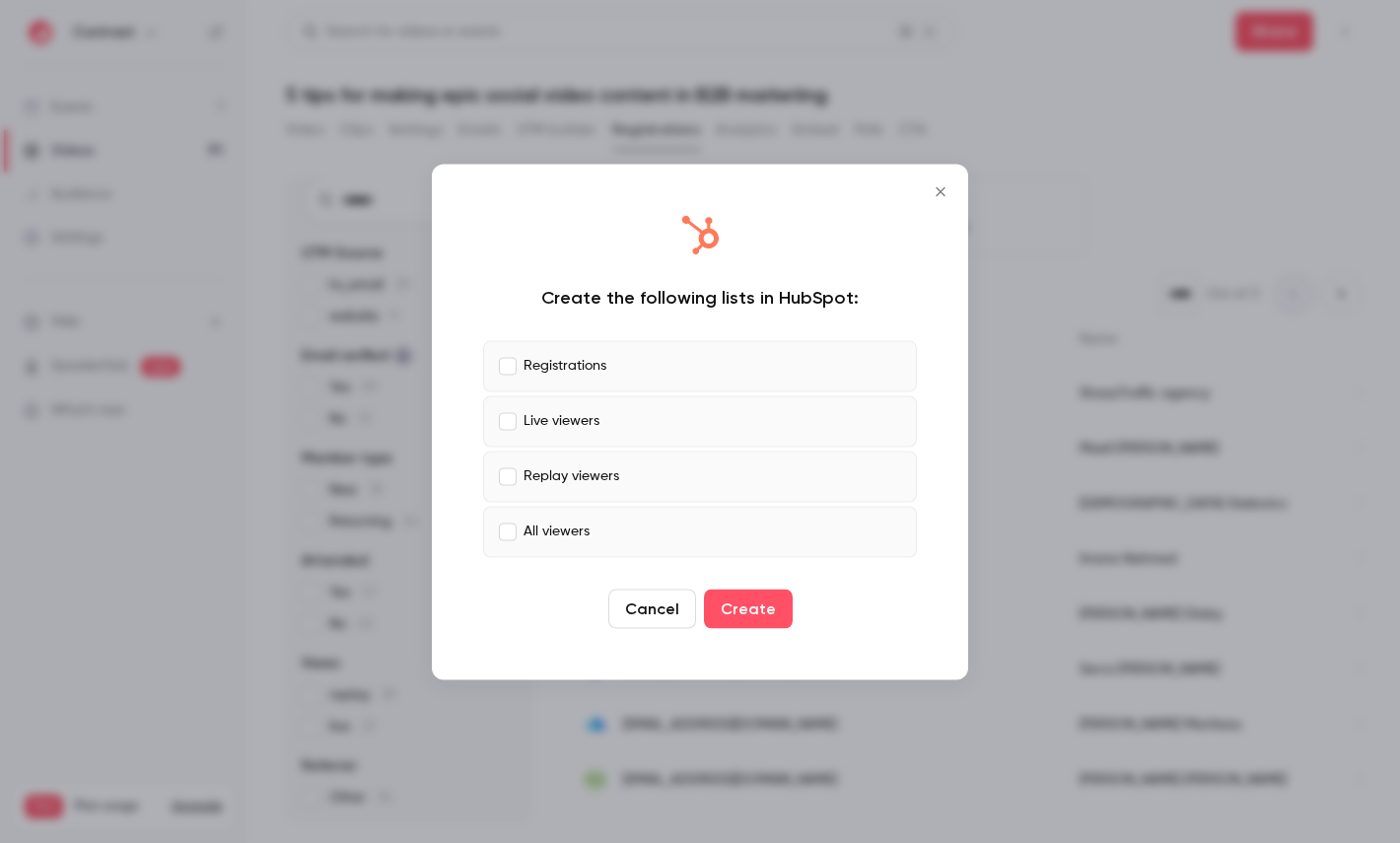 type 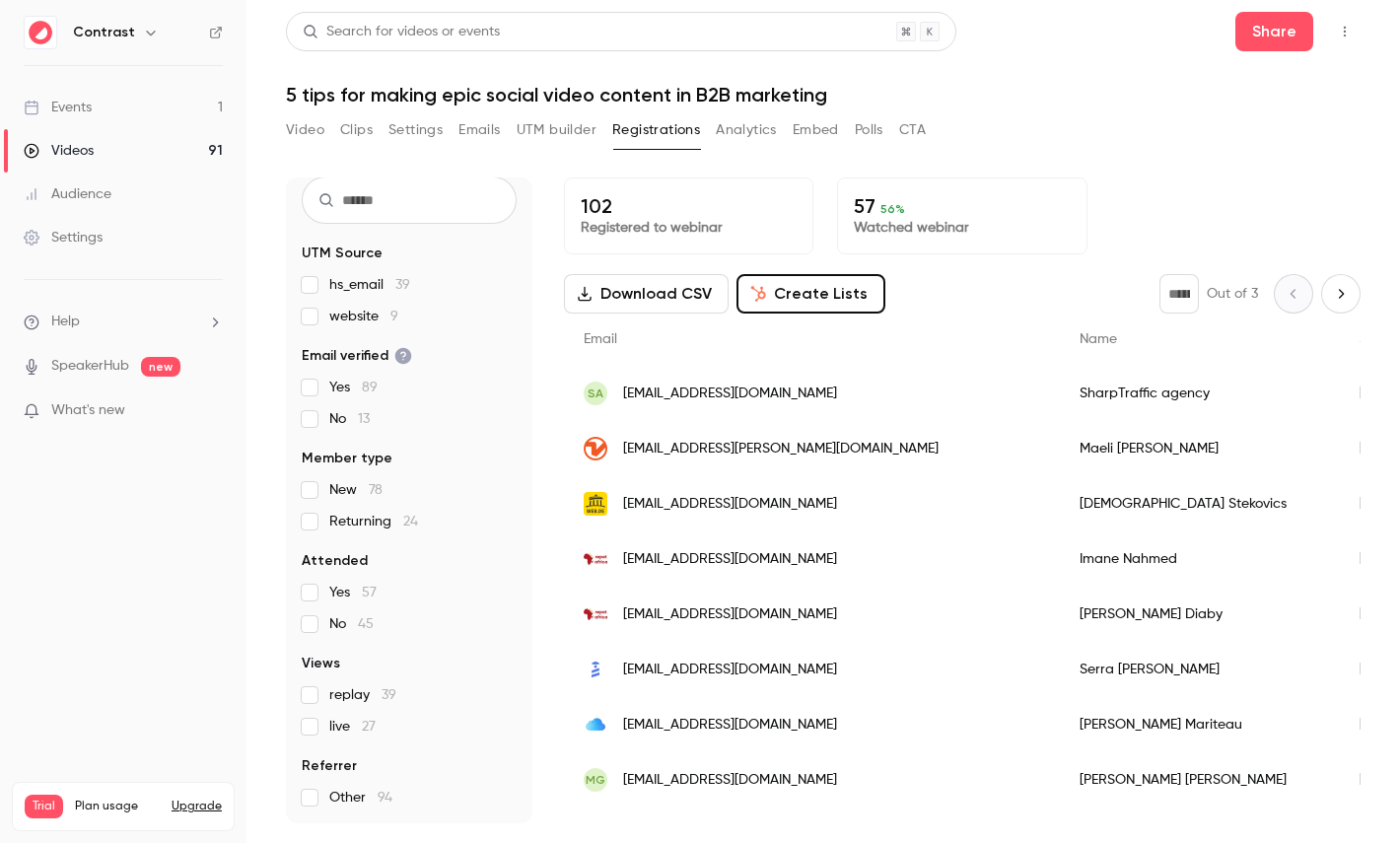 click on "Create Lists" at bounding box center (810, 294) 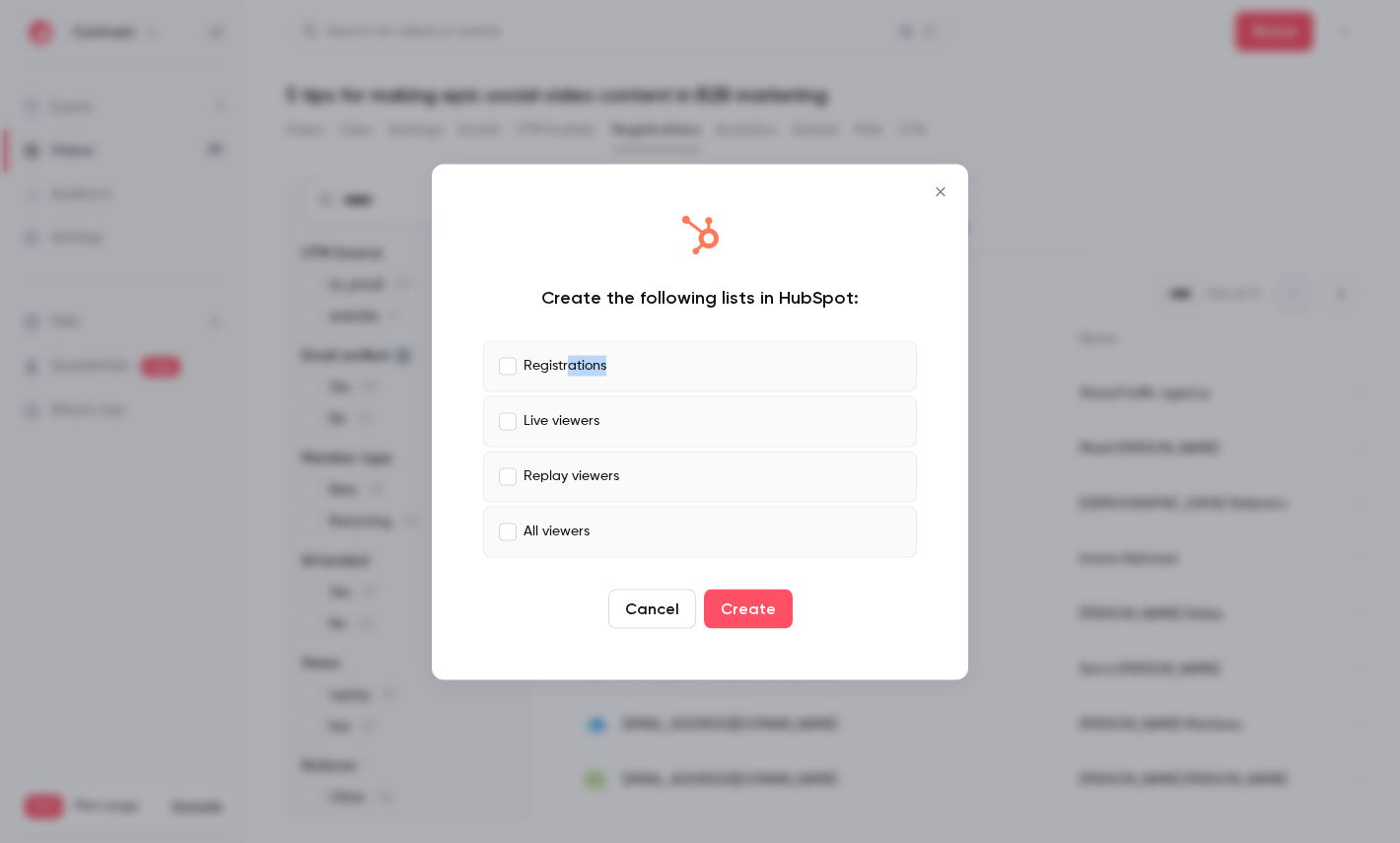 click on "Registrations" at bounding box center (700, 366) 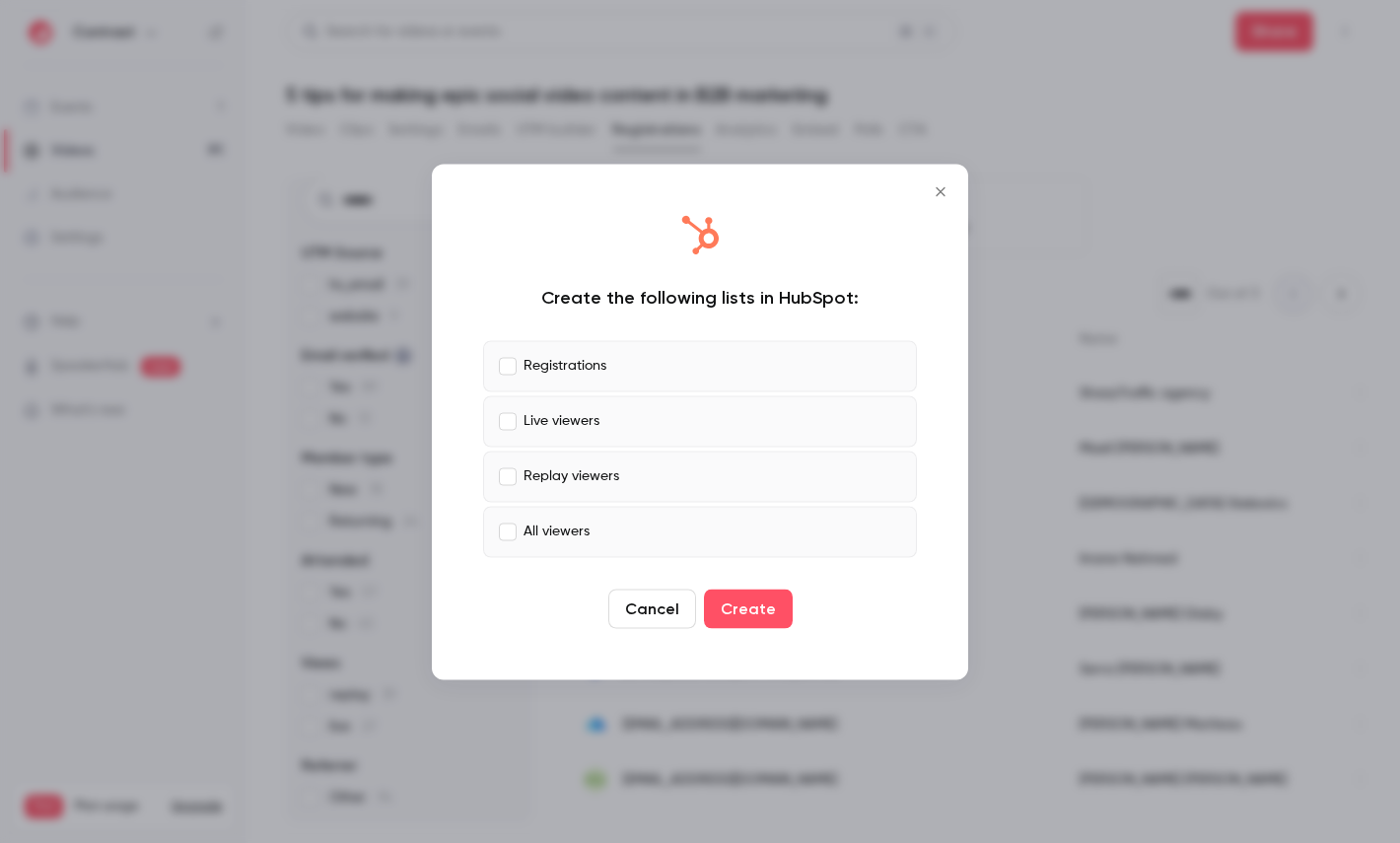 click on "Replay viewers" at bounding box center (700, 476) 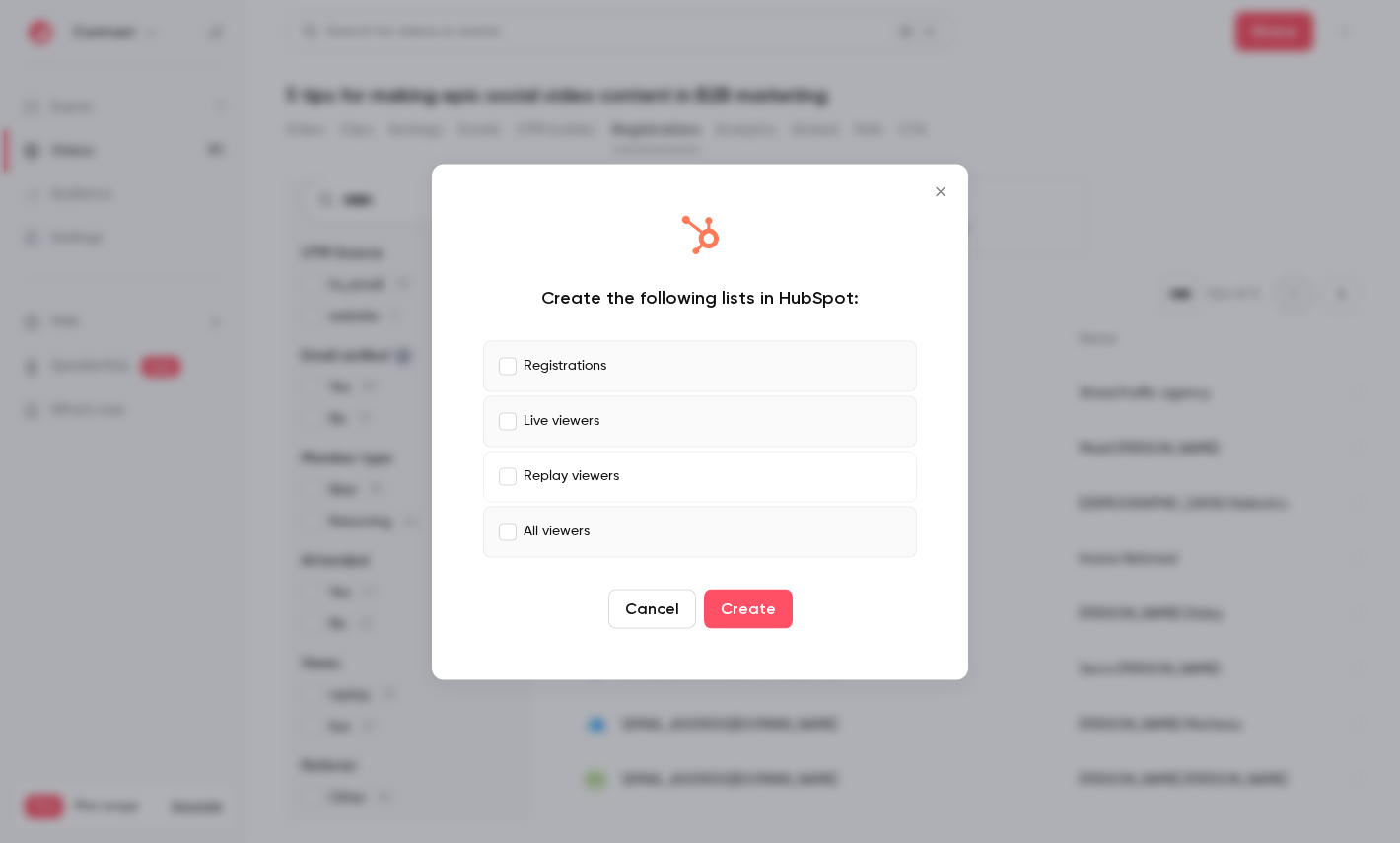 click on "All viewers" at bounding box center (700, 531) 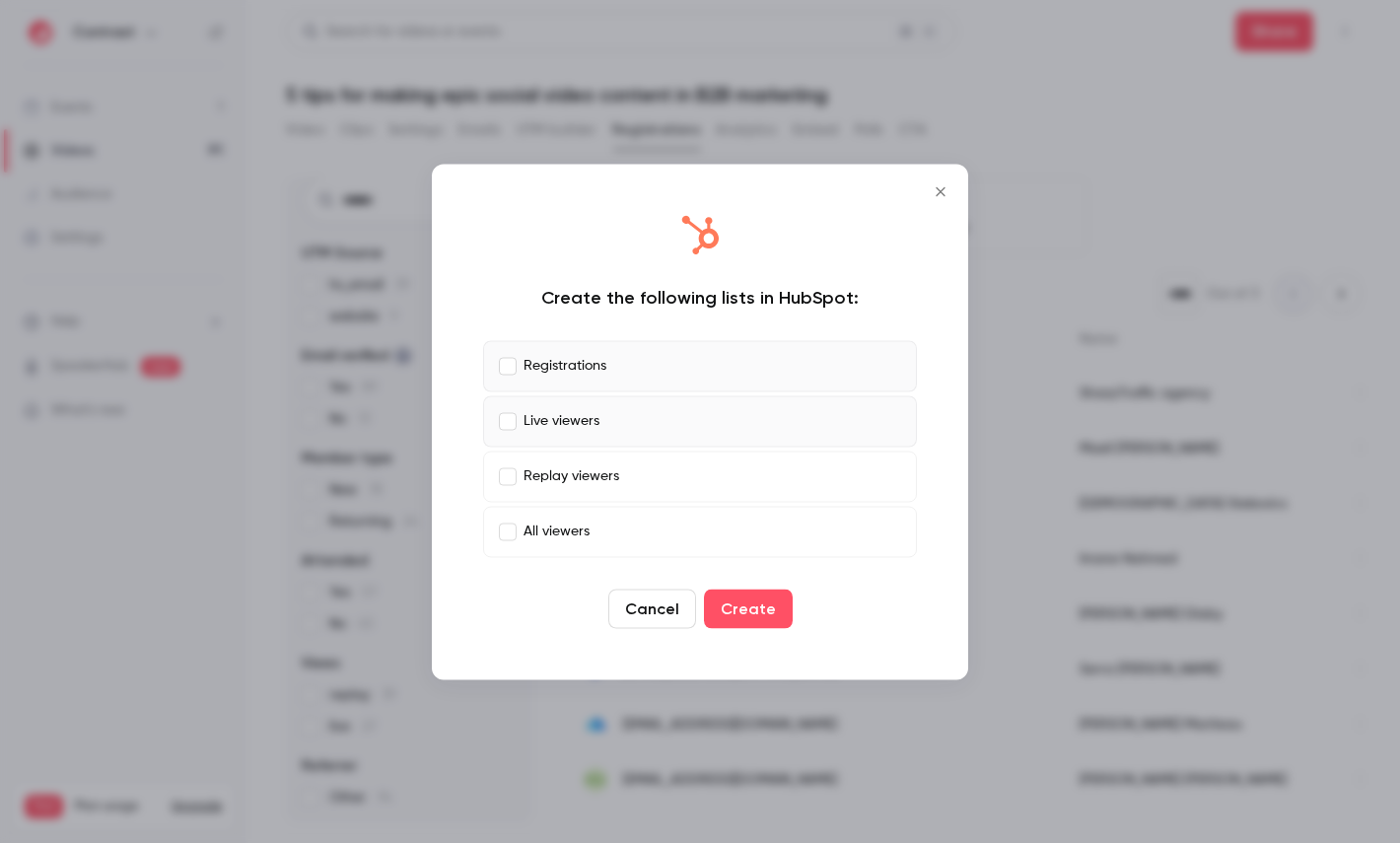 click on "Registrations" at bounding box center [700, 366] 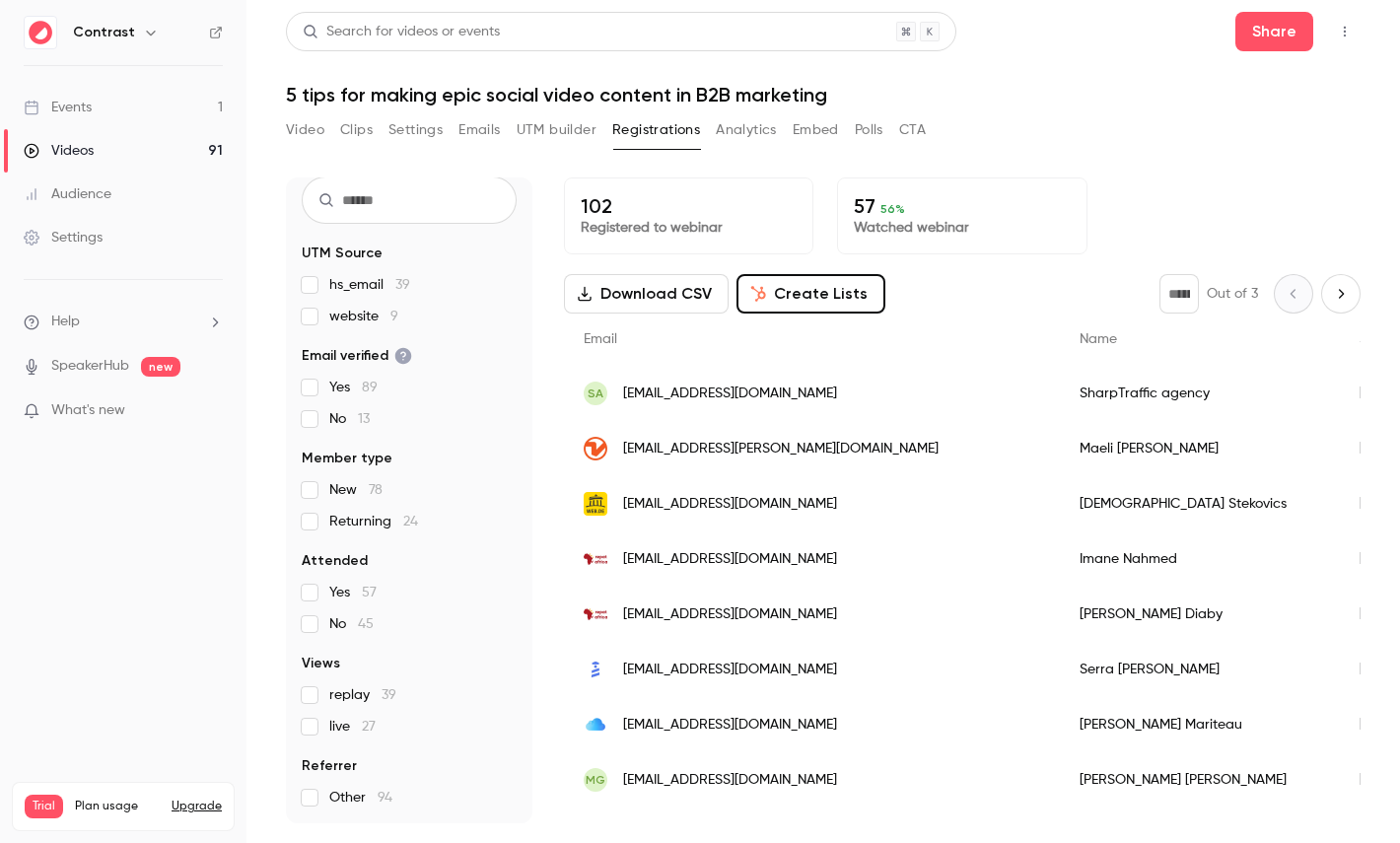 click on "Analytics" at bounding box center [746, 130] 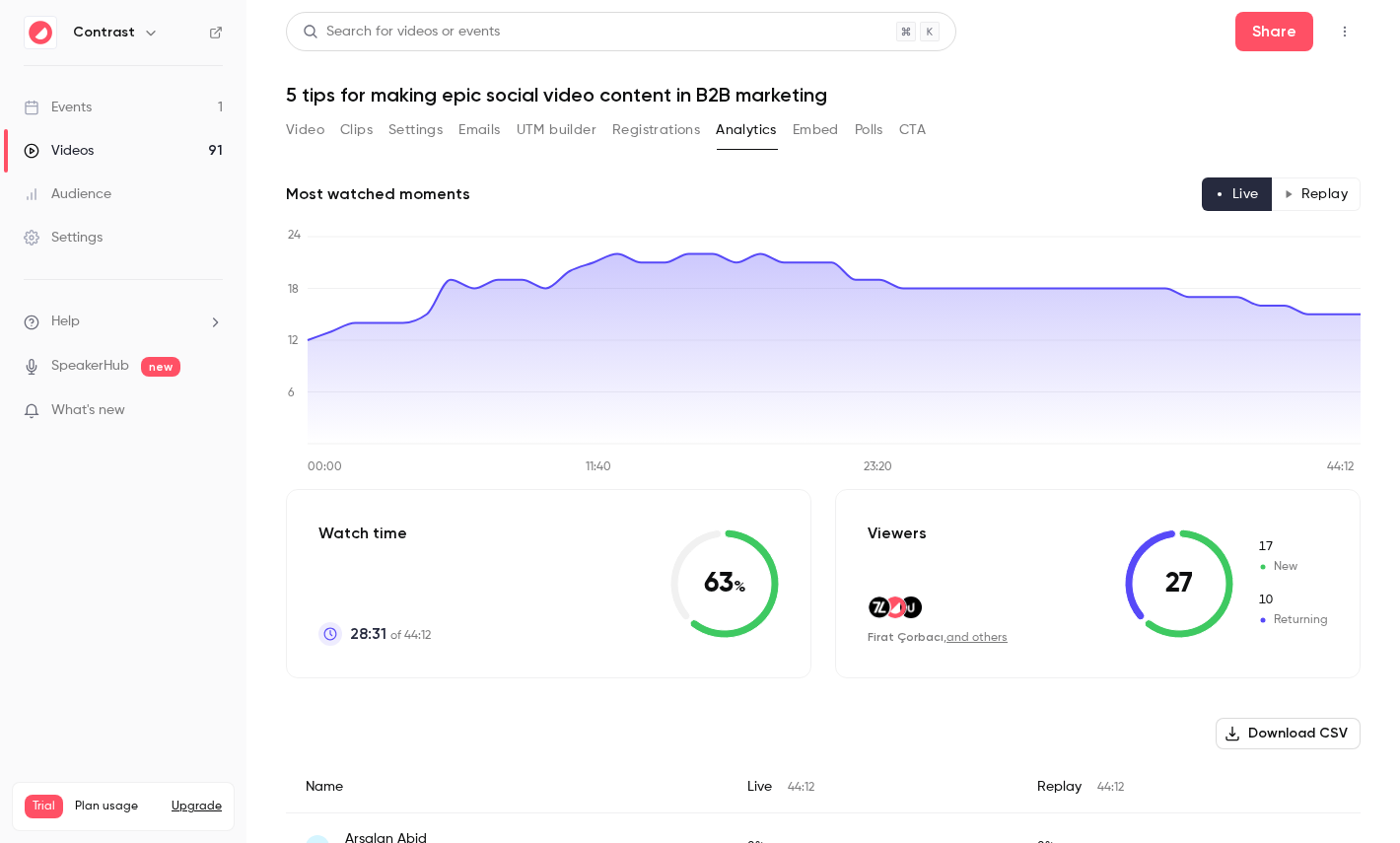 click on "Replay" at bounding box center [1315, 194] 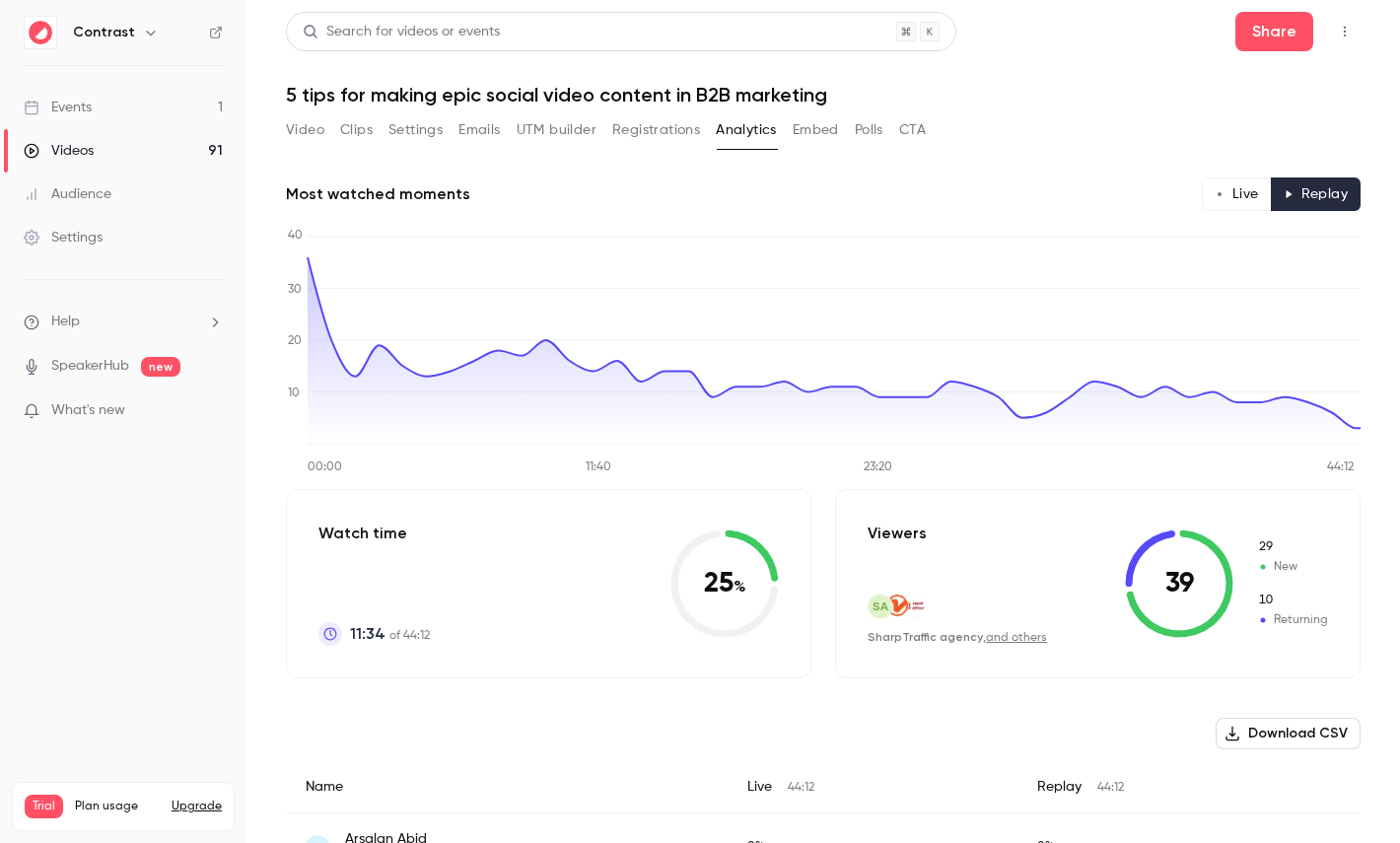 click on "Live" at bounding box center (1236, 194) 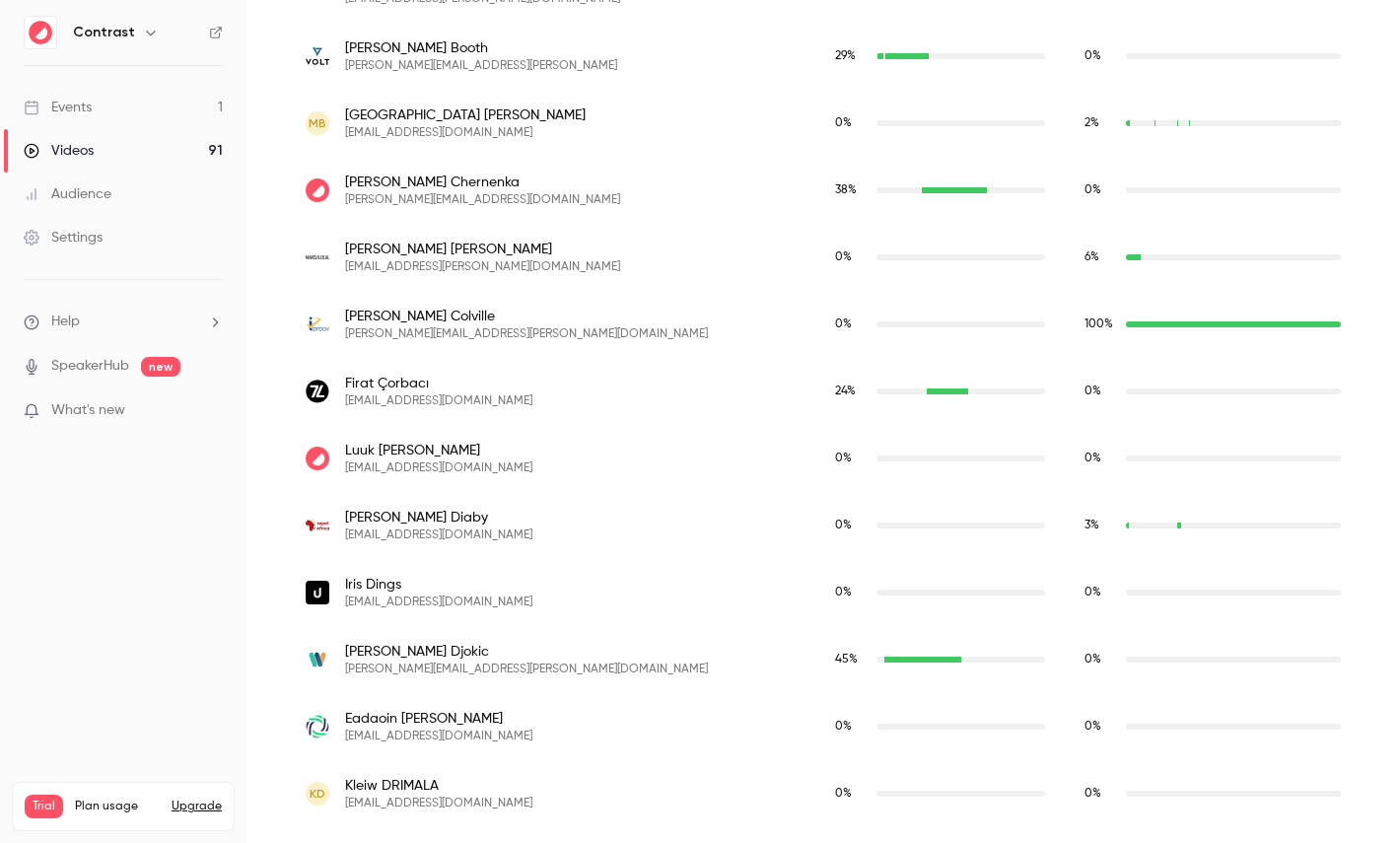 scroll, scrollTop: 0, scrollLeft: 0, axis: both 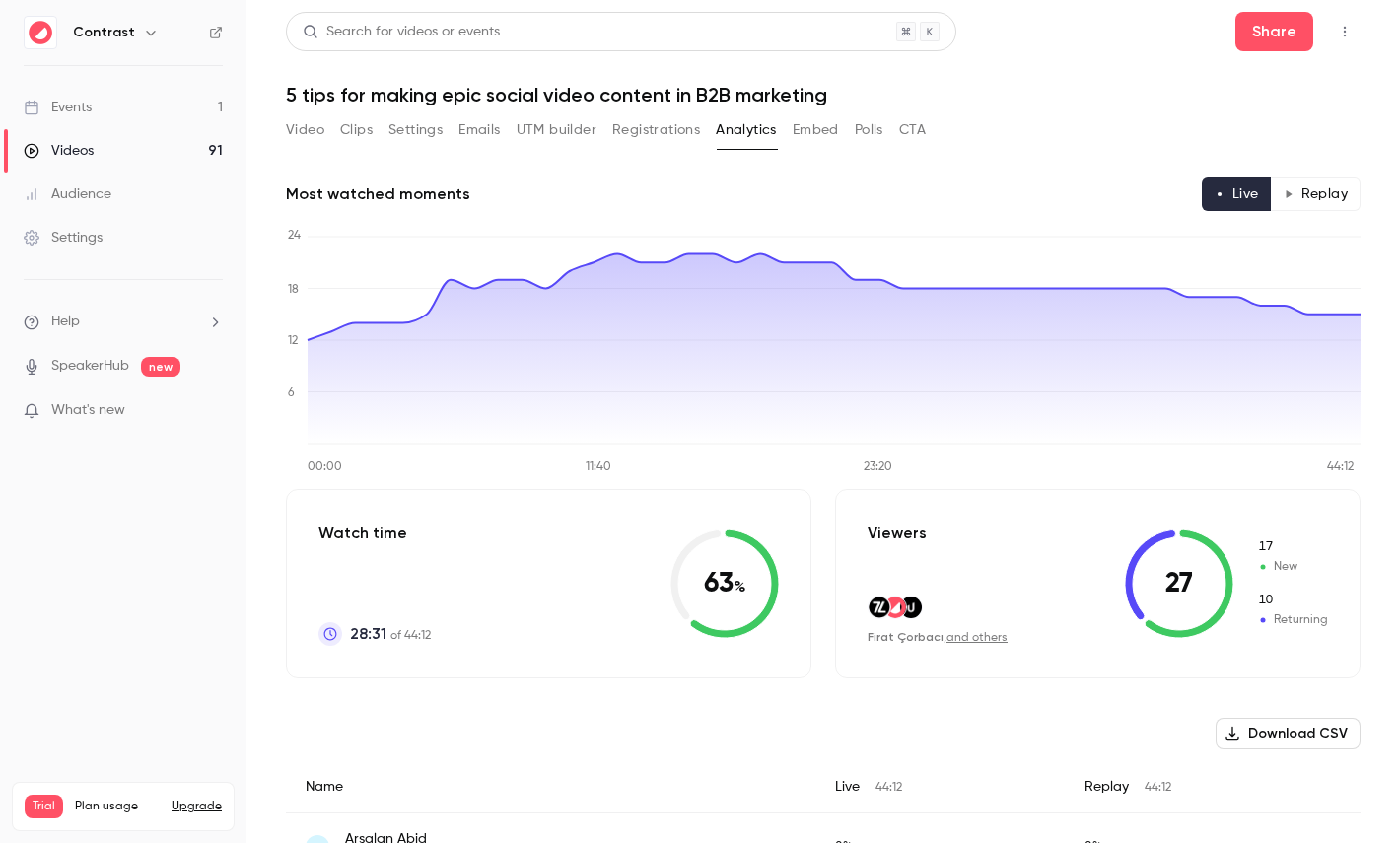 click on "Video Clips Settings Emails UTM builder Registrations Analytics Embed Polls CTA" at bounding box center (605, 130) 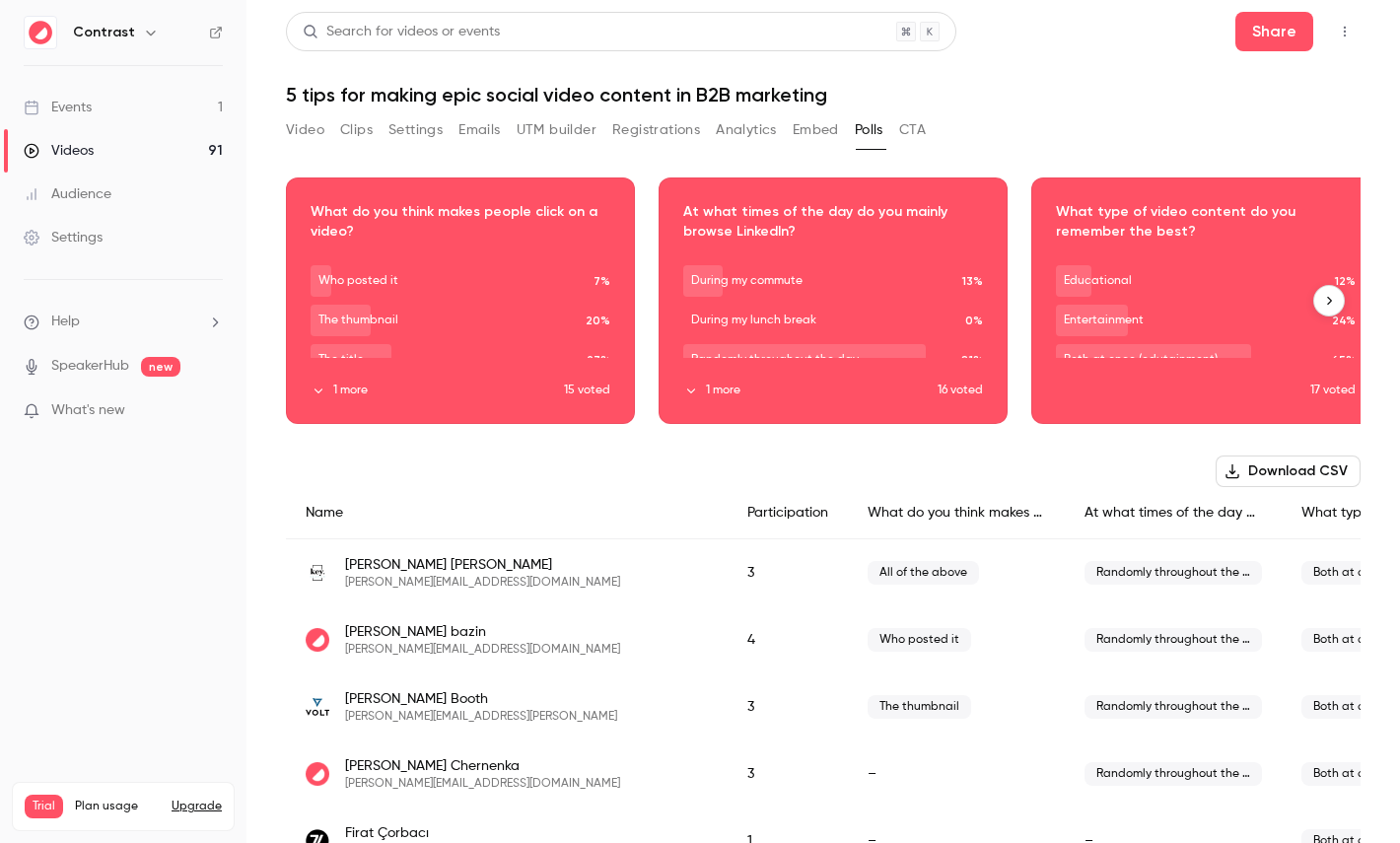 click on "Download image" at bounding box center [460, 320] 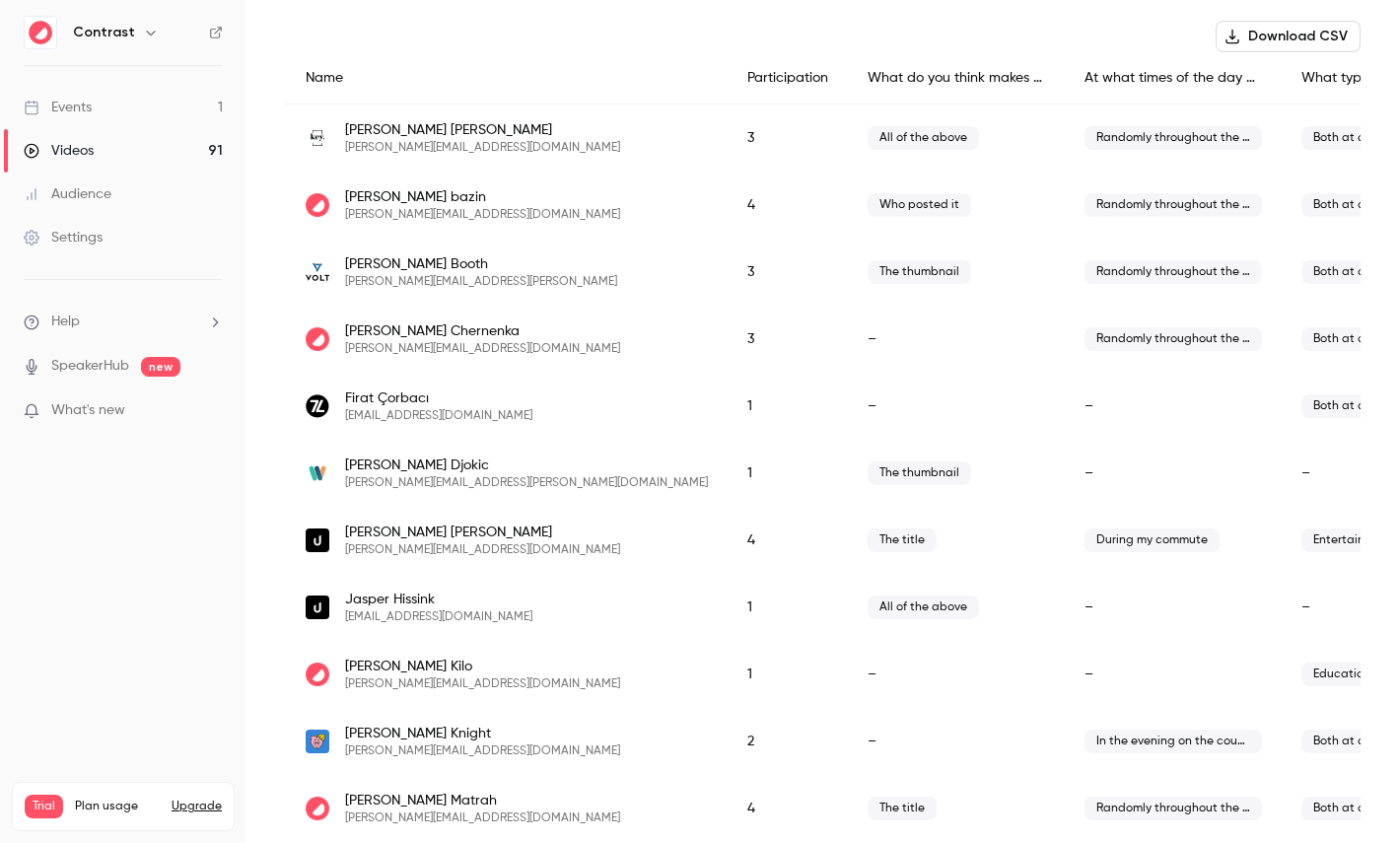 scroll, scrollTop: 0, scrollLeft: 0, axis: both 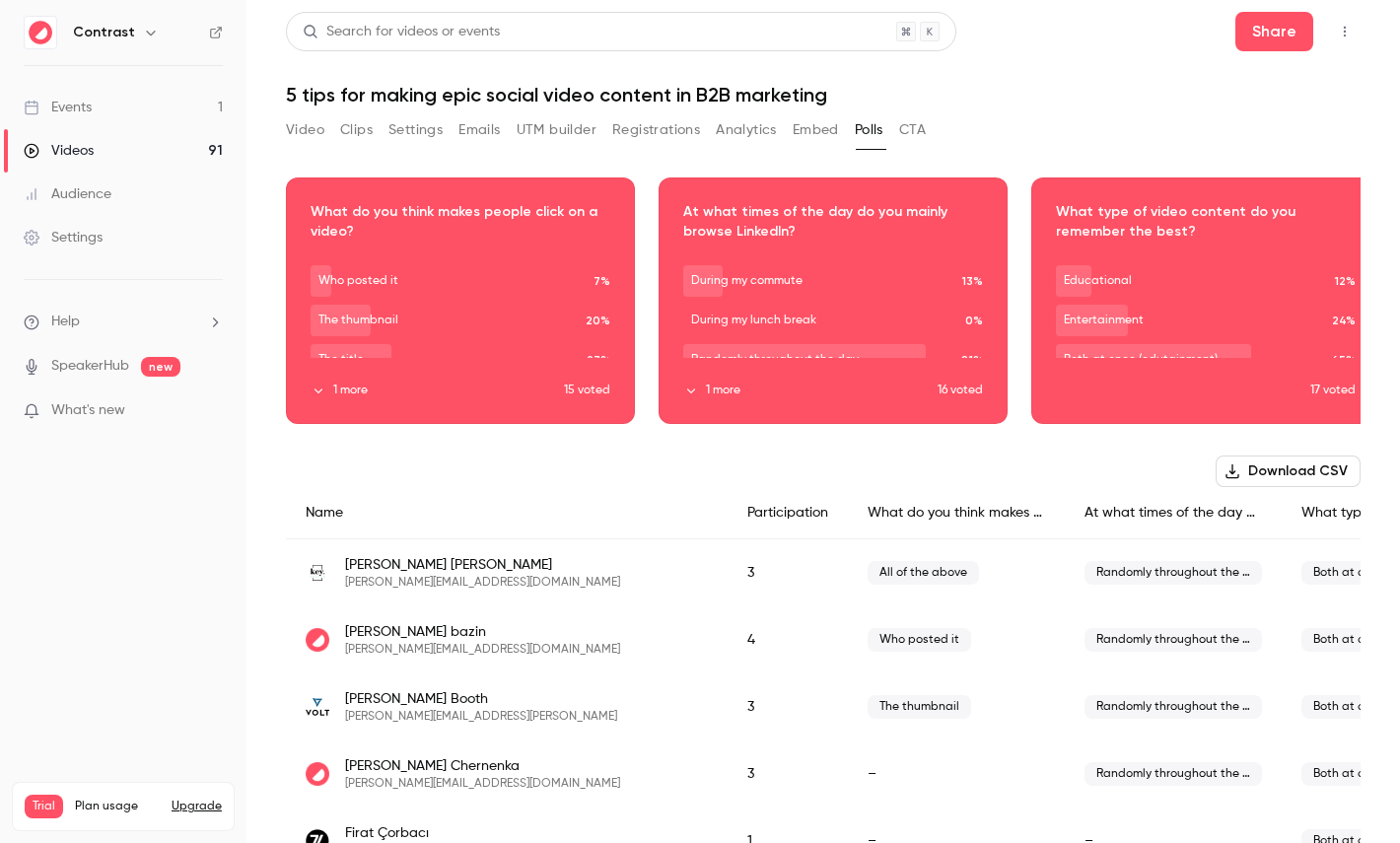 click on "CTA" at bounding box center [912, 130] 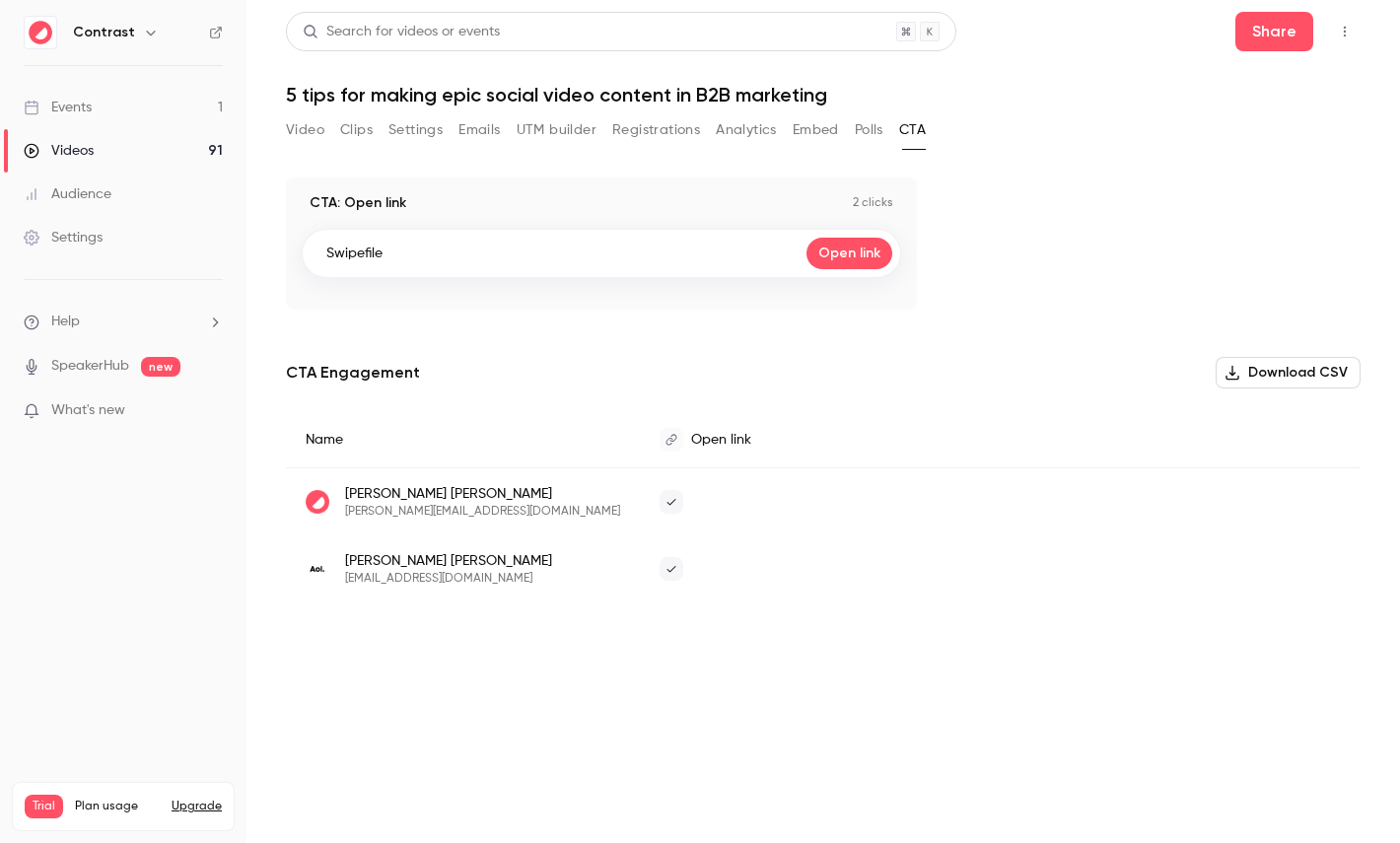 type 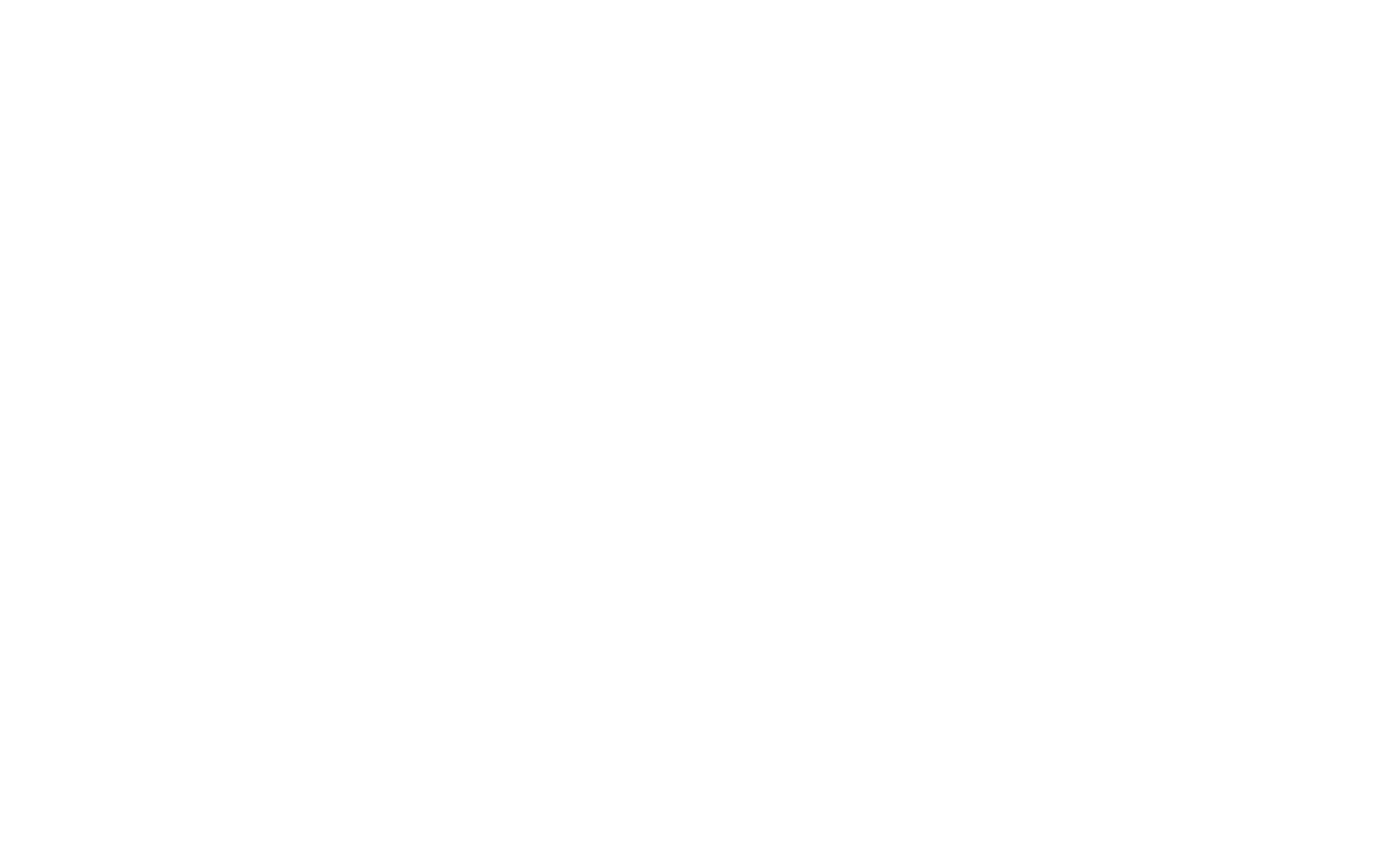 scroll, scrollTop: 0, scrollLeft: 0, axis: both 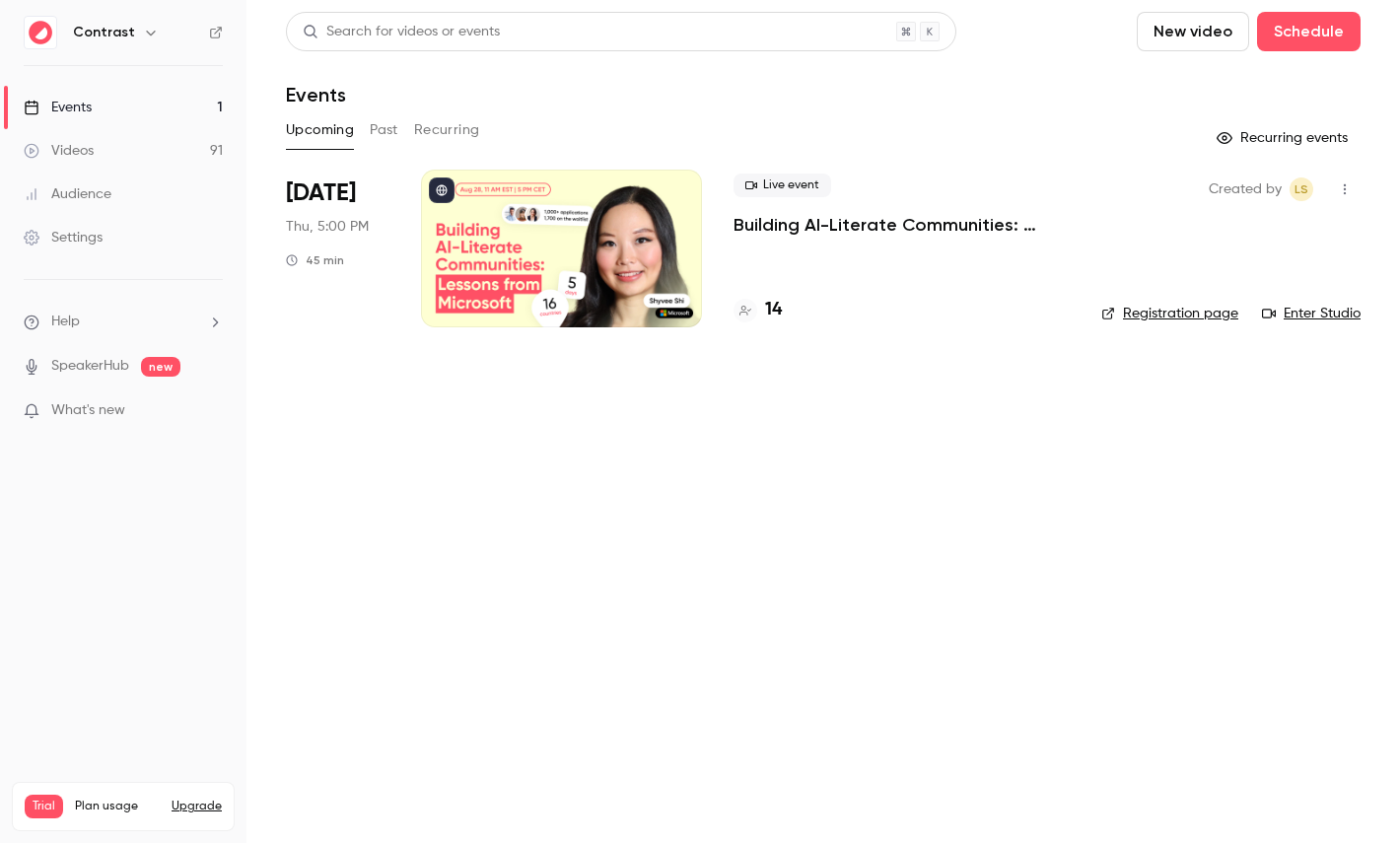 click 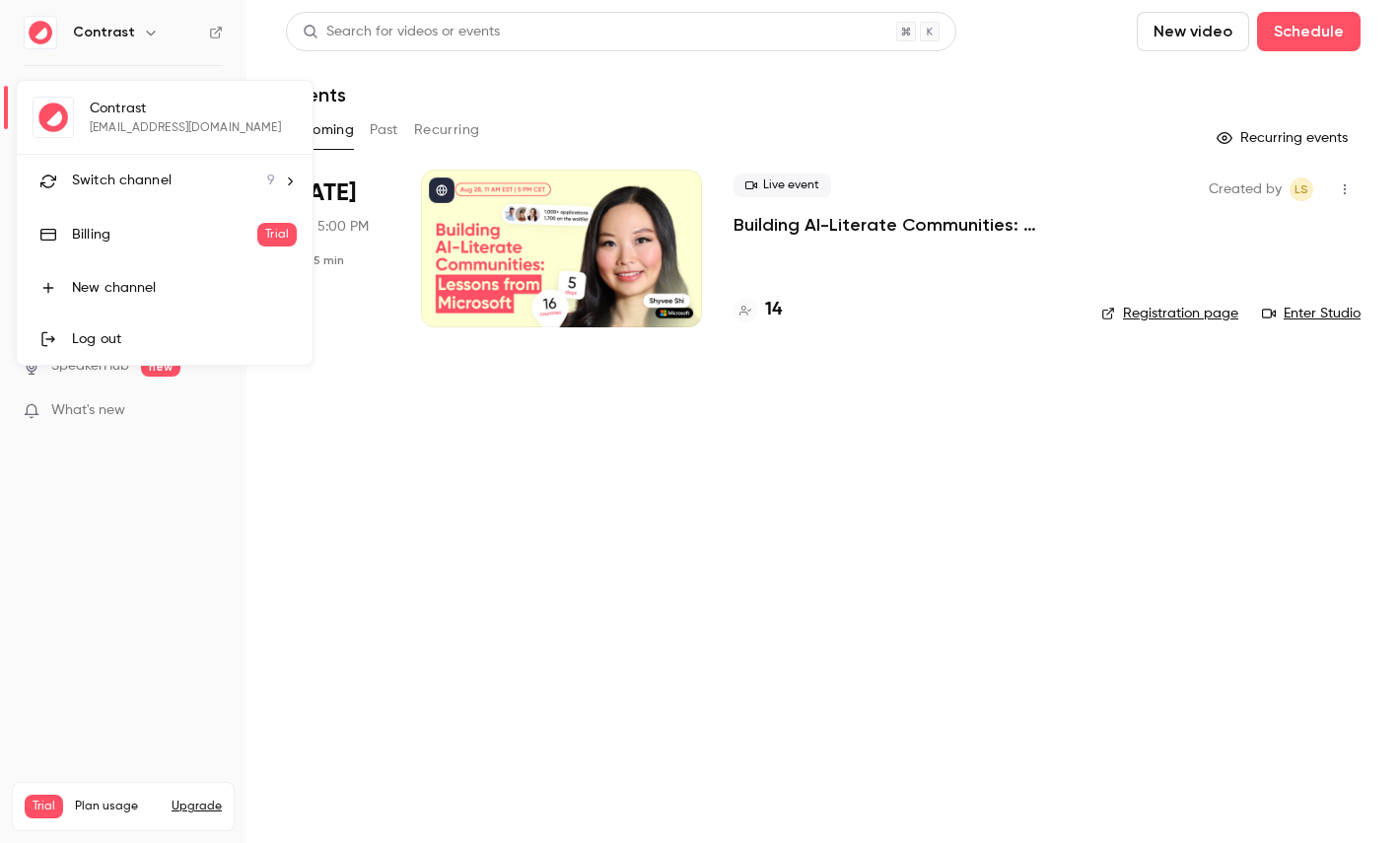 click on "Switch channel 9" at bounding box center [174, 180] 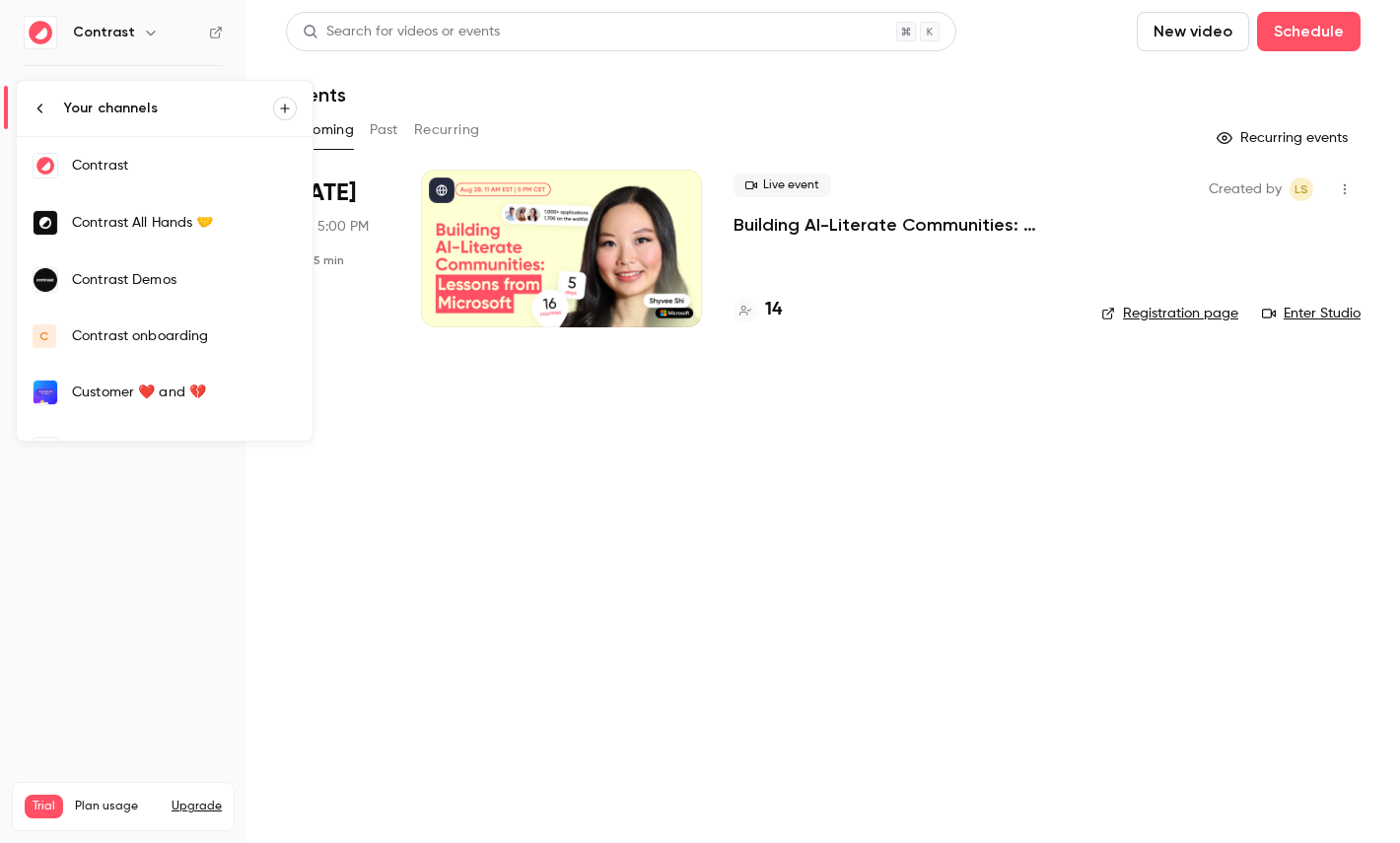 click on "Contrast Demos" at bounding box center [184, 280] 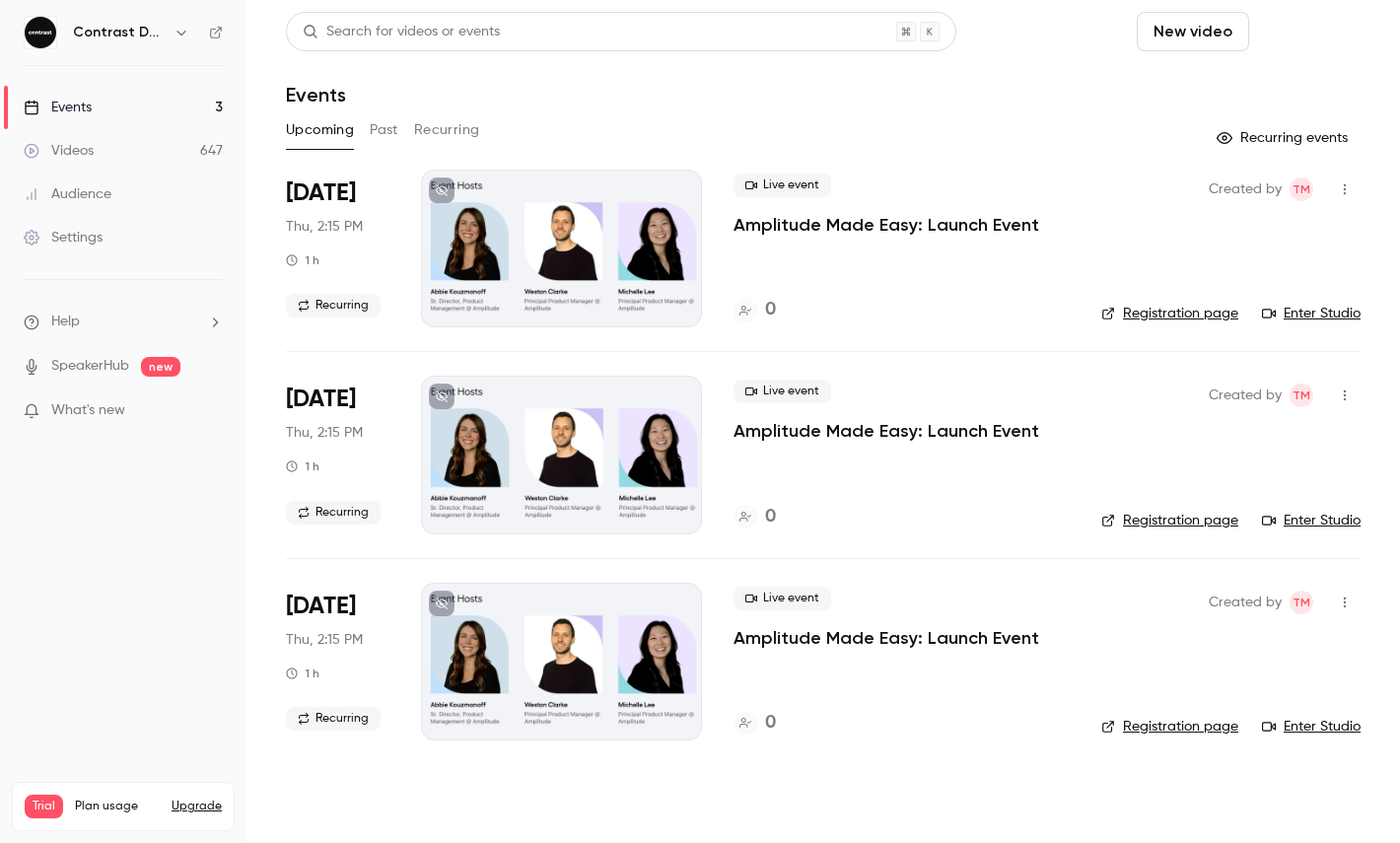 click on "Schedule" at bounding box center (1308, 32) 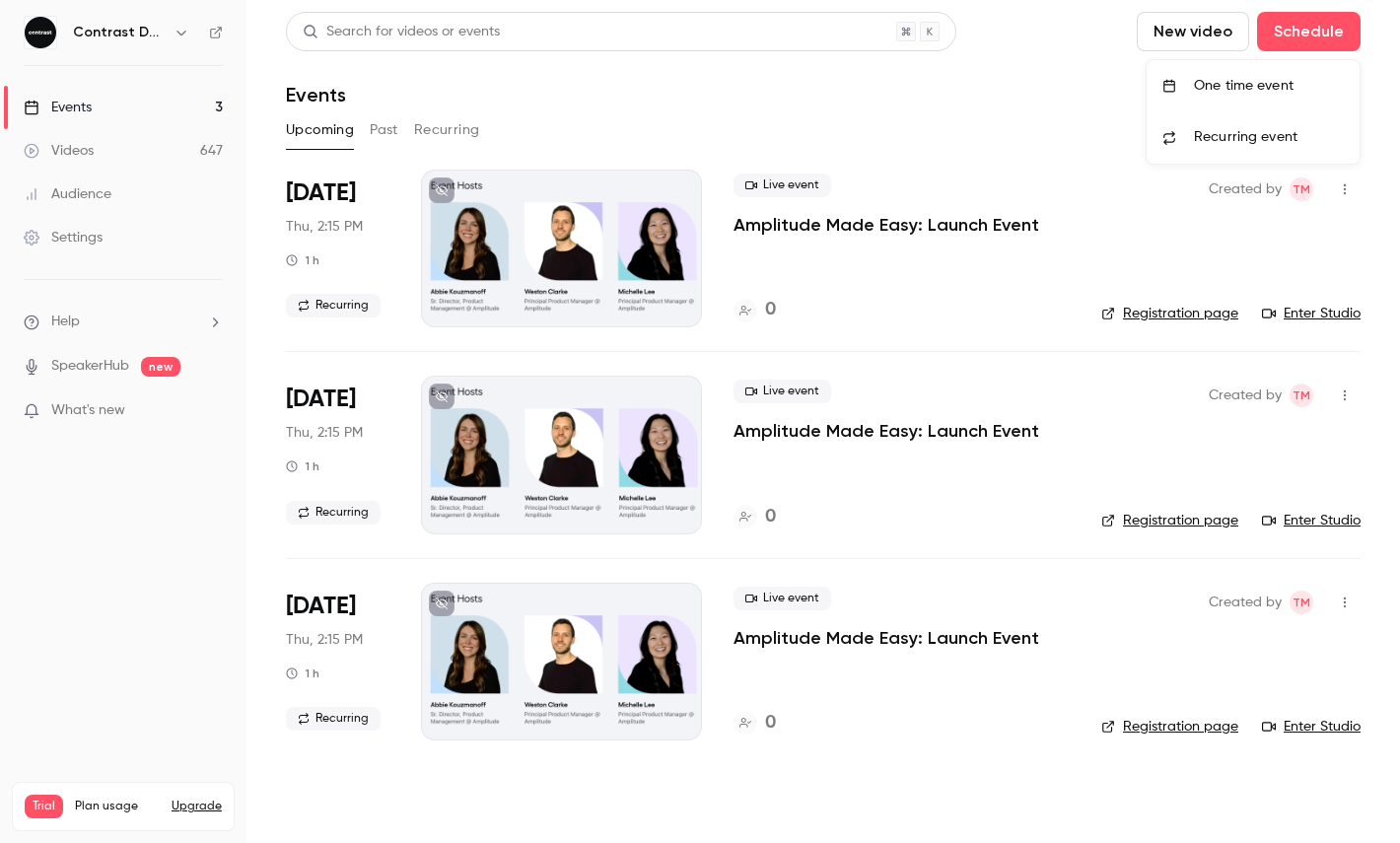 click on "One time event" at bounding box center (1253, 86) 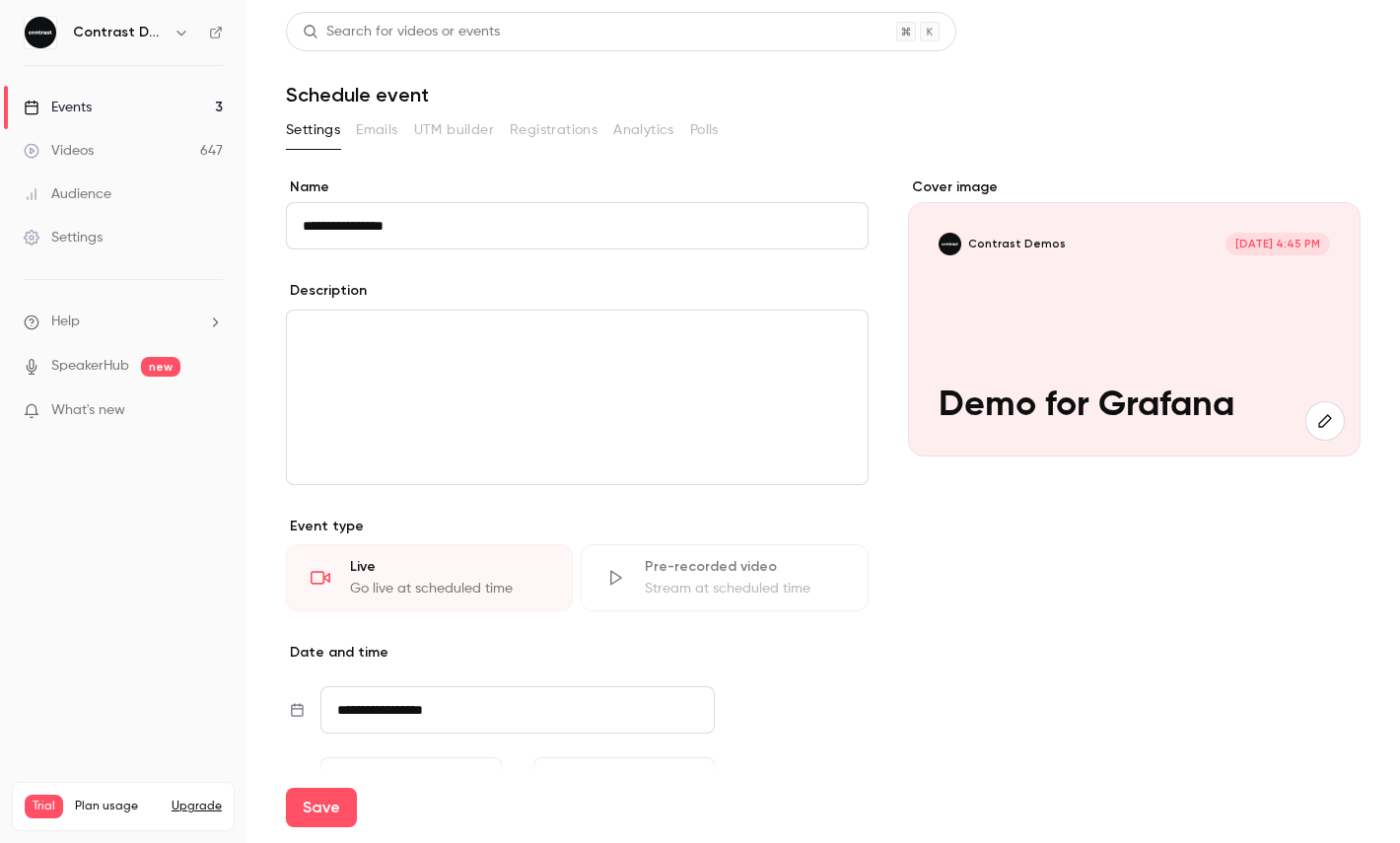 scroll, scrollTop: 275, scrollLeft: 0, axis: vertical 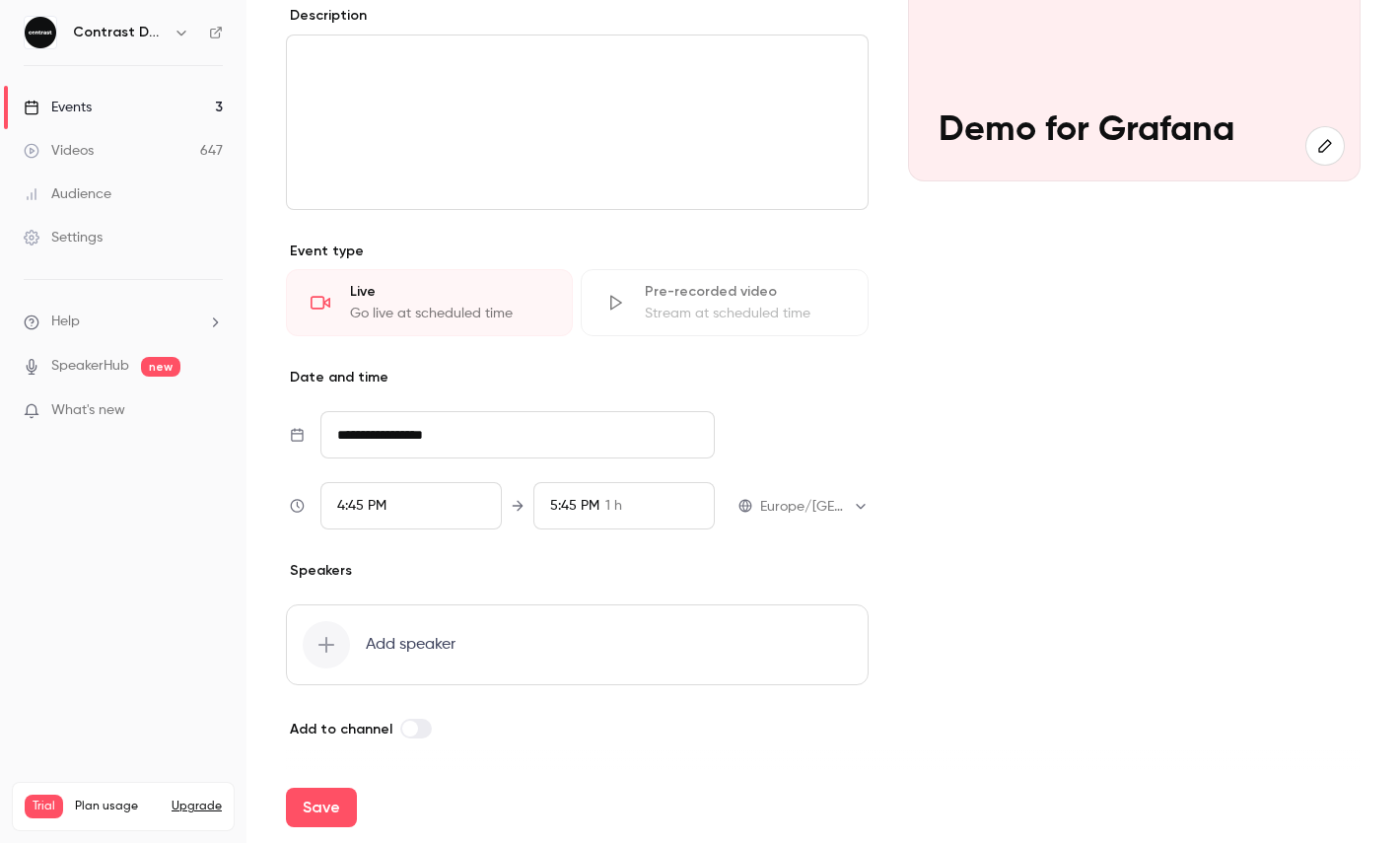 type on "**********" 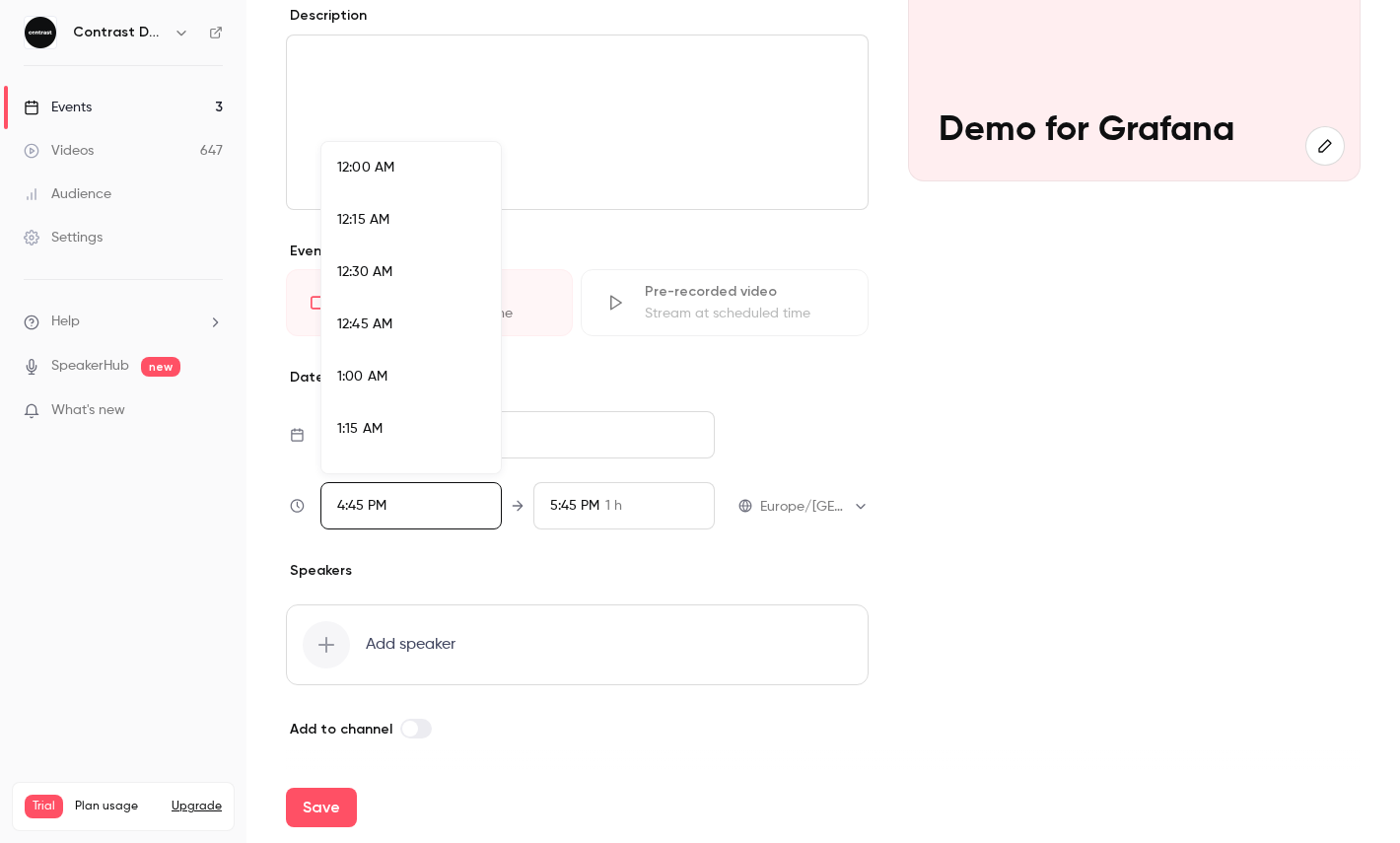 scroll, scrollTop: 3361, scrollLeft: 0, axis: vertical 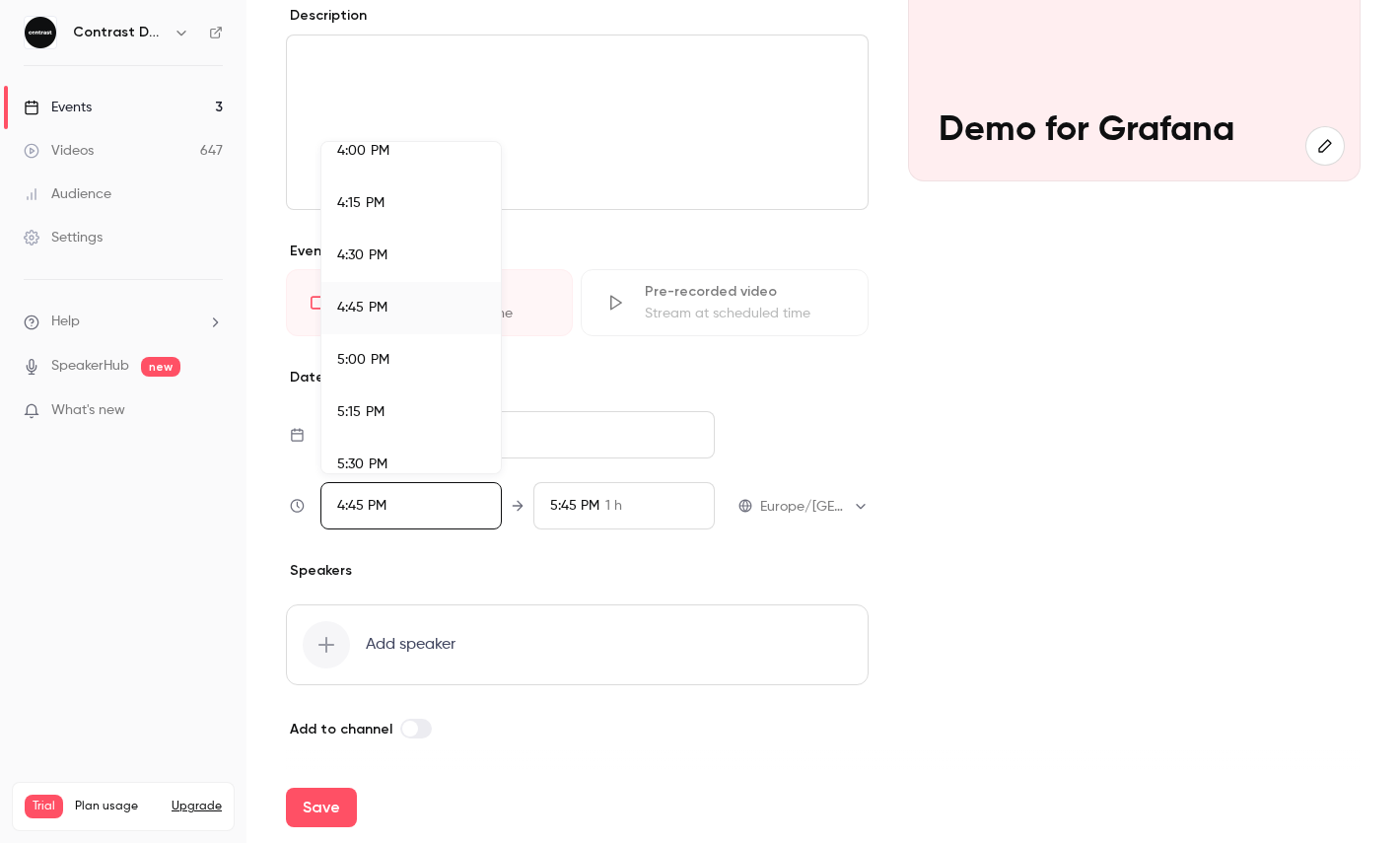 click on "5:00 PM" at bounding box center [411, 360] 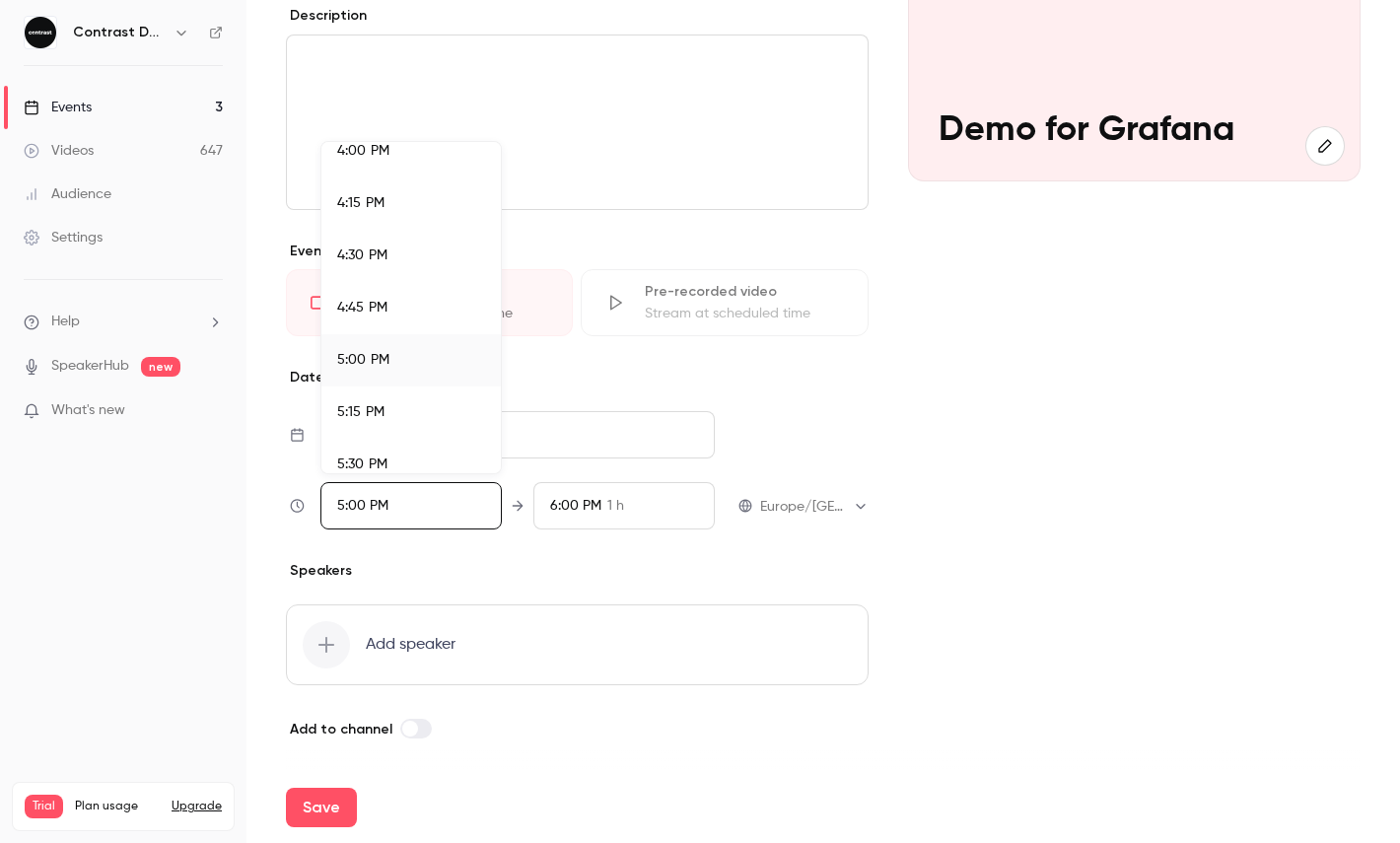 click at bounding box center [700, 421] 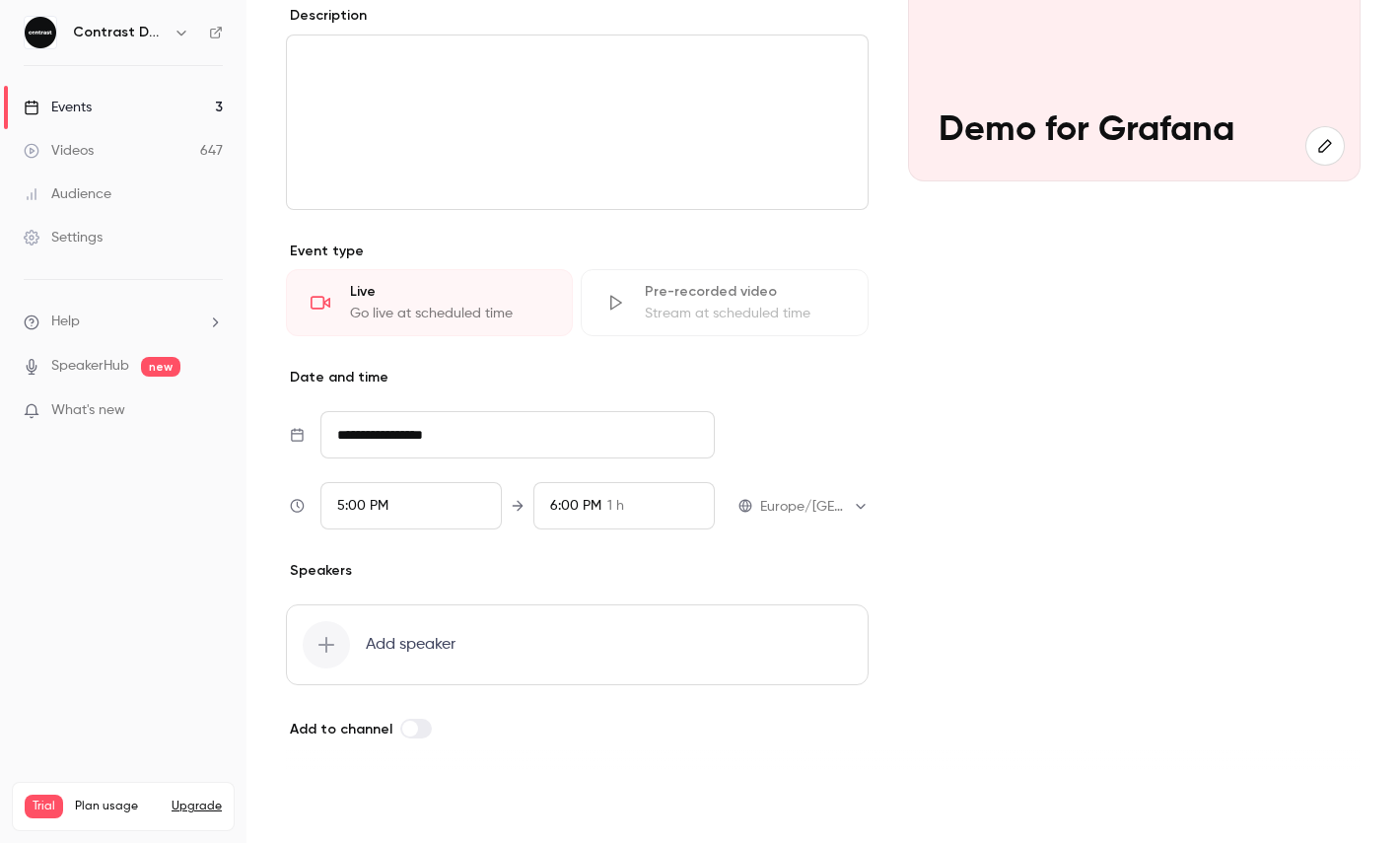 click on "Save" at bounding box center [321, 808] 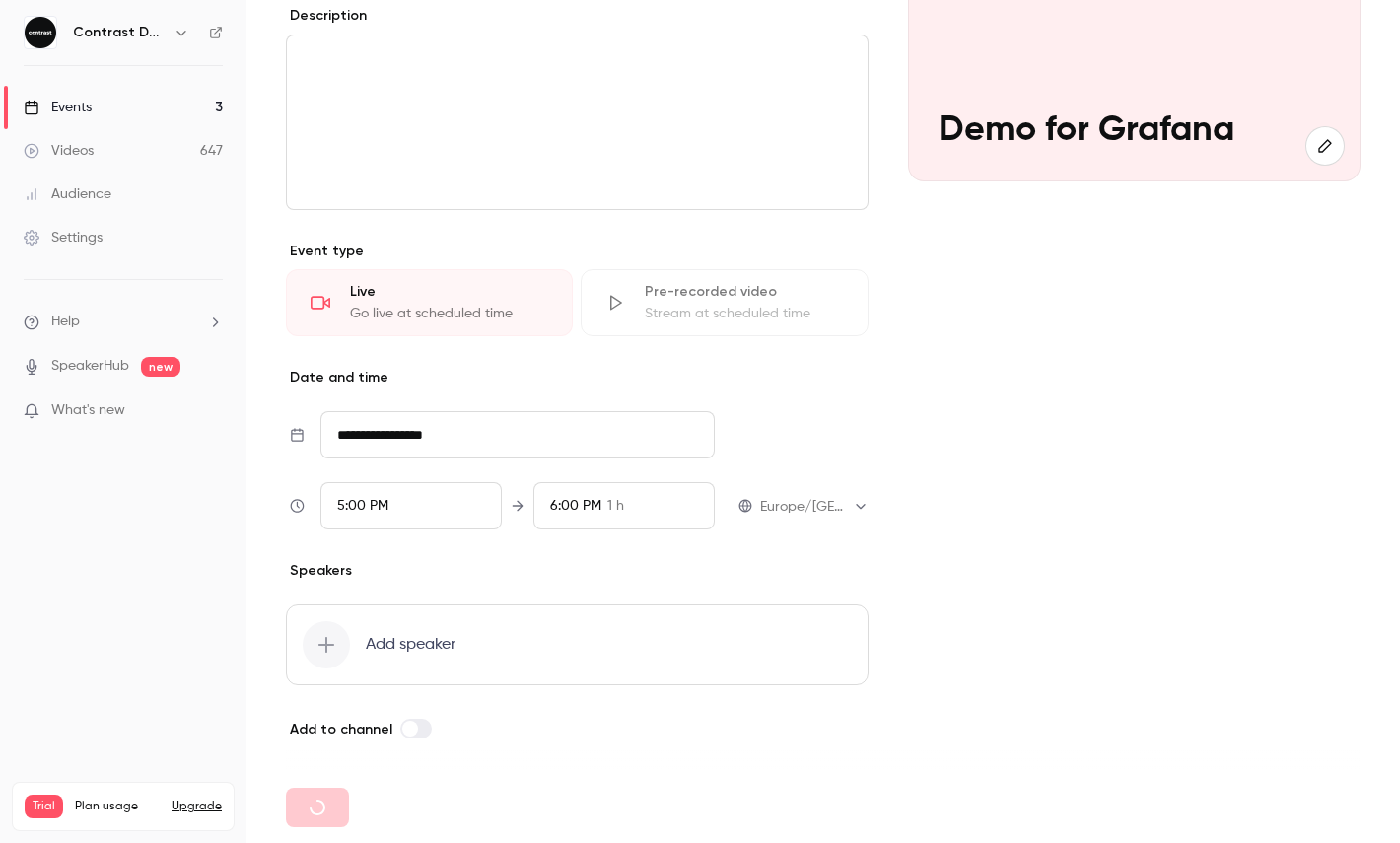 type 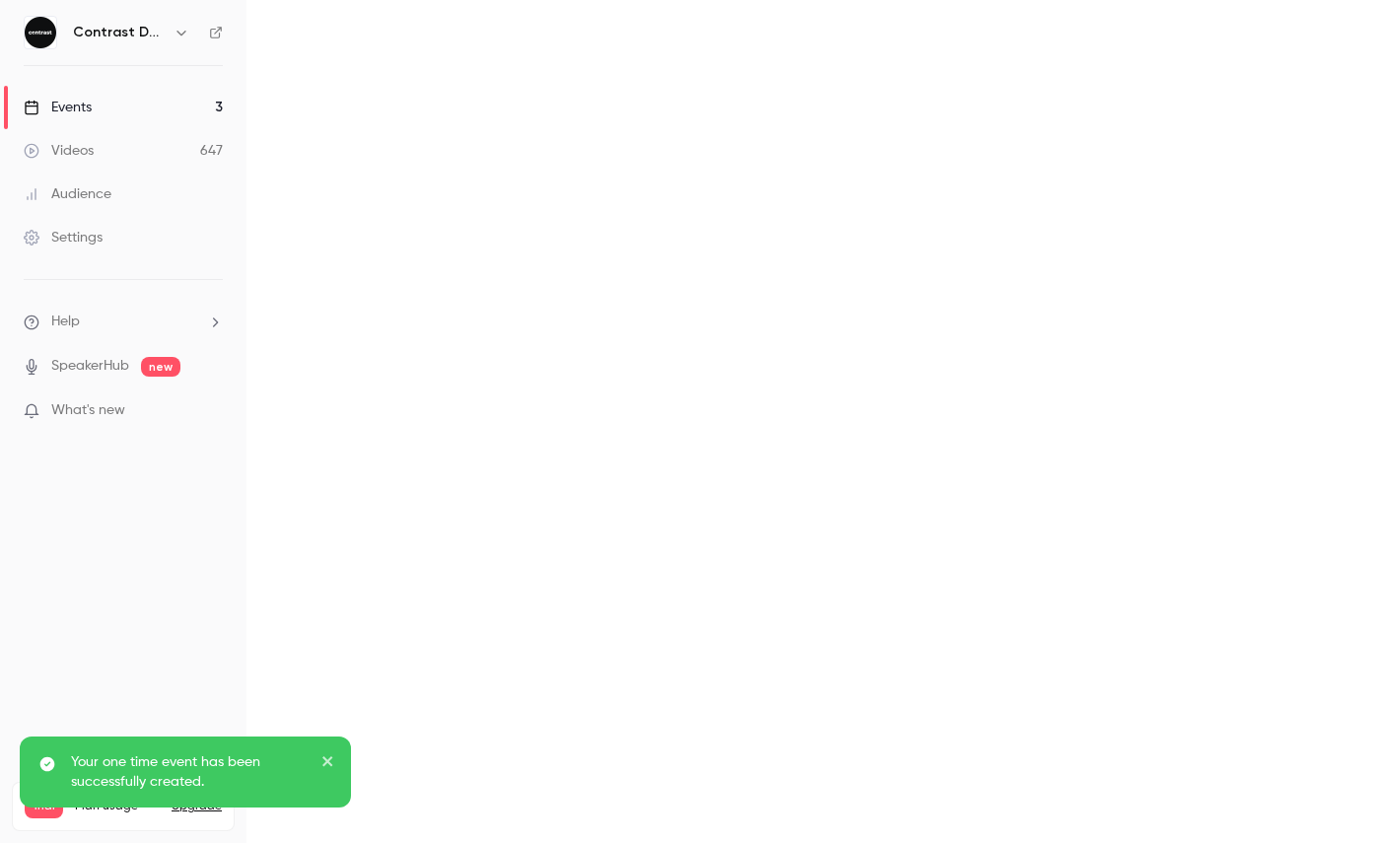 scroll, scrollTop: 0, scrollLeft: 0, axis: both 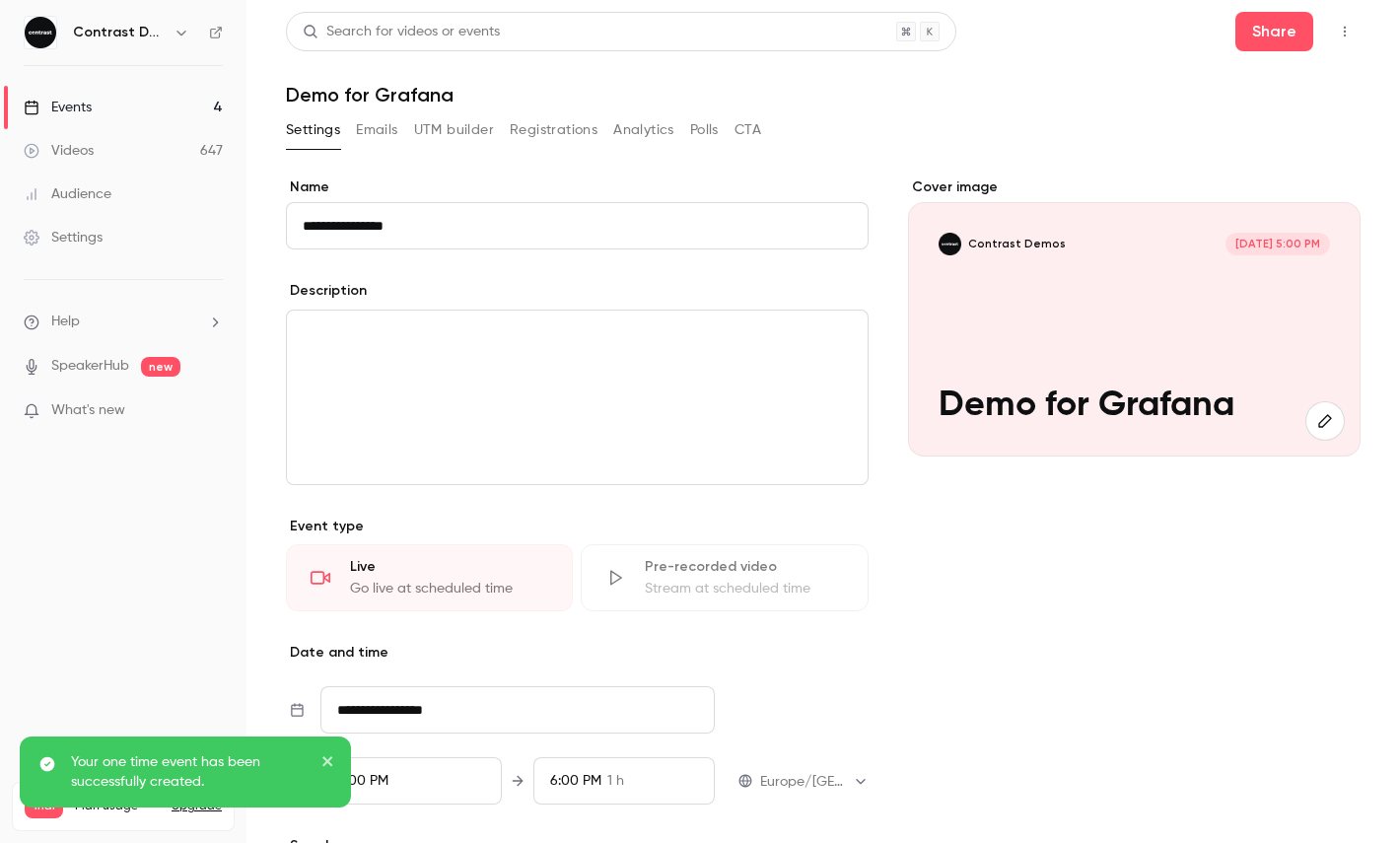 click 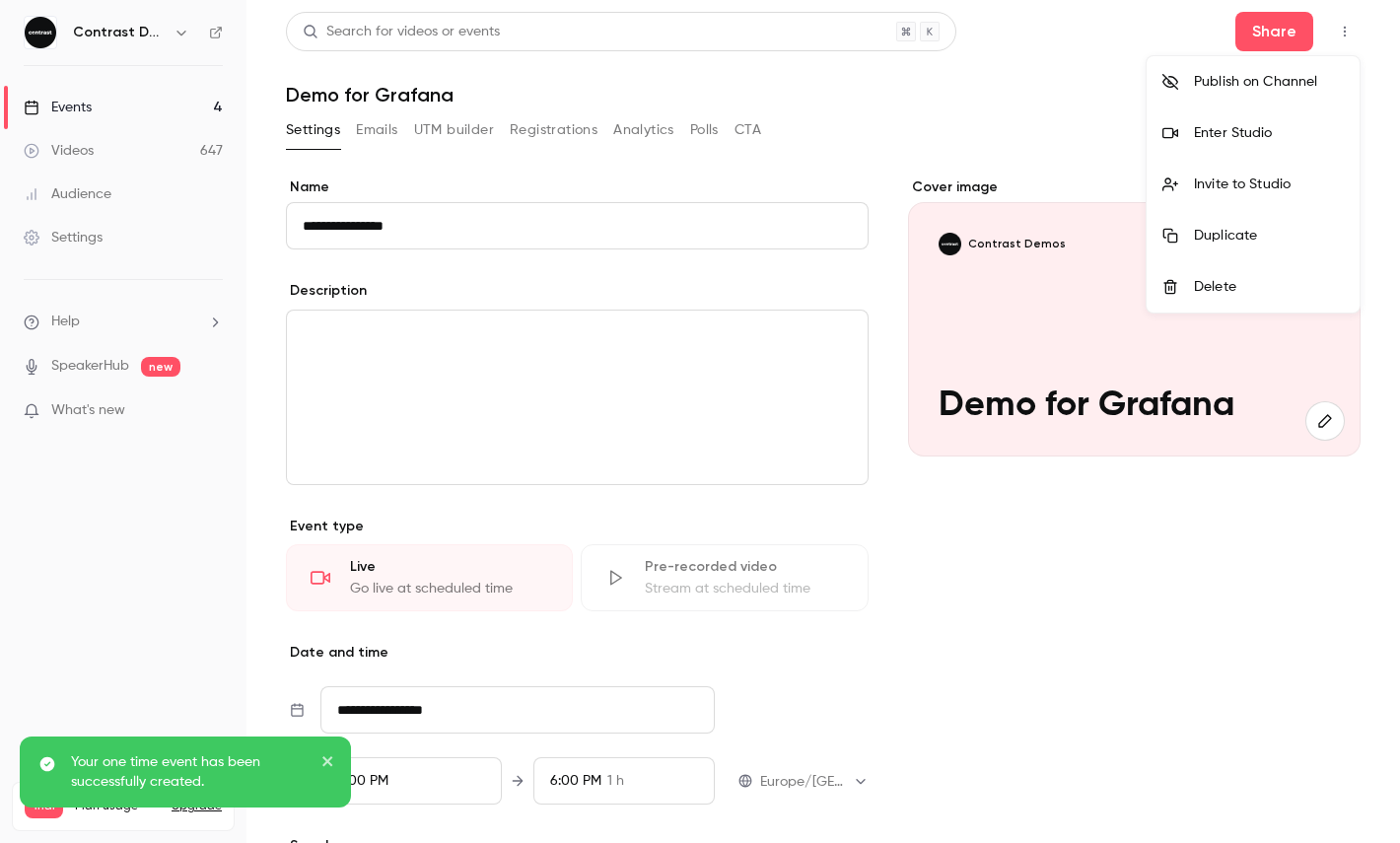click on "Enter Studio" at bounding box center [1269, 133] 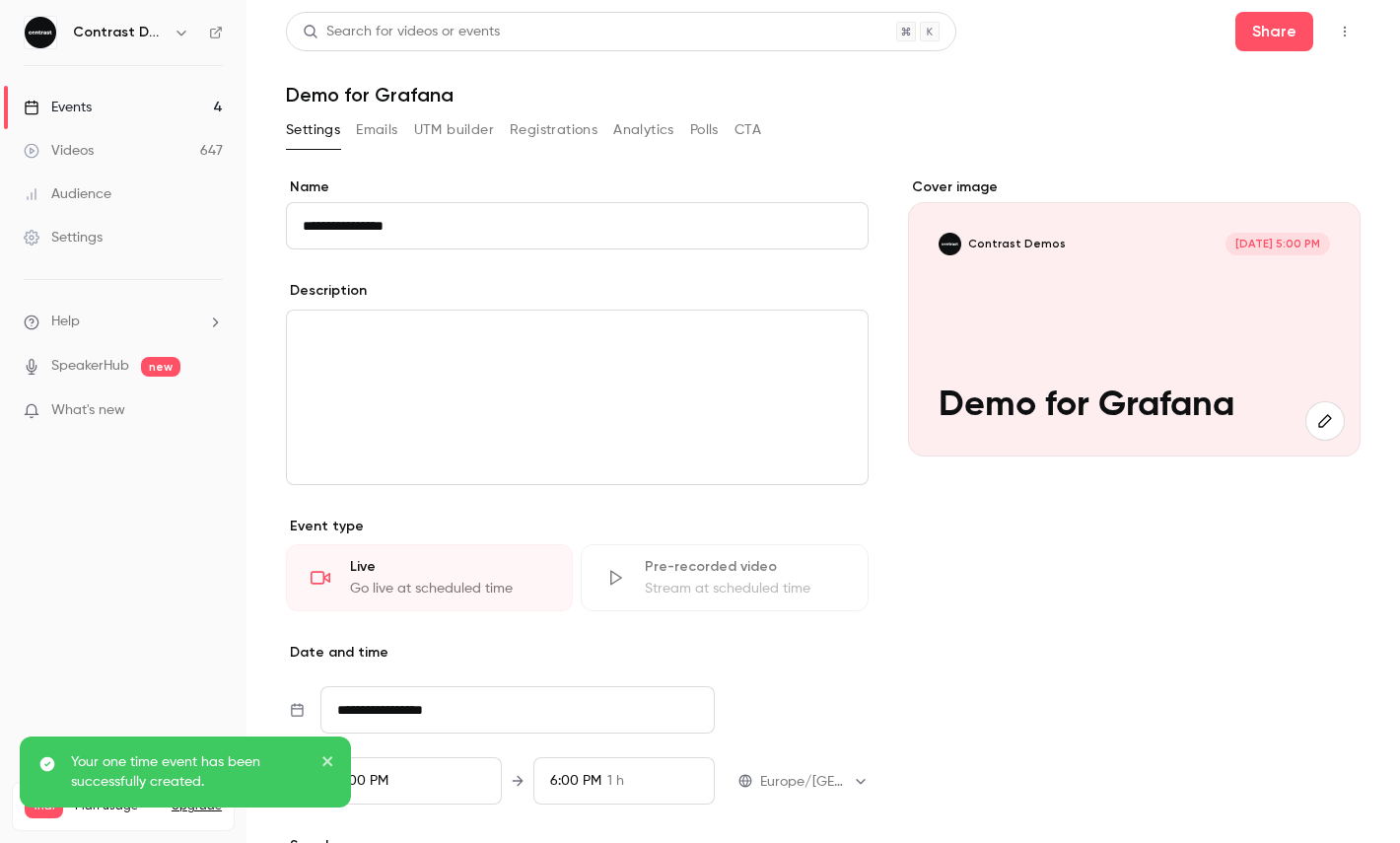 click 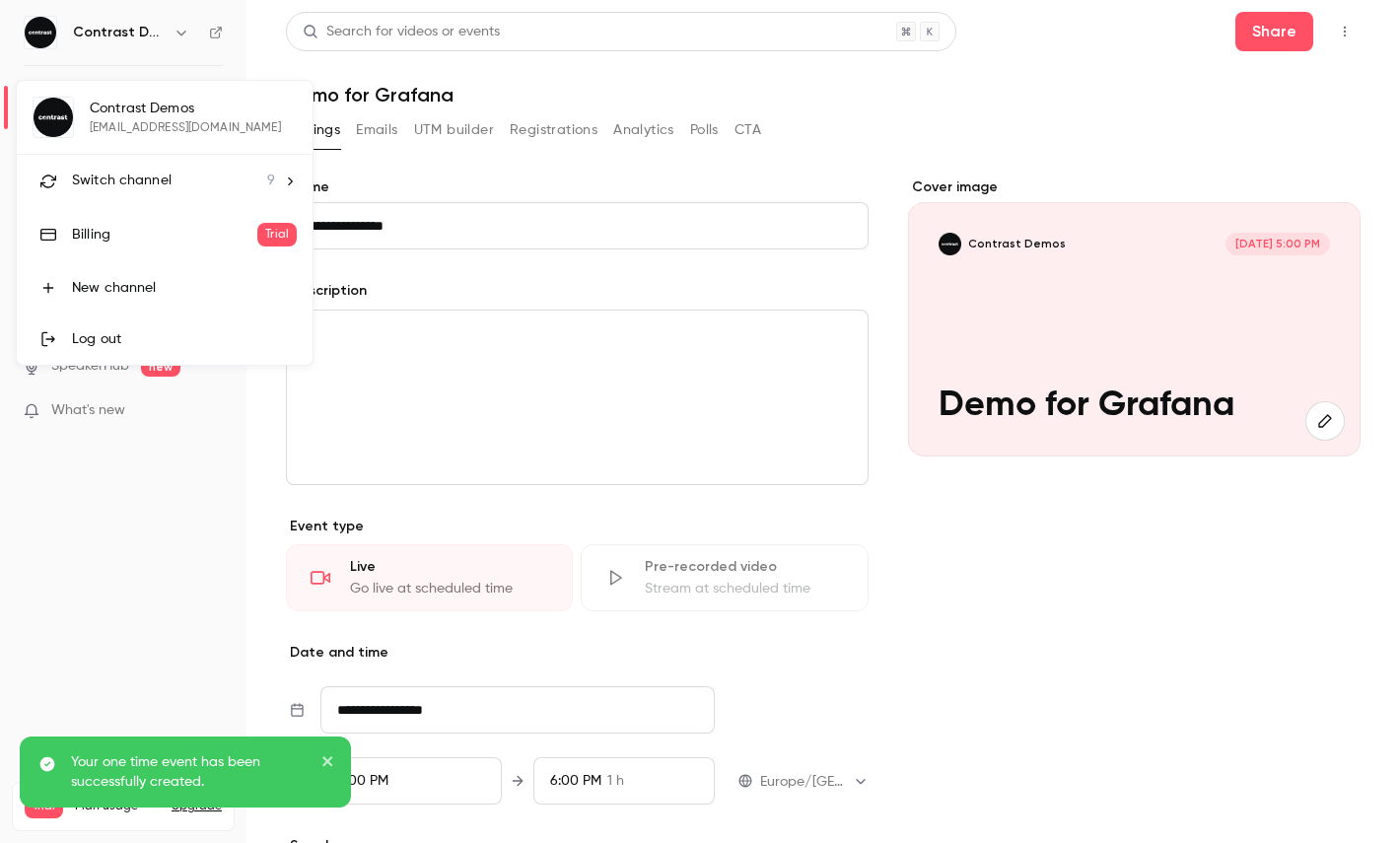 click on "Switch channel" at bounding box center (121, 180) 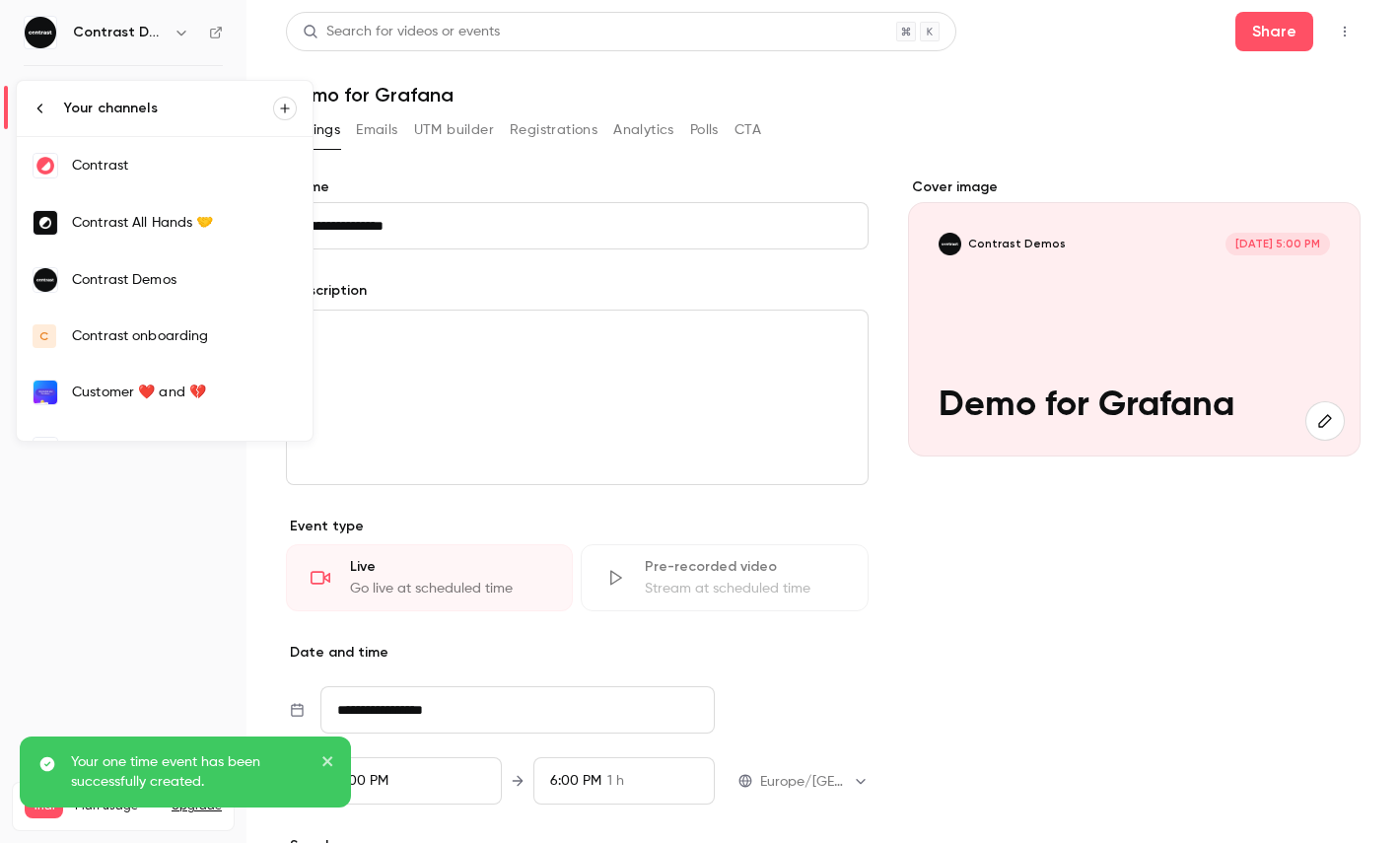 click on "Contrast" at bounding box center (165, 166) 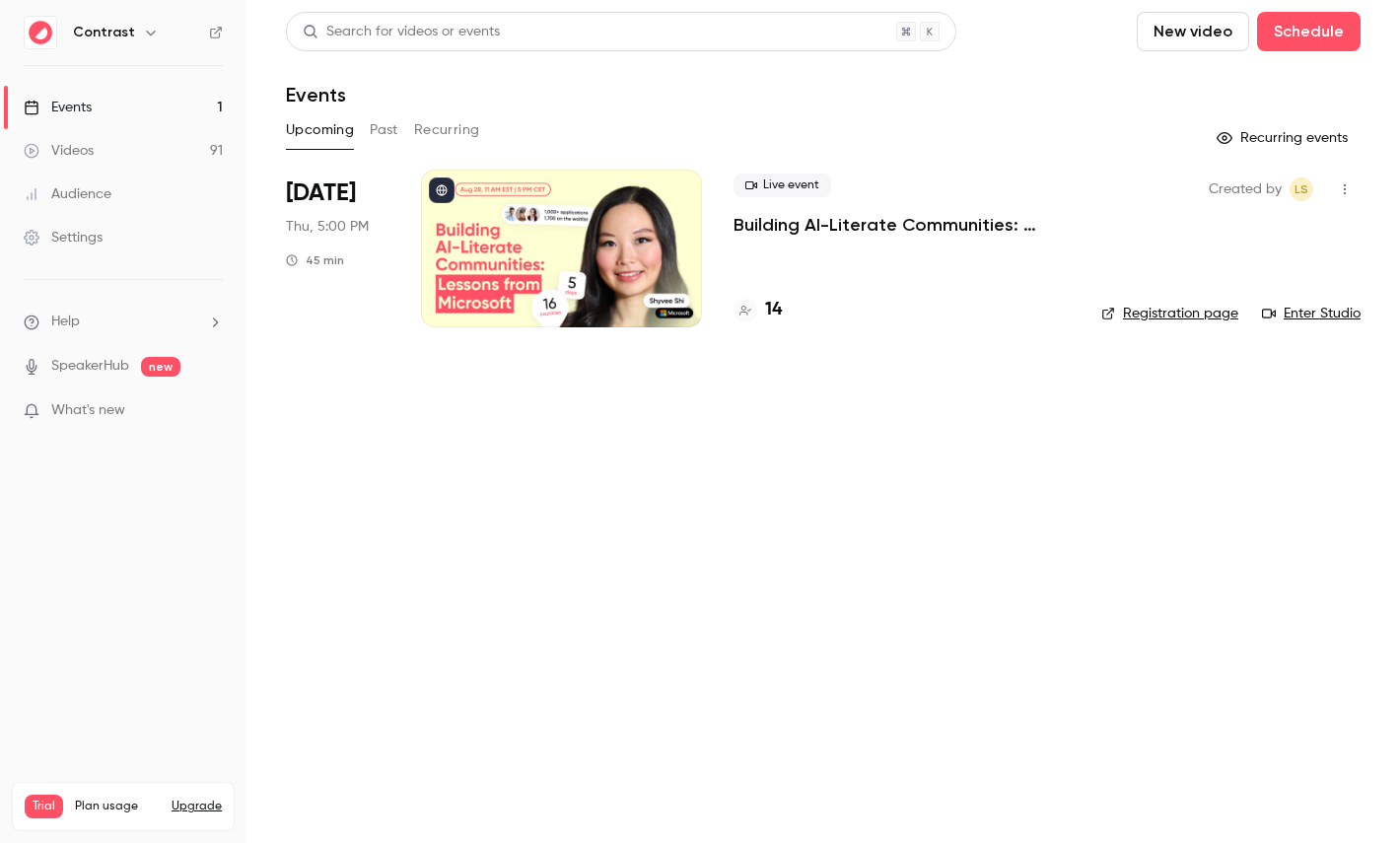 type 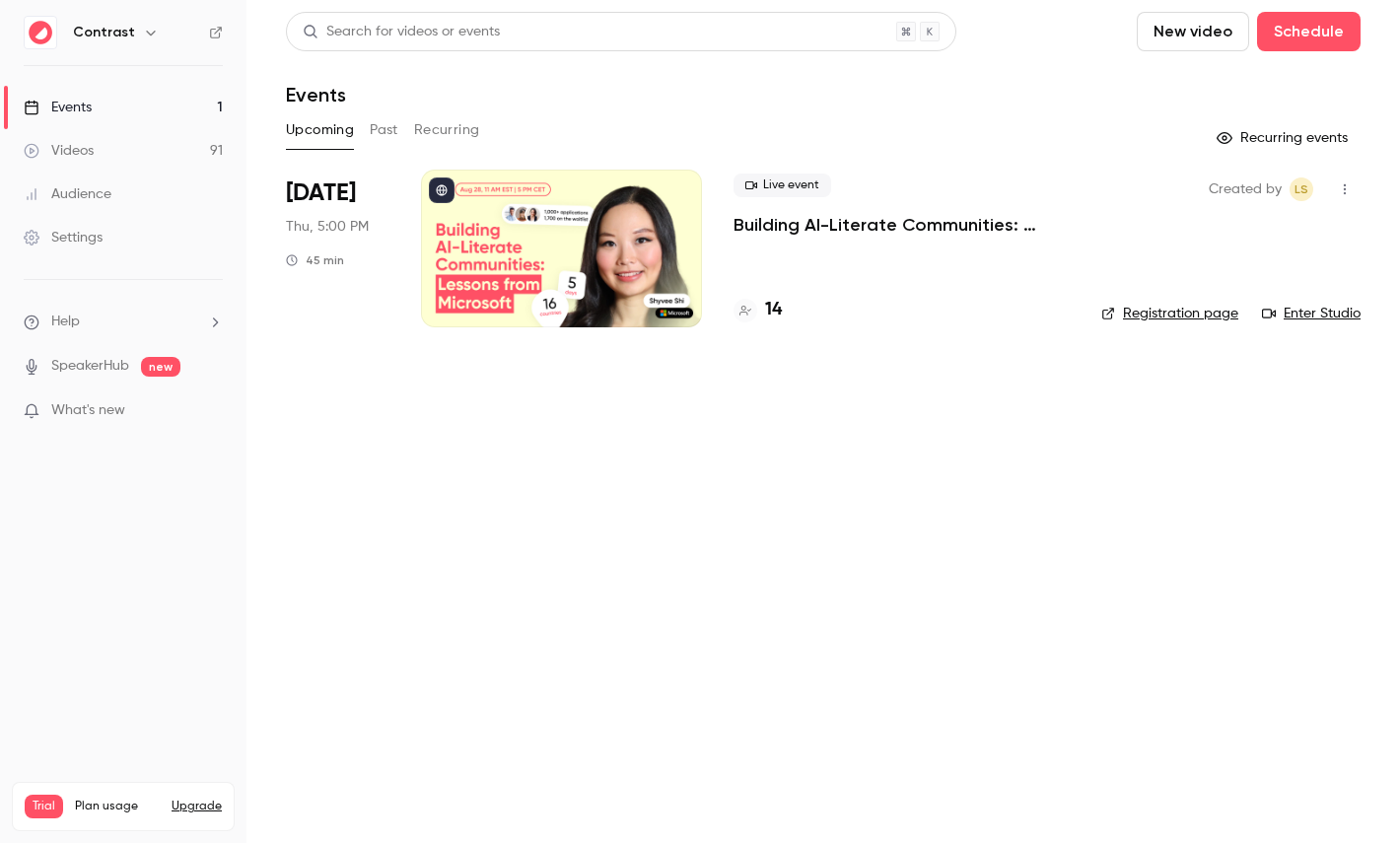 click on "Videos 91" at bounding box center [123, 151] 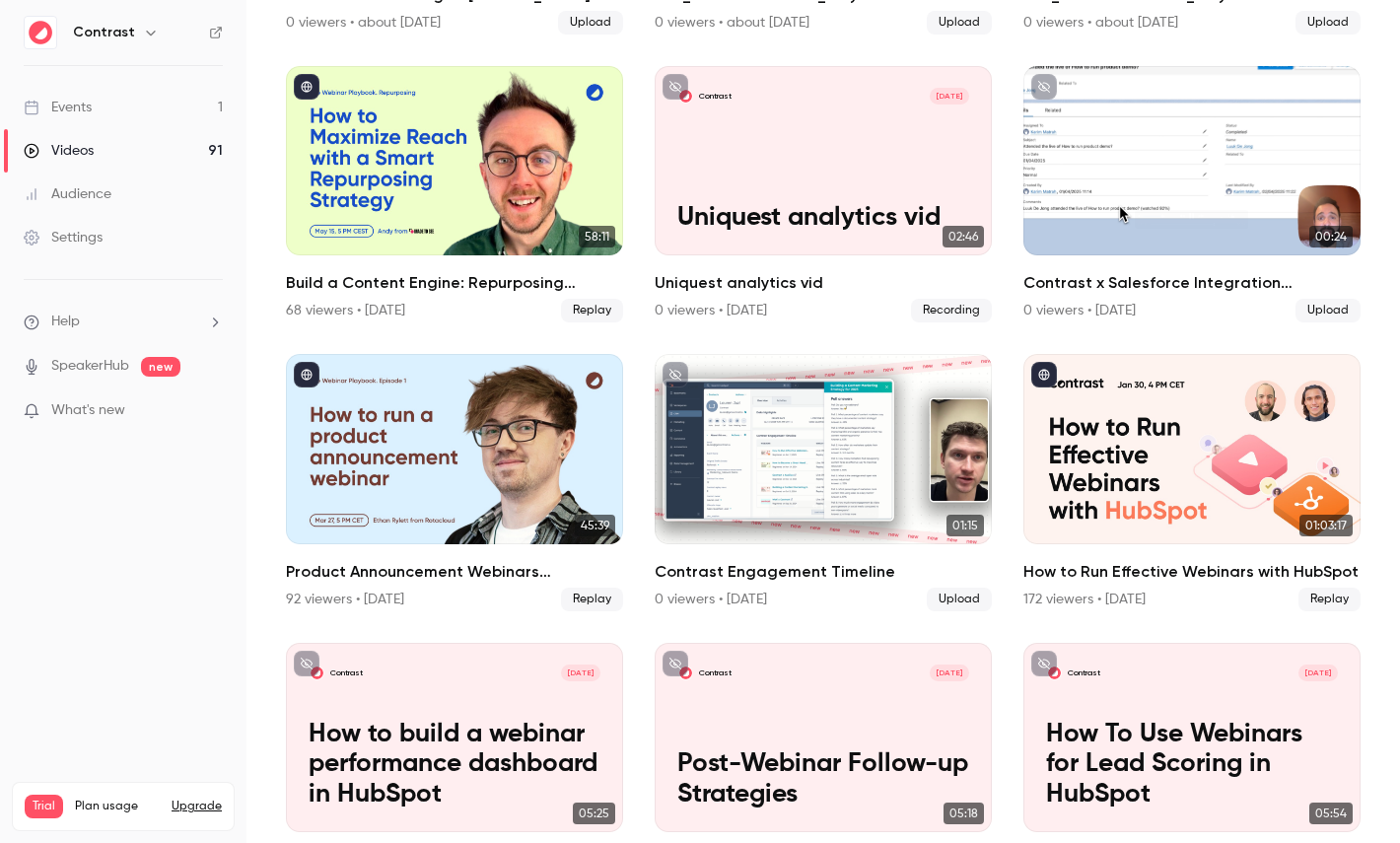 scroll, scrollTop: 906, scrollLeft: 0, axis: vertical 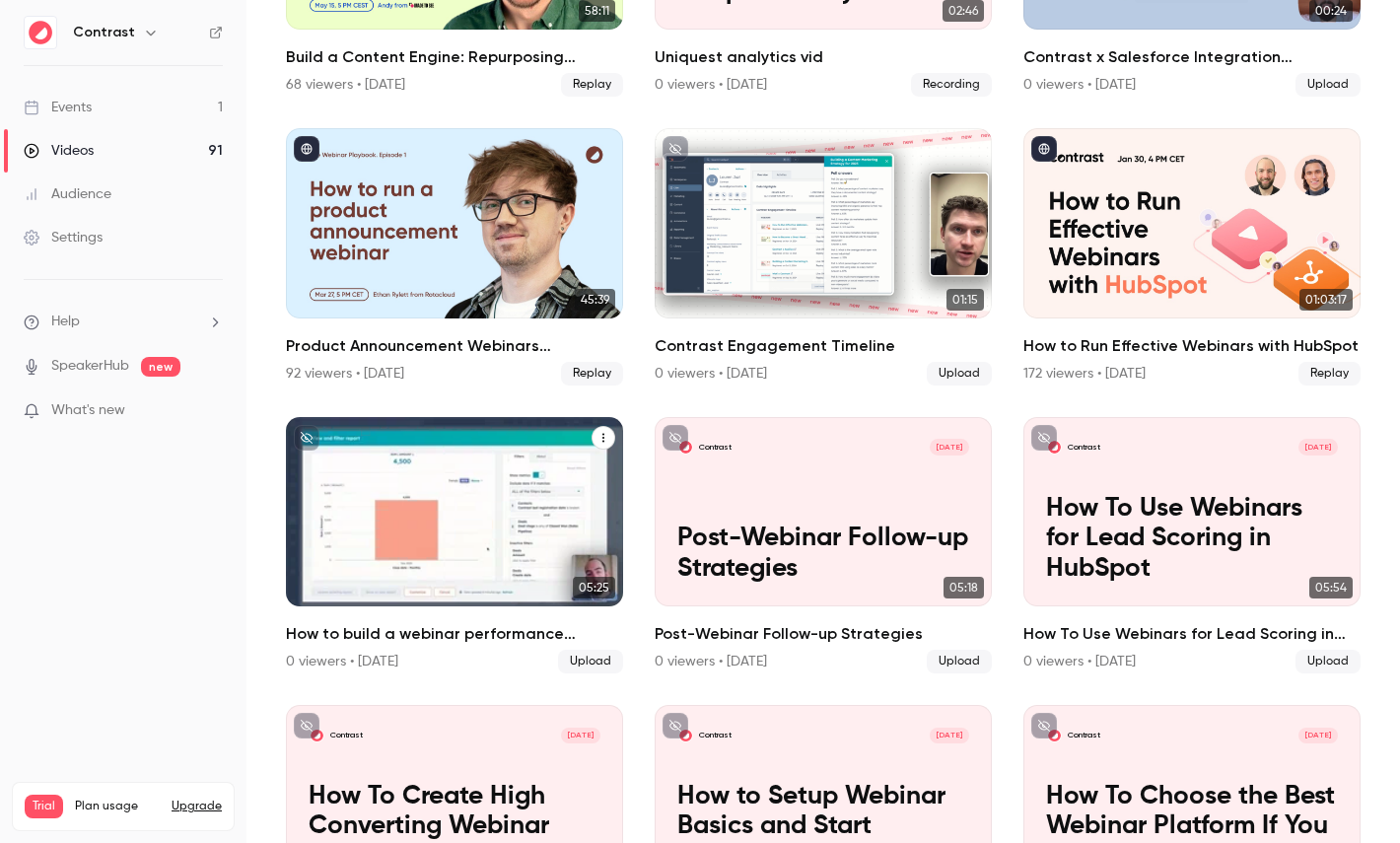 click on "How to build a webinar performance dashboard in HubSpot" at bounding box center (455, 539) 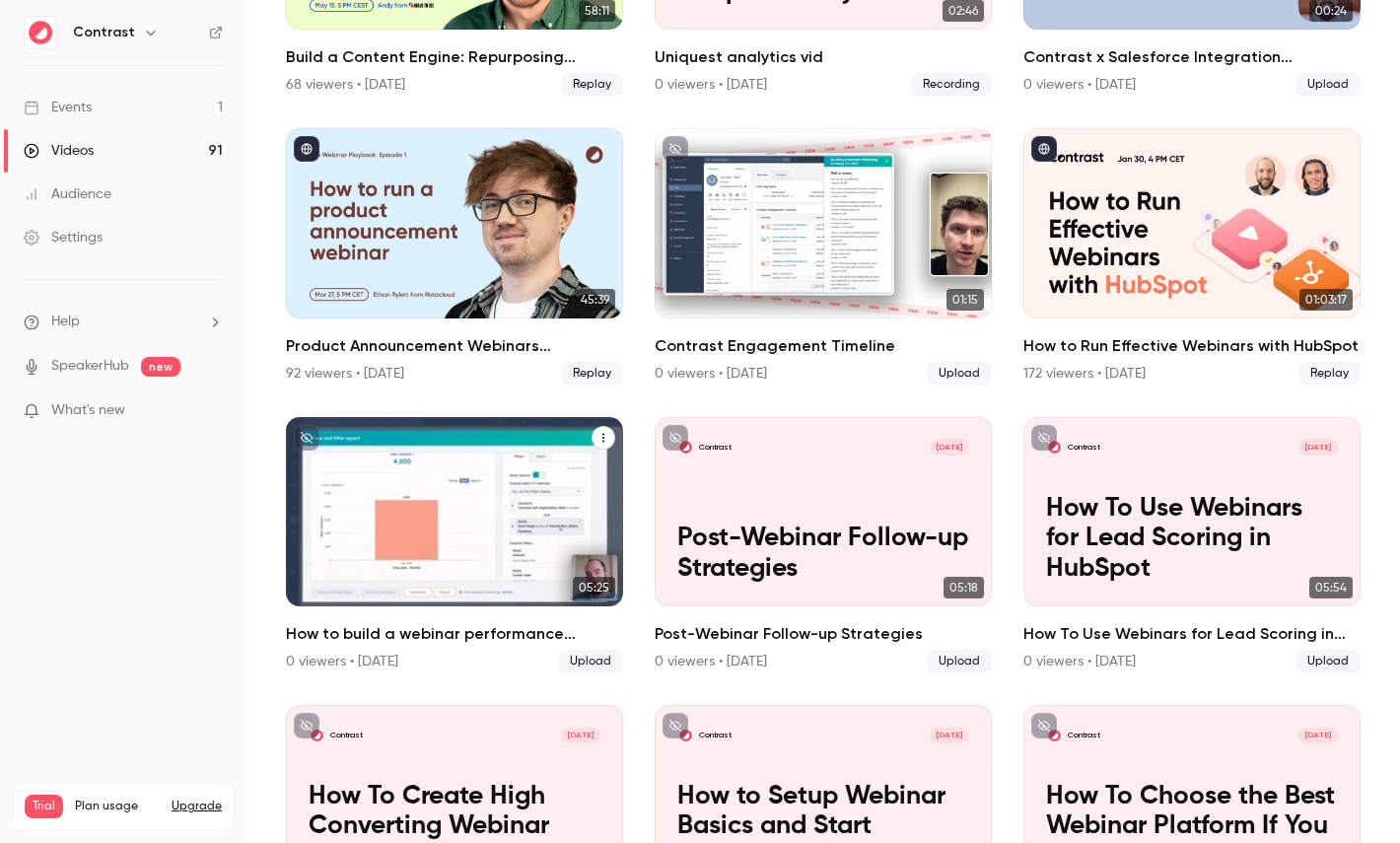 scroll, scrollTop: 0, scrollLeft: 0, axis: both 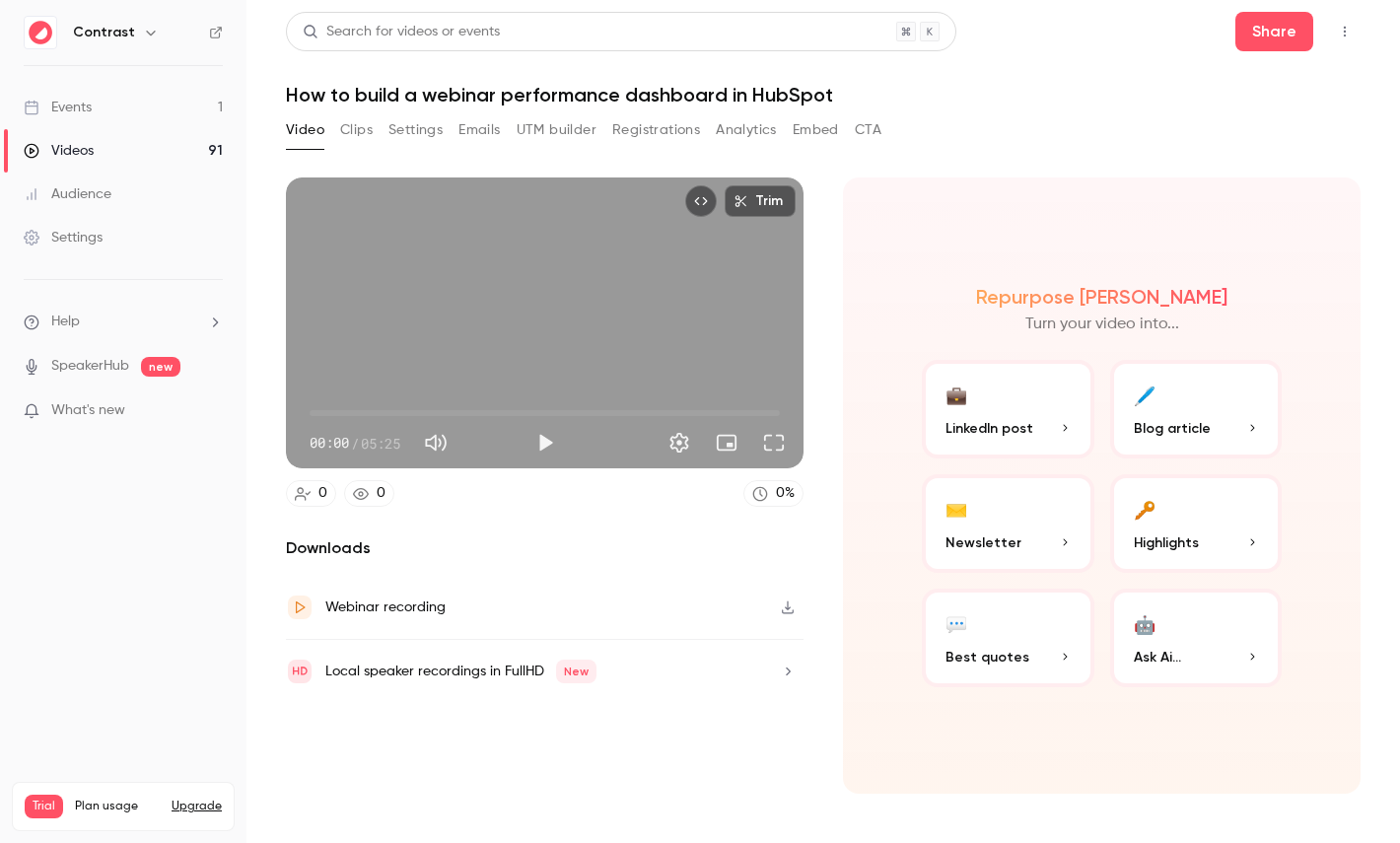 click on "Clips" at bounding box center (356, 130) 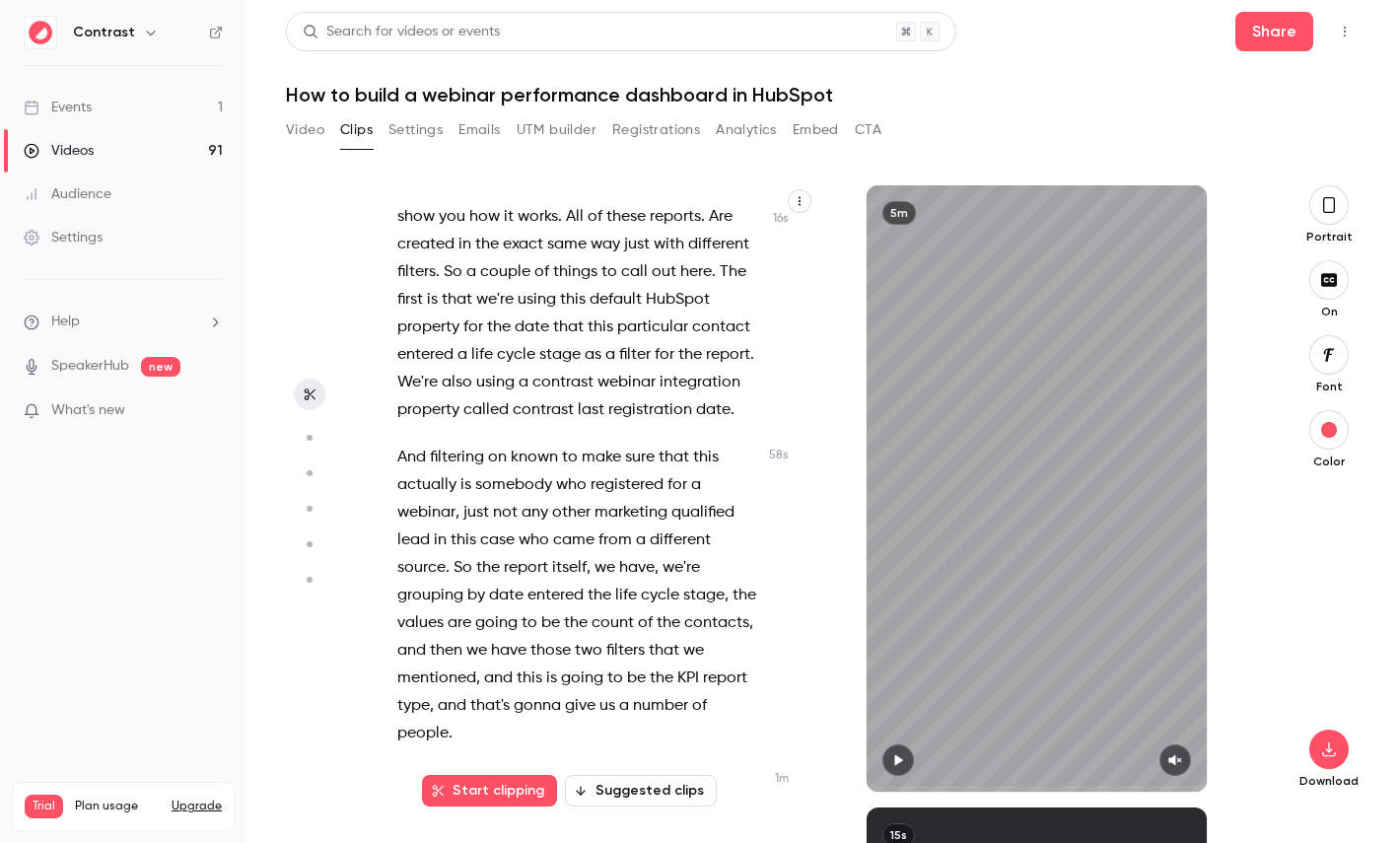 scroll, scrollTop: 0, scrollLeft: 0, axis: both 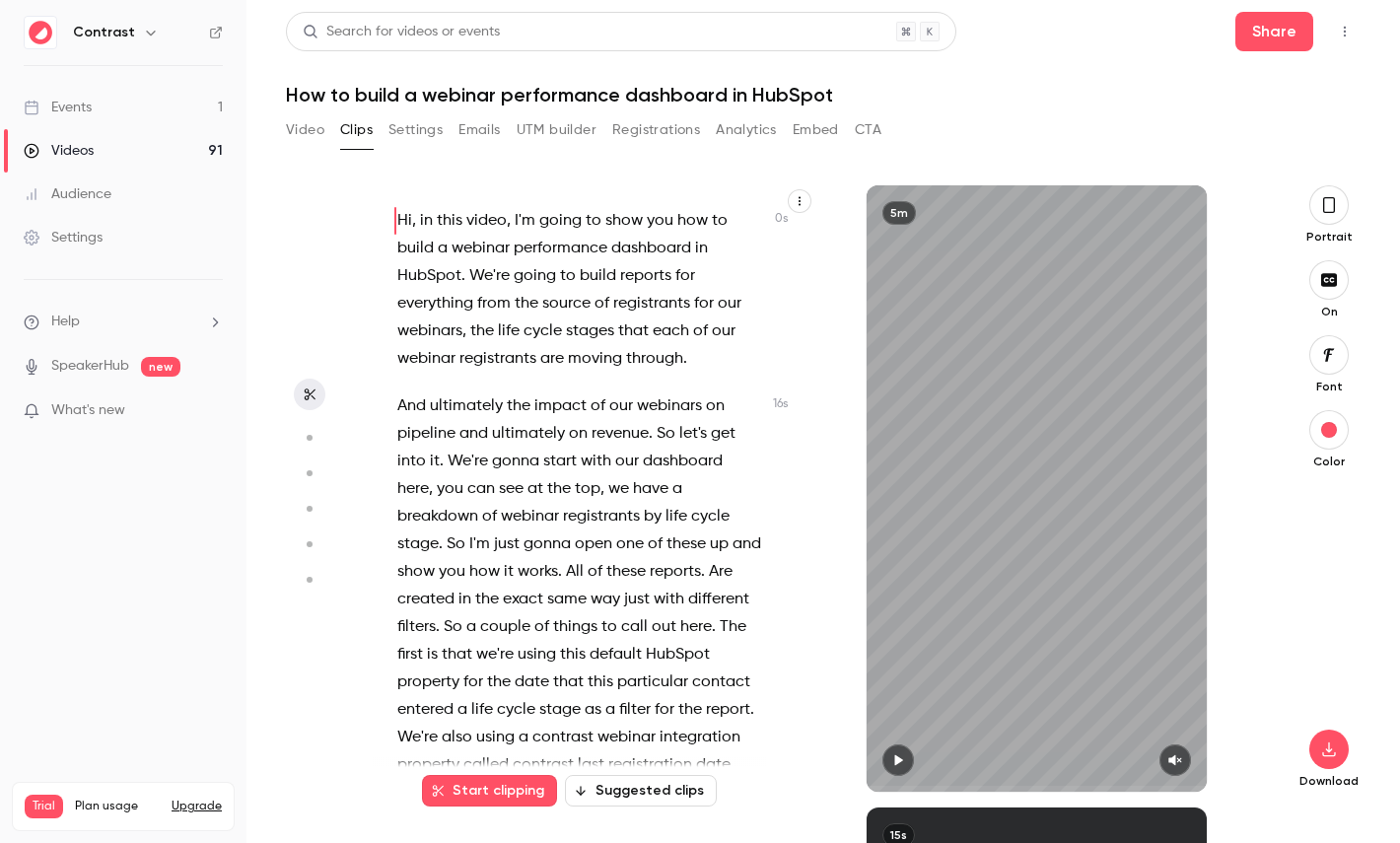 type 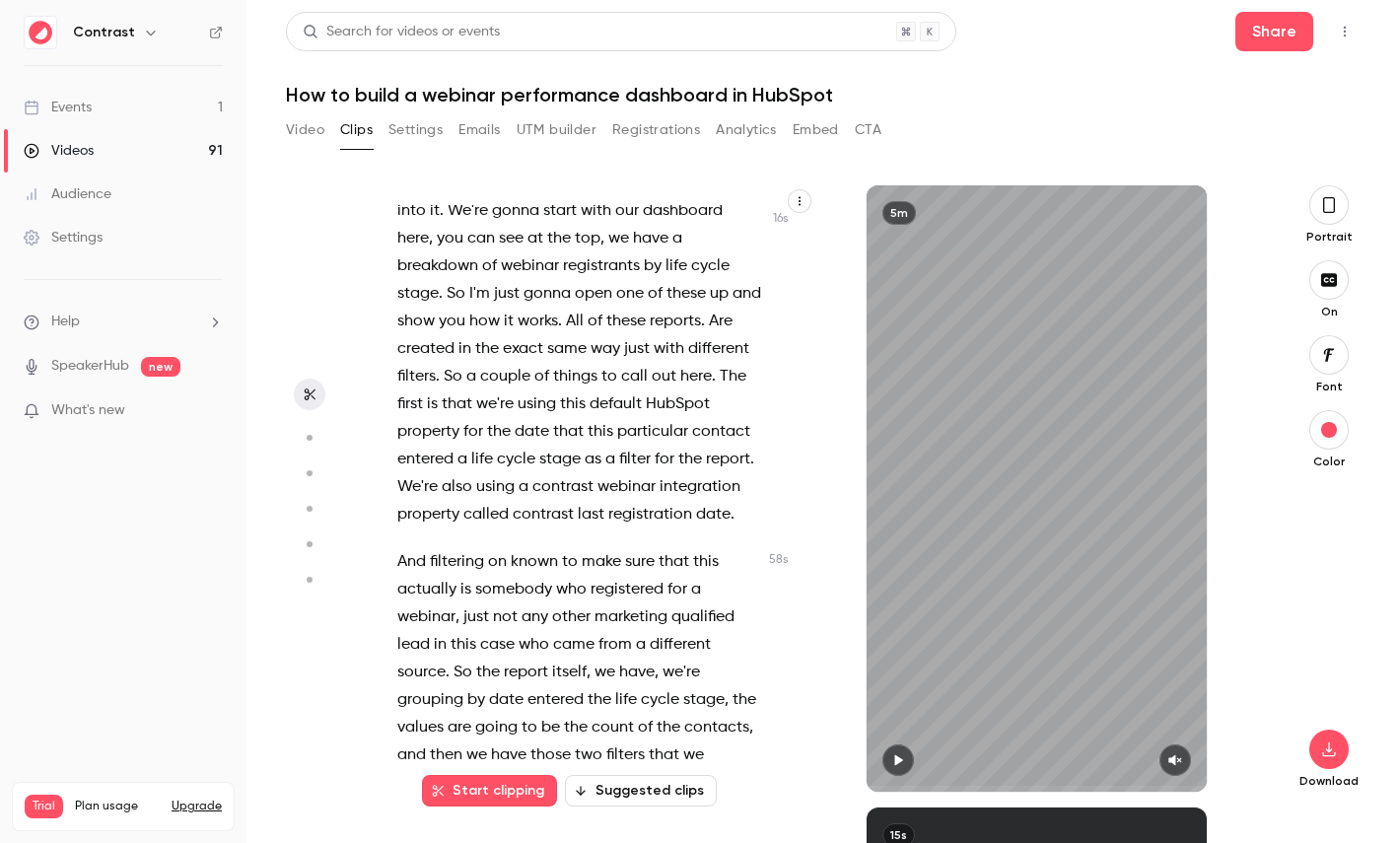 scroll, scrollTop: 141, scrollLeft: 0, axis: vertical 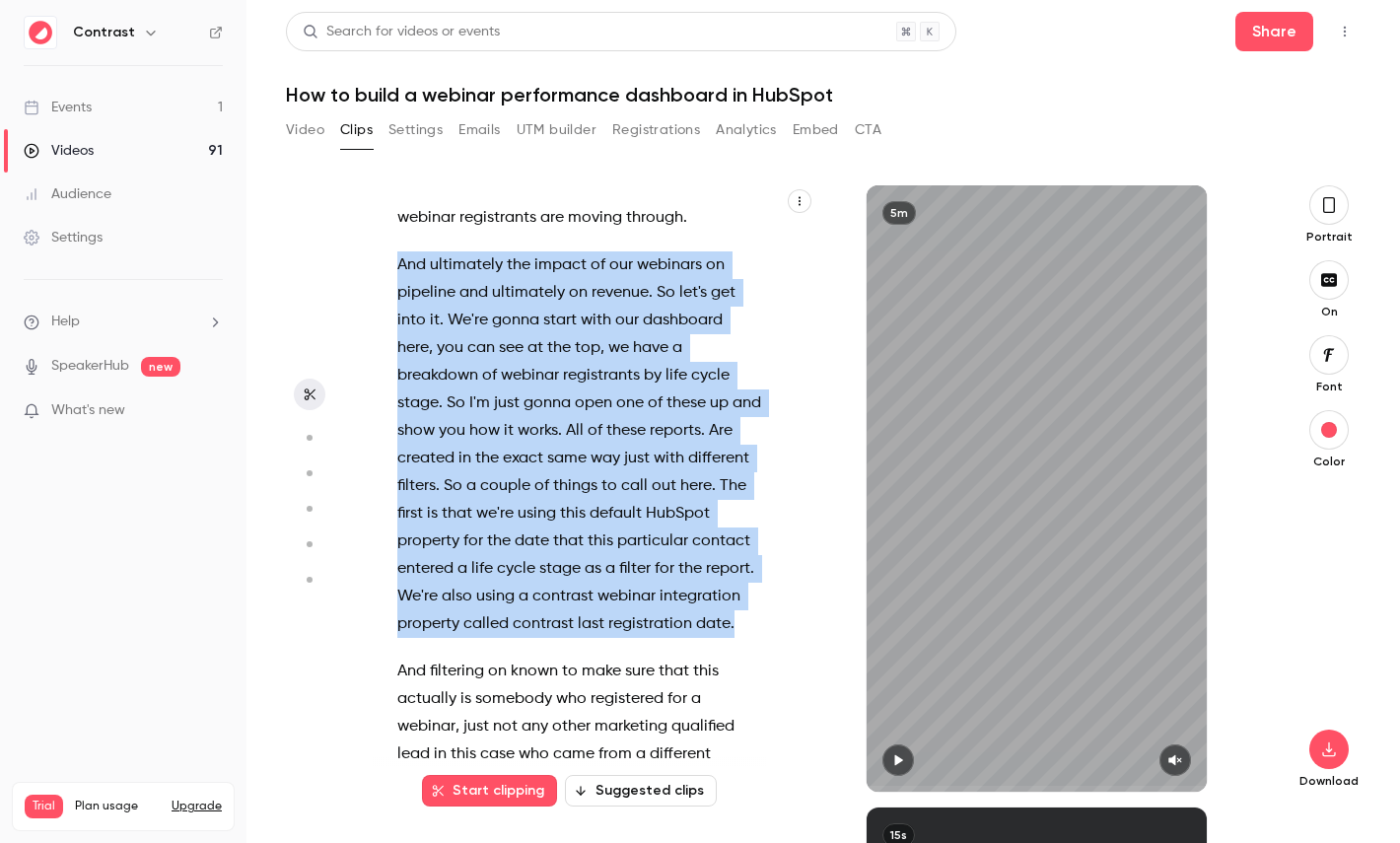 drag, startPoint x: 582, startPoint y: 651, endPoint x: 365, endPoint y: 263, distance: 444.5593 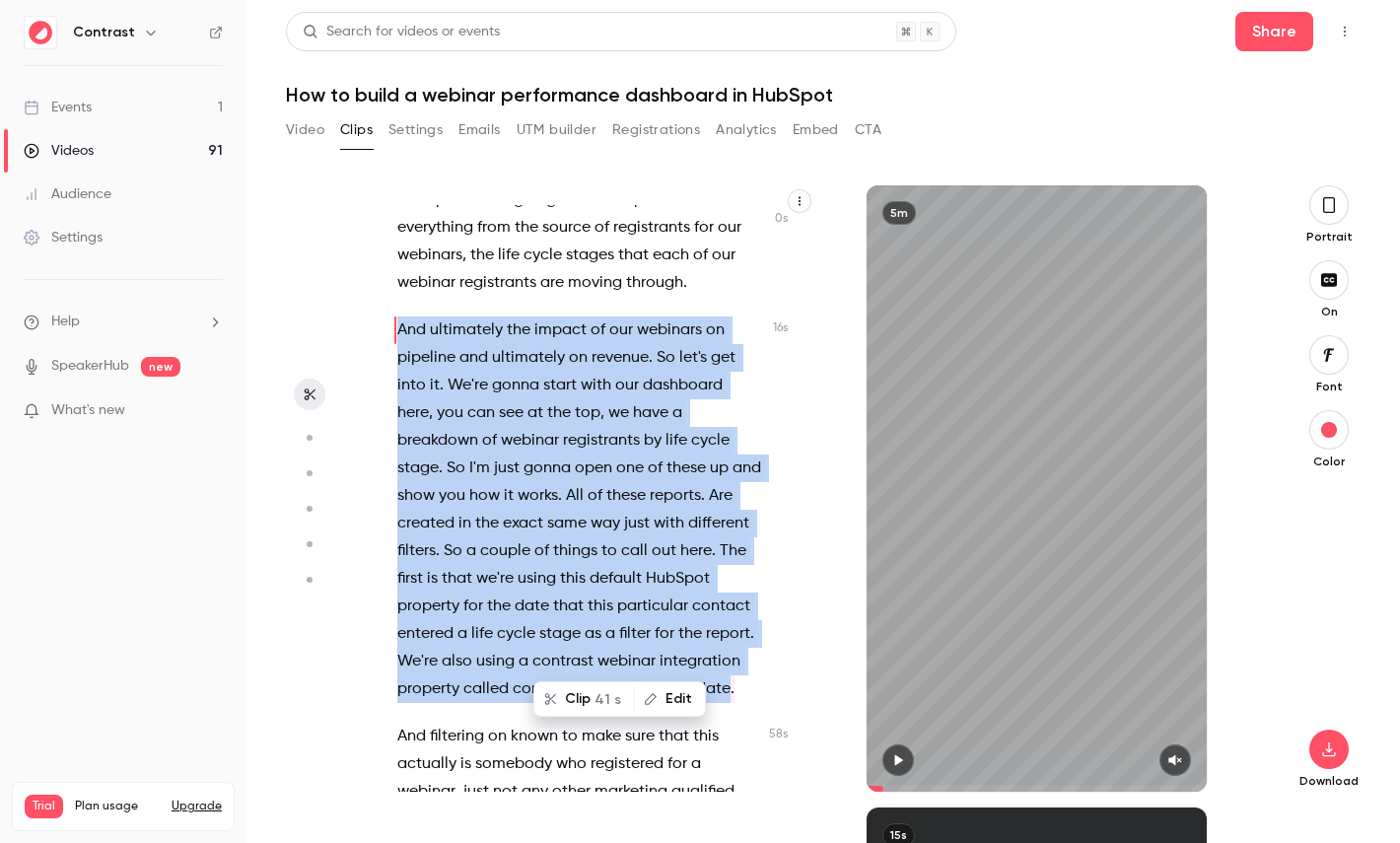 scroll, scrollTop: 0, scrollLeft: 0, axis: both 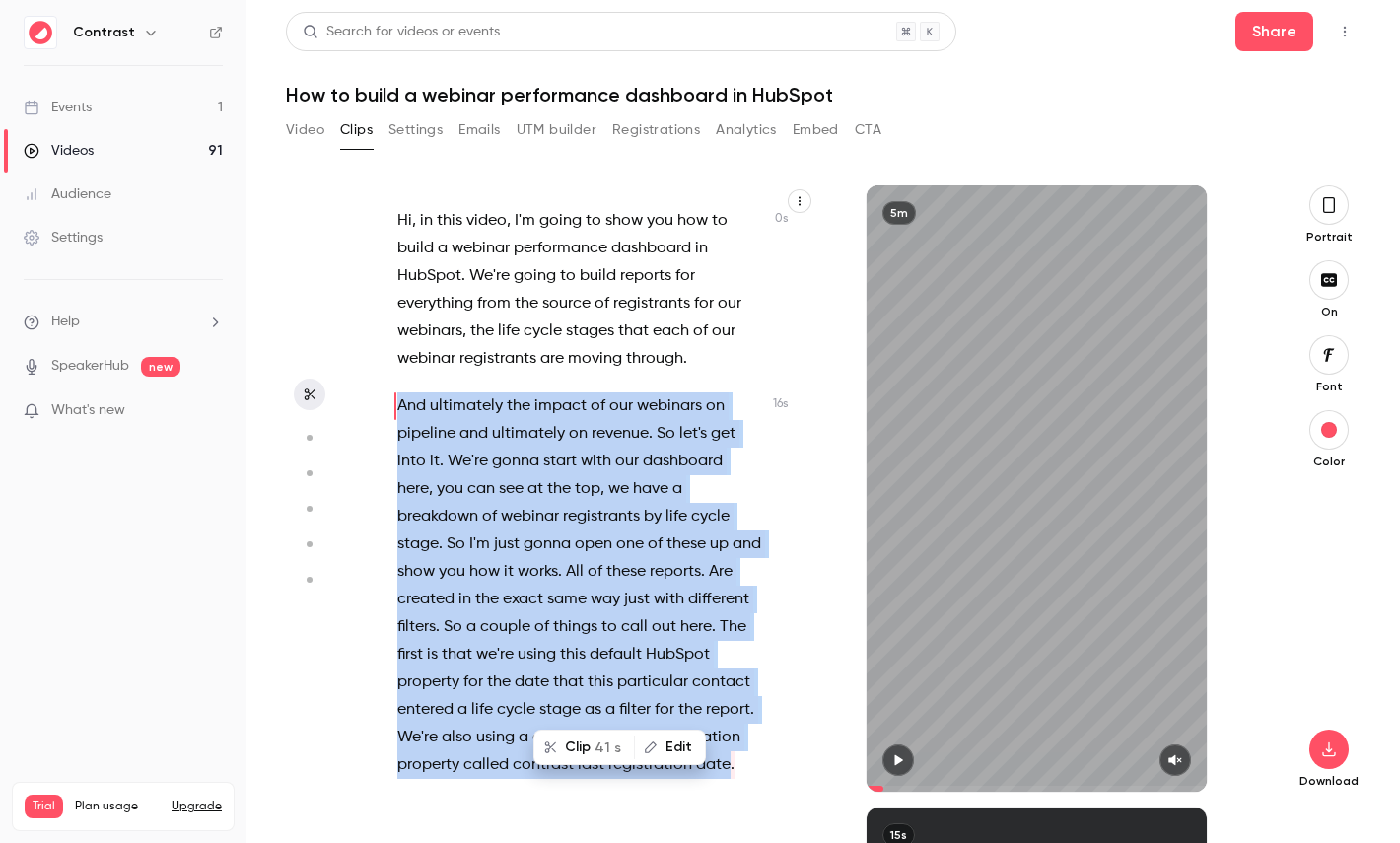 click on "Clip 41 s" at bounding box center [584, 747] 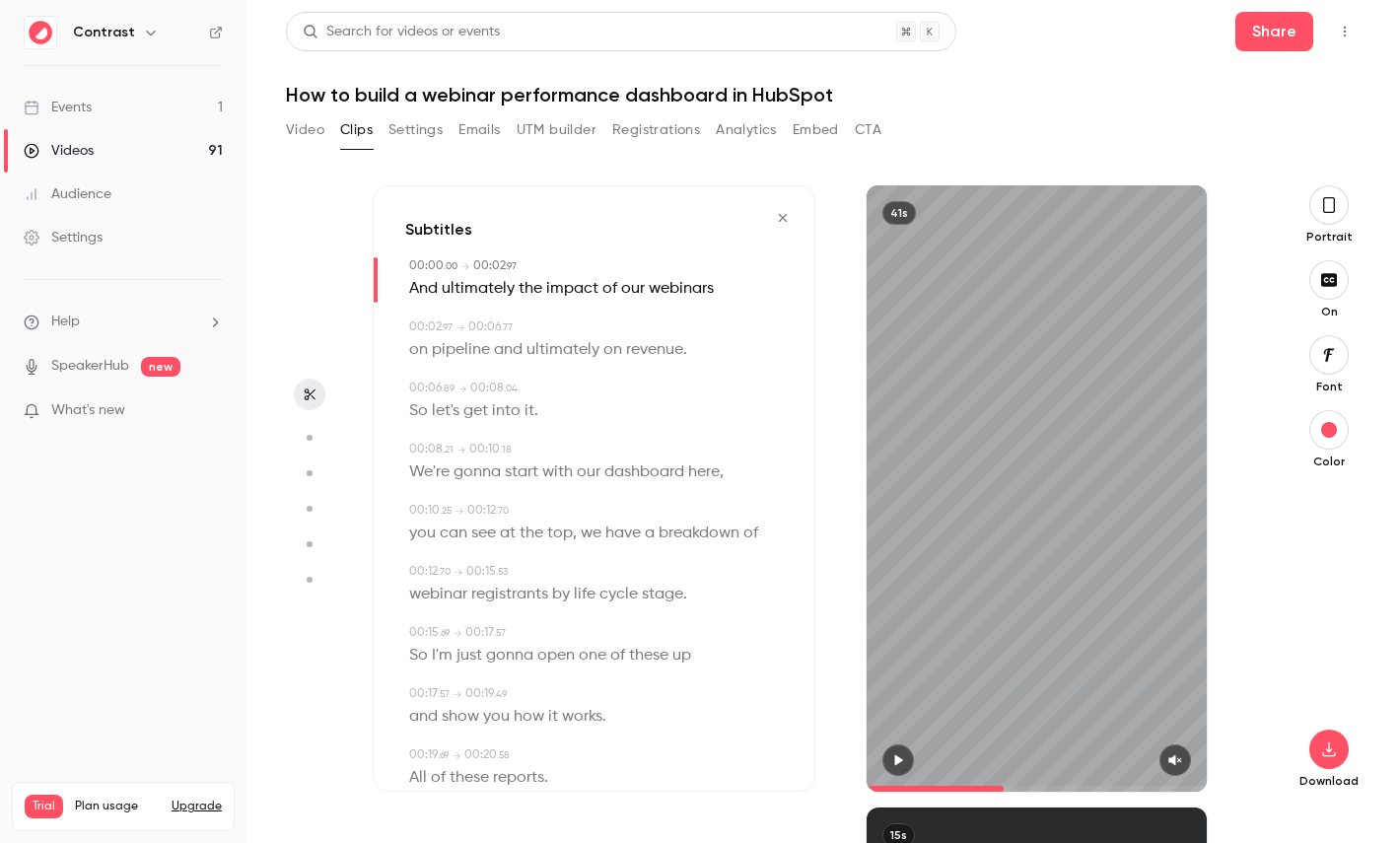 type on "*" 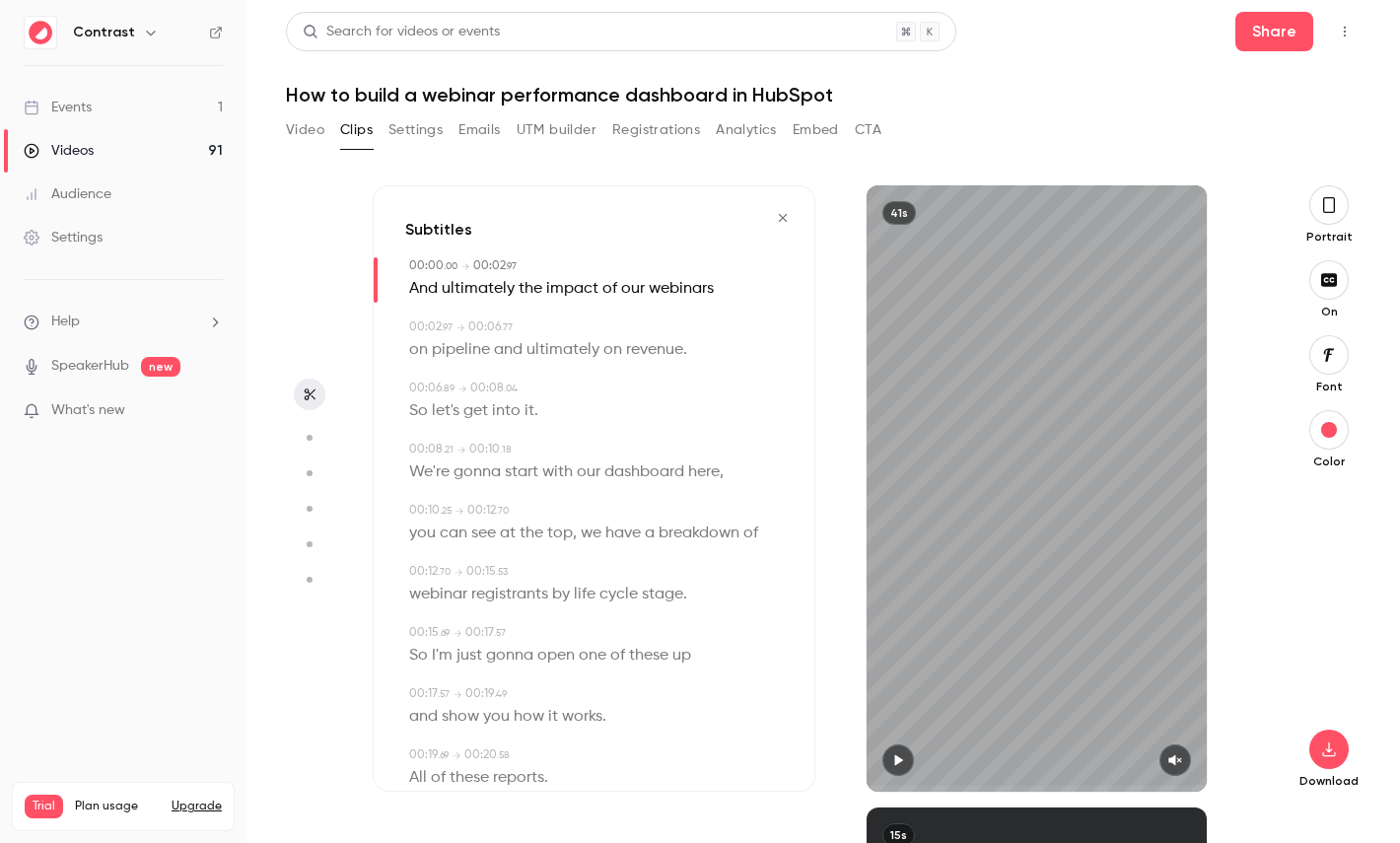 click at bounding box center (1329, 205) 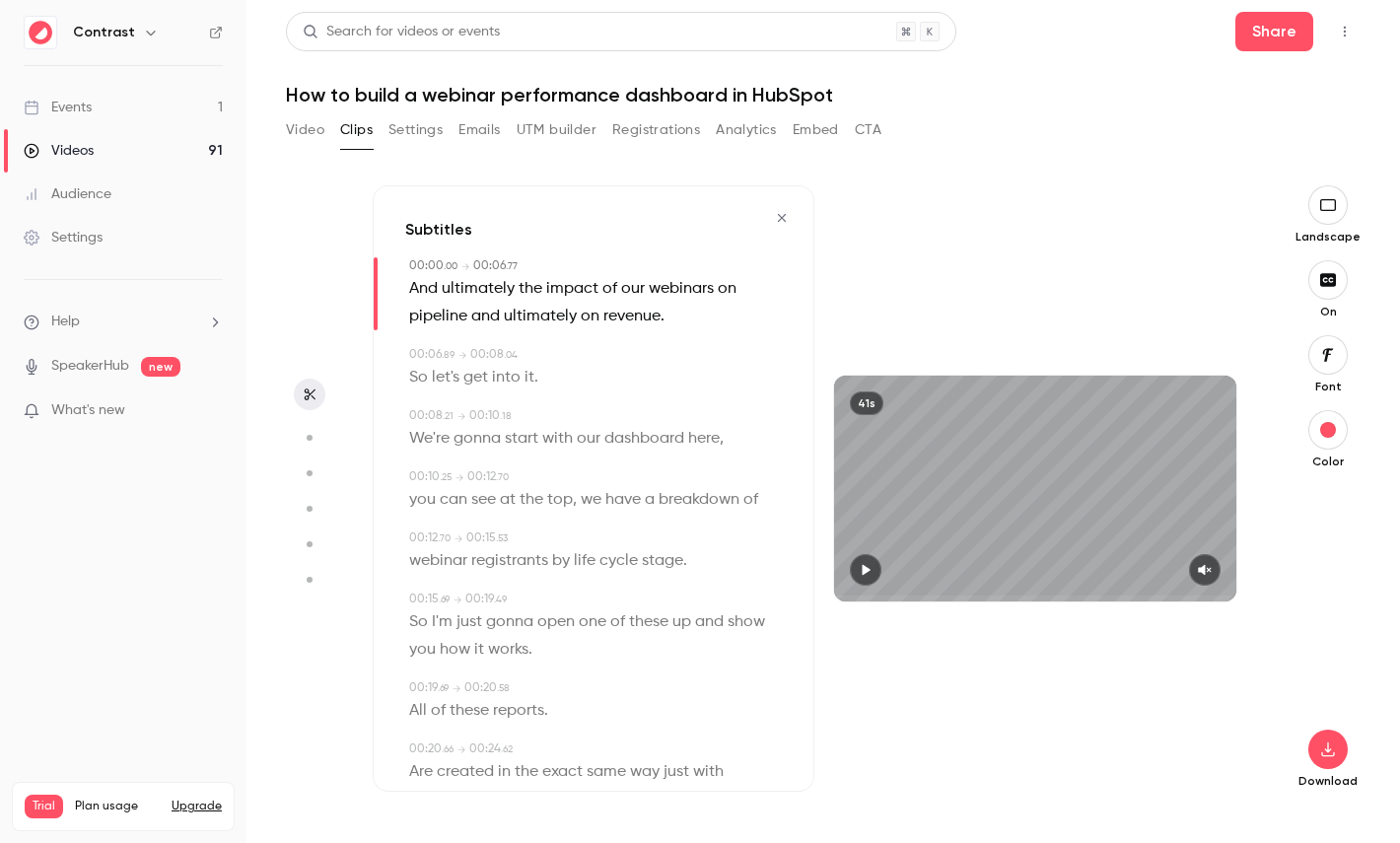 type 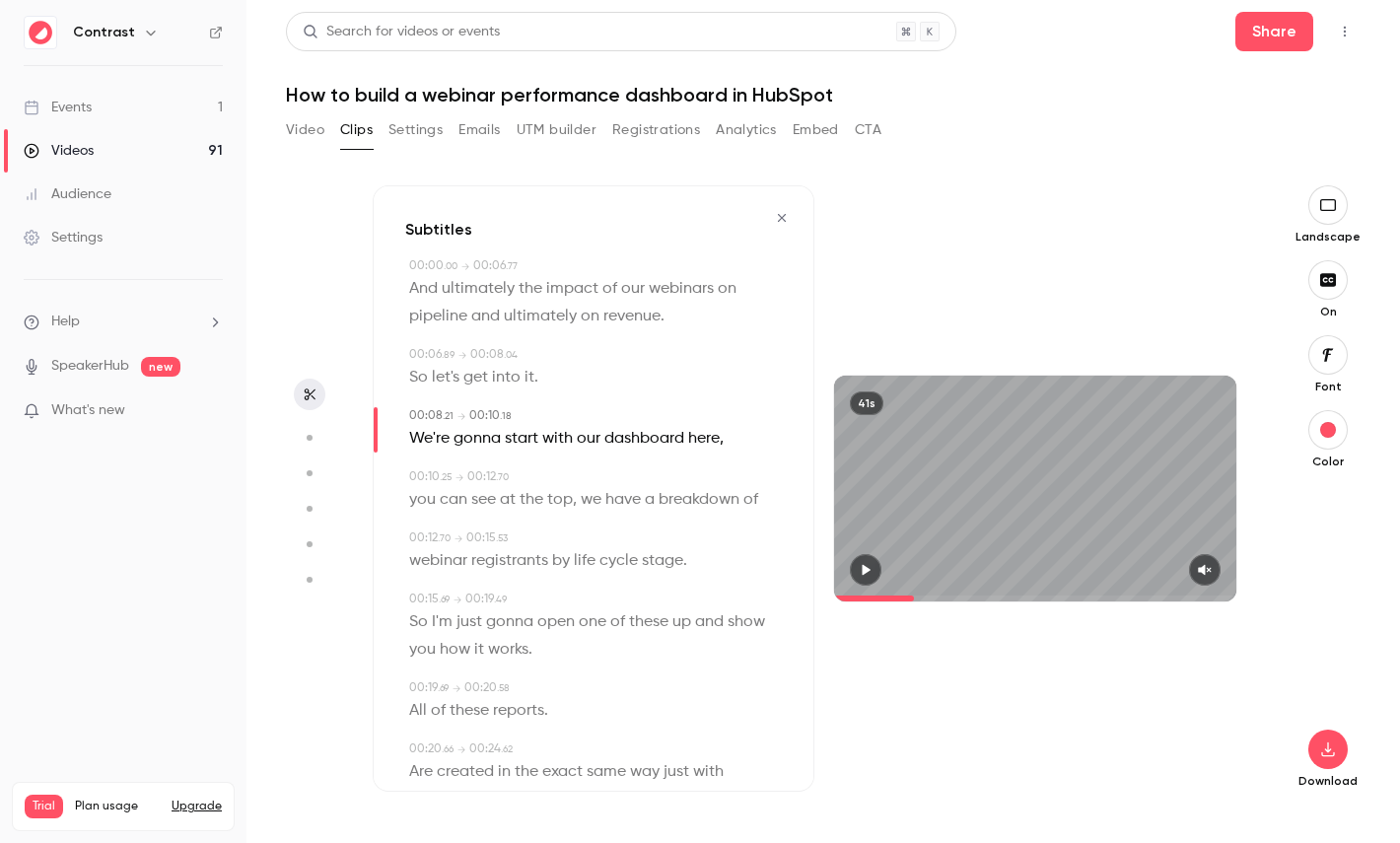 click on "Subtitles 00:00 . 00 → 00:06 . 77 And   ultimately   the   impact   of   our   webinars   on   pipeline   and   ultimately   on   revenue . 00:06 . 89 → 00:08 . 04 So   let's   get   into   it . 00:08 . 21 → 00:10 . 18 We're   gonna   start   with   our   dashboard   here , 00:10 . 25 → 00:12 . 70 you   can   see   at   the   top ,   we   have   a   breakdown   of 00:12 . 70 → 00:15 . 53 webinar   registrants   by   life   cycle   stage . 00:15 . 69 → 00:19 . 49 So   I'm   just   gonna   open   one   of   these   up   and   show   you   how   it   works . 00:19 . 69 → 00:20 . 58 All   of   these   reports . 00:20 . 66 → 00:24 . 62 Are   created   in   the   exact   same   way   just   with   different   filters . 00:24 . 70 → 00:26 . 37 So   a   couple   of   things   to   call   out   here . 00:26 . 50 → 00:29 . 30 The   first   is   that   we're   using   this   default   HubSpot 00:29 . 30 → 00:32 . 00 property   for   the   date   that   this   particular   contact 00:32 . 34 → ." at bounding box center (594, 488) 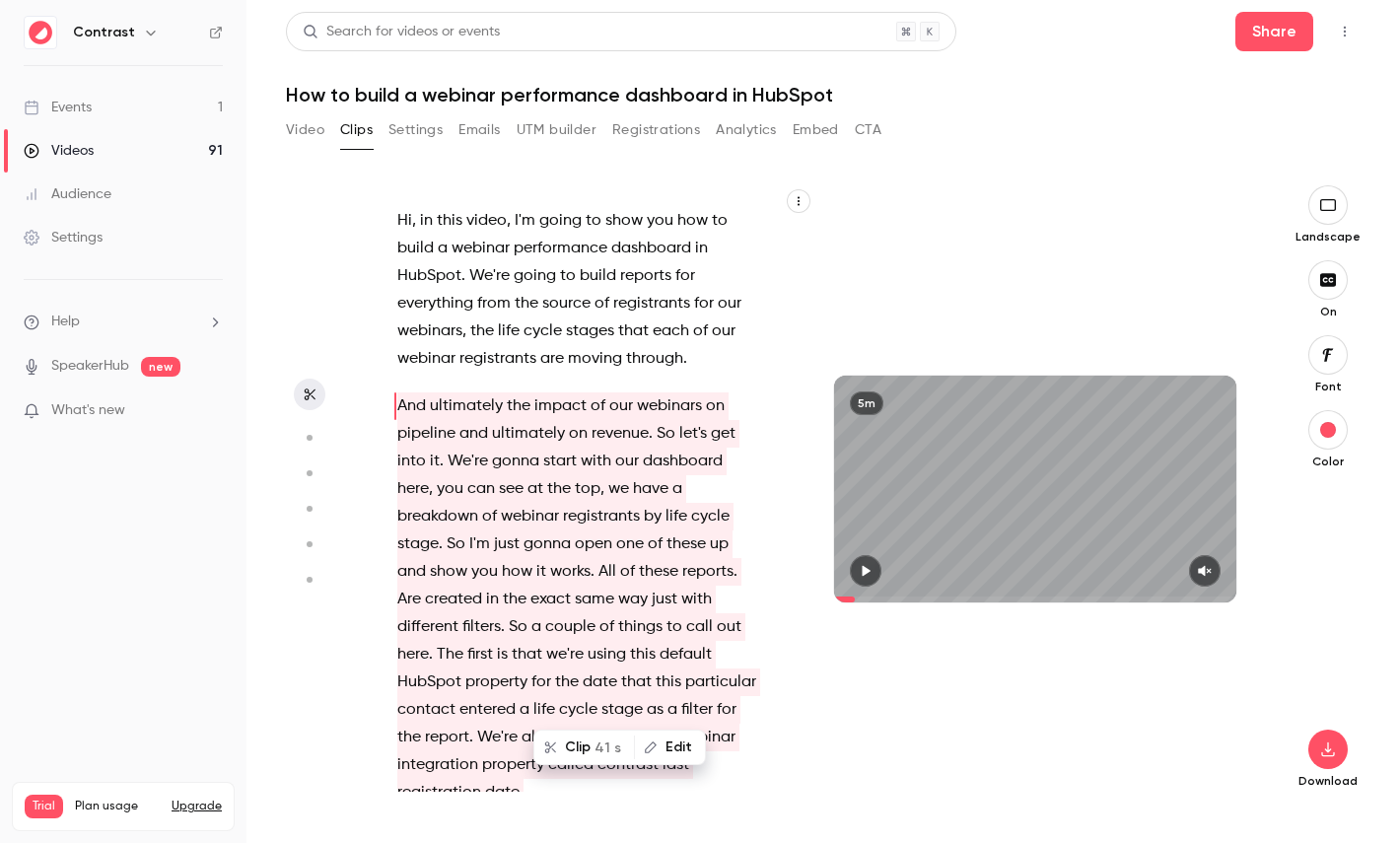 click on "Hi ,   in   this   video ,   I'm   going   to   show   you   how   to   build   a   webinar   performance   dashboard   in   HubSpot .   We're   going   to   build   reports   for   everything   from   the   source   of   registrants   for   our   webinars ,   the   life   cycle   stages   that   each   of   our   webinar   registrants   are   moving   through . And   ultimately   the   impact   of   our   webinars   on   pipeline   and   ultimately   on   revenue .   So   let's   get   into   it .   We're   gonna   start   with   our   dashboard   here ,   you   can   see   at   the   top ,   we   have   a   breakdown   of   webinar   registrants   by   life   cycle   stage .   So   I'm   just   gonna   open   one   of   these   up   and   show   you   how   it   works .   All   of   these   reports .   Are   created   in   the   exact   same   way   just   with   different   filters .   So   a   couple   of   things   to   call   out   here .   The   first   is   that   we're   using   this   default" at bounding box center [589, 498] 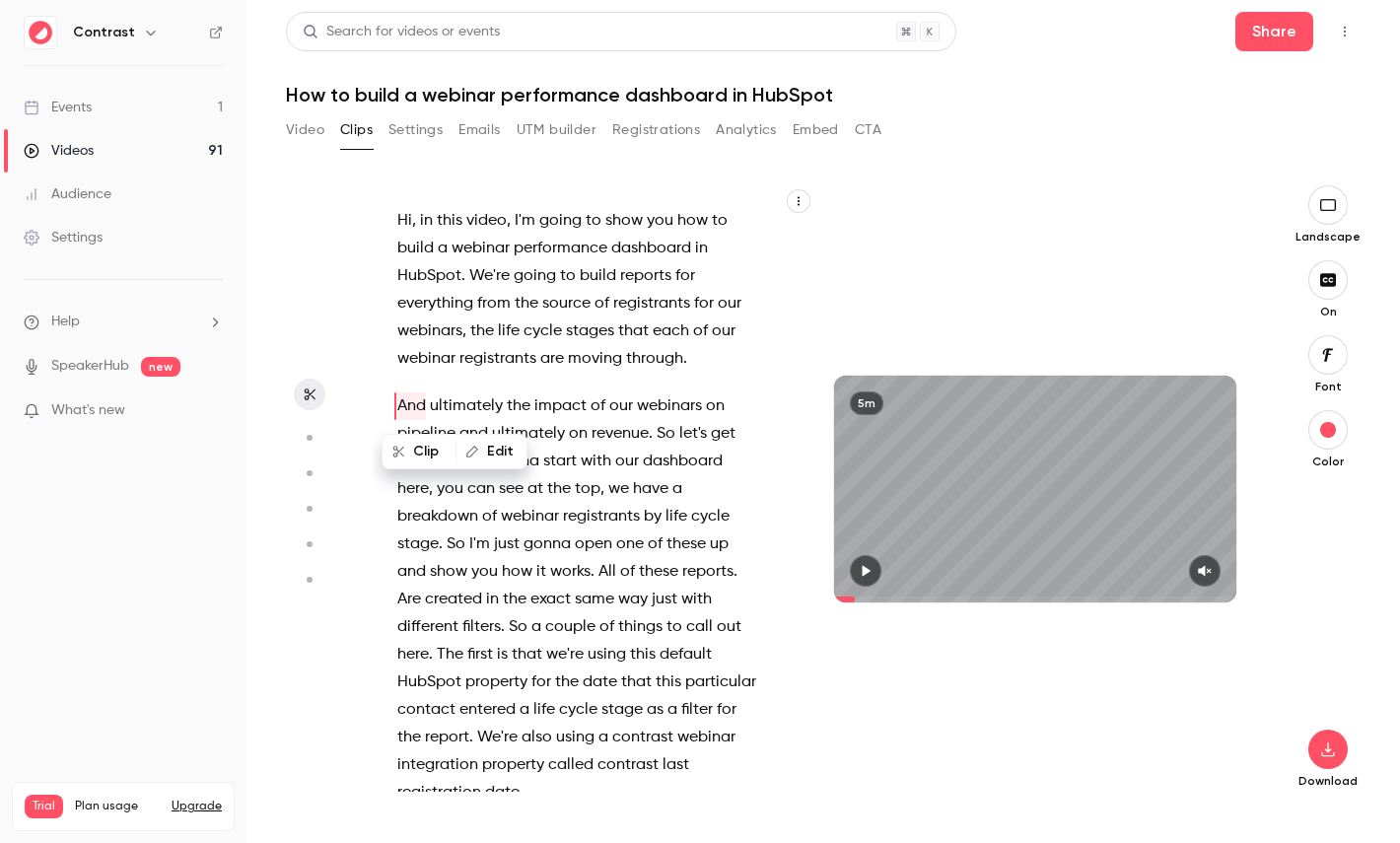 click on "ultimately" at bounding box center [466, 406] 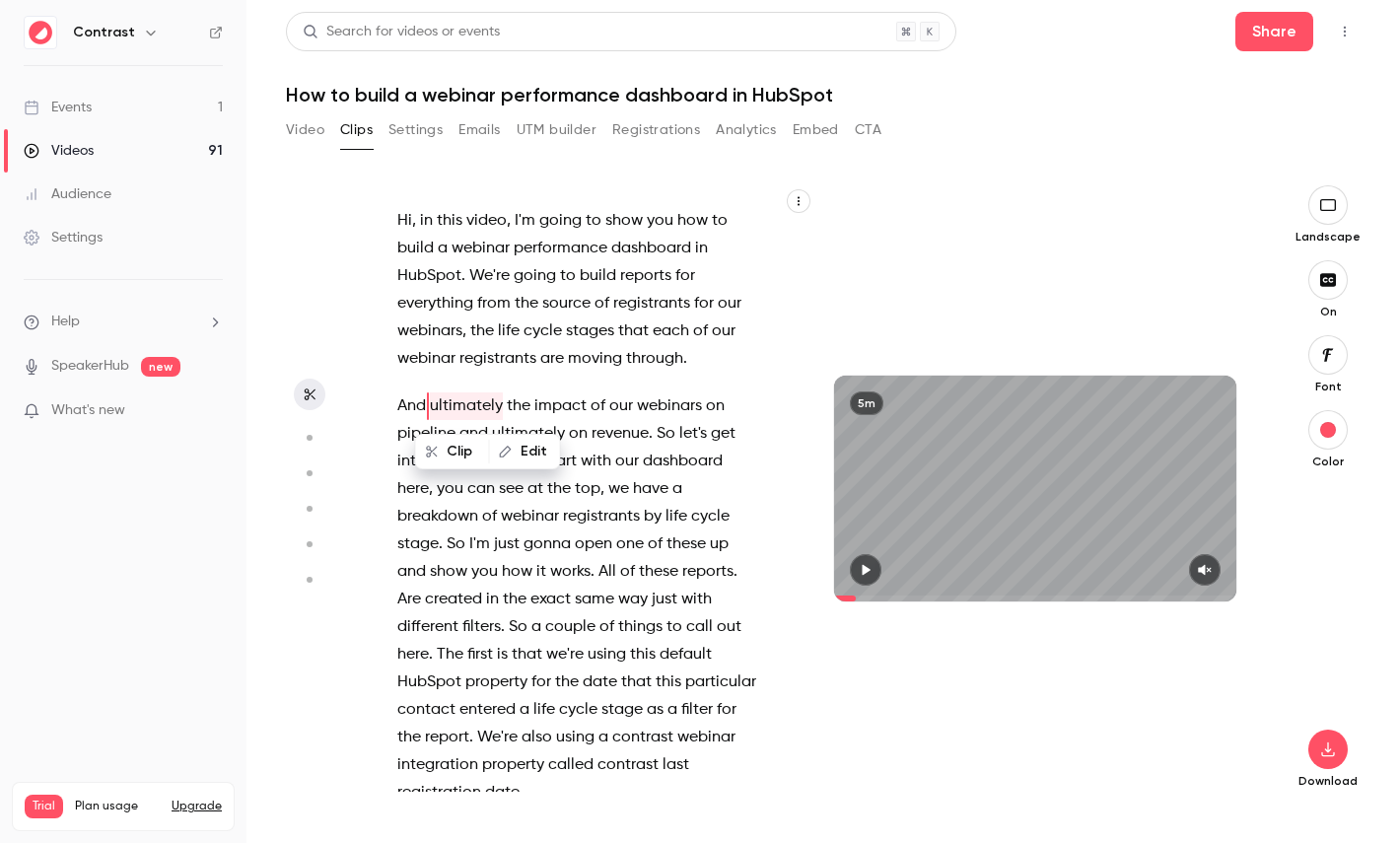 click on "Edit" at bounding box center (525, 452) 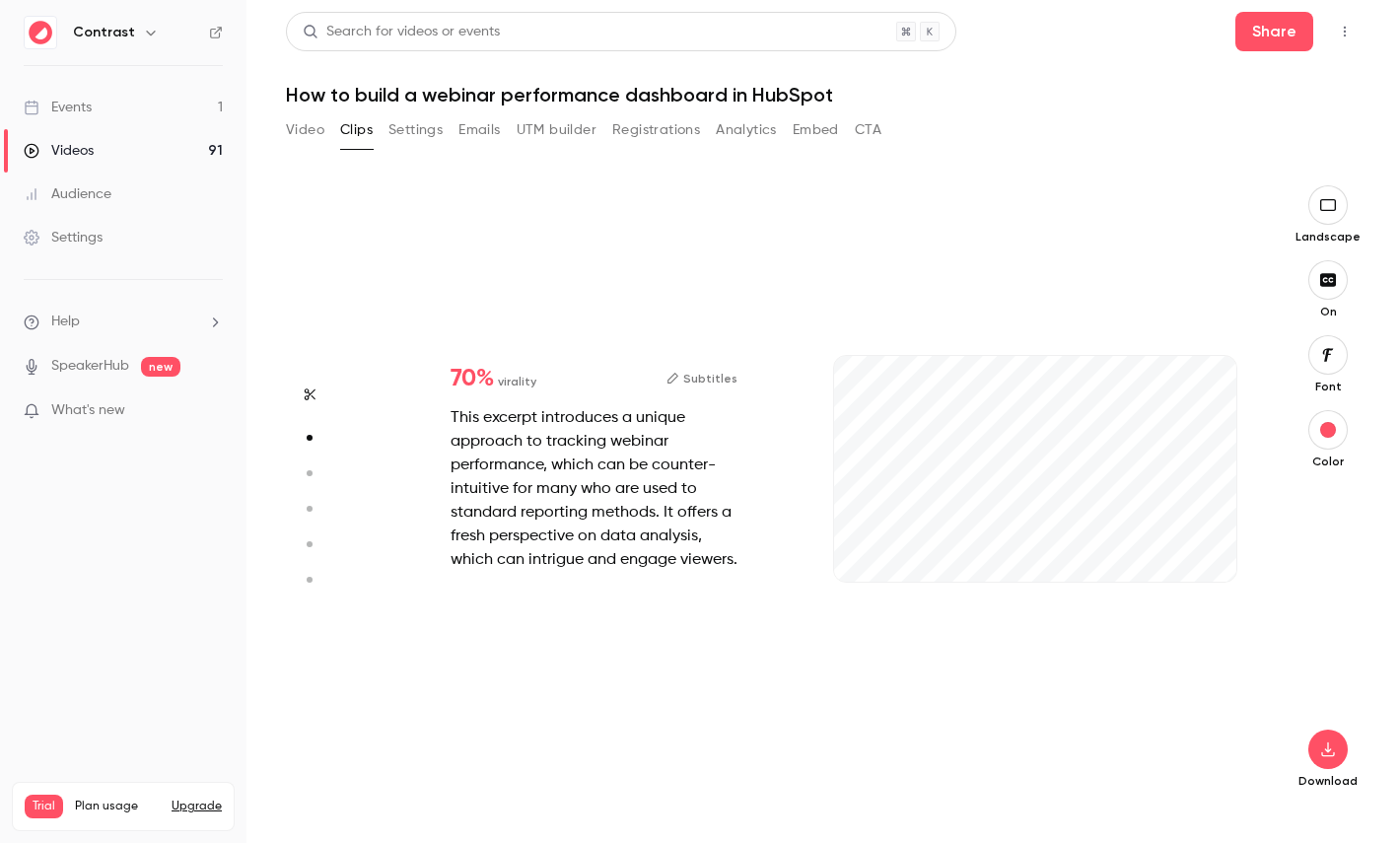 type on "***" 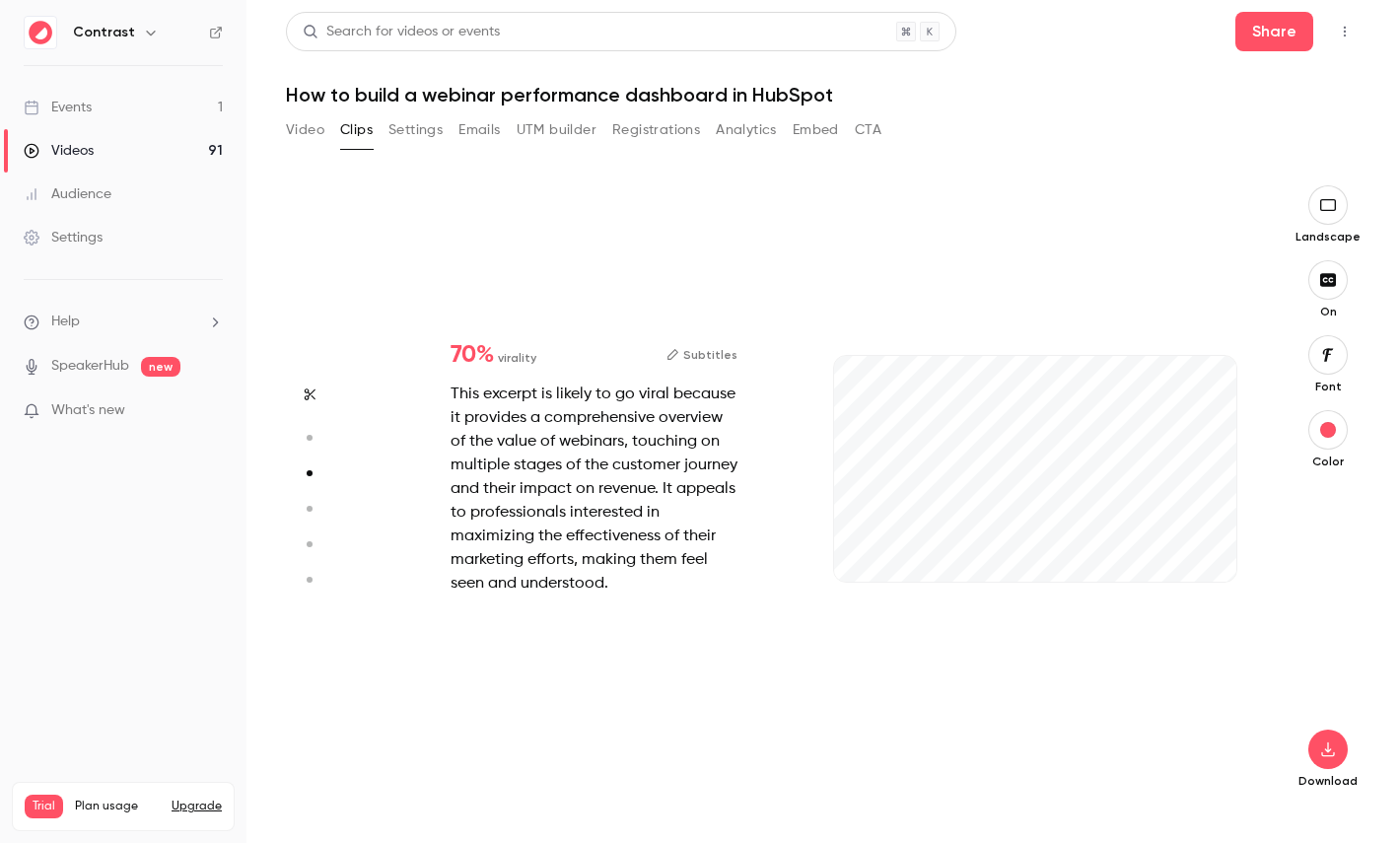 click 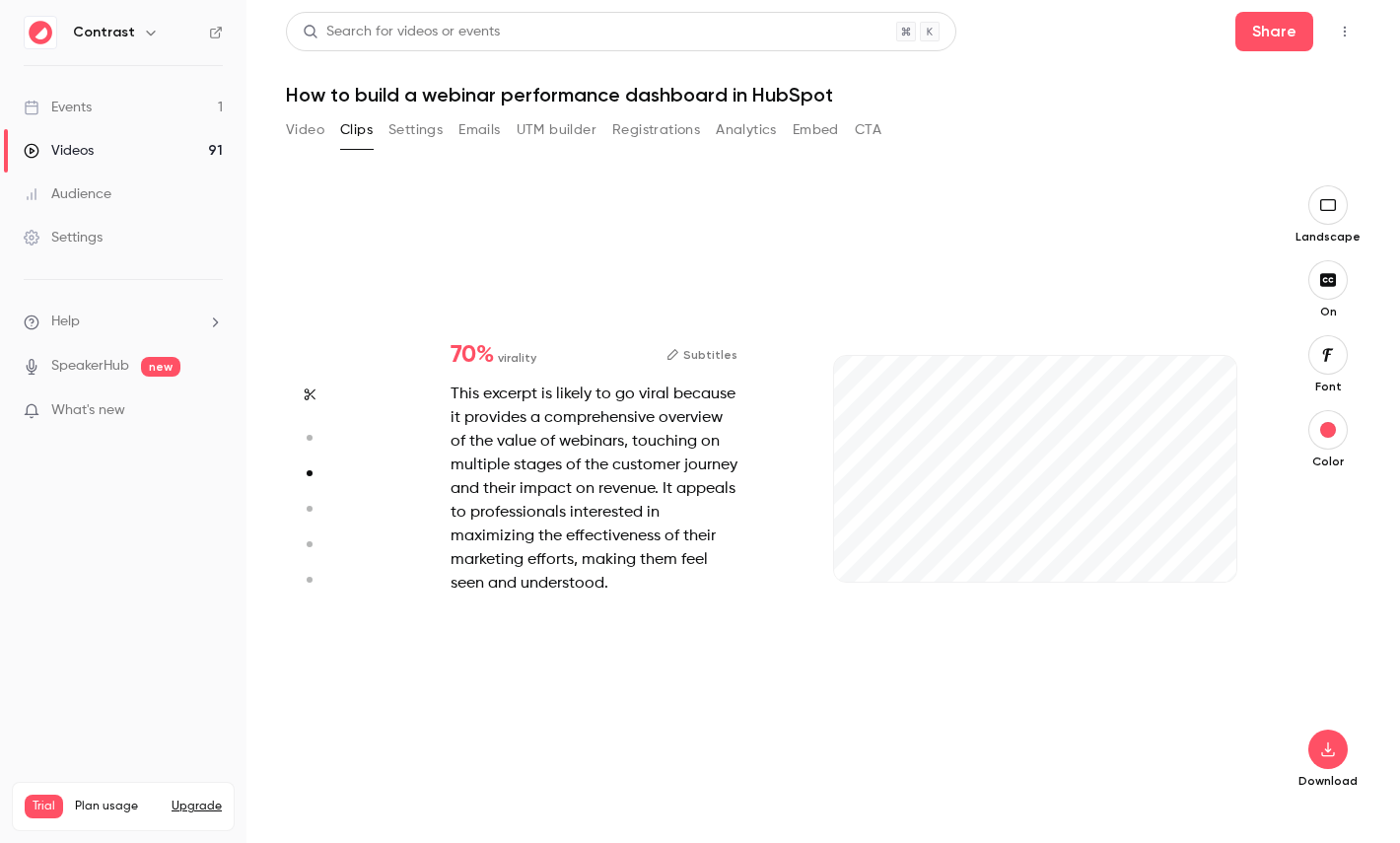 type on "***" 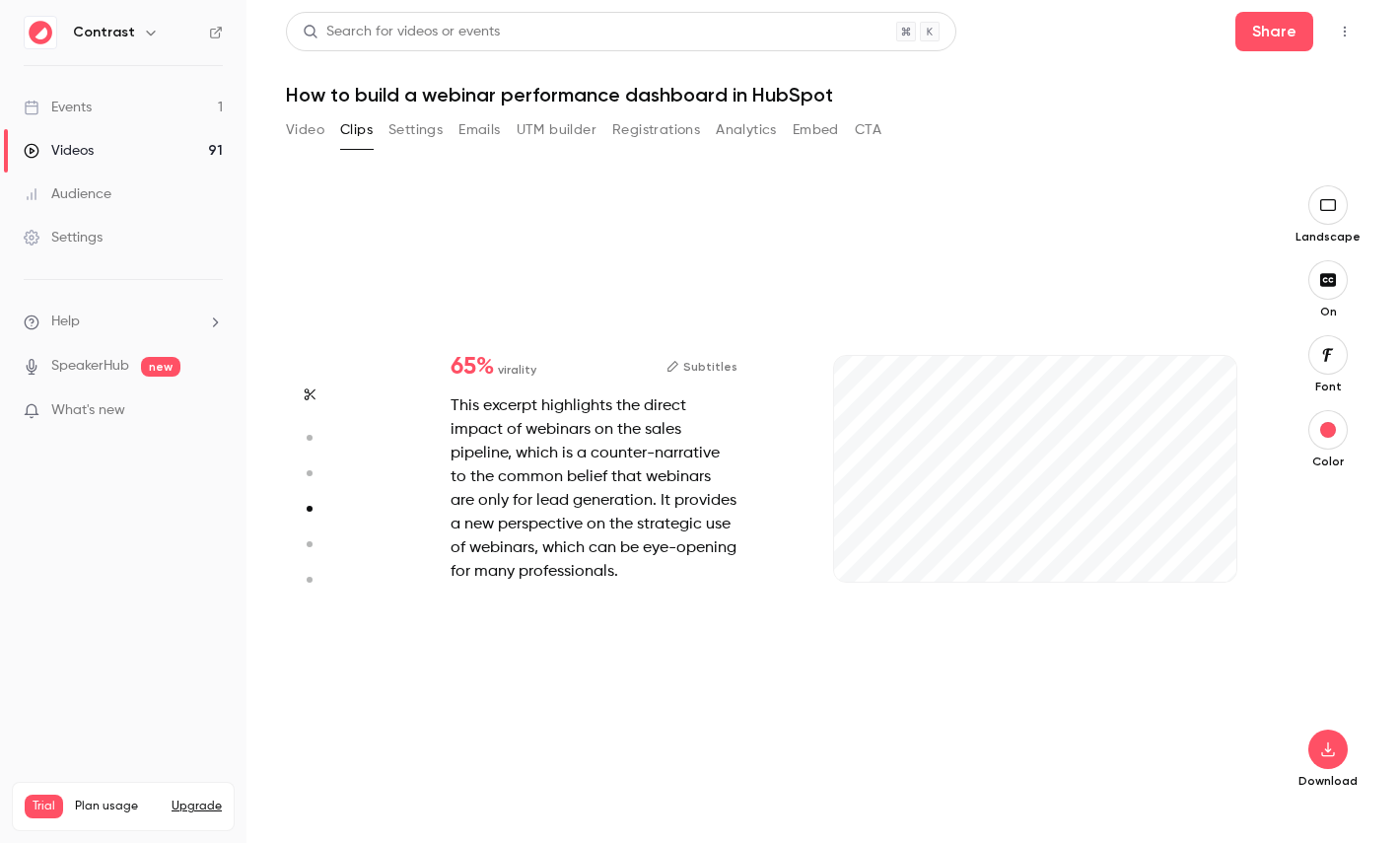 type on "***" 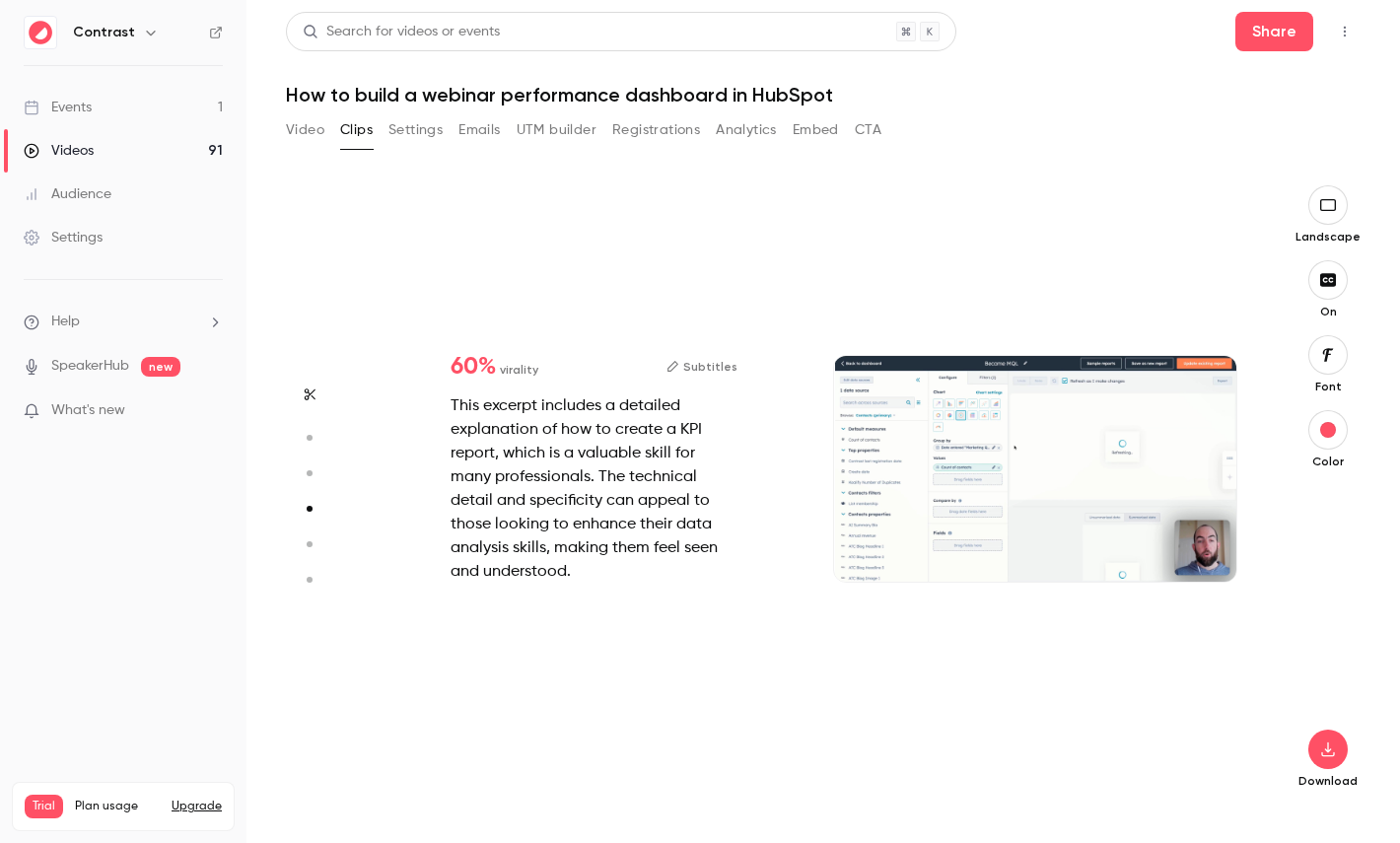 type on "*" 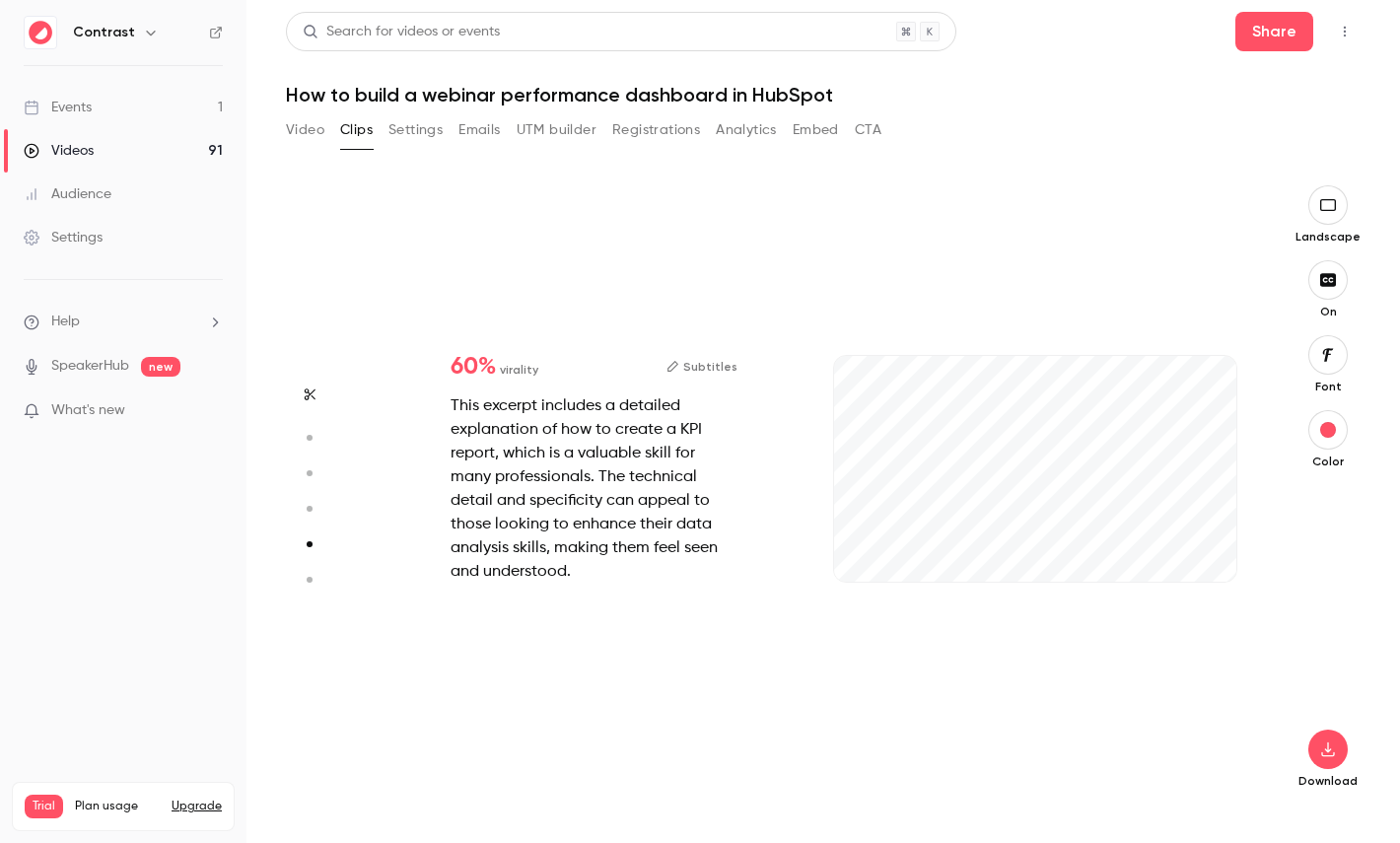 type on "***" 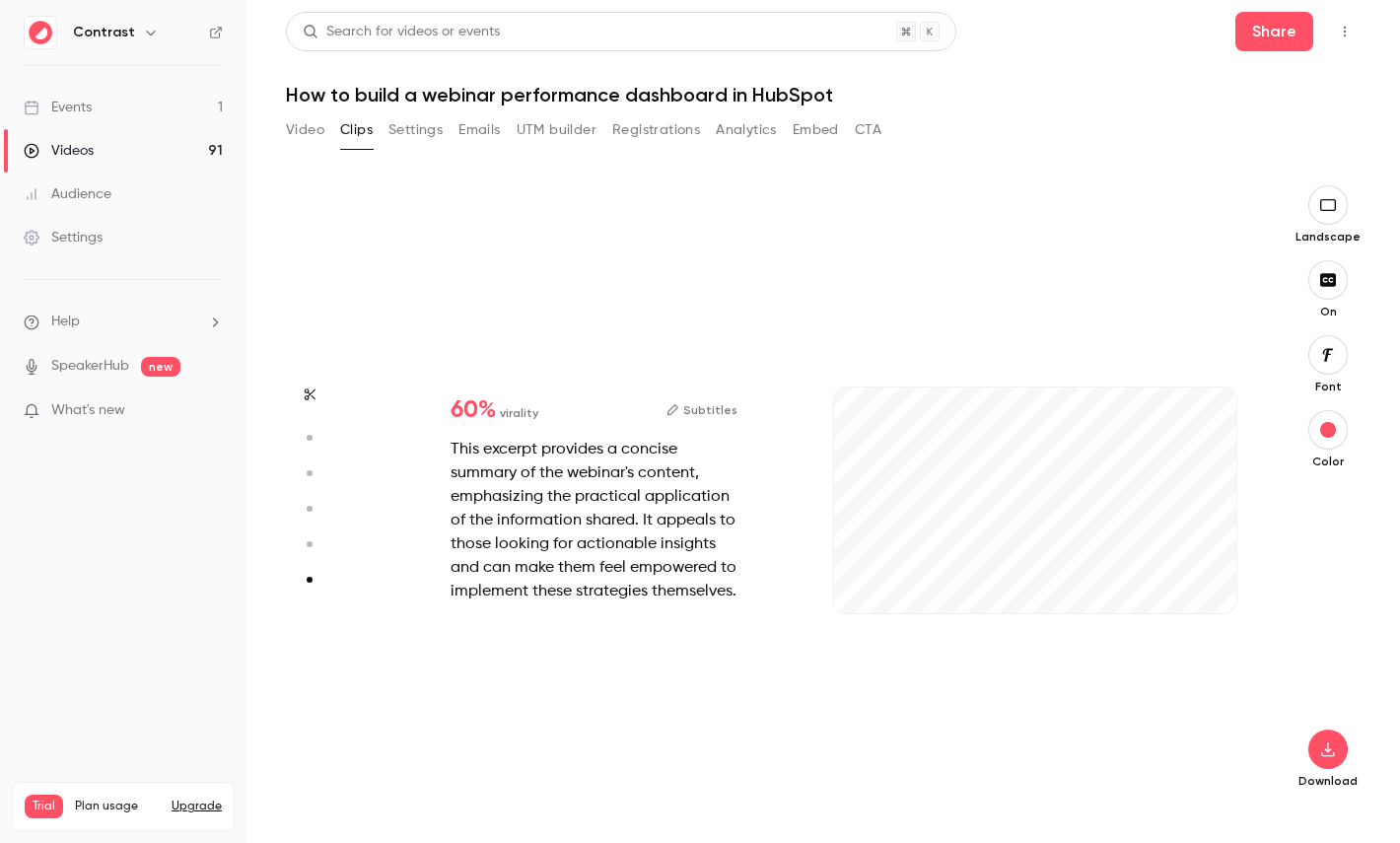 click 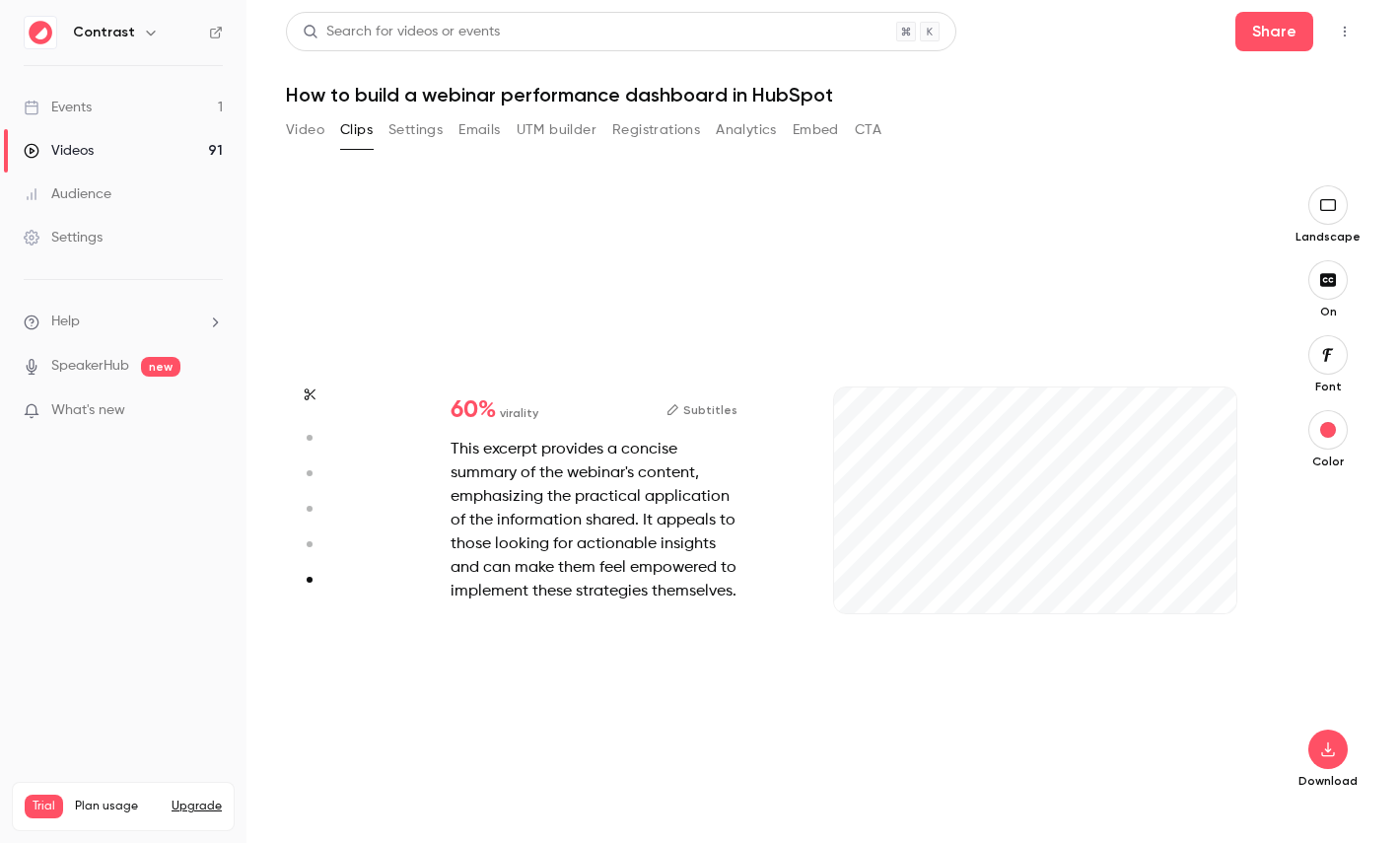 type on "***" 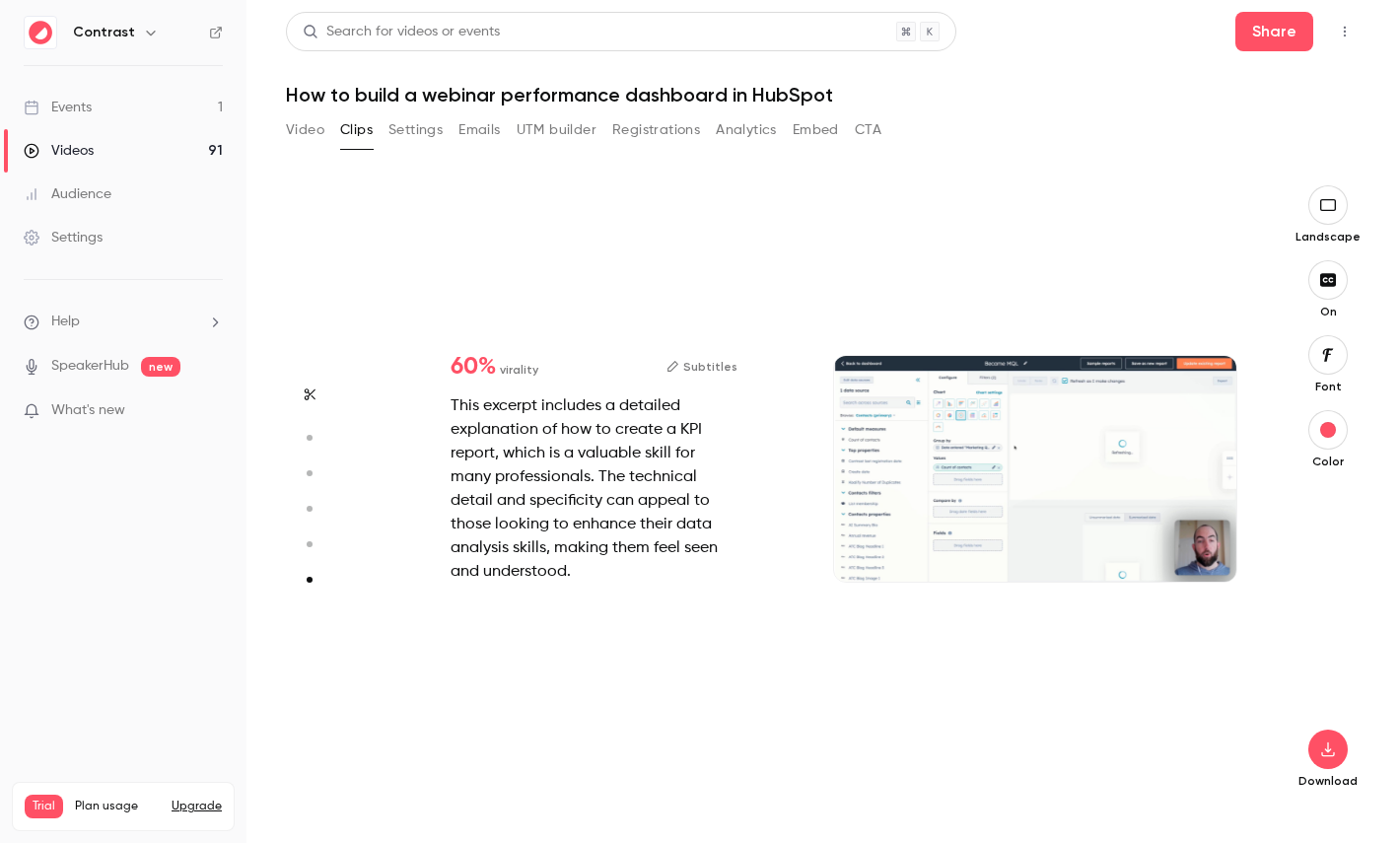 type on "****" 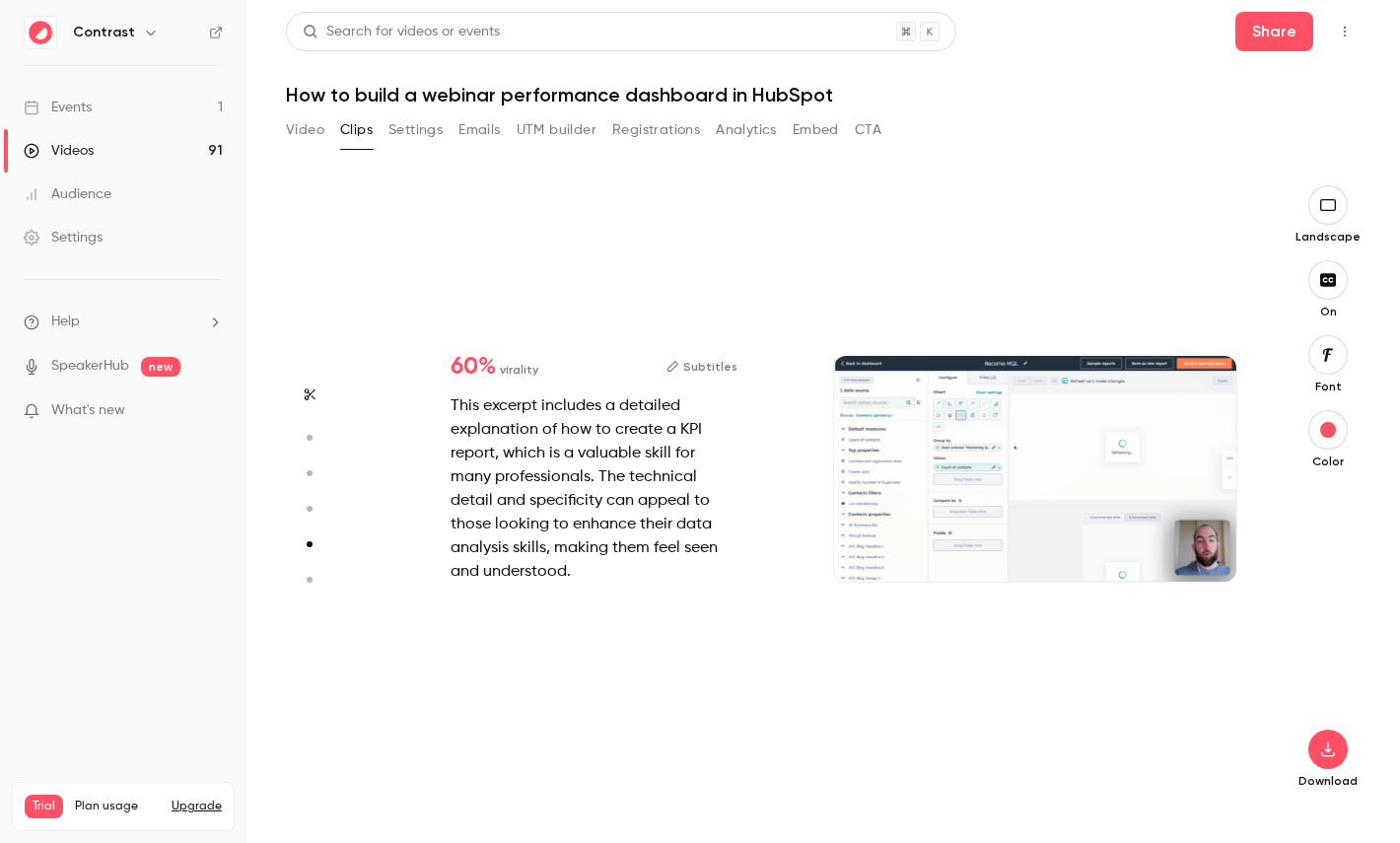 scroll, scrollTop: 2489, scrollLeft: 0, axis: vertical 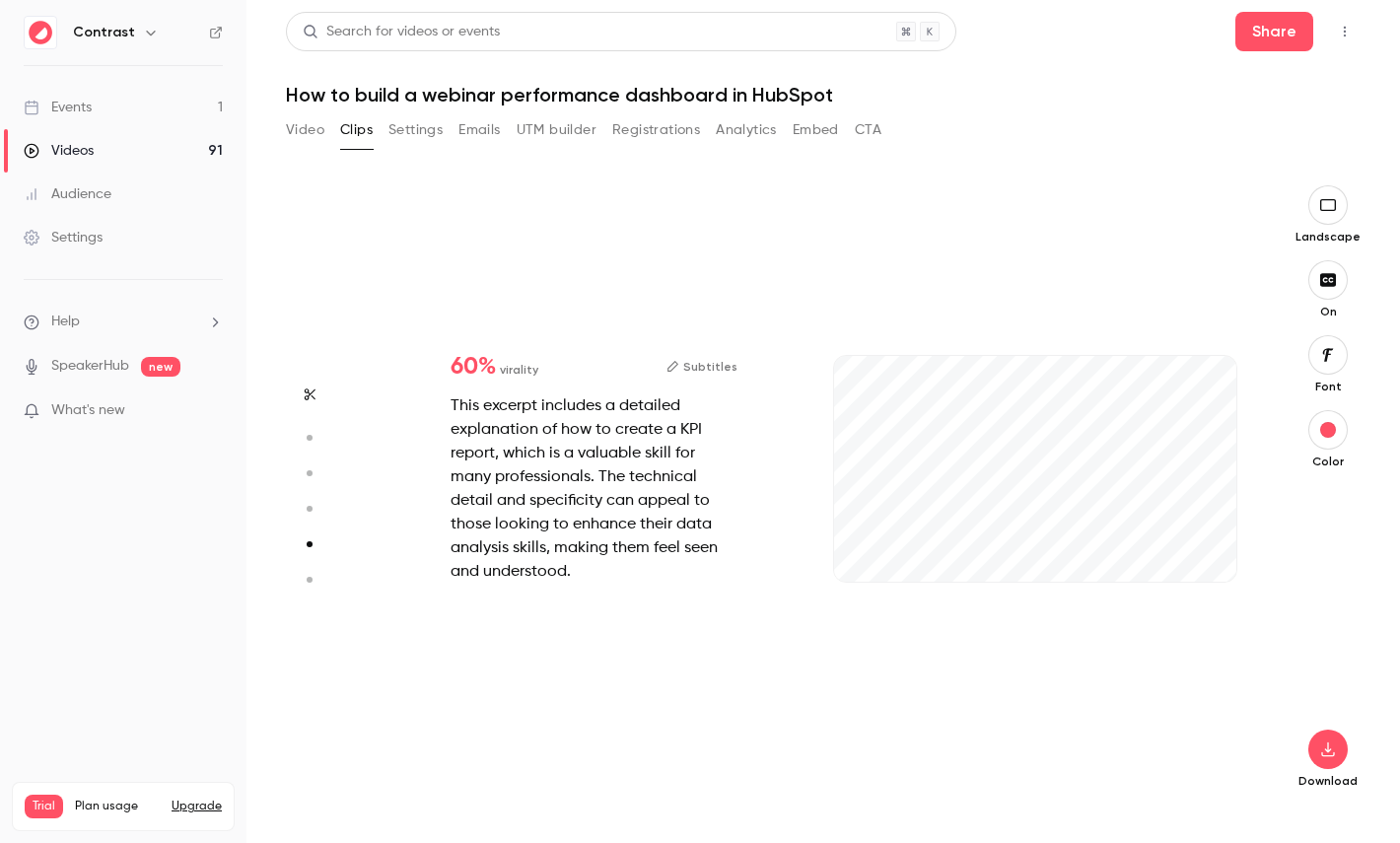 type on "***" 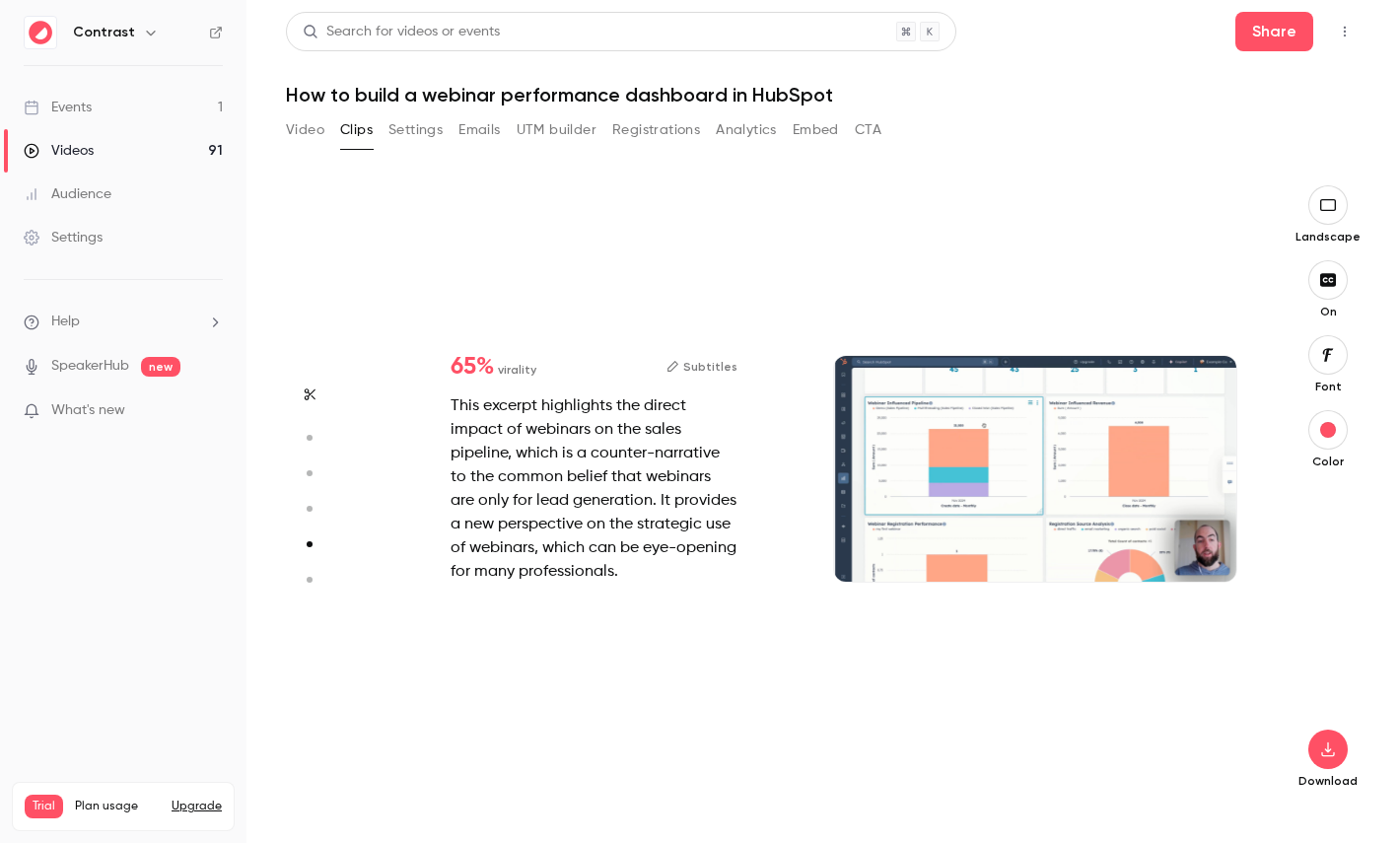 type on "****" 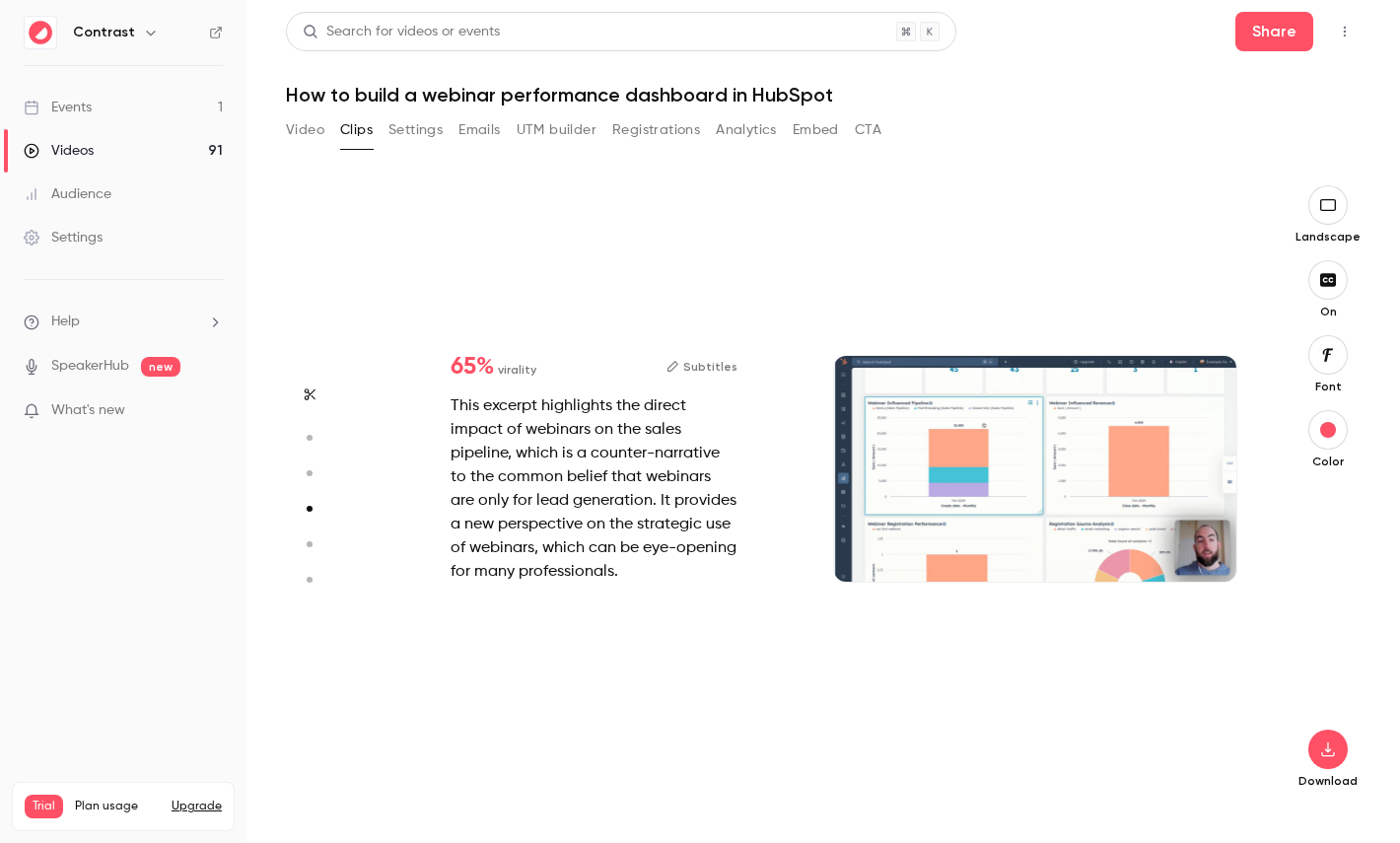 click 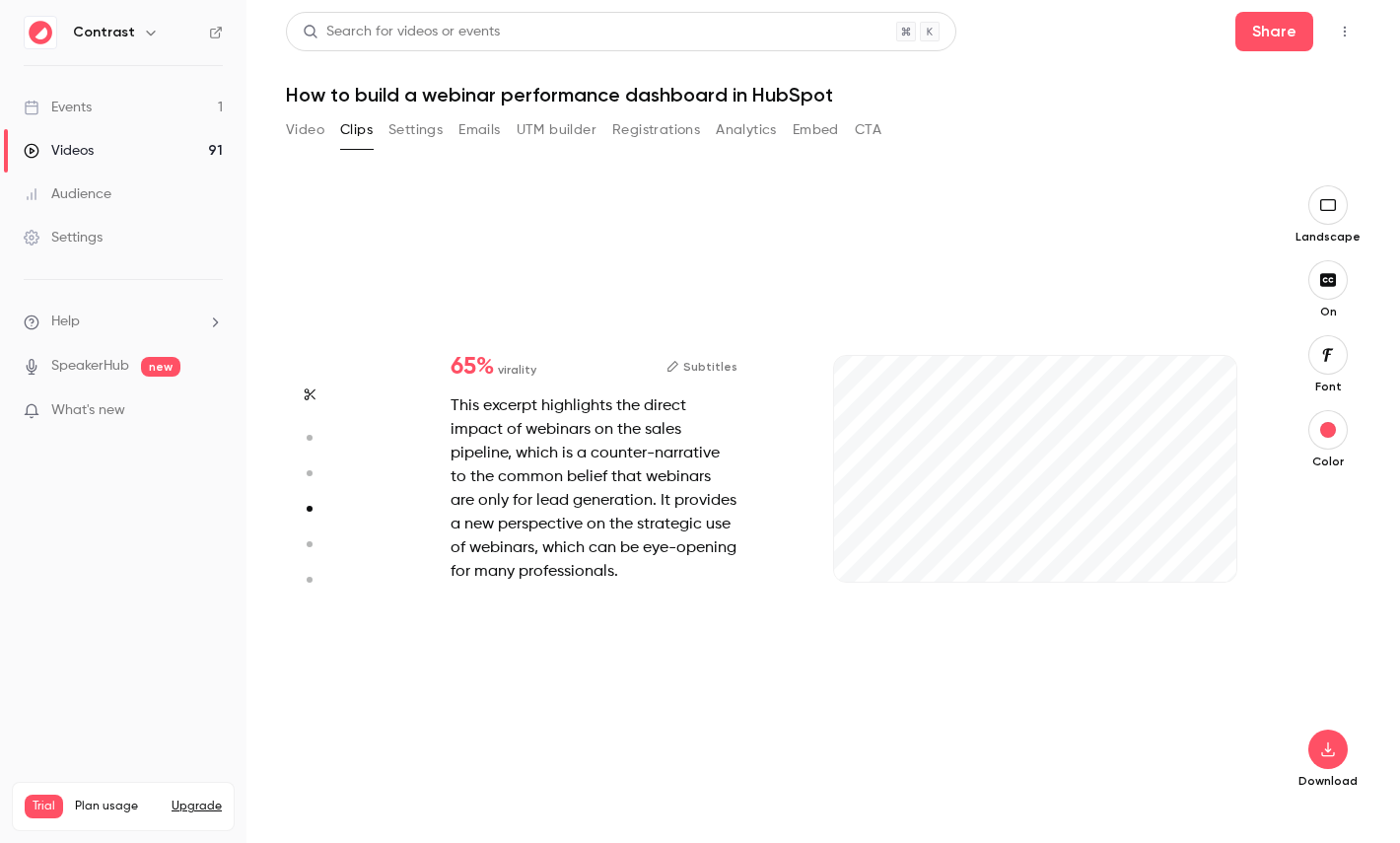 type on "***" 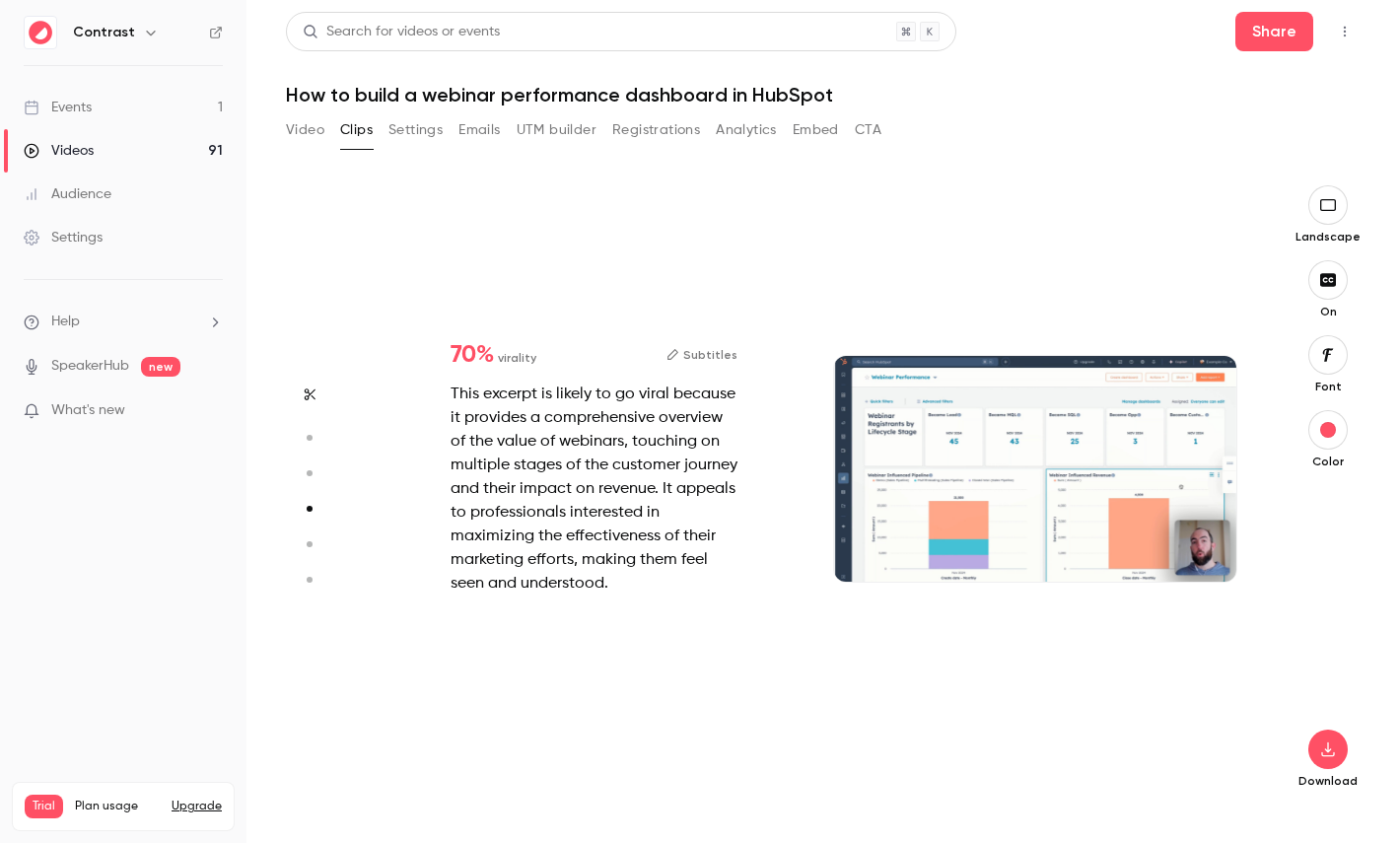 type on "****" 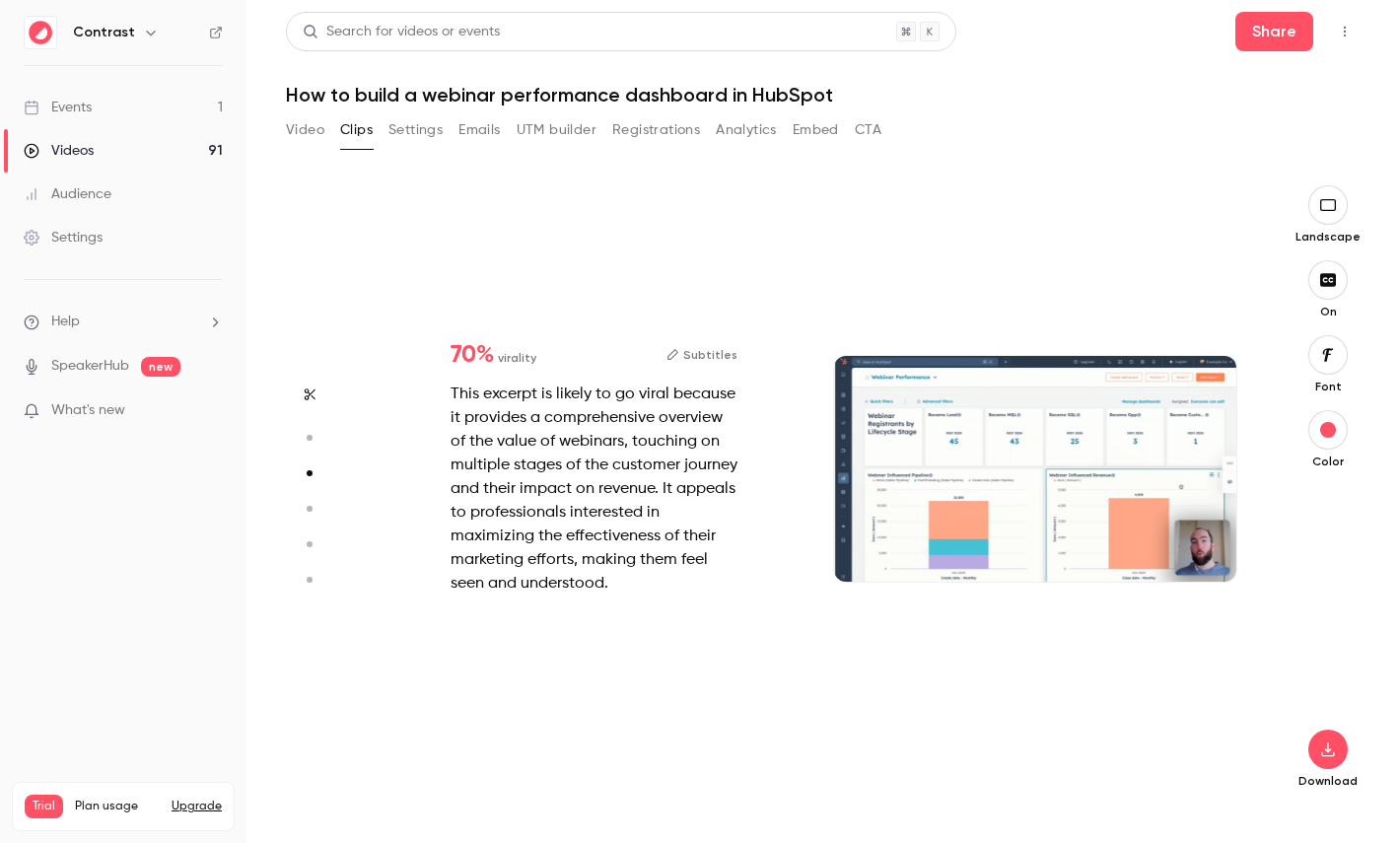 scroll, scrollTop: 1244, scrollLeft: 0, axis: vertical 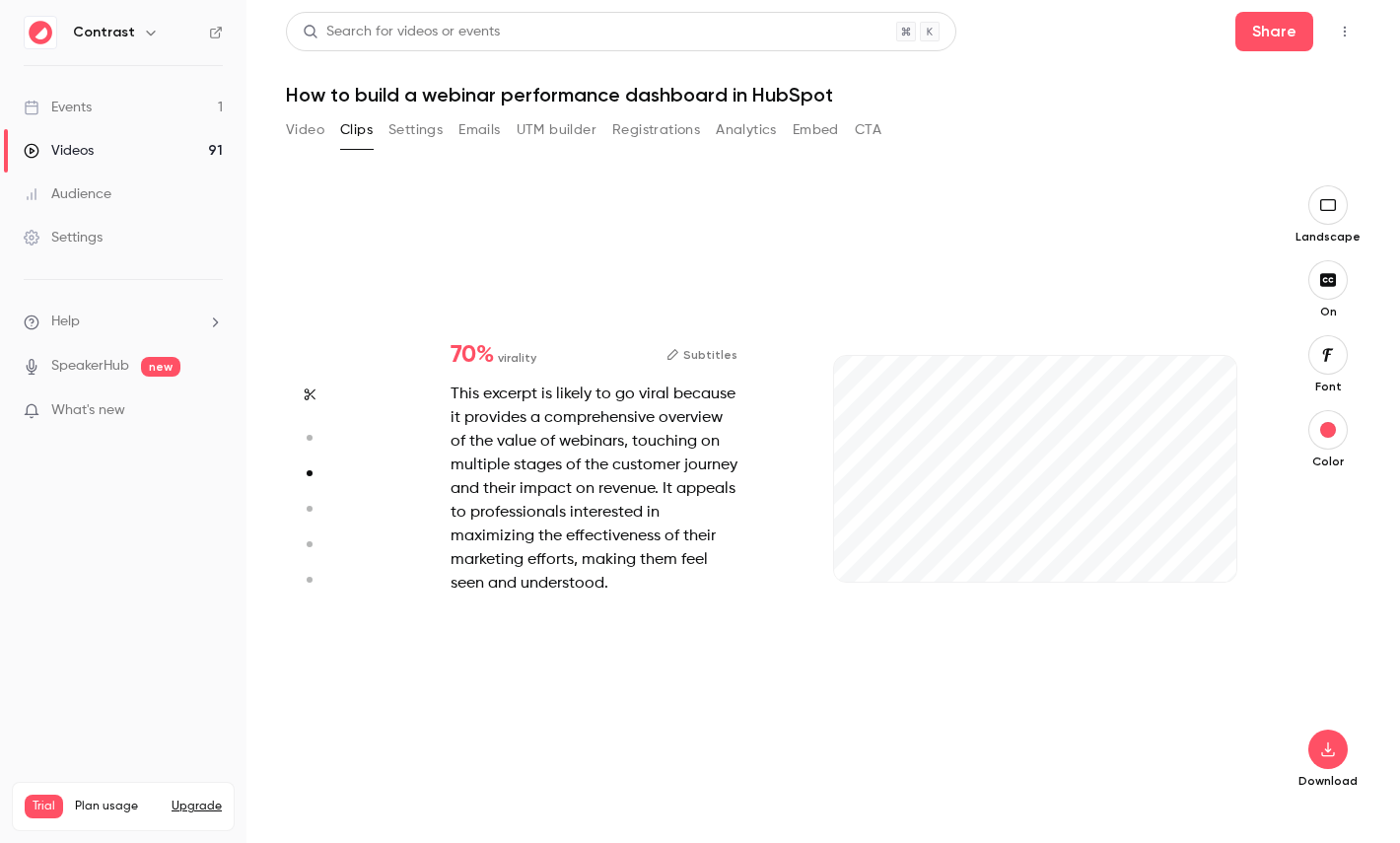 type on "***" 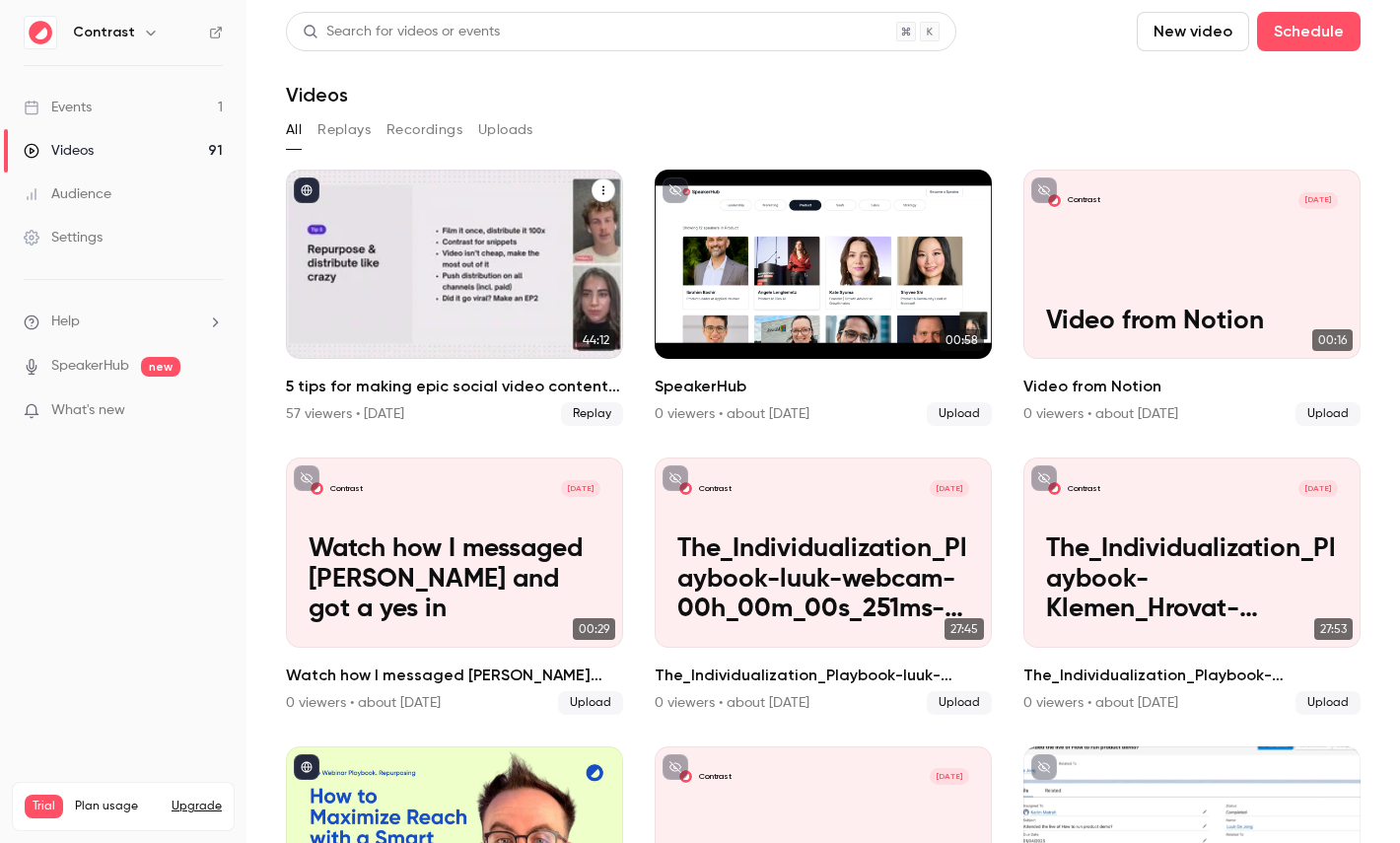 click at bounding box center (455, 264) 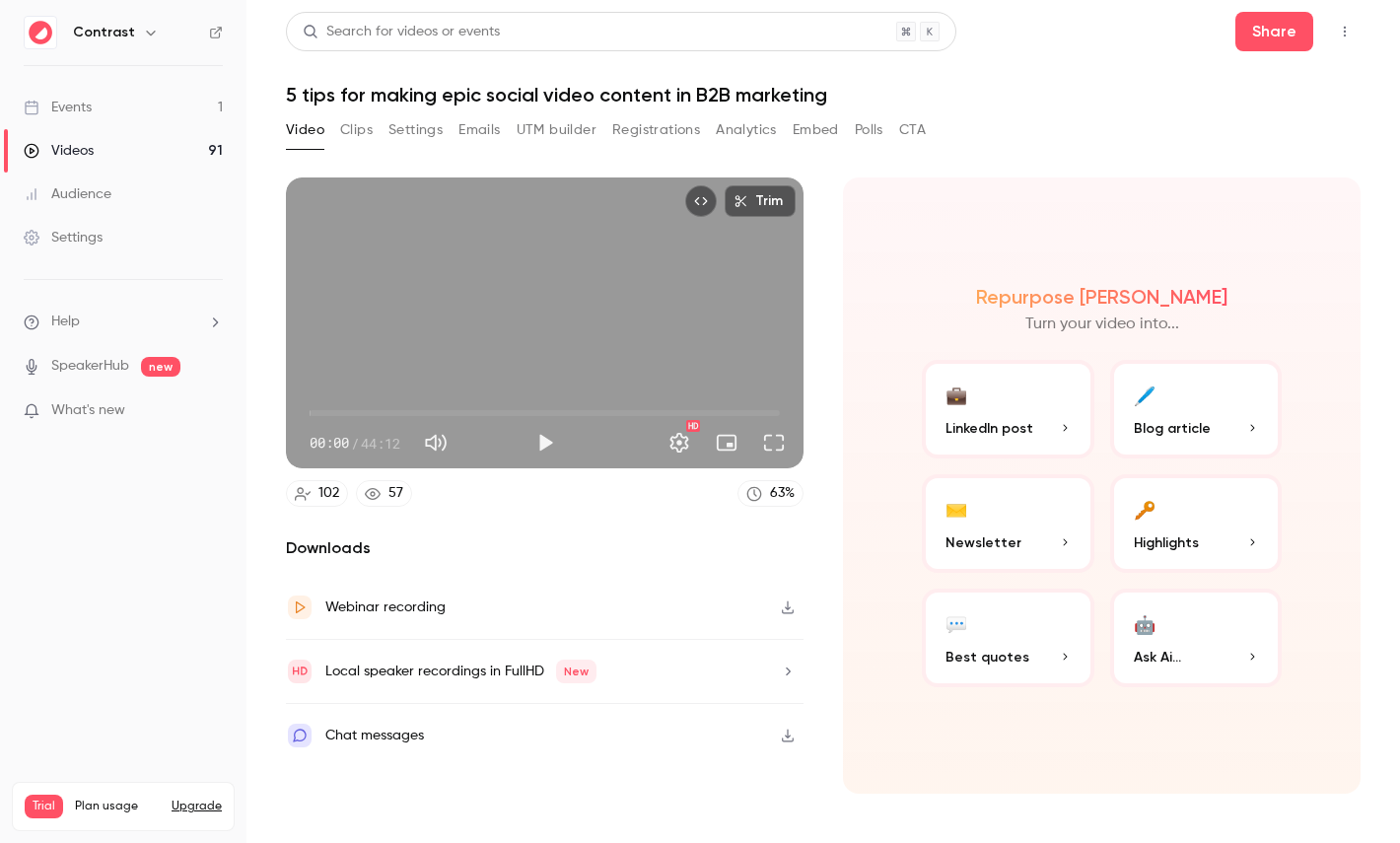 click on "44:12" at bounding box center (381, 443) 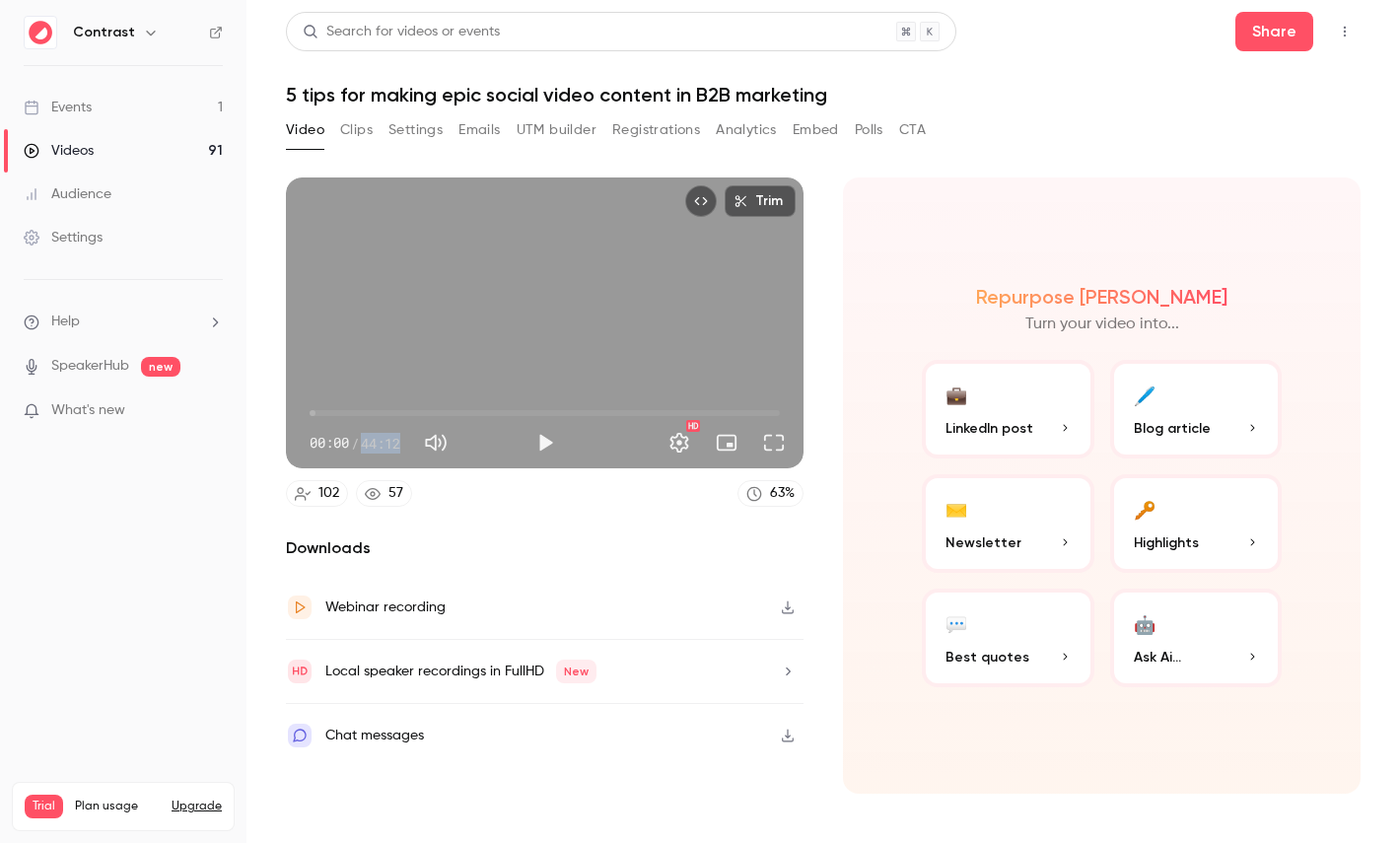 drag, startPoint x: 373, startPoint y: 443, endPoint x: 407, endPoint y: 443, distance: 34 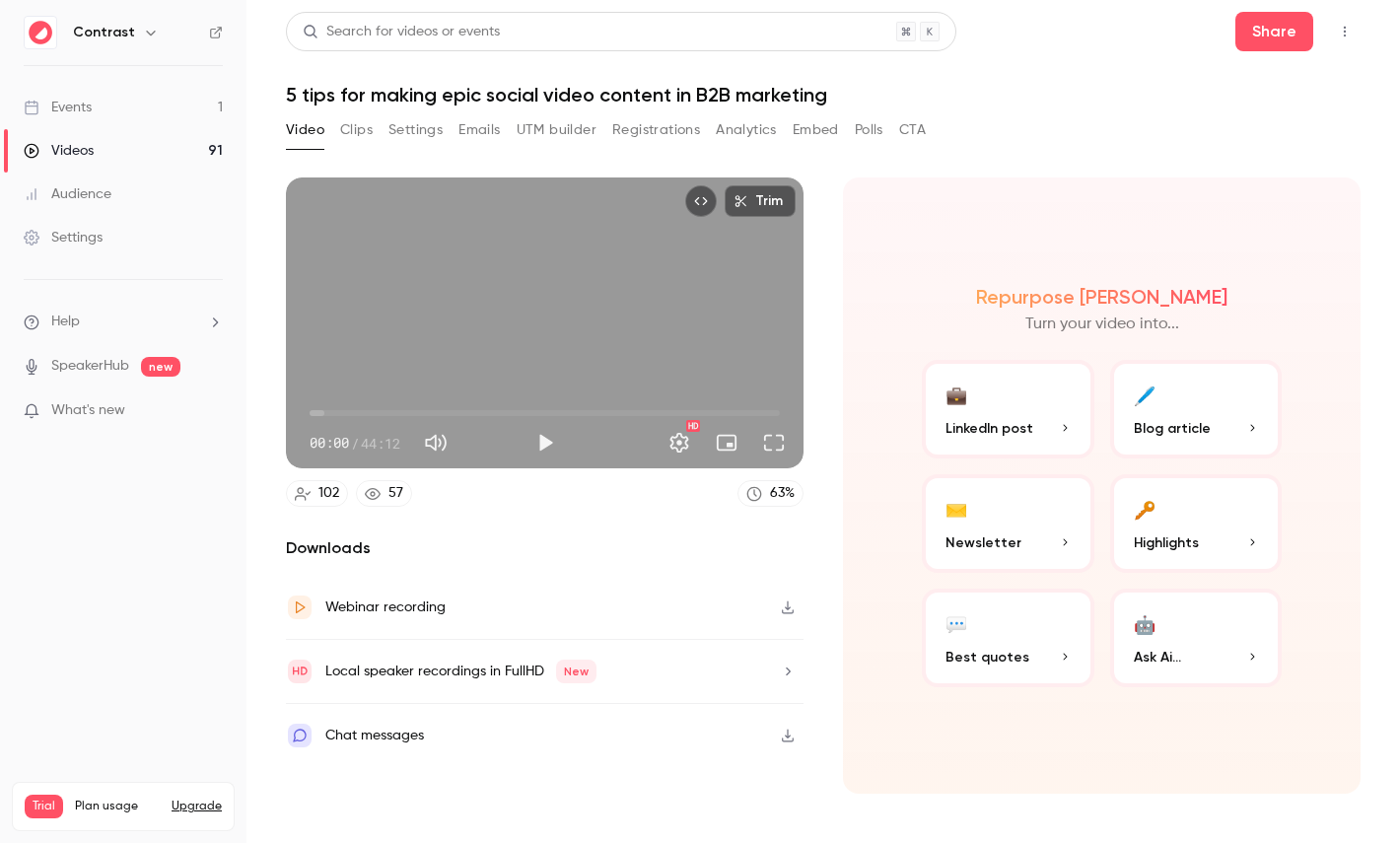 click on "Repurpose Ai Turn your video into... 💼 LinkedIn post 🖊️ Blog article ✉️ Newsletter 🔑 Highlights 💬 Best quotes 🤖 Ask Ai..." at bounding box center (1101, 485) 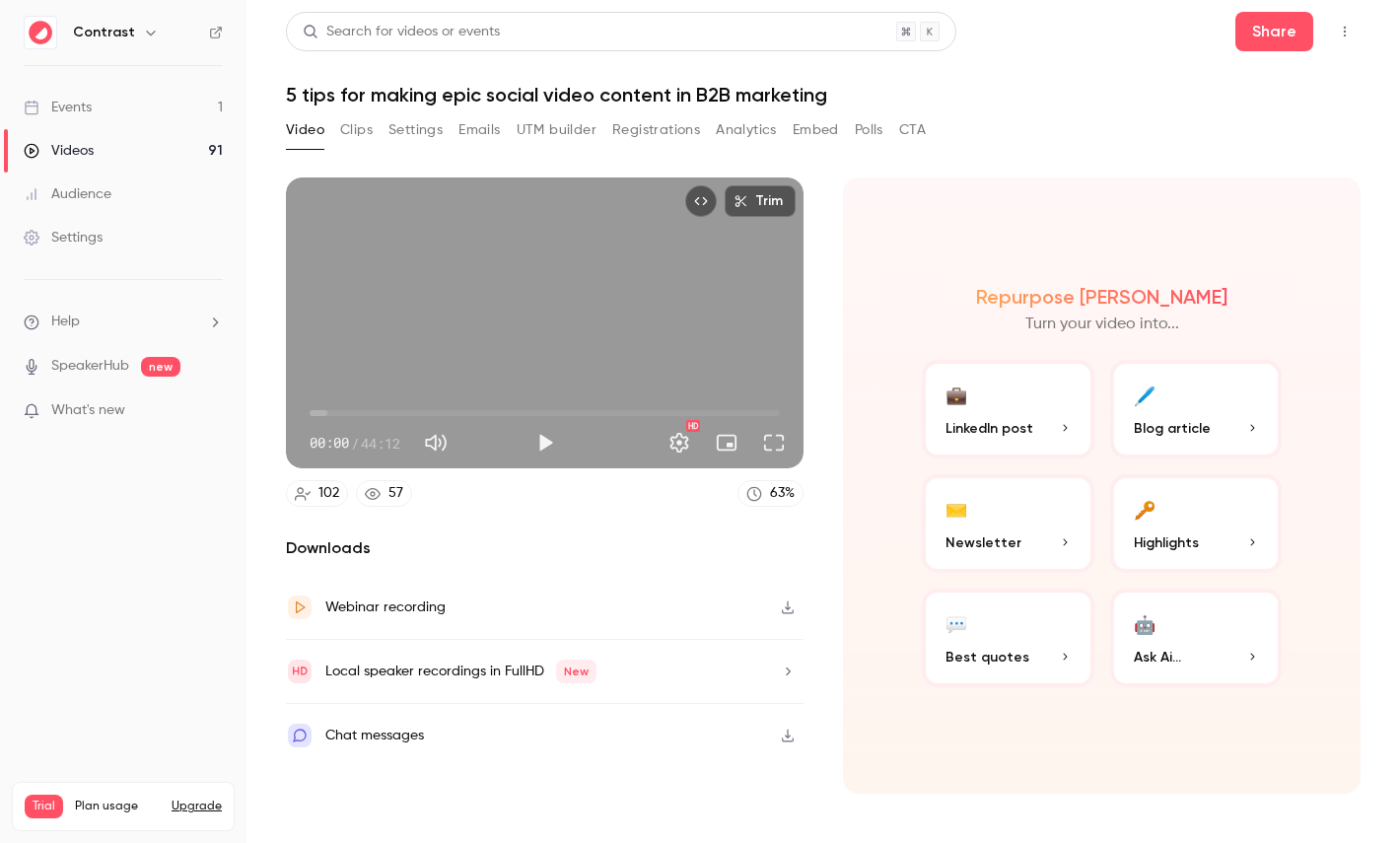 click on "🔑 Highlights" 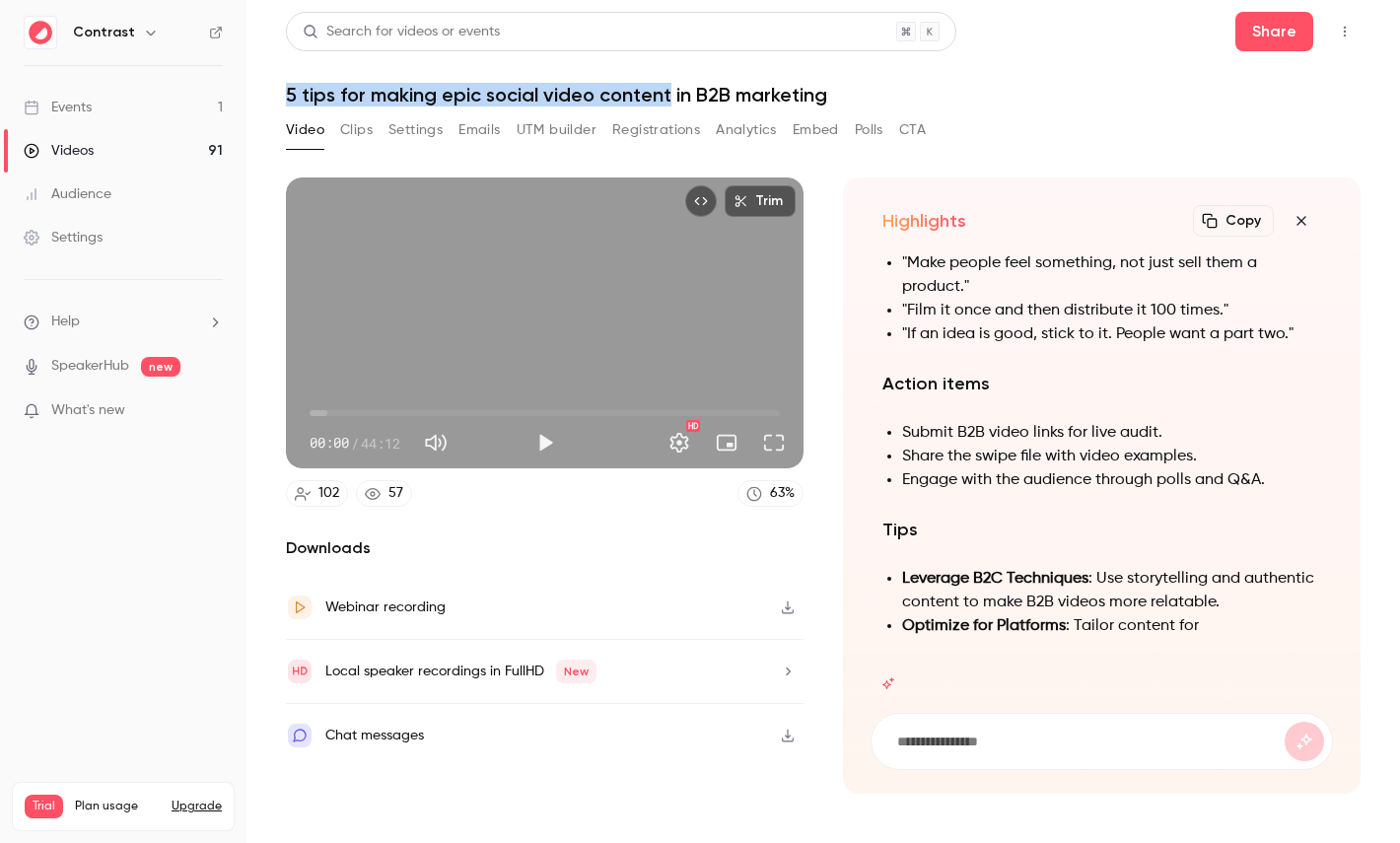 drag, startPoint x: 280, startPoint y: 95, endPoint x: 668, endPoint y: 102, distance: 388.06314 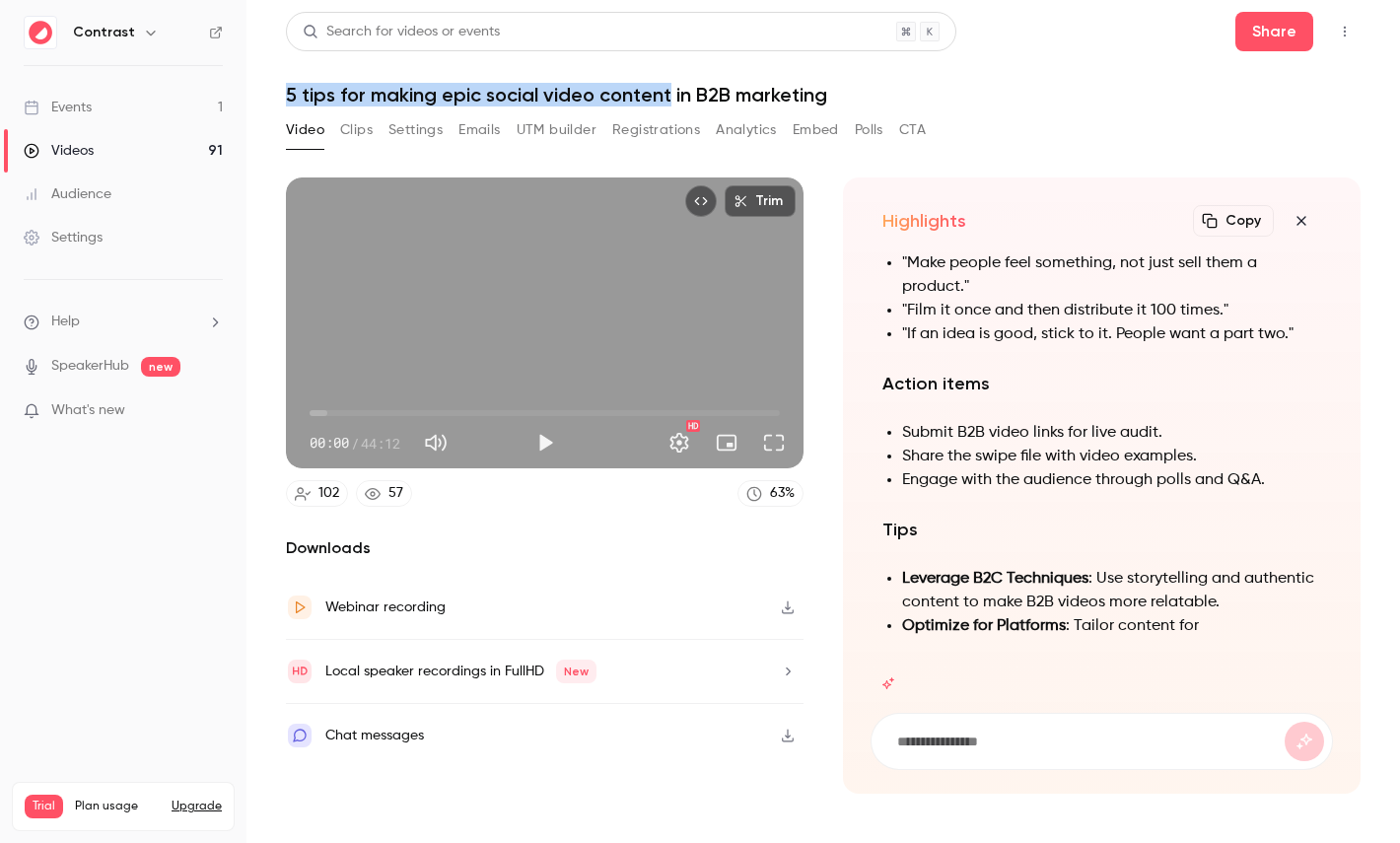 click on "Search for videos or events Share 5 tips for making epic social video content in B2B marketing Video Clips Settings Emails UTM builder Registrations Analytics Embed Polls CTA Trim 00:00 00:00 / 44:12 HD 102 57 63 % Downloads Webinar recording Local speaker recordings in FullHD New Chat messages Highlights Copy Turn your video into... Summary
The webinar, hosted by Lucie from Contrast and Tibu from Unmuted, focused on creating effective social media video content for B2B marketing. Tibu shared five actionable tips to enhance video content, emphasizing the importance of drawing inspiration from B2C marketing, capturing attention quickly, optimizing videos for silent viewing, balancing educational and entertaining content, and repurposing content for wide distribution. The session included interactive elements like polls and a live video audit, encouraging audience participation and feedback.
Highlights
Inspiration from B2C : B2B marketers should look to B2C strategies for creative video content ideas." 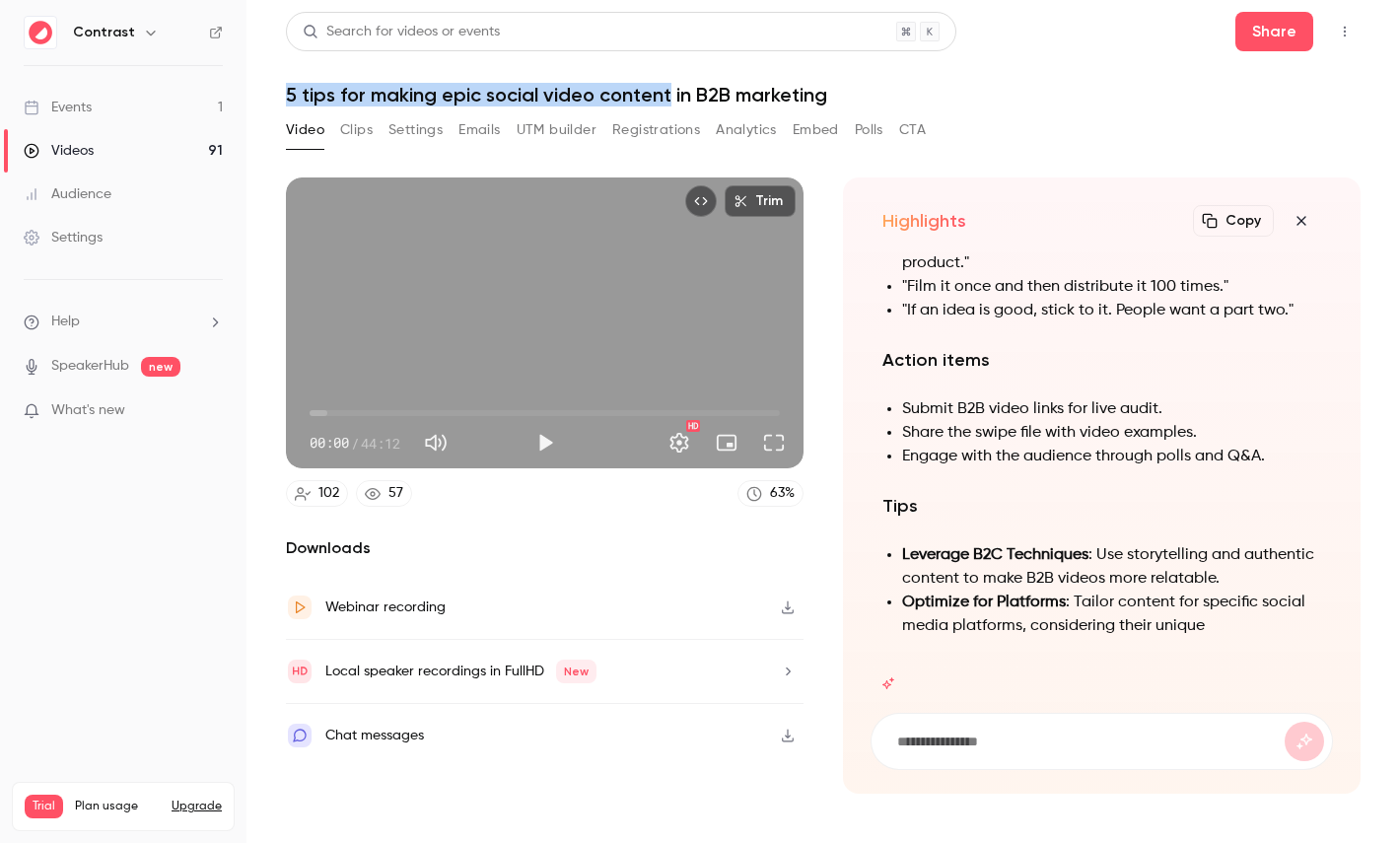 copy on "5 tips for making epic social video content" 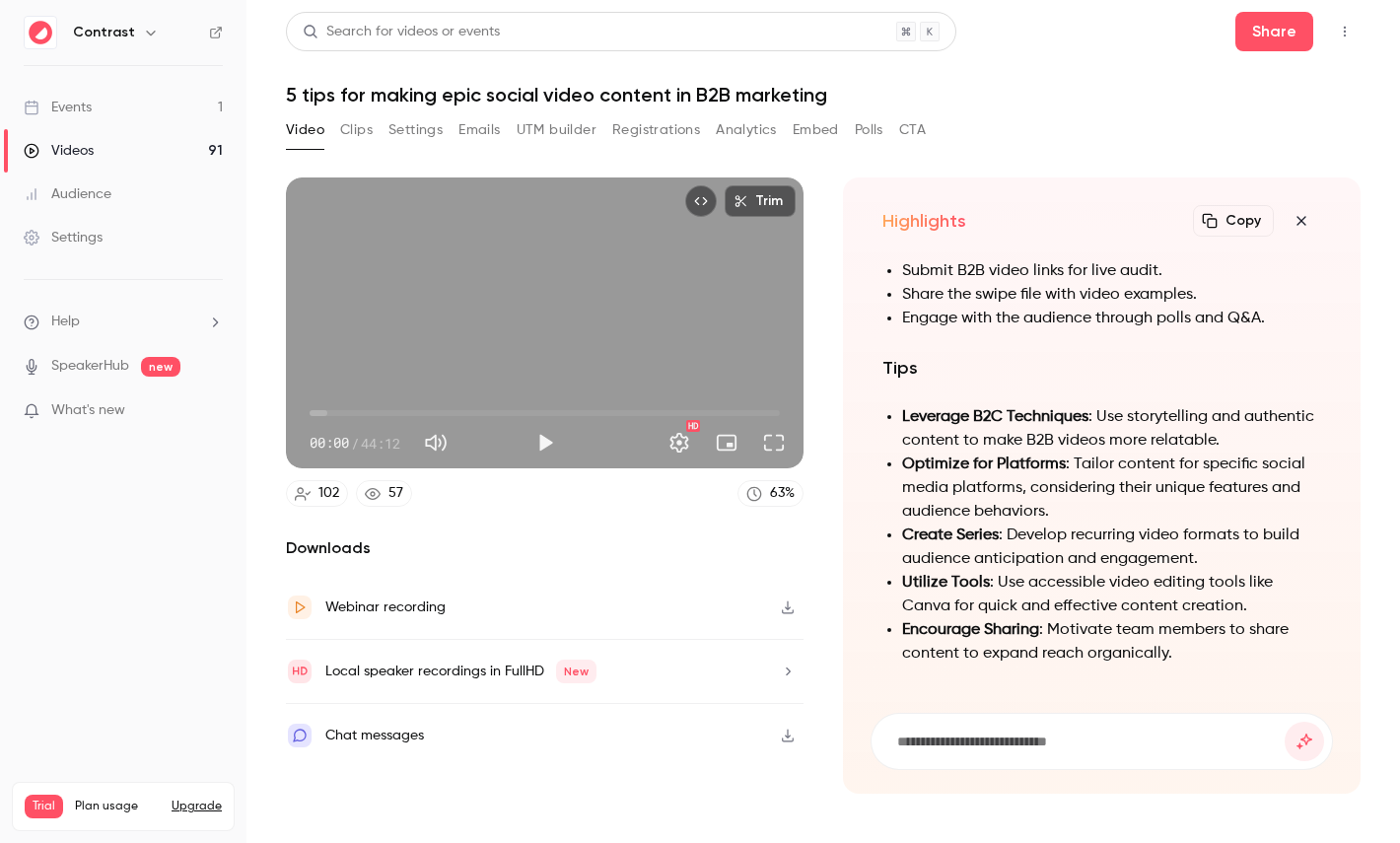 click 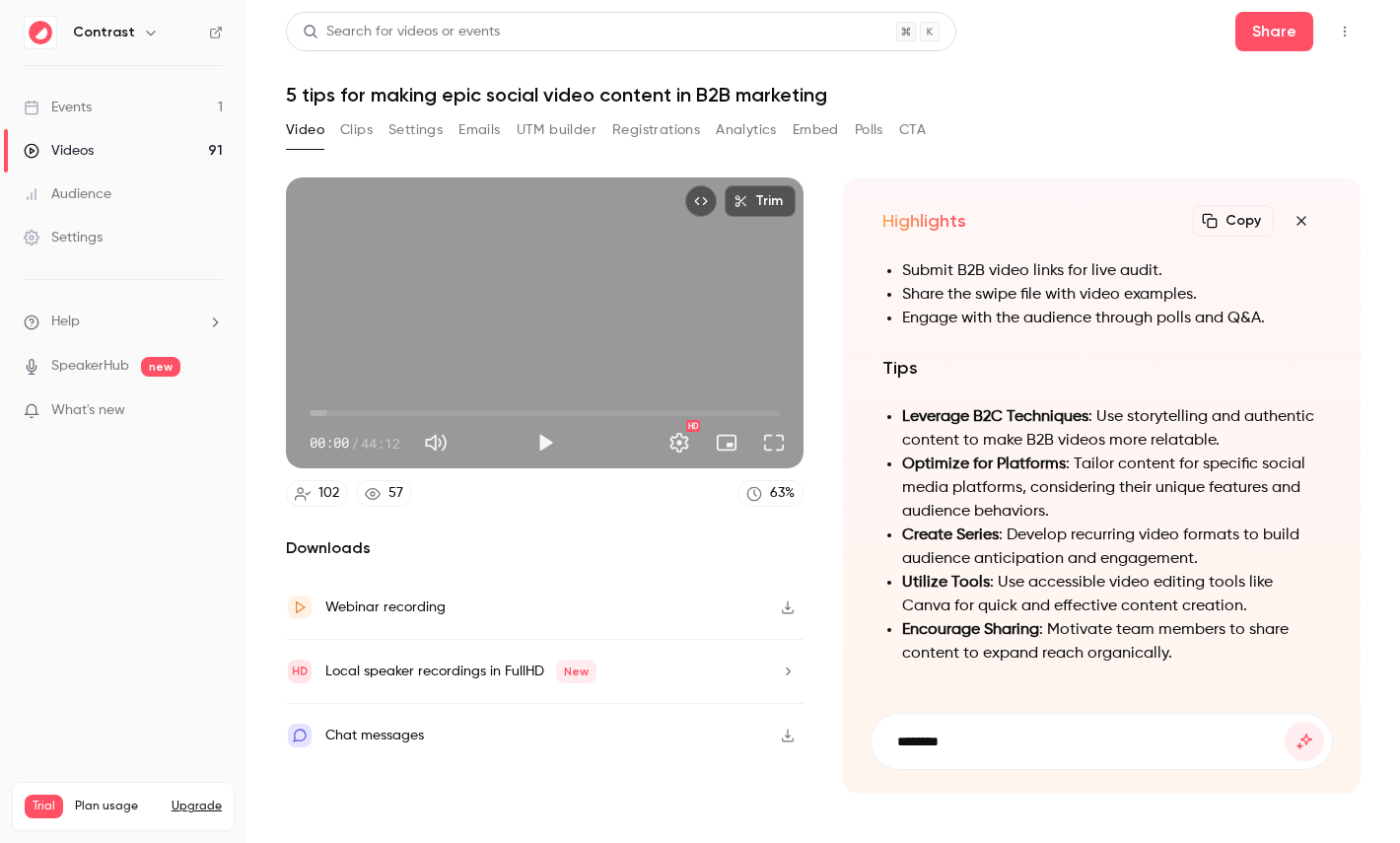 paste on "**********" 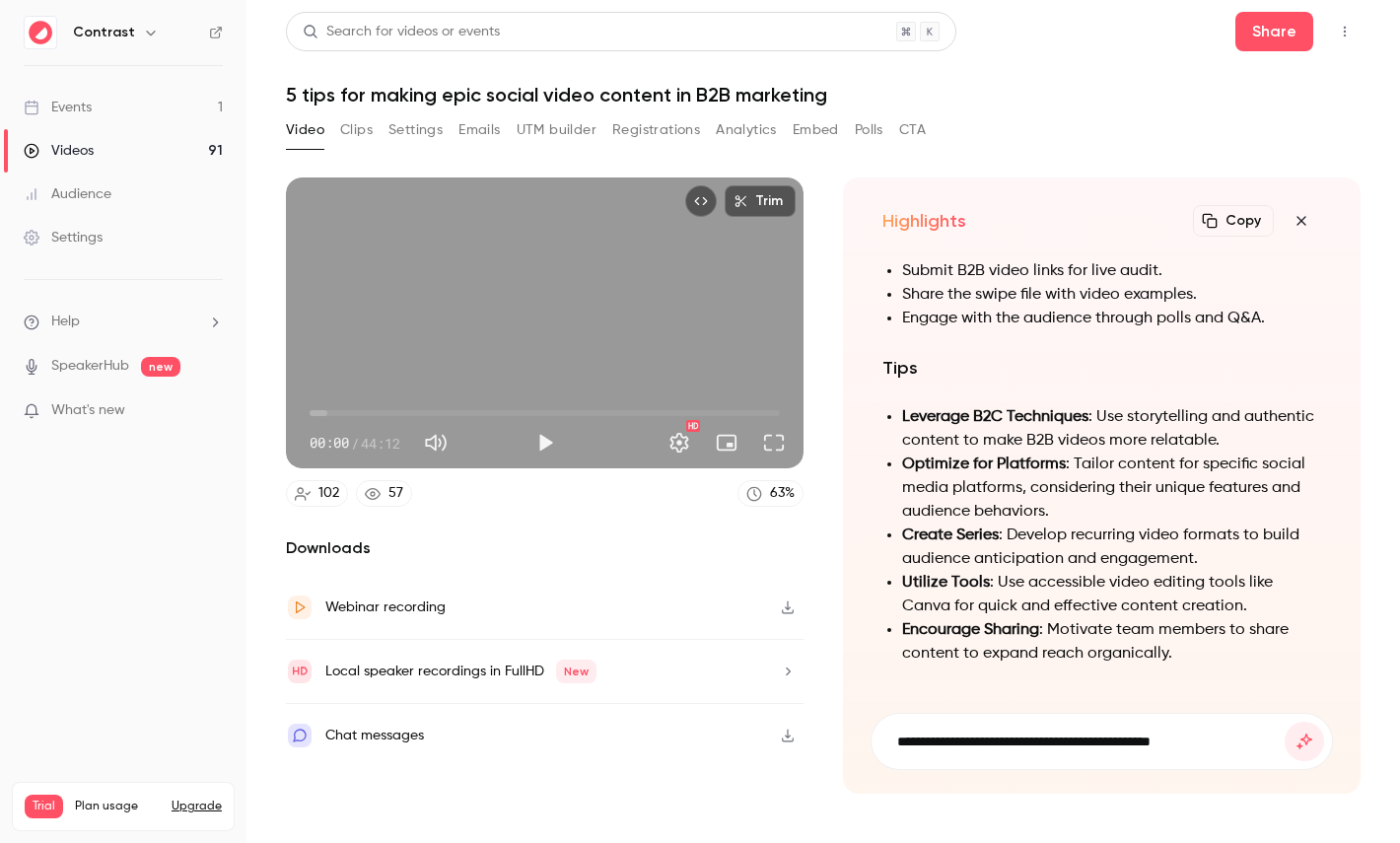 type on "**********" 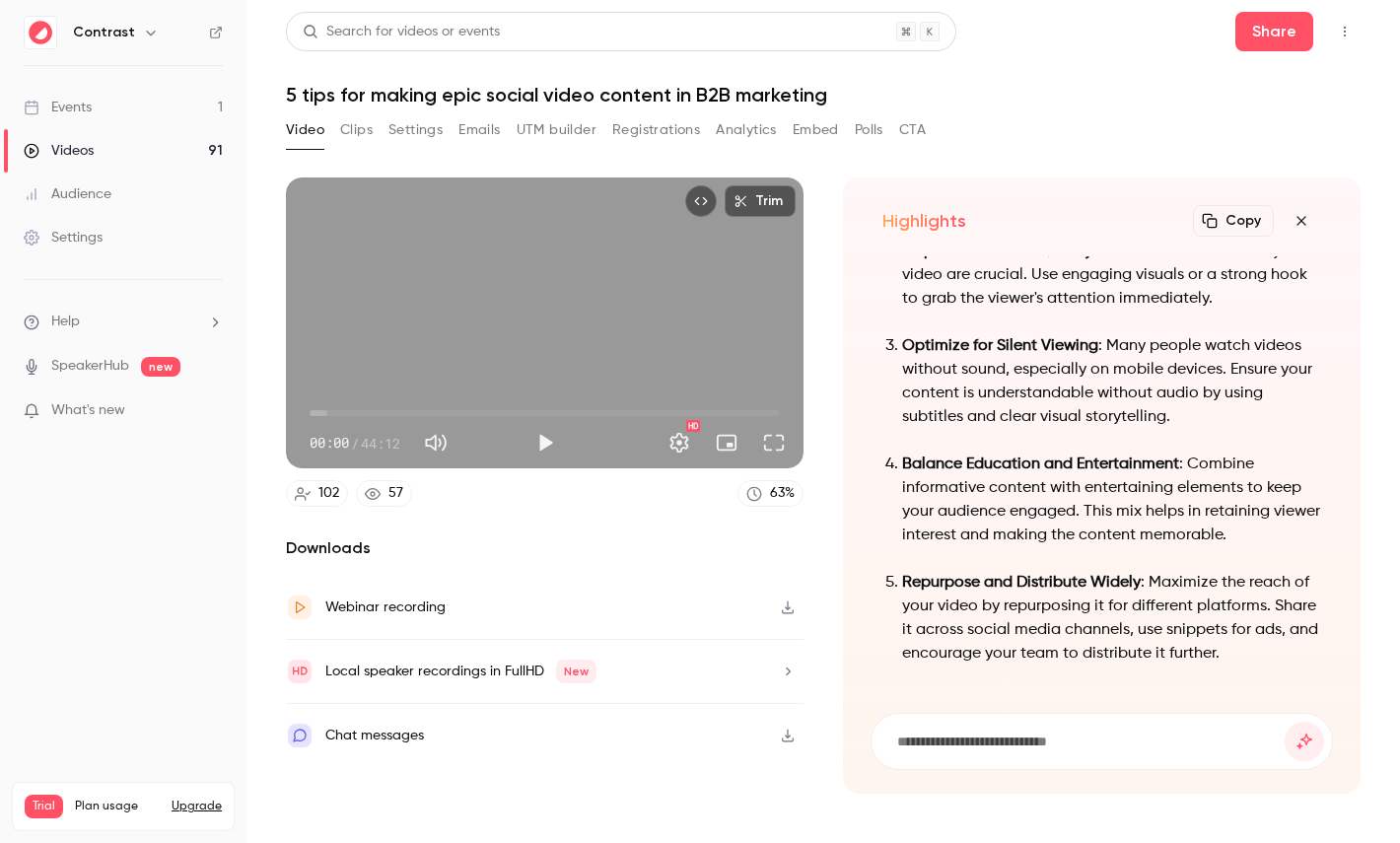 click 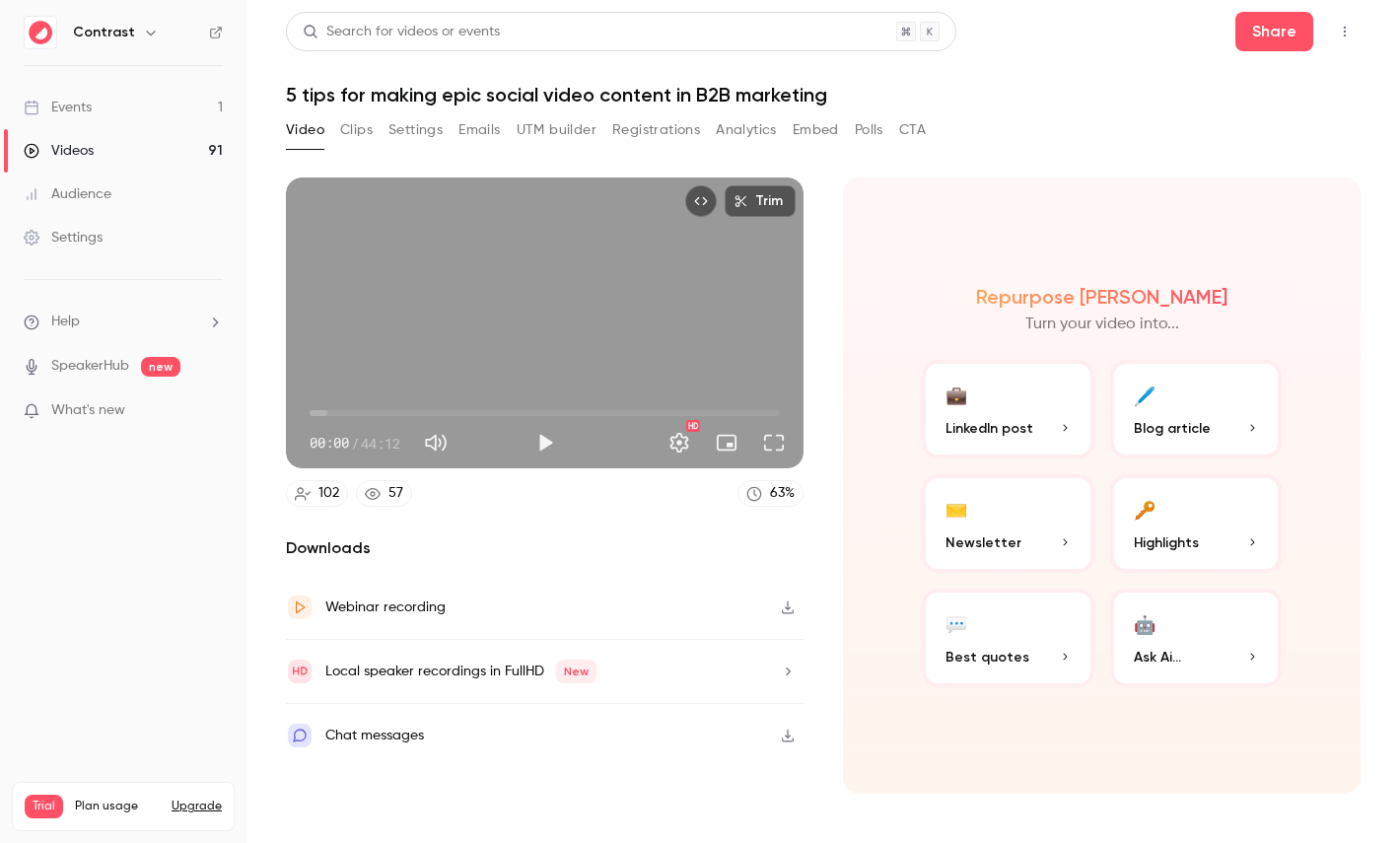 click on "Videos" 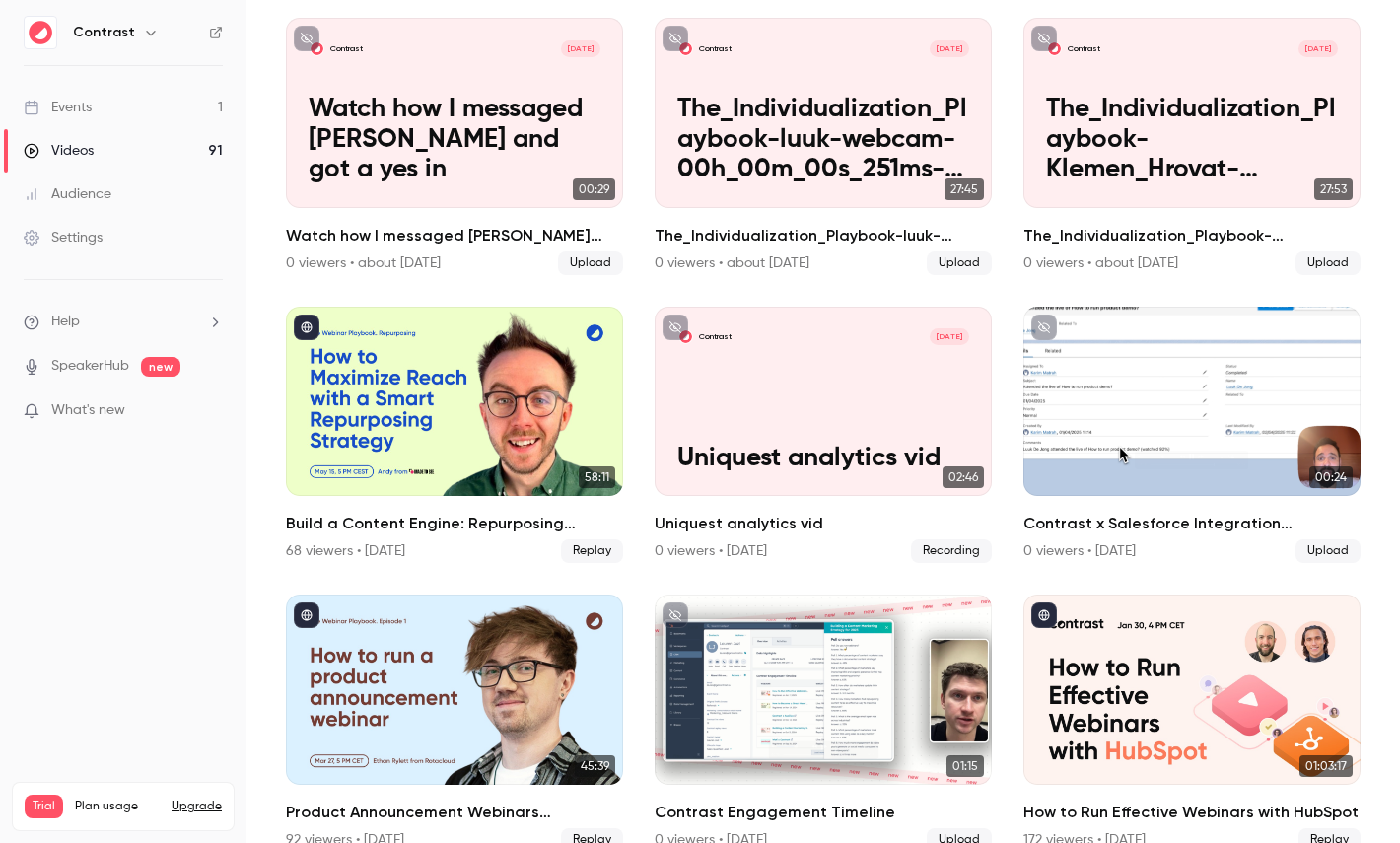 scroll, scrollTop: 446, scrollLeft: 0, axis: vertical 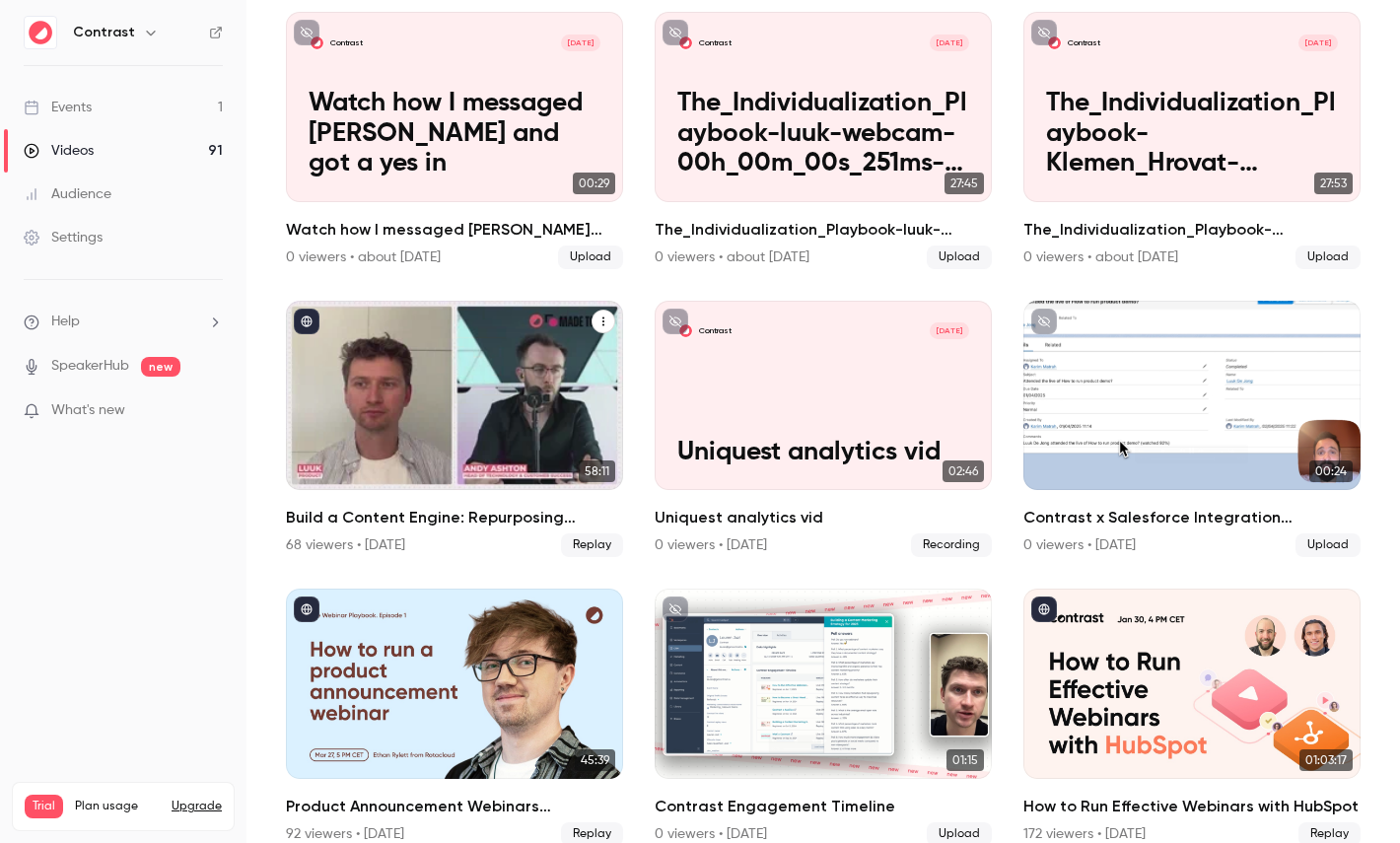 click 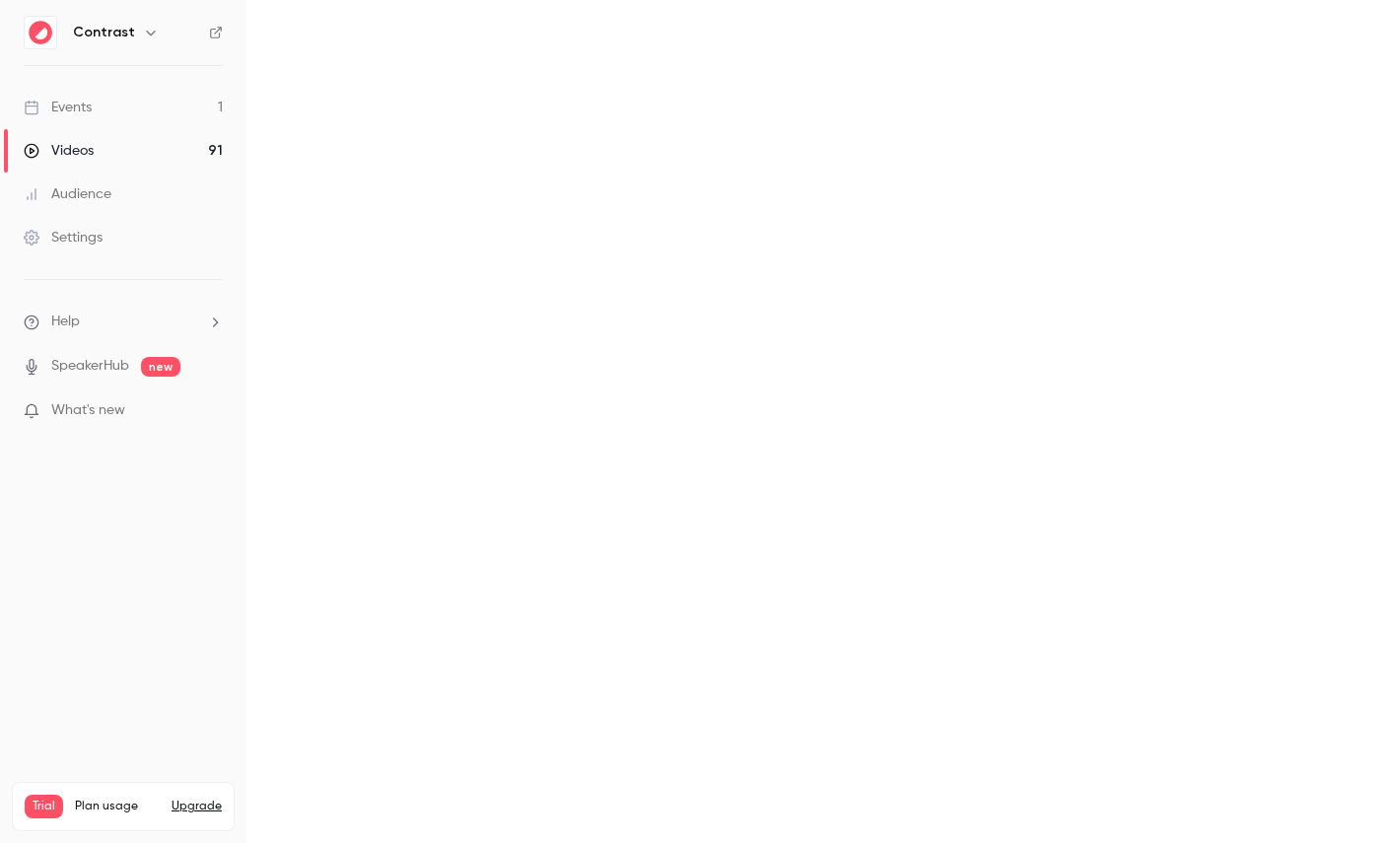 scroll, scrollTop: 0, scrollLeft: 0, axis: both 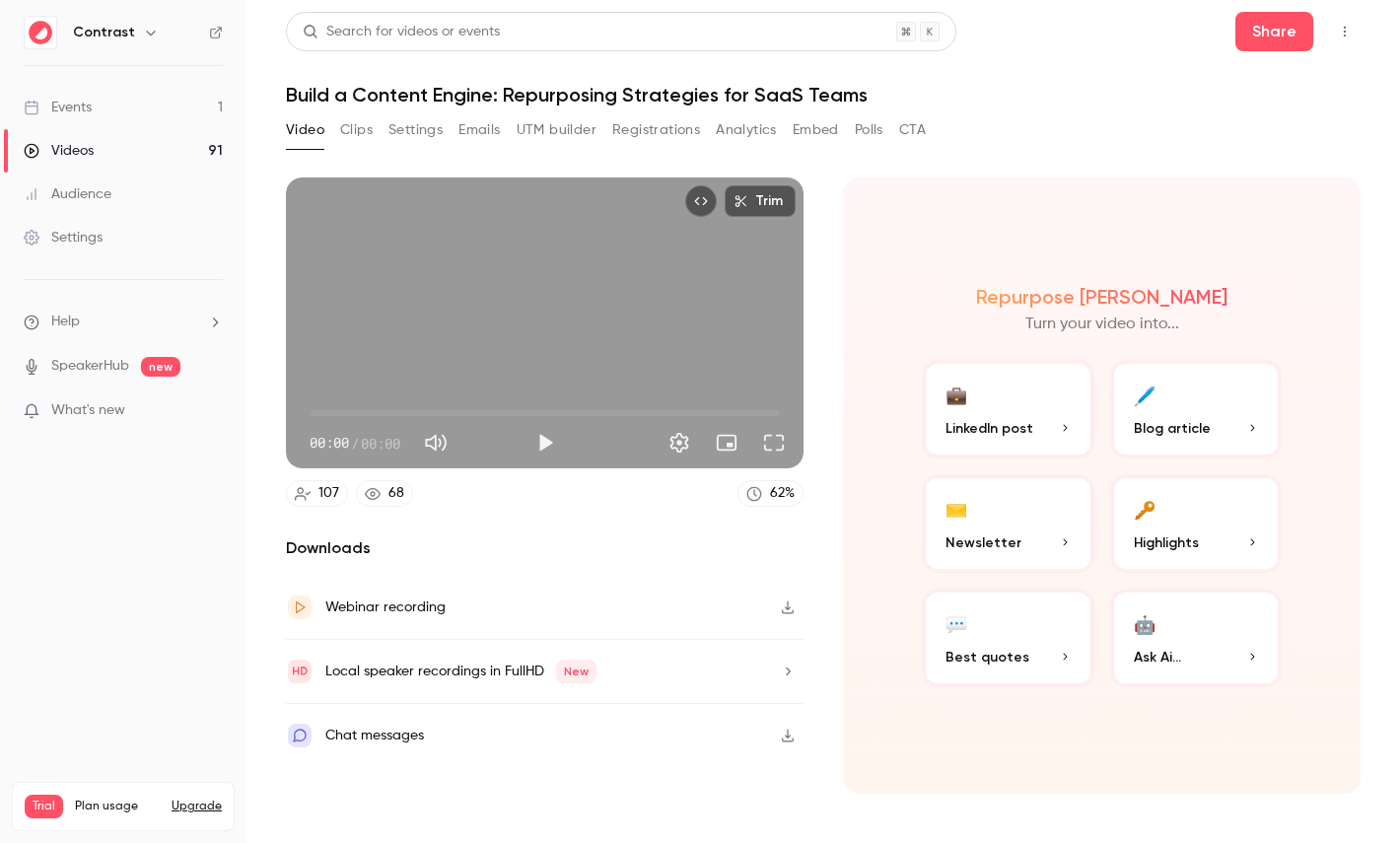 click on "Local speaker recordings in FullHD New" 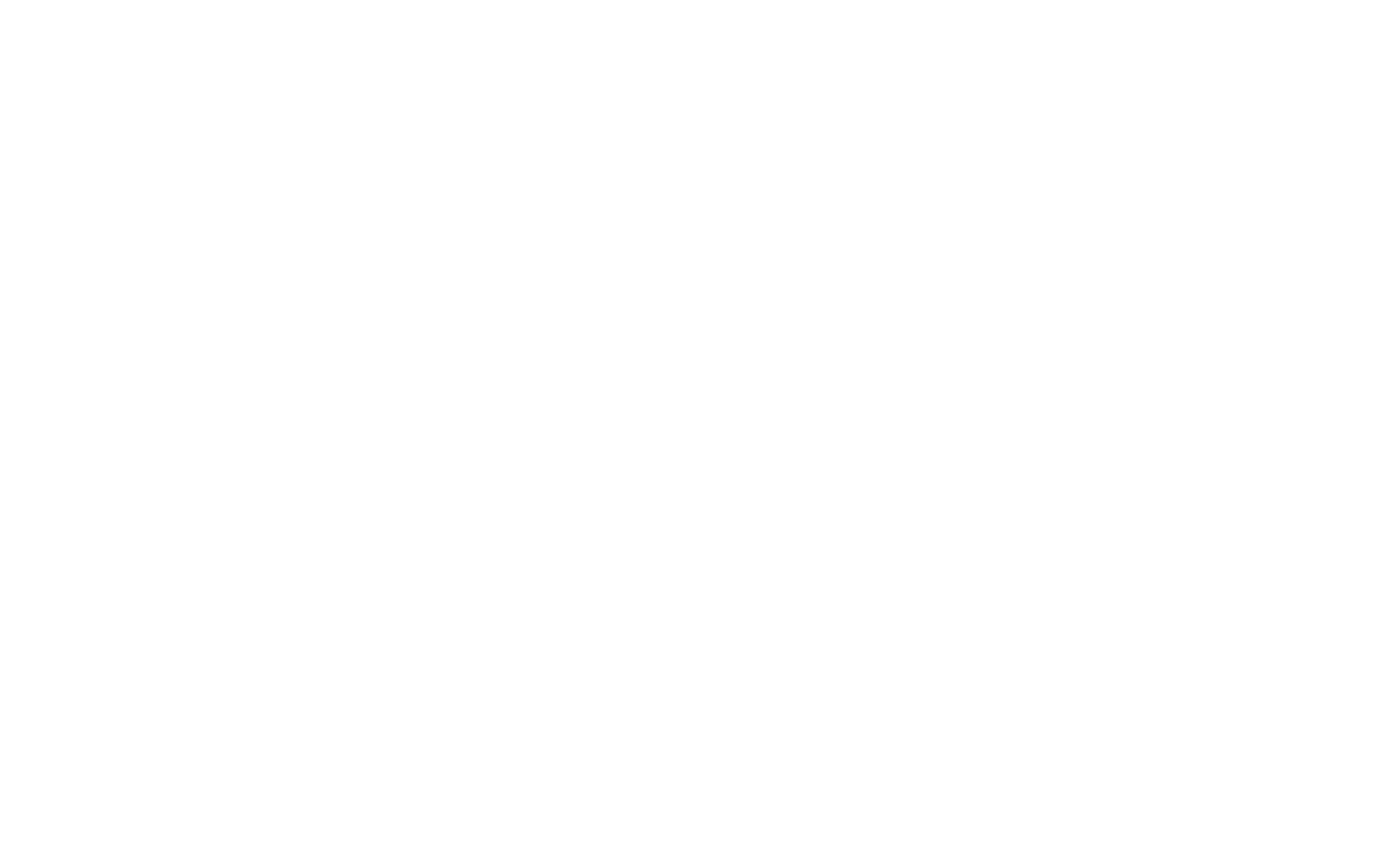 scroll, scrollTop: 0, scrollLeft: 0, axis: both 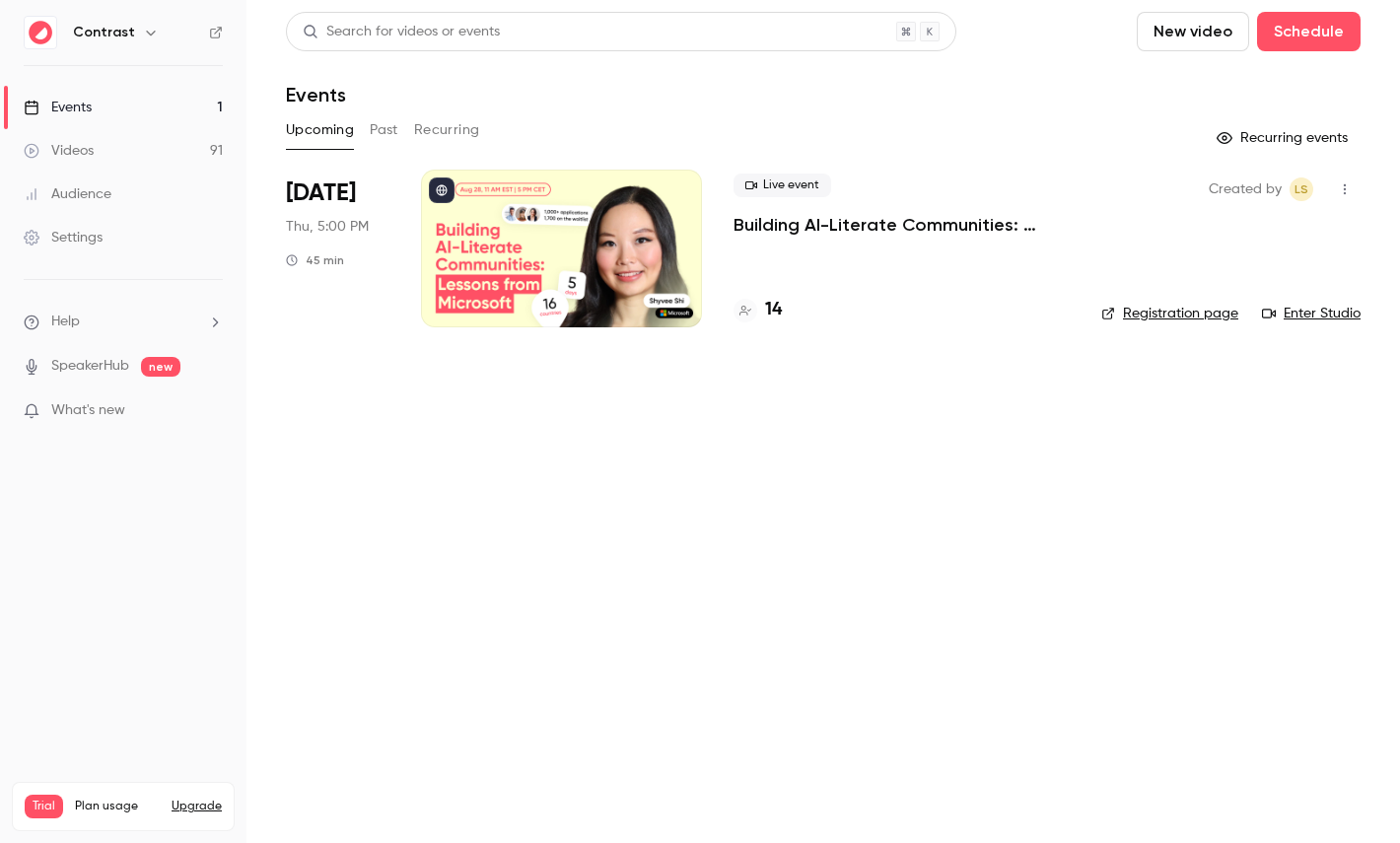 click on "Settings" at bounding box center [123, 238] 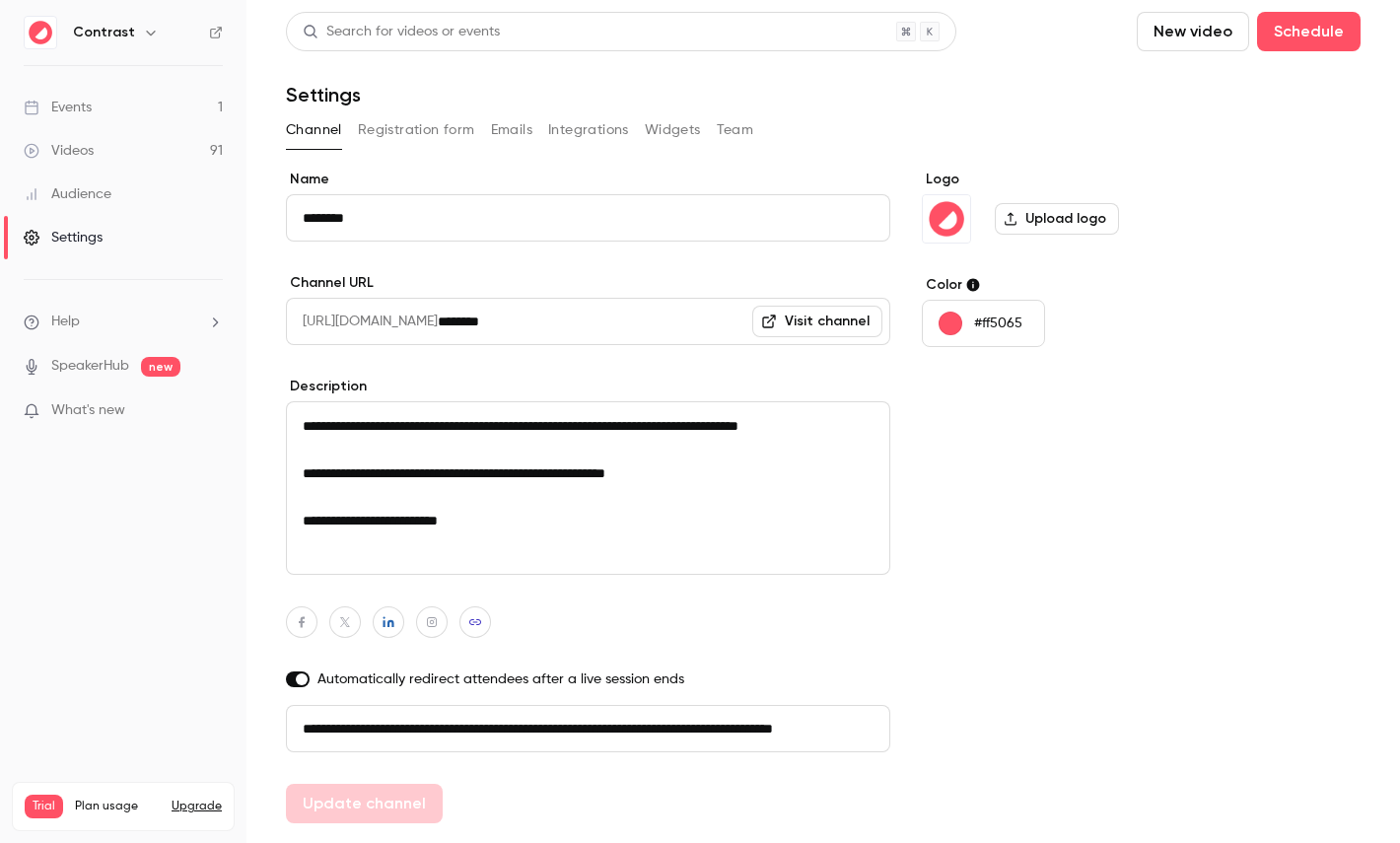 scroll, scrollTop: 0, scrollLeft: 111, axis: horizontal 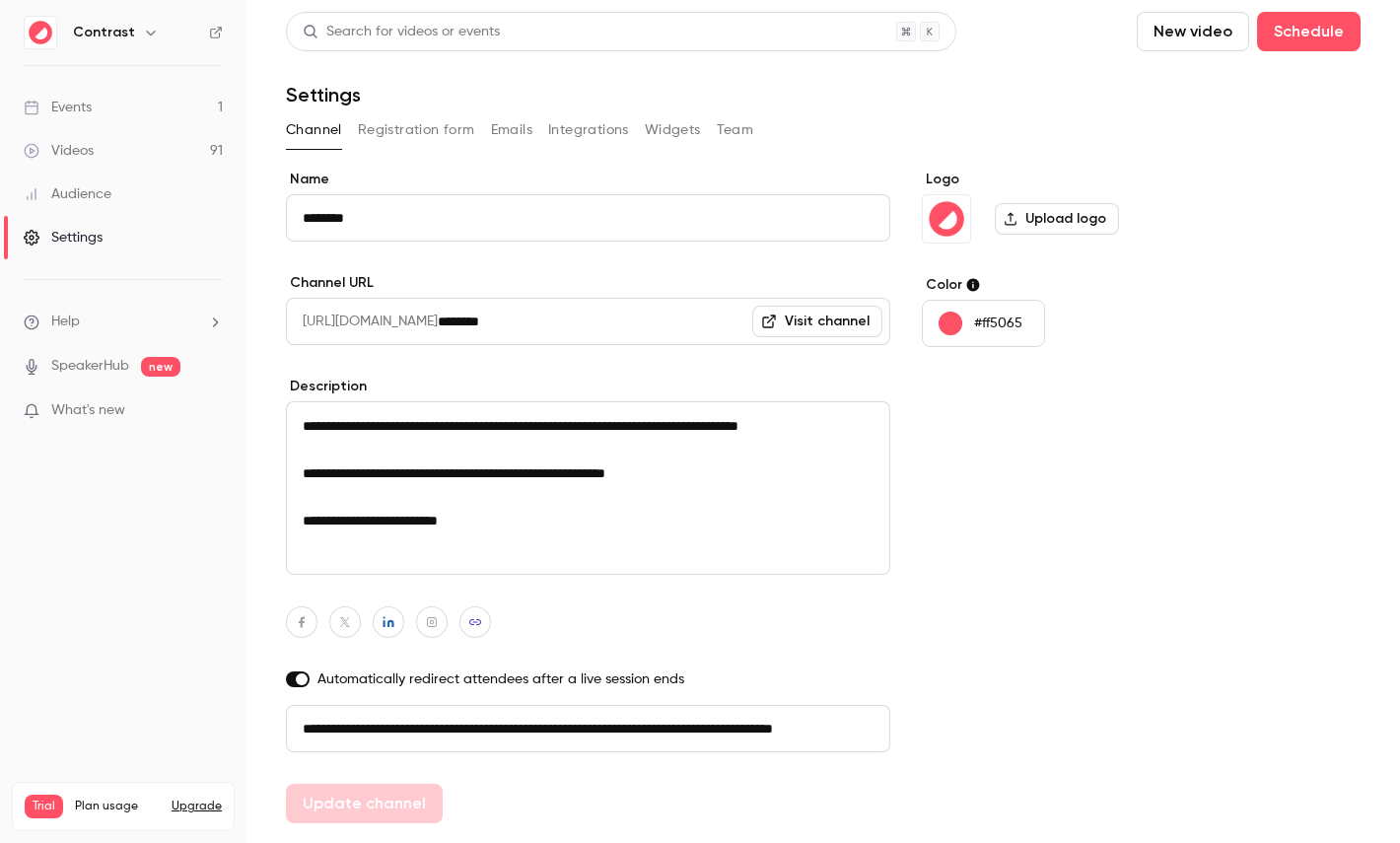 click on "Registration form" at bounding box center [416, 130] 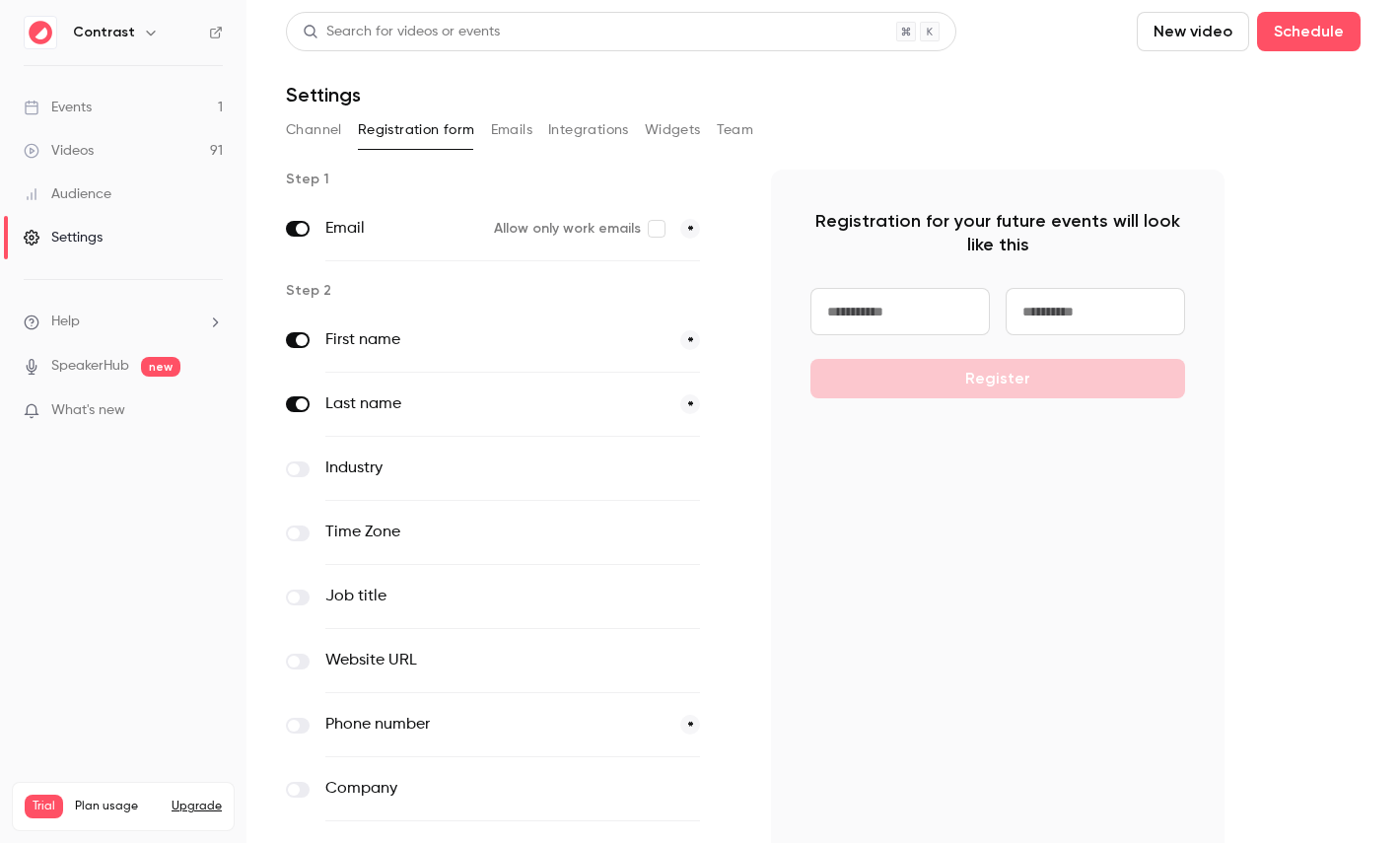 click on "Emails" at bounding box center [512, 130] 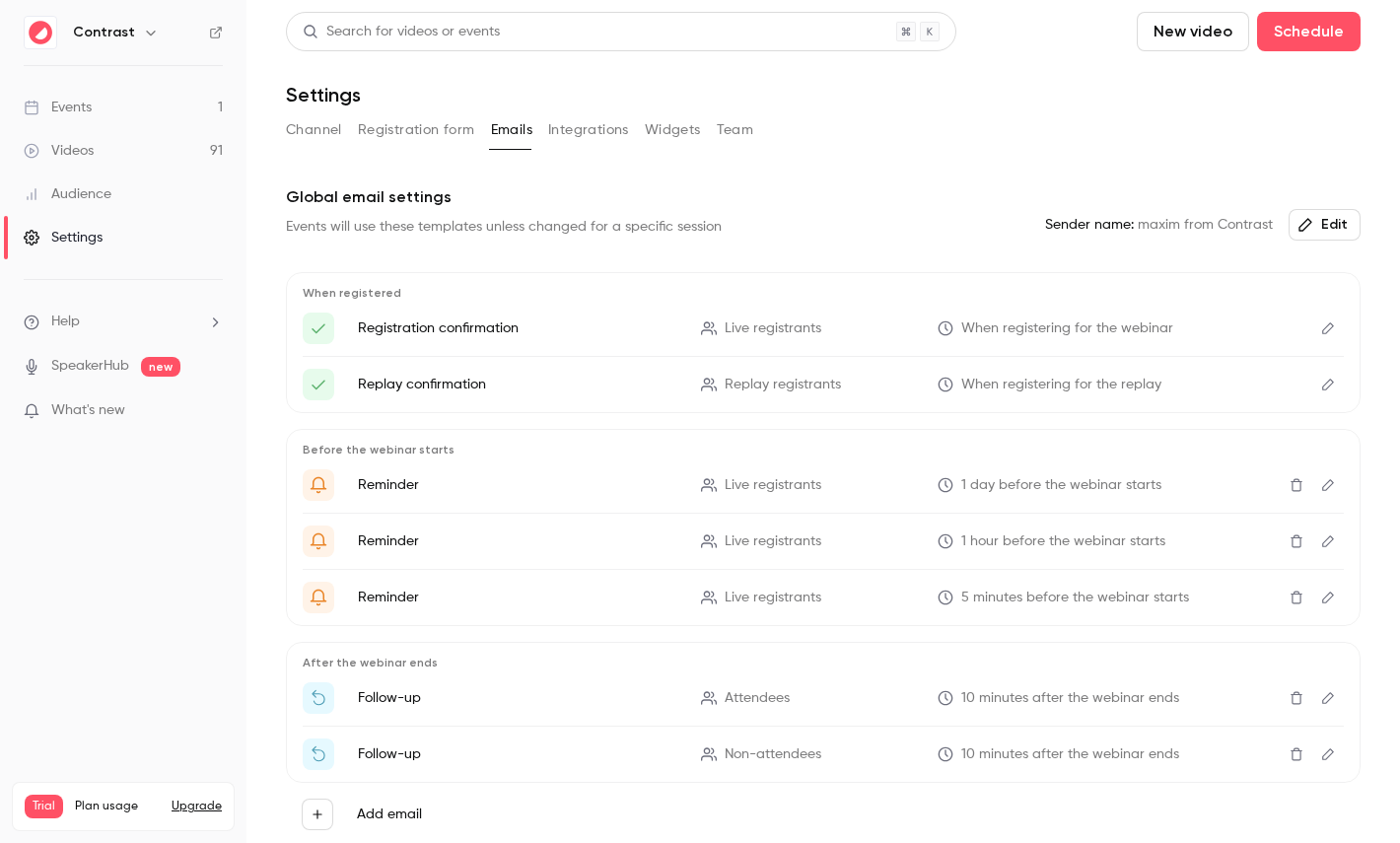 click 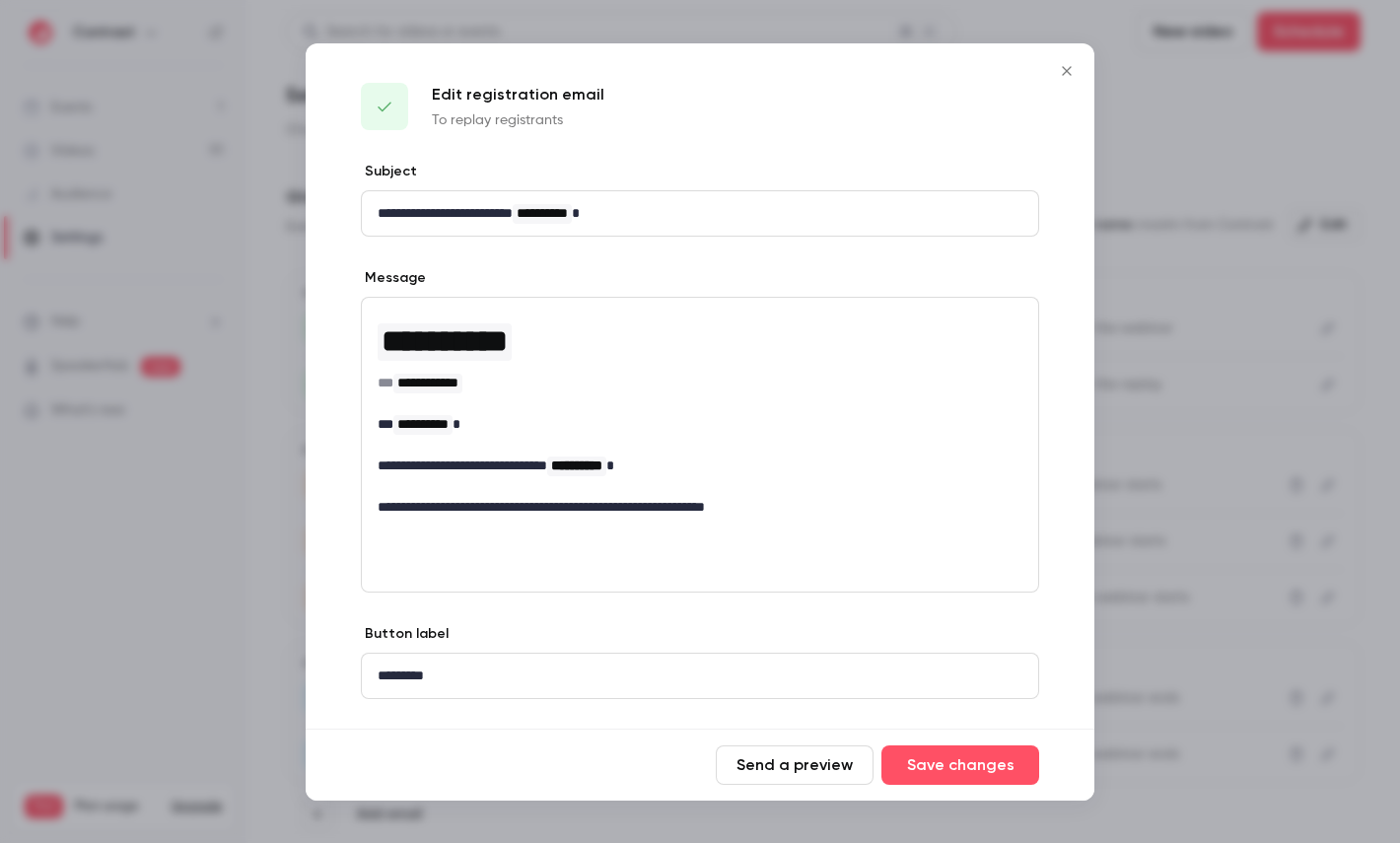 type 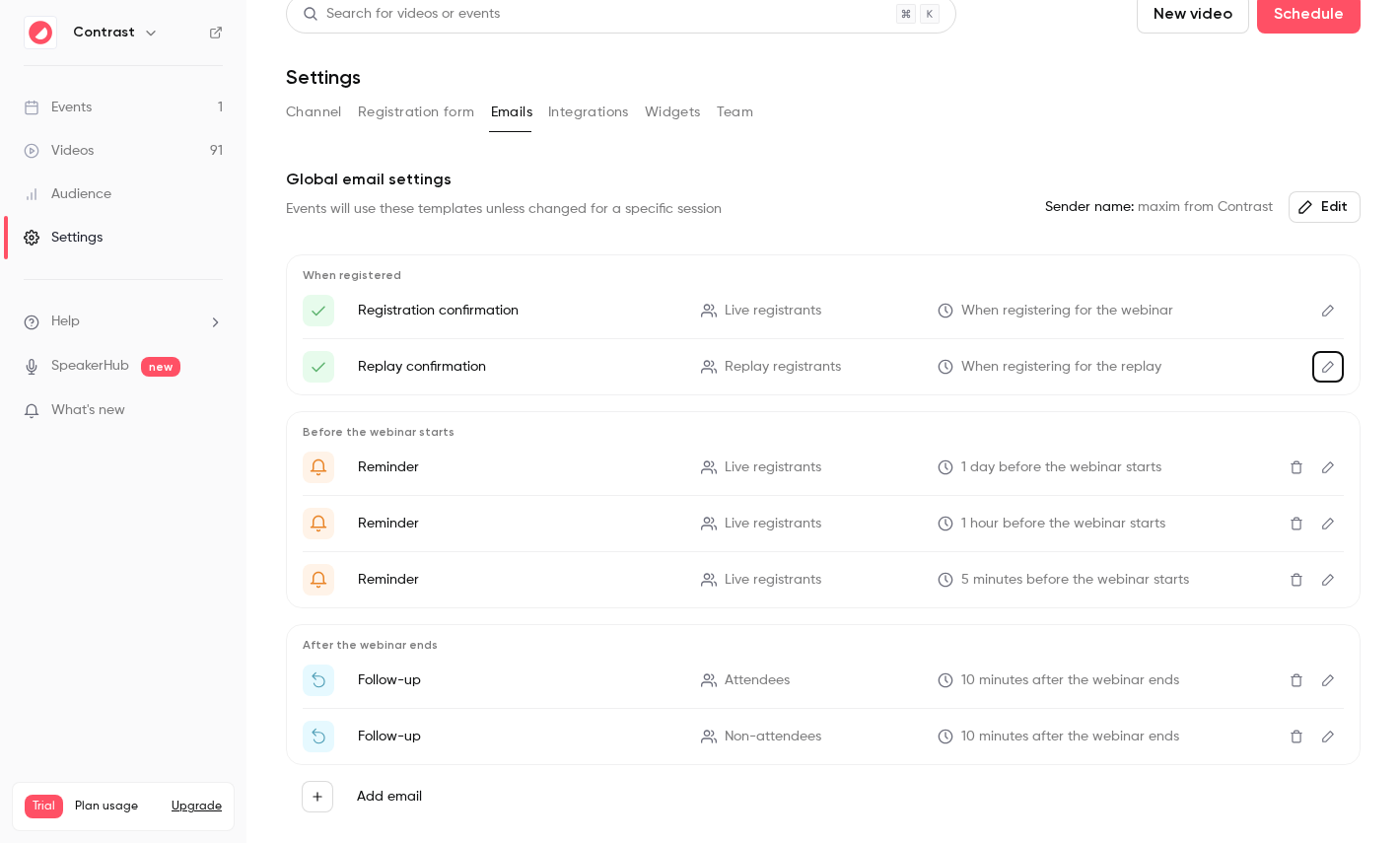 scroll, scrollTop: 0, scrollLeft: 0, axis: both 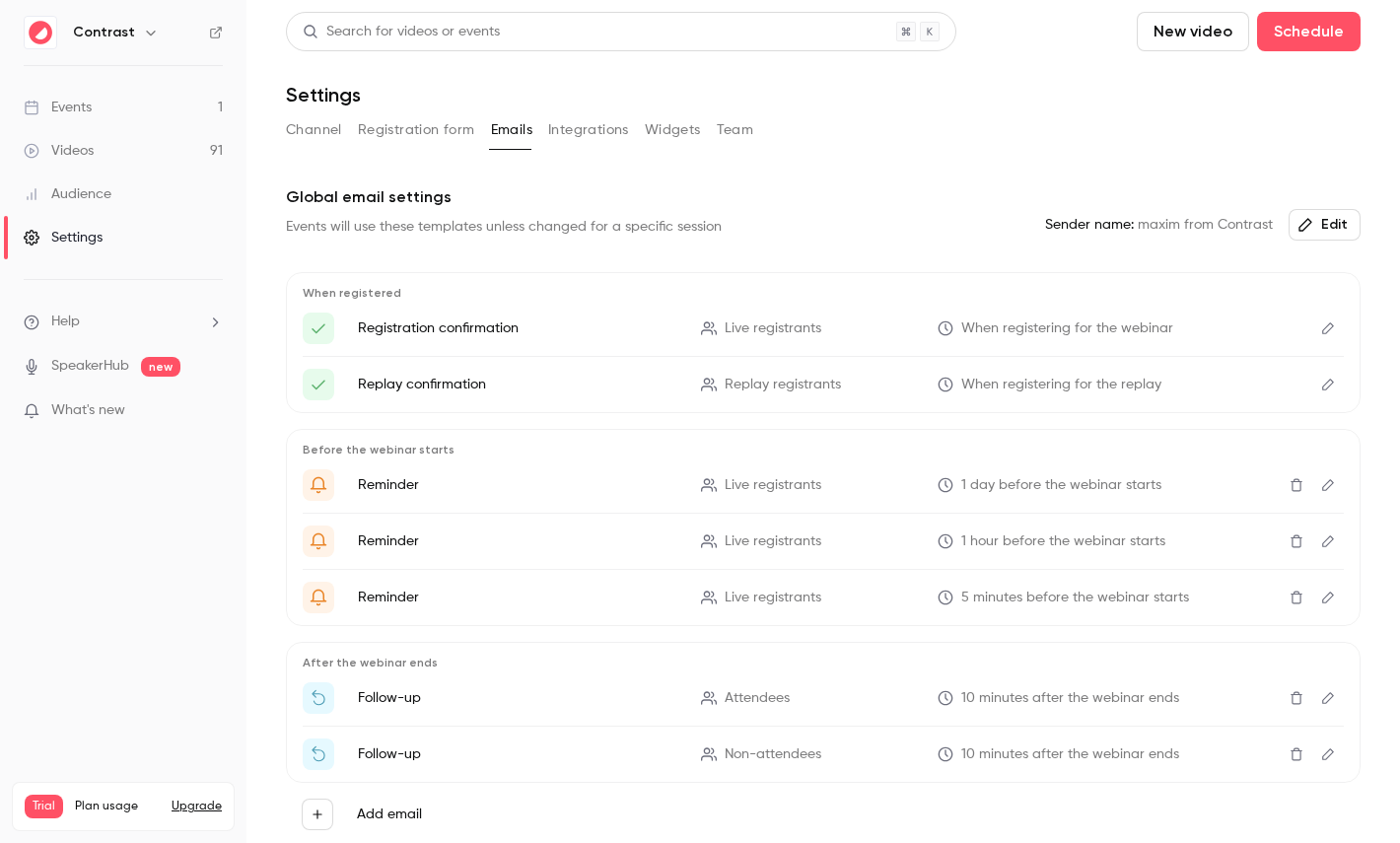click on "Integrations" at bounding box center [589, 130] 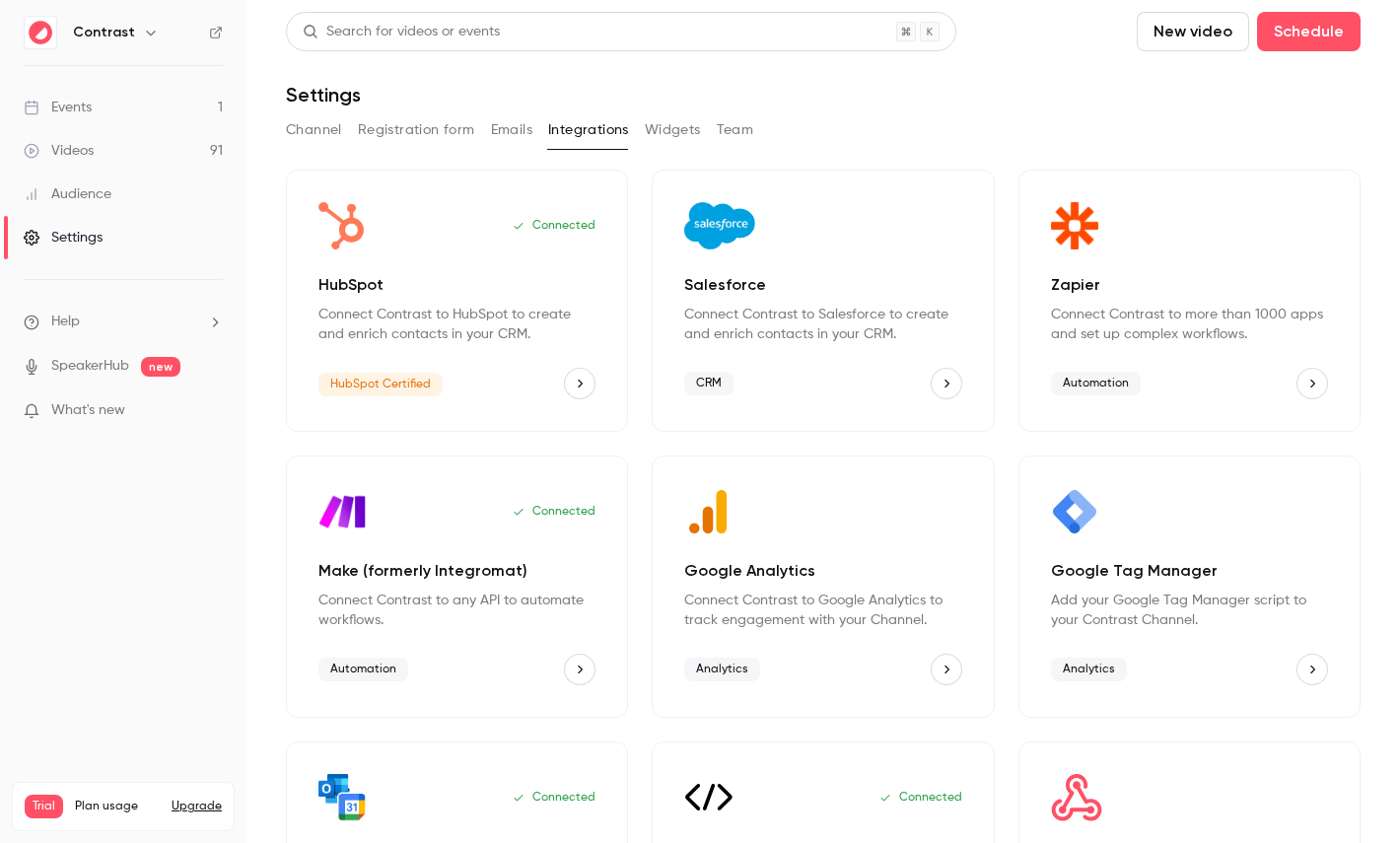 scroll, scrollTop: 173, scrollLeft: 0, axis: vertical 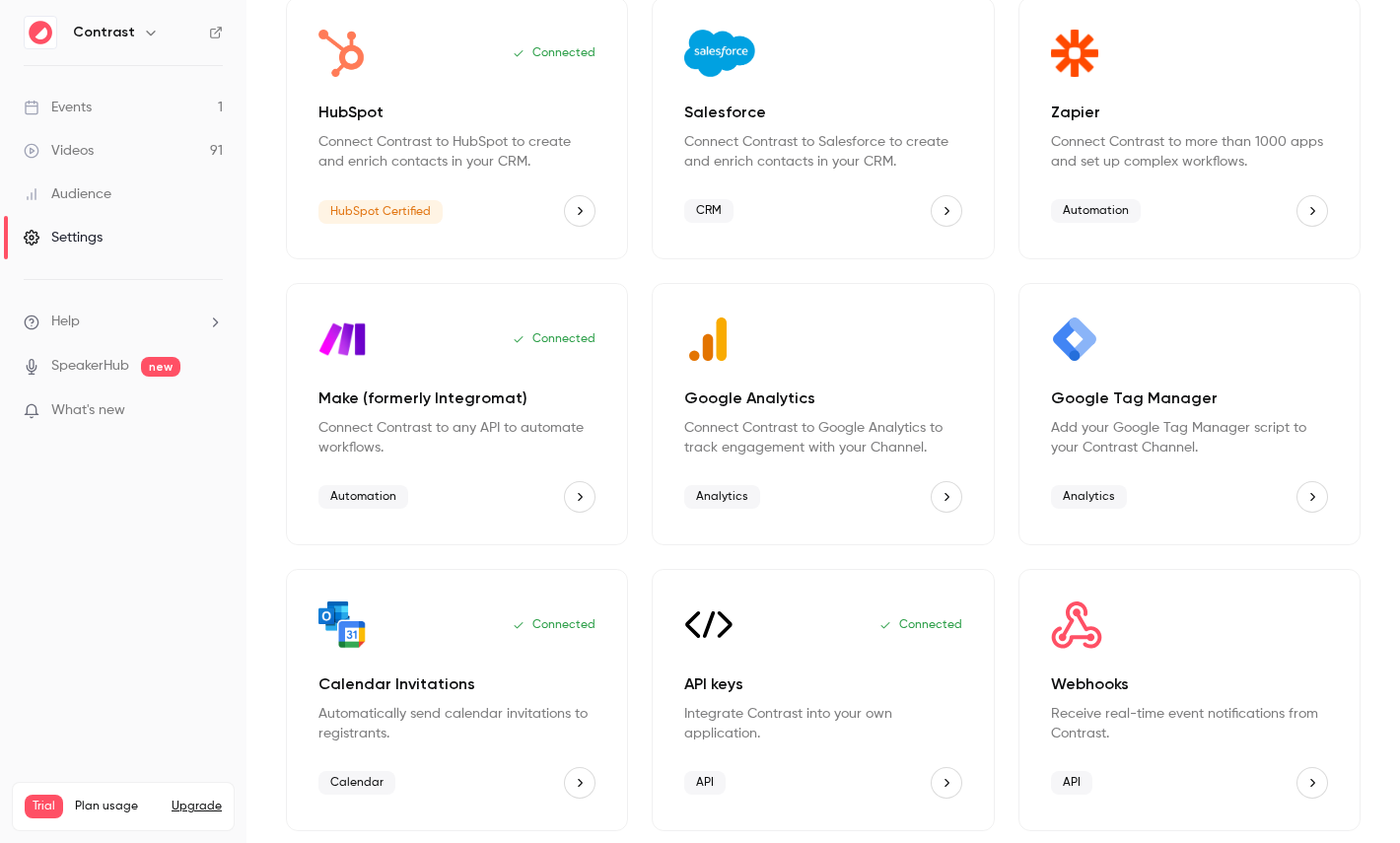 type 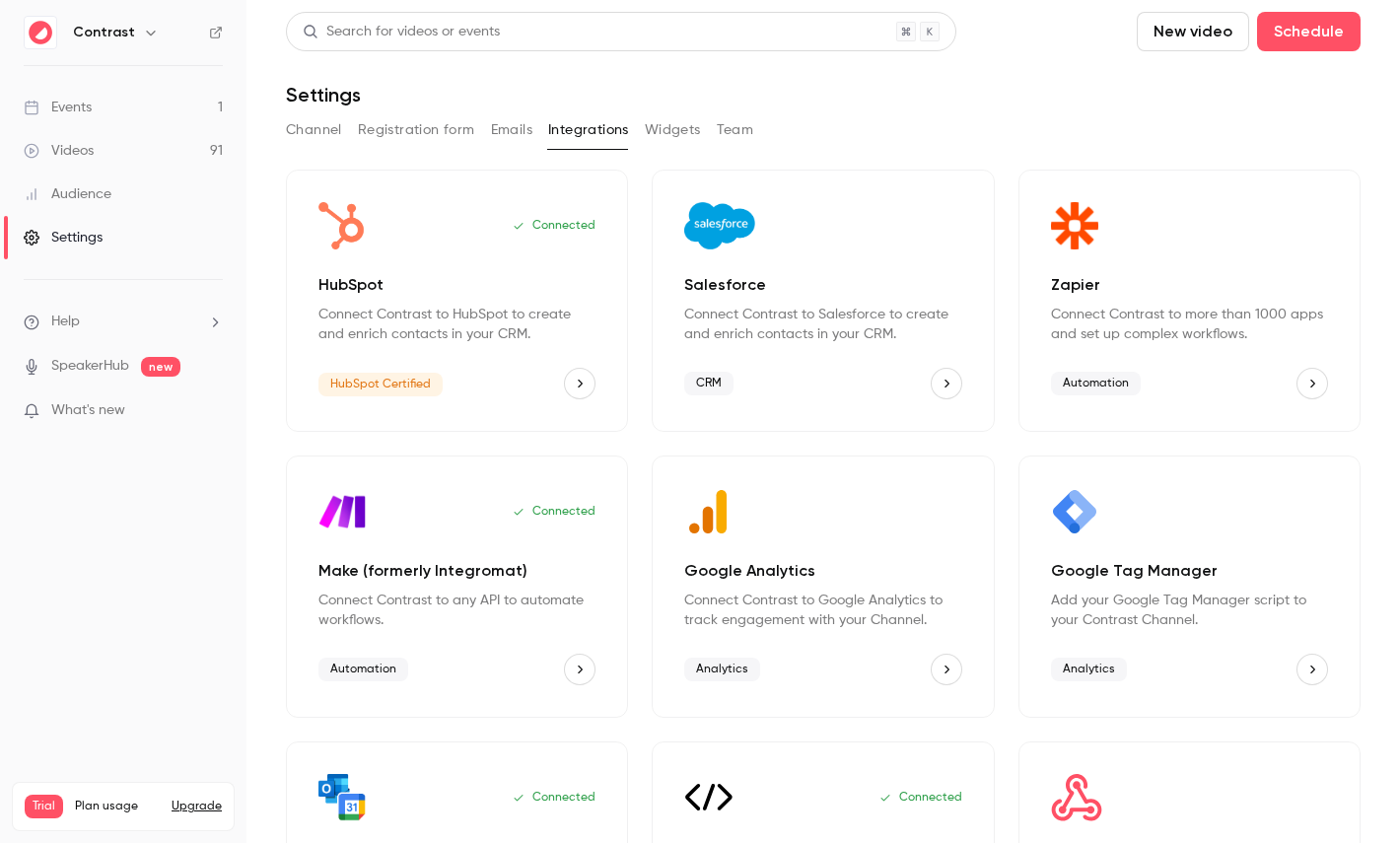 click on "Team" at bounding box center (735, 130) 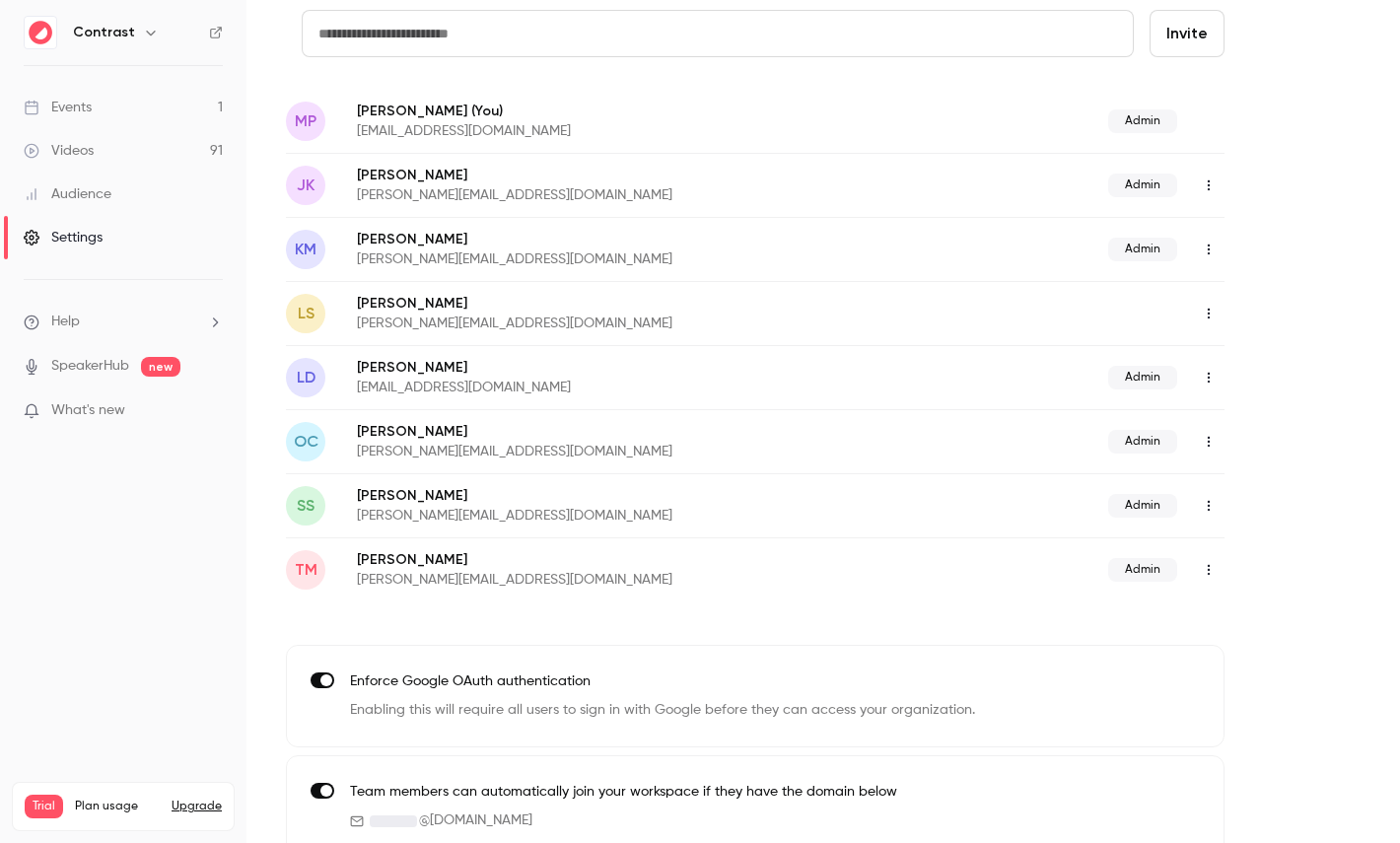 scroll, scrollTop: 0, scrollLeft: 0, axis: both 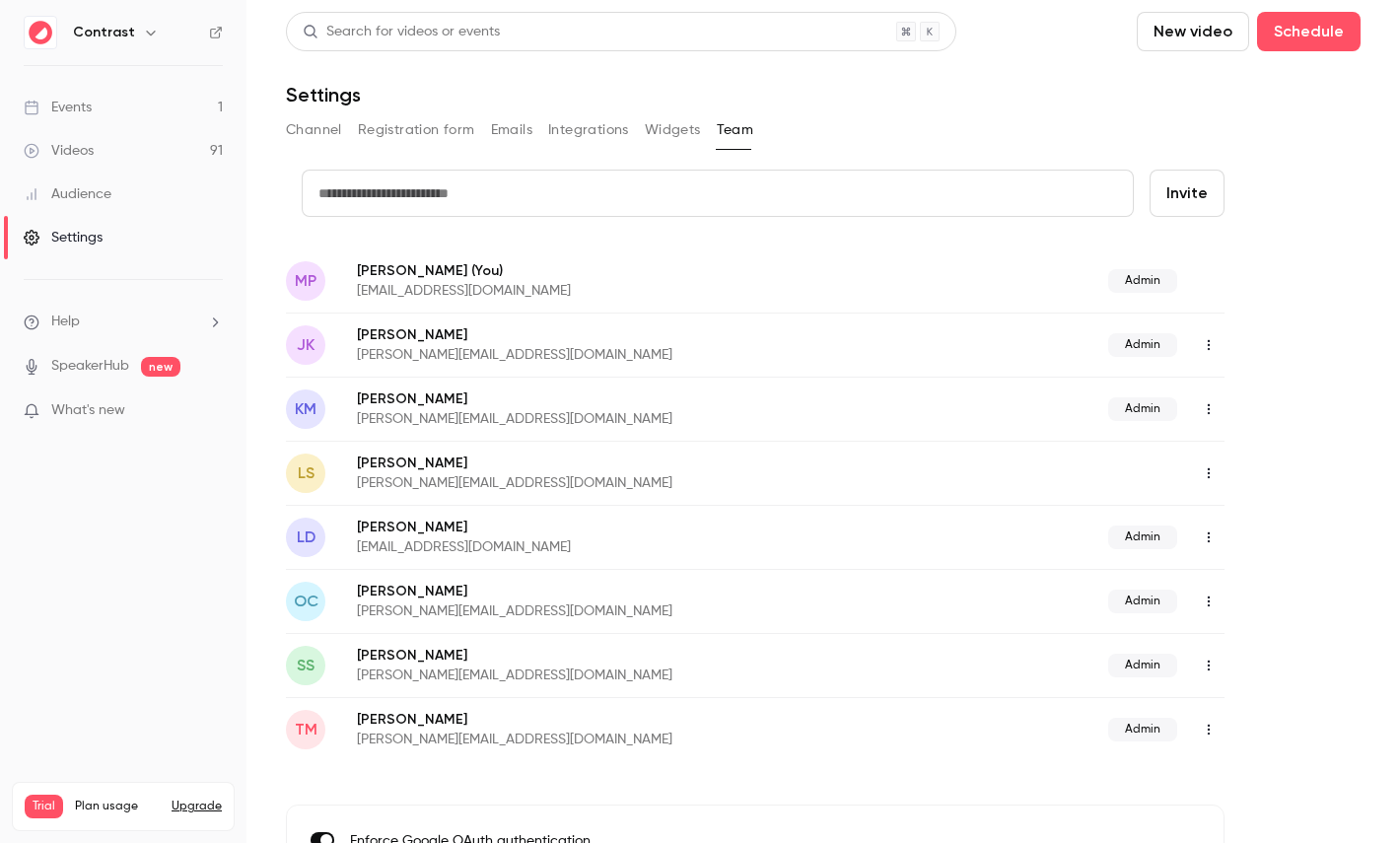 click on "Audience" at bounding box center (67, 194) 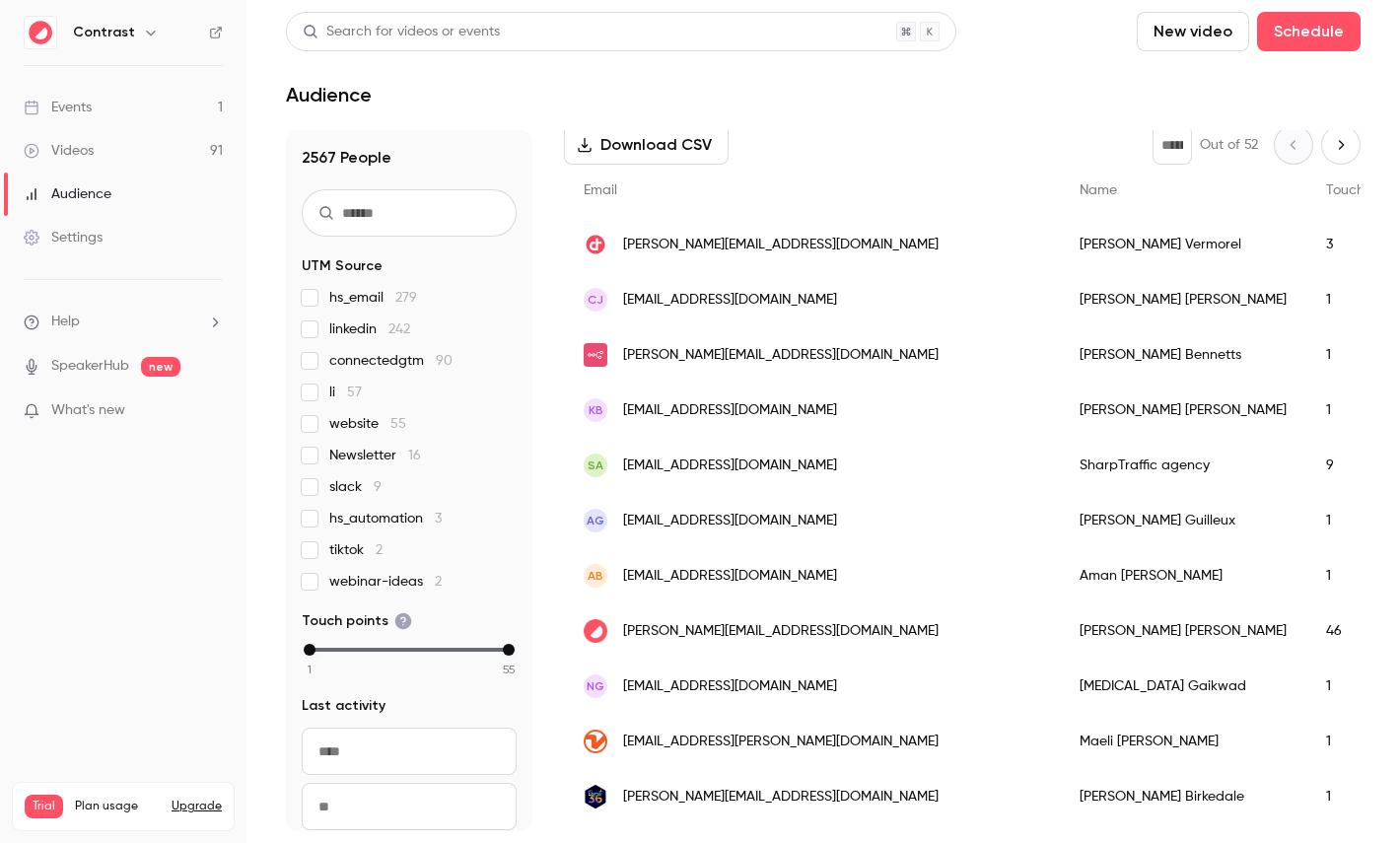 scroll, scrollTop: 308, scrollLeft: 0, axis: vertical 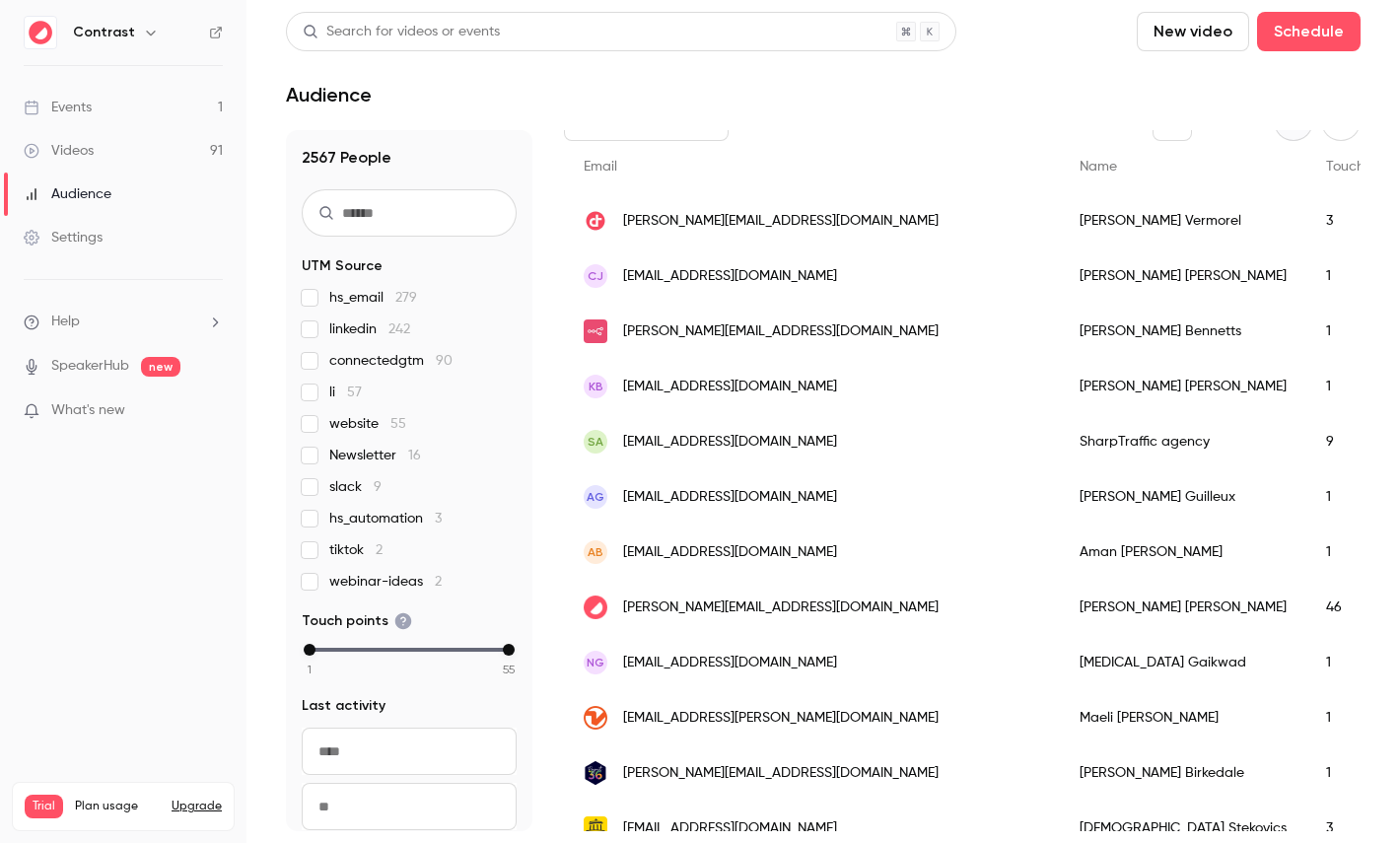 click on "Tim   Minton" at bounding box center (1183, 607) 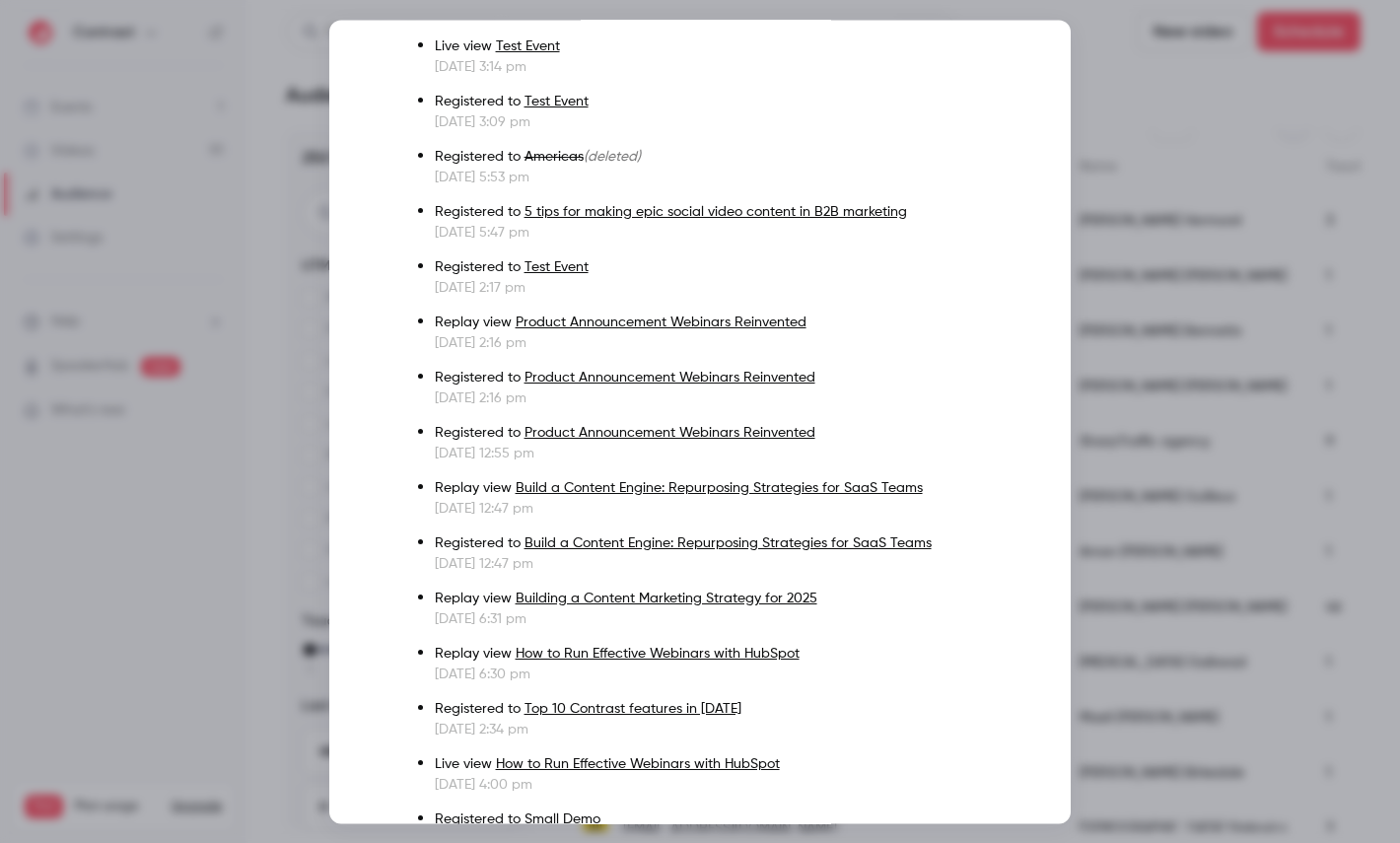 scroll, scrollTop: 0, scrollLeft: 0, axis: both 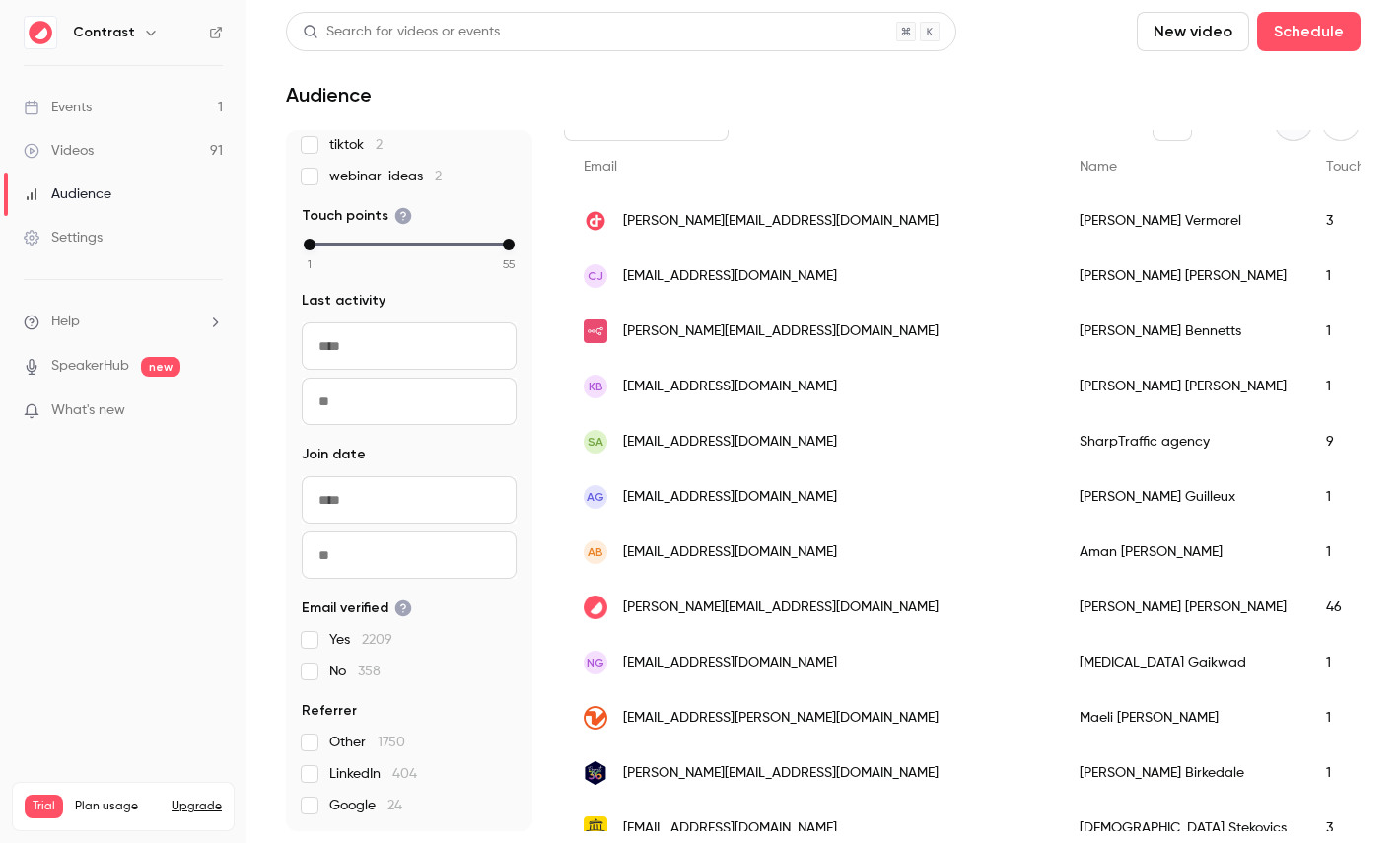 click on "Videos 91" at bounding box center [123, 151] 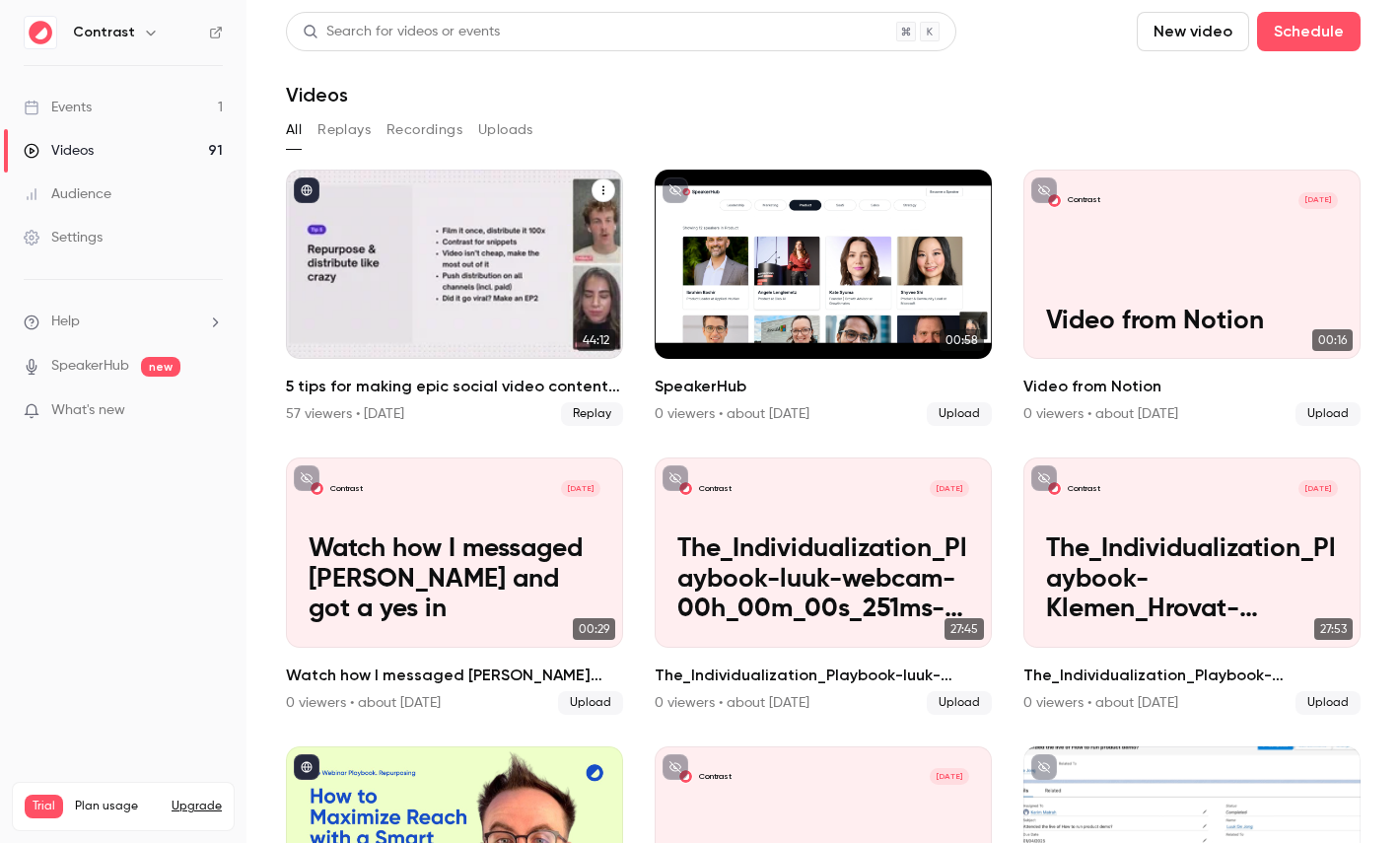 click at bounding box center (455, 264) 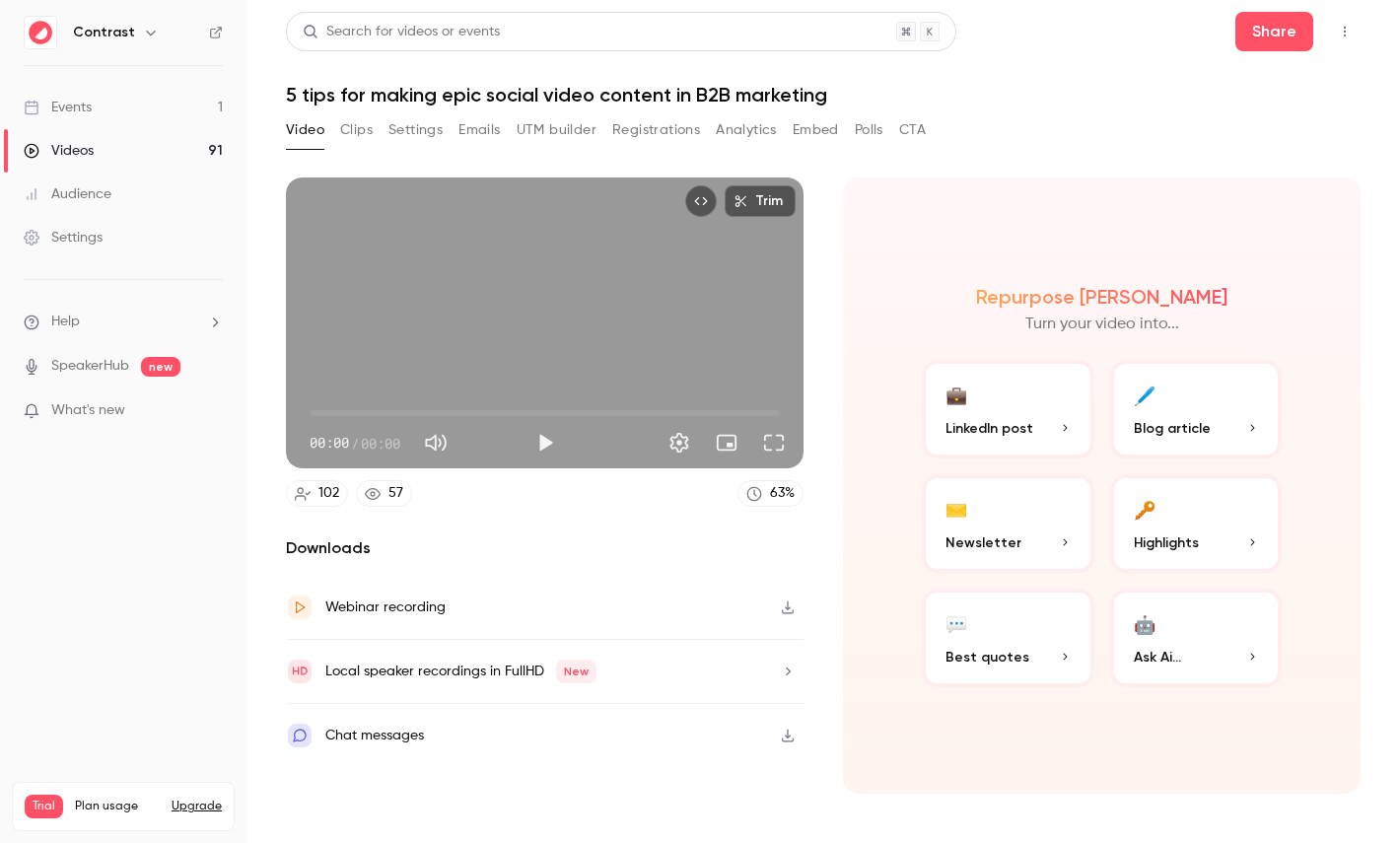 click on "Registrations" at bounding box center (656, 130) 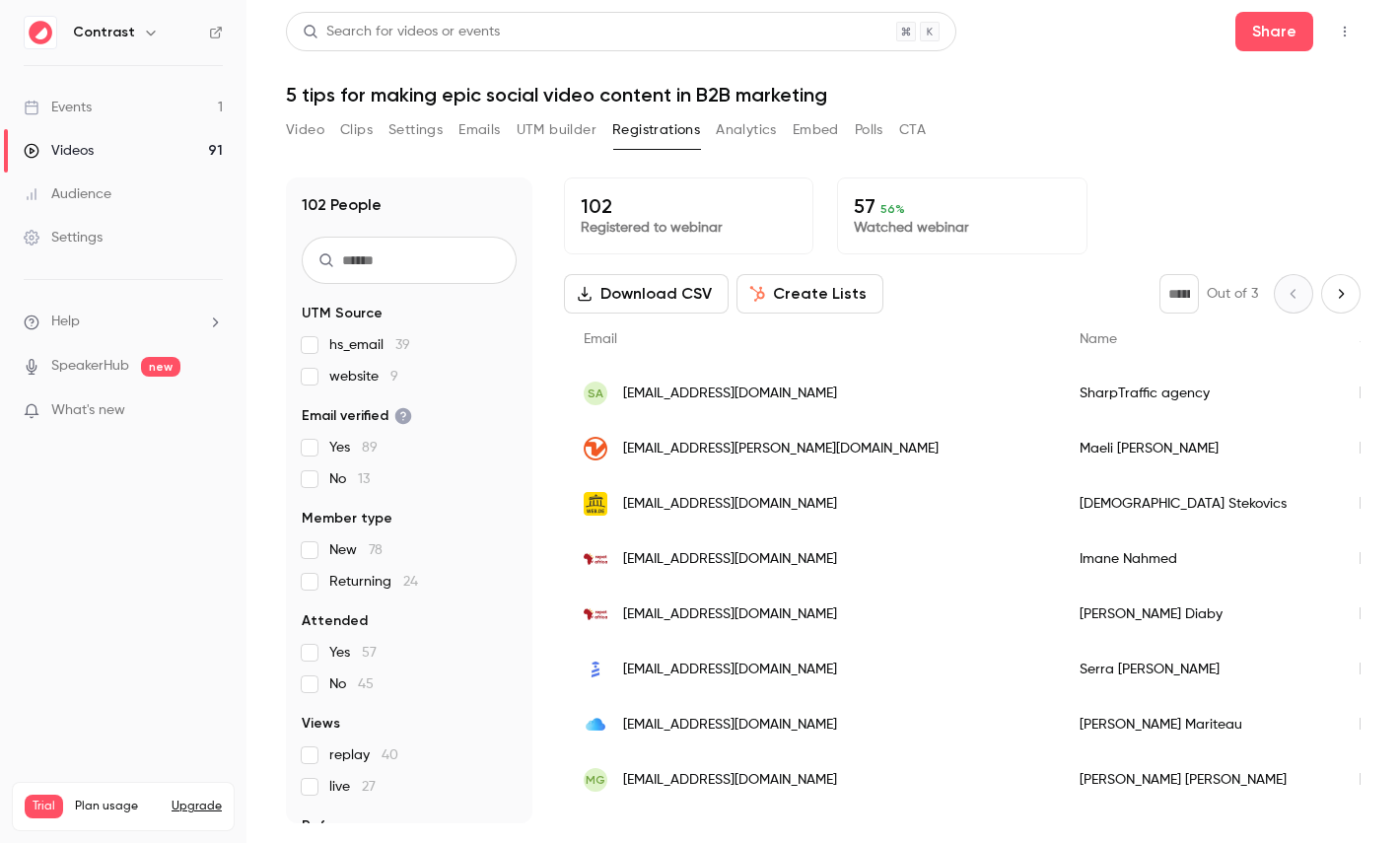 scroll, scrollTop: 60, scrollLeft: 0, axis: vertical 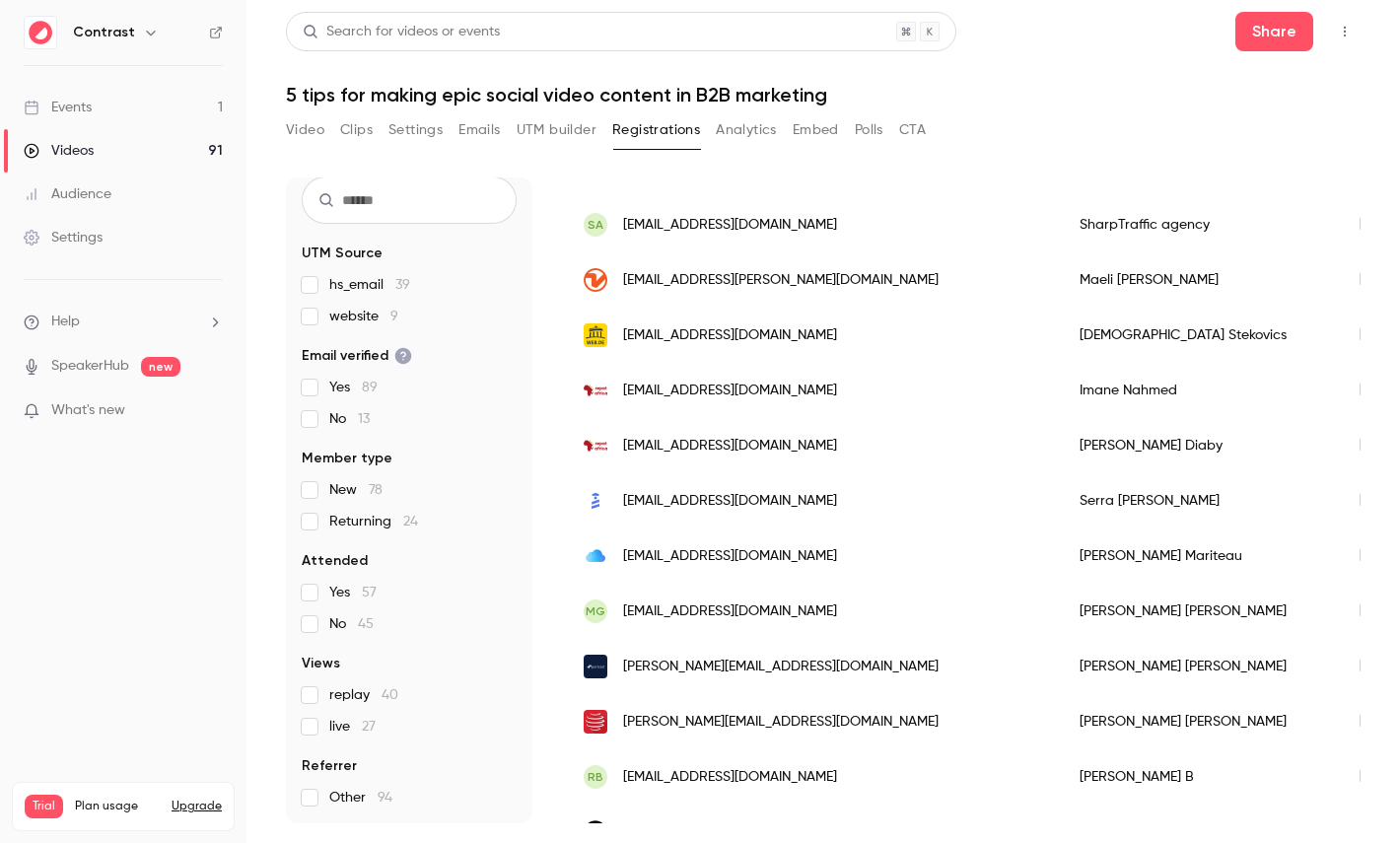 click on "Analytics" at bounding box center [746, 130] 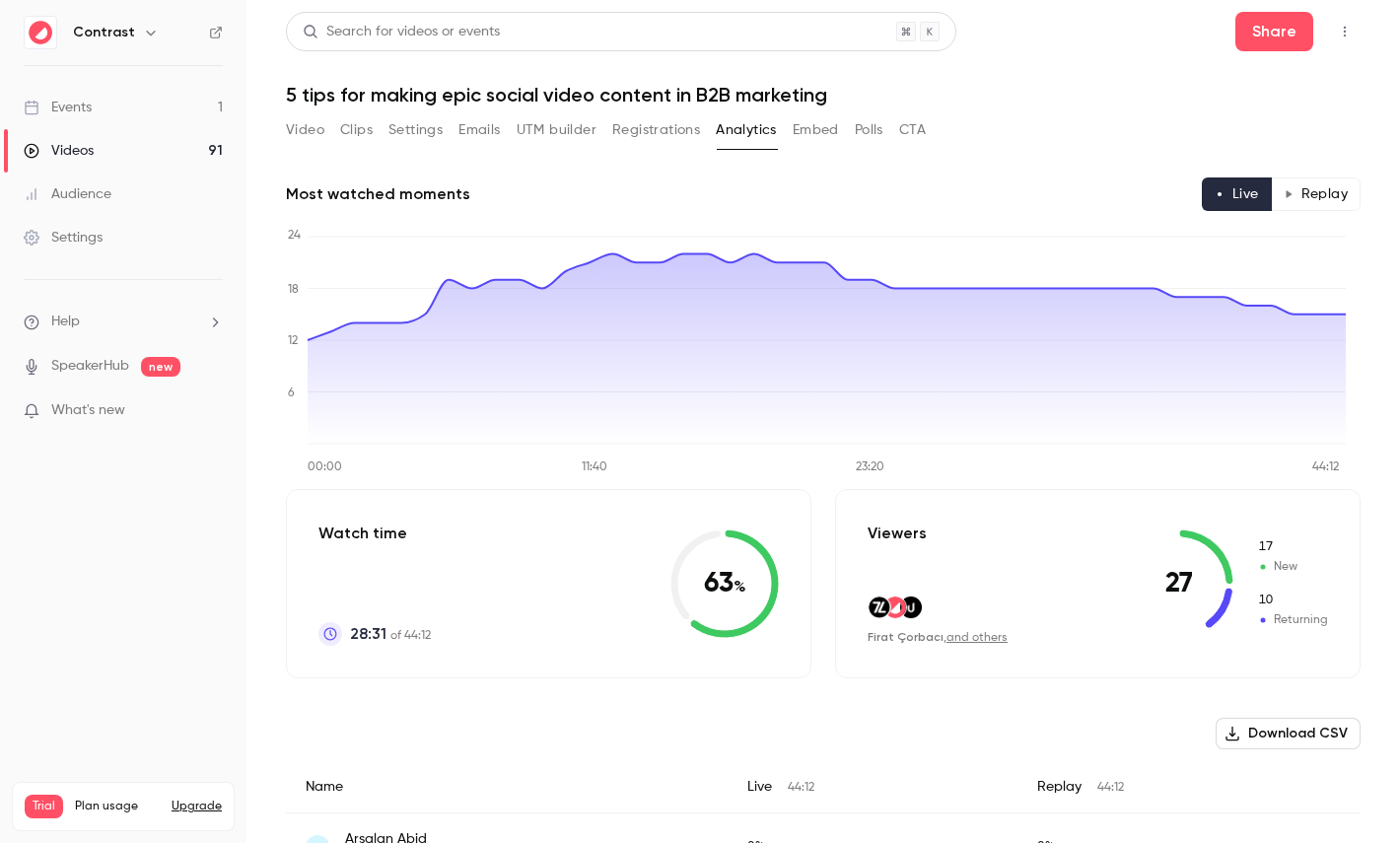 click on "Replay" at bounding box center (1315, 194) 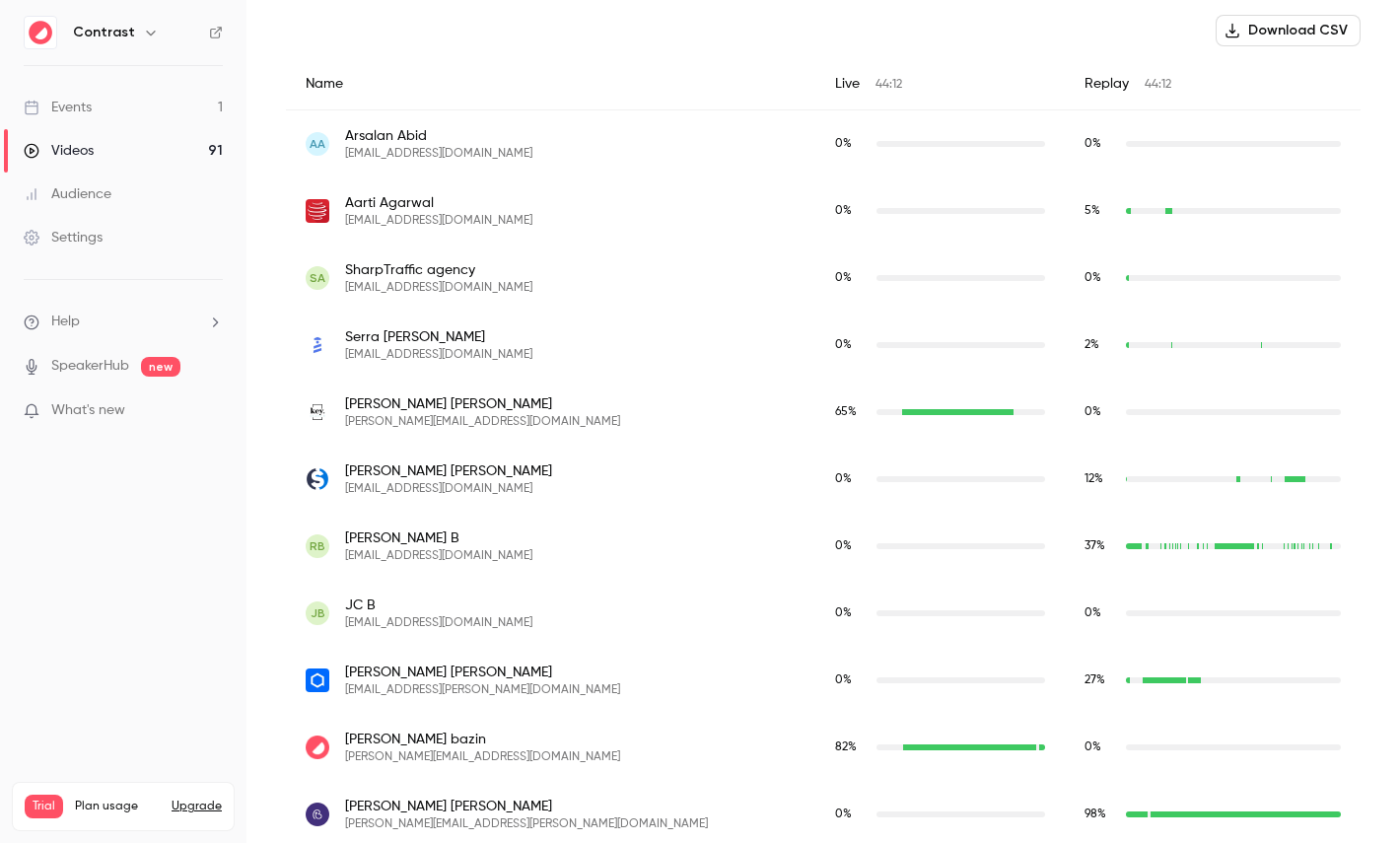 scroll, scrollTop: 0, scrollLeft: 0, axis: both 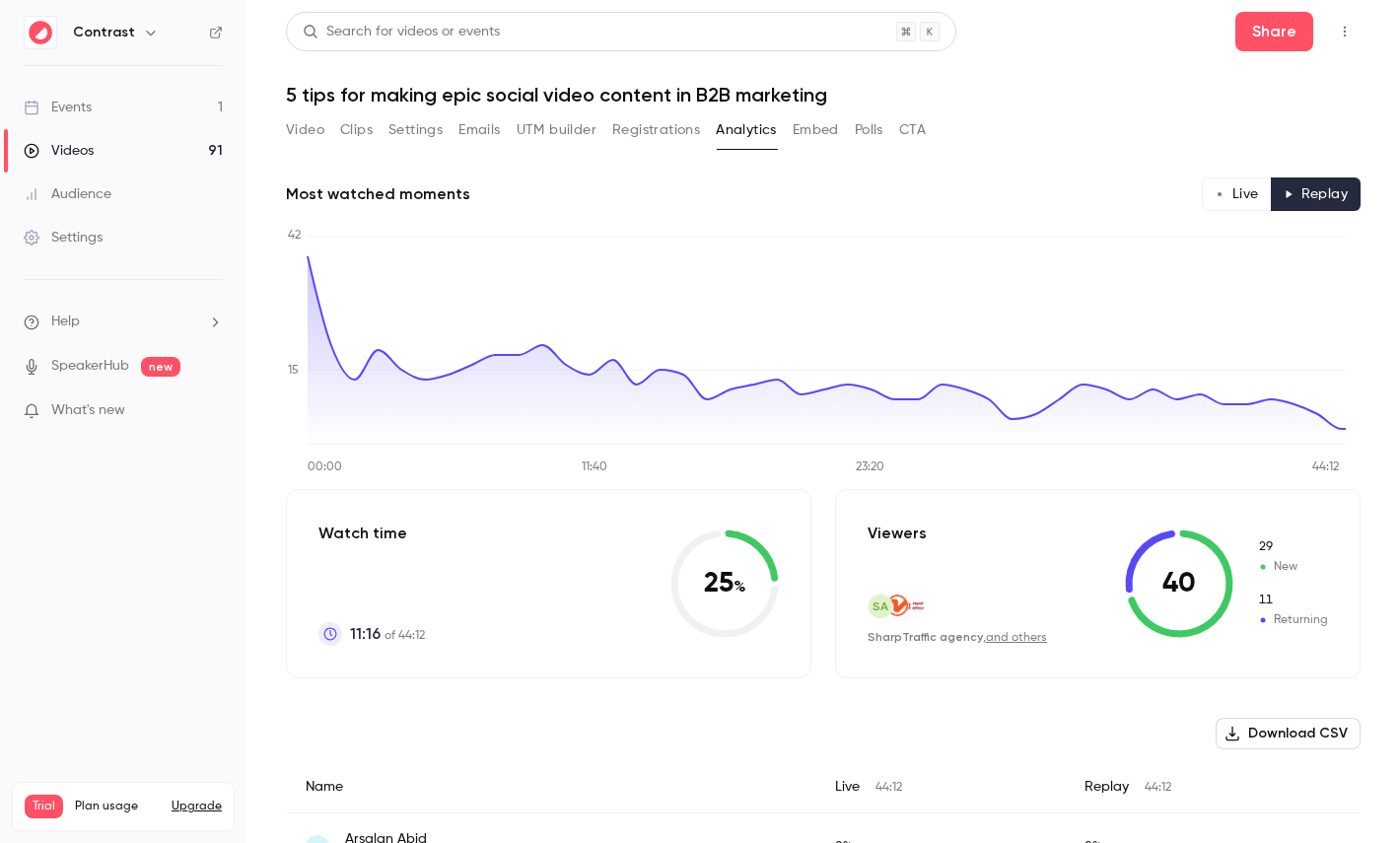 type on "replay" 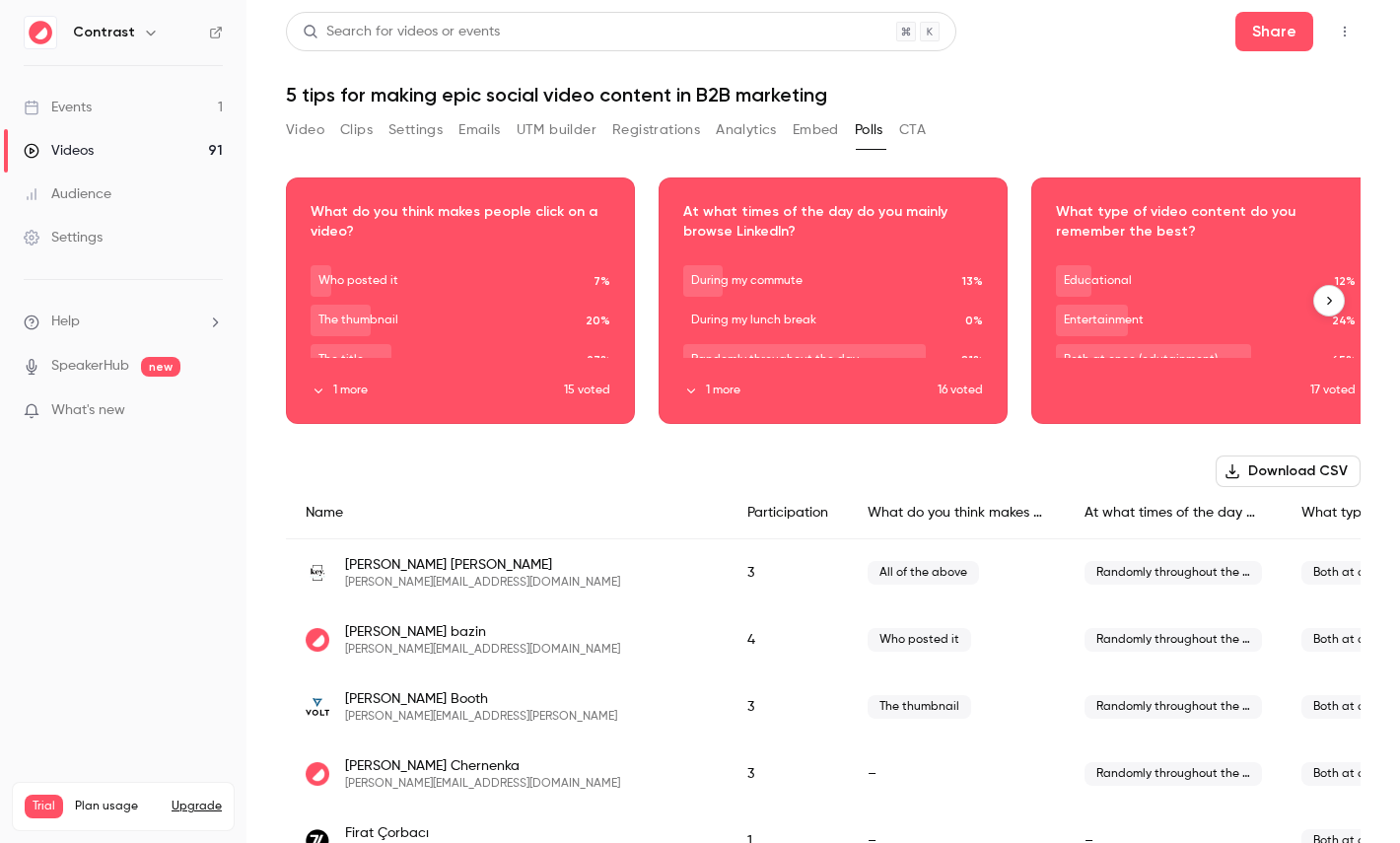 click on "Download image" at bounding box center [460, 301] 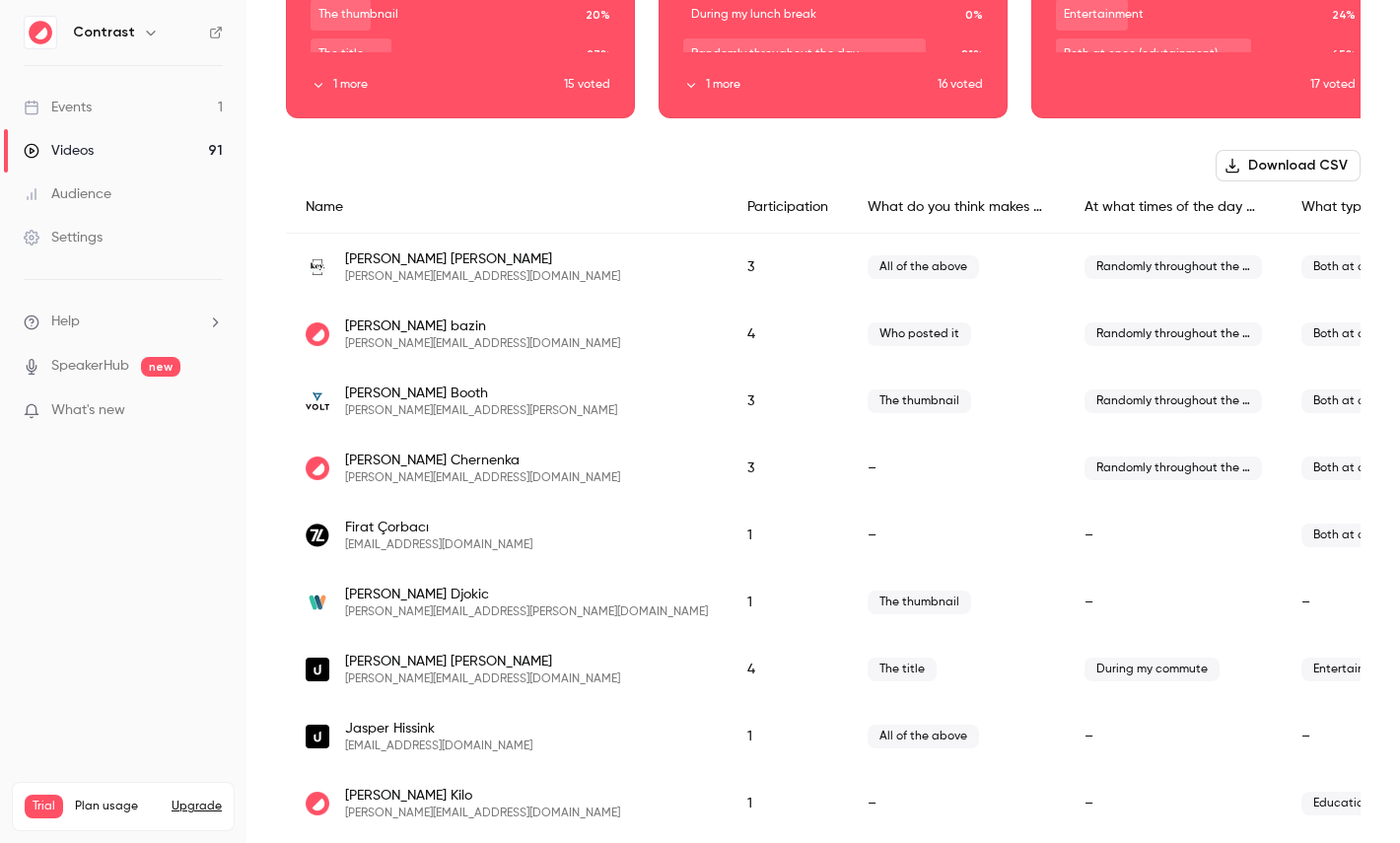 scroll, scrollTop: 0, scrollLeft: 0, axis: both 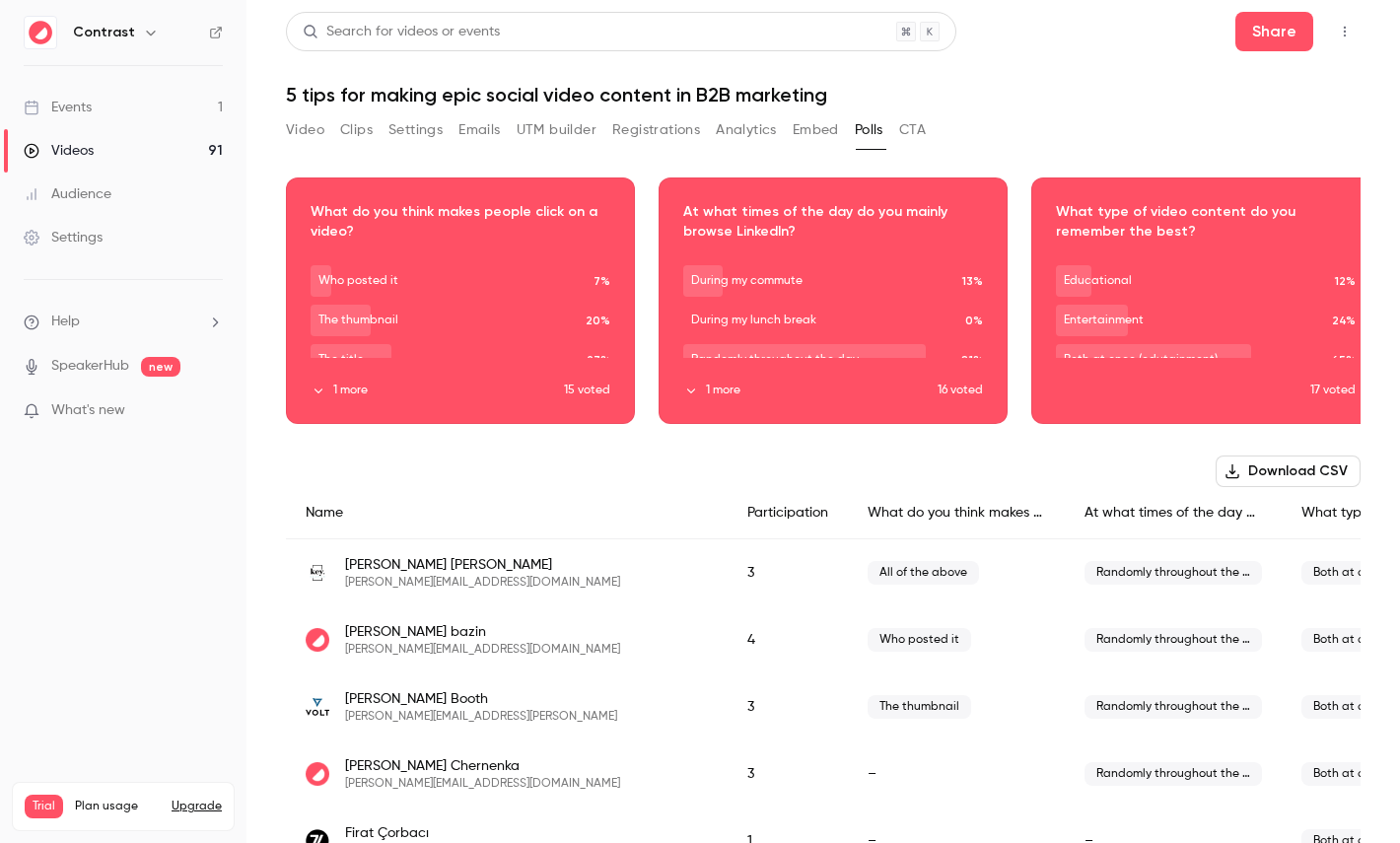 click on "CTA" at bounding box center [912, 130] 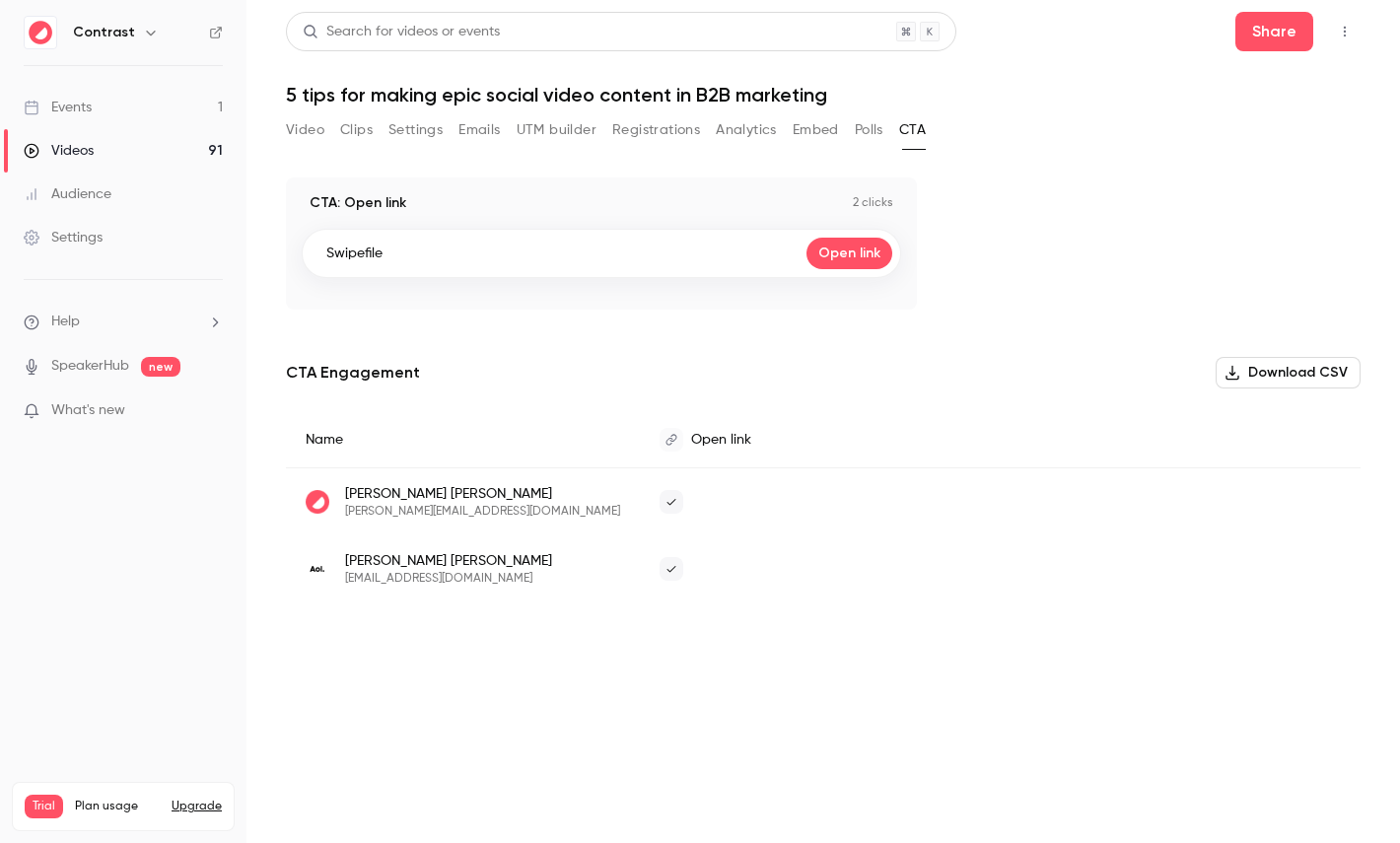 click on "CTA: Open link 2 clicks Swipefile Open link CTA Engagement Download CSV Name Open link Tim   Minton tim@getcontrast.io Anna   Seferian annagccasa@aol.com" at bounding box center [823, 413] 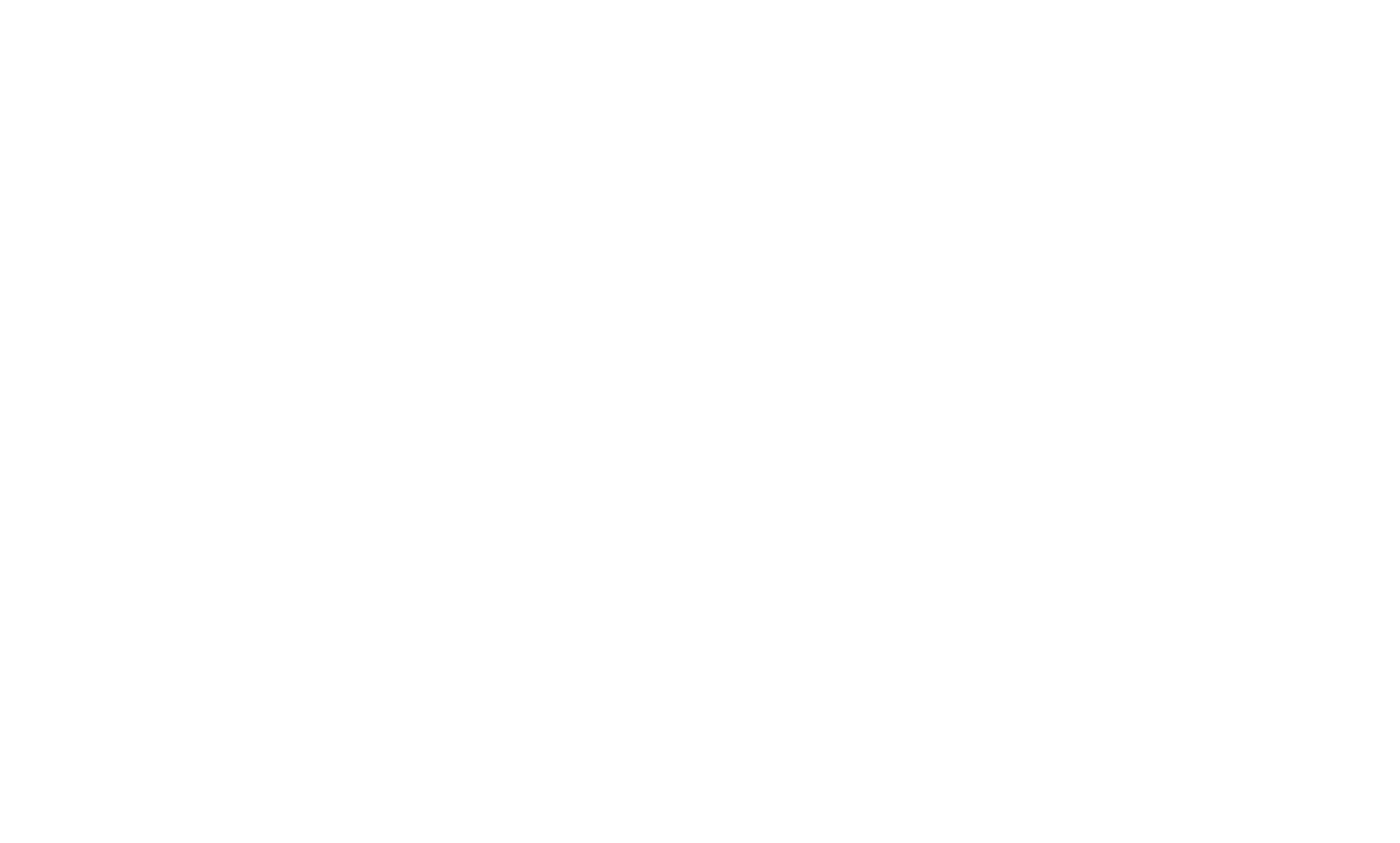 scroll, scrollTop: 0, scrollLeft: 0, axis: both 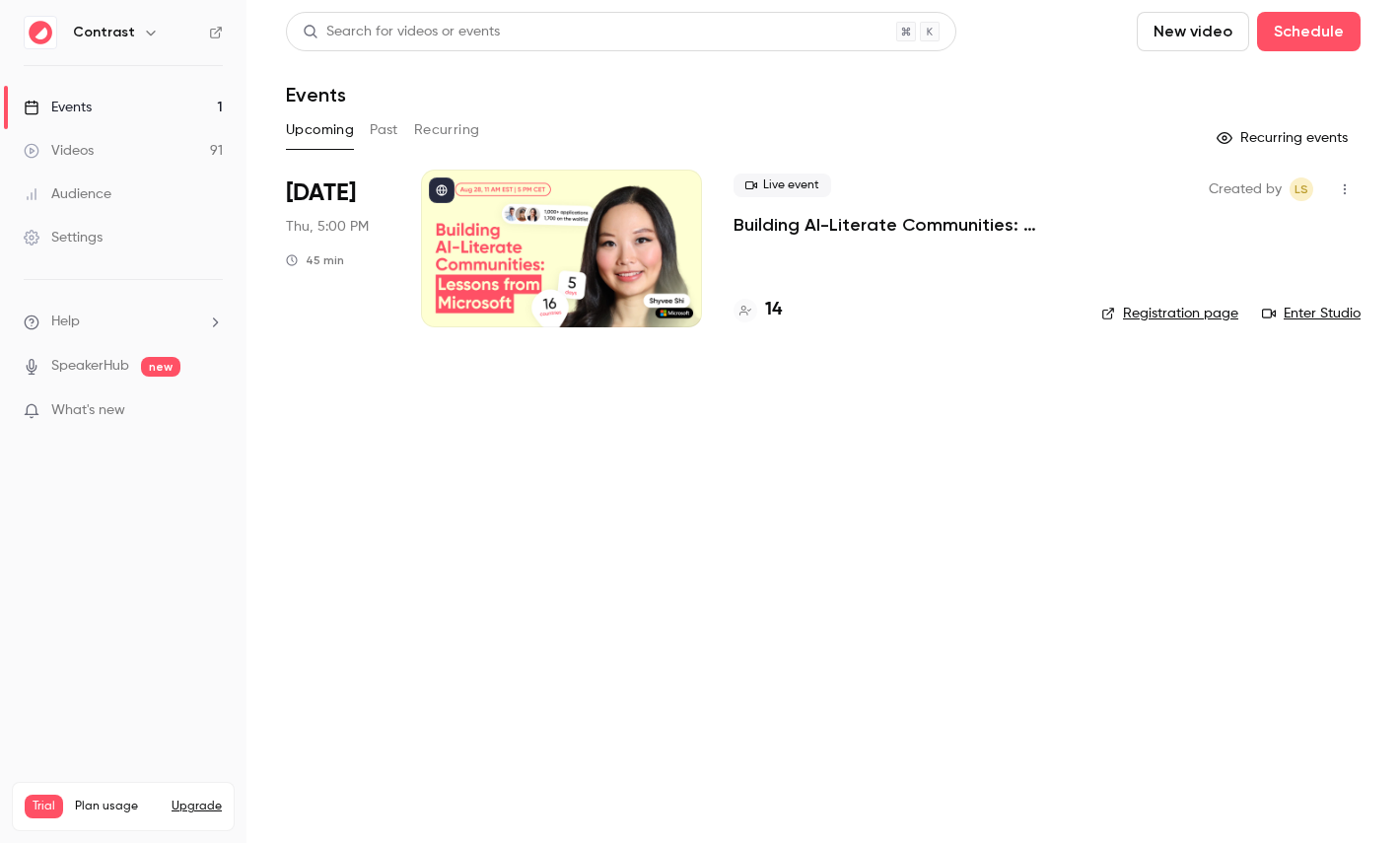 click on "Settings" at bounding box center [123, 238] 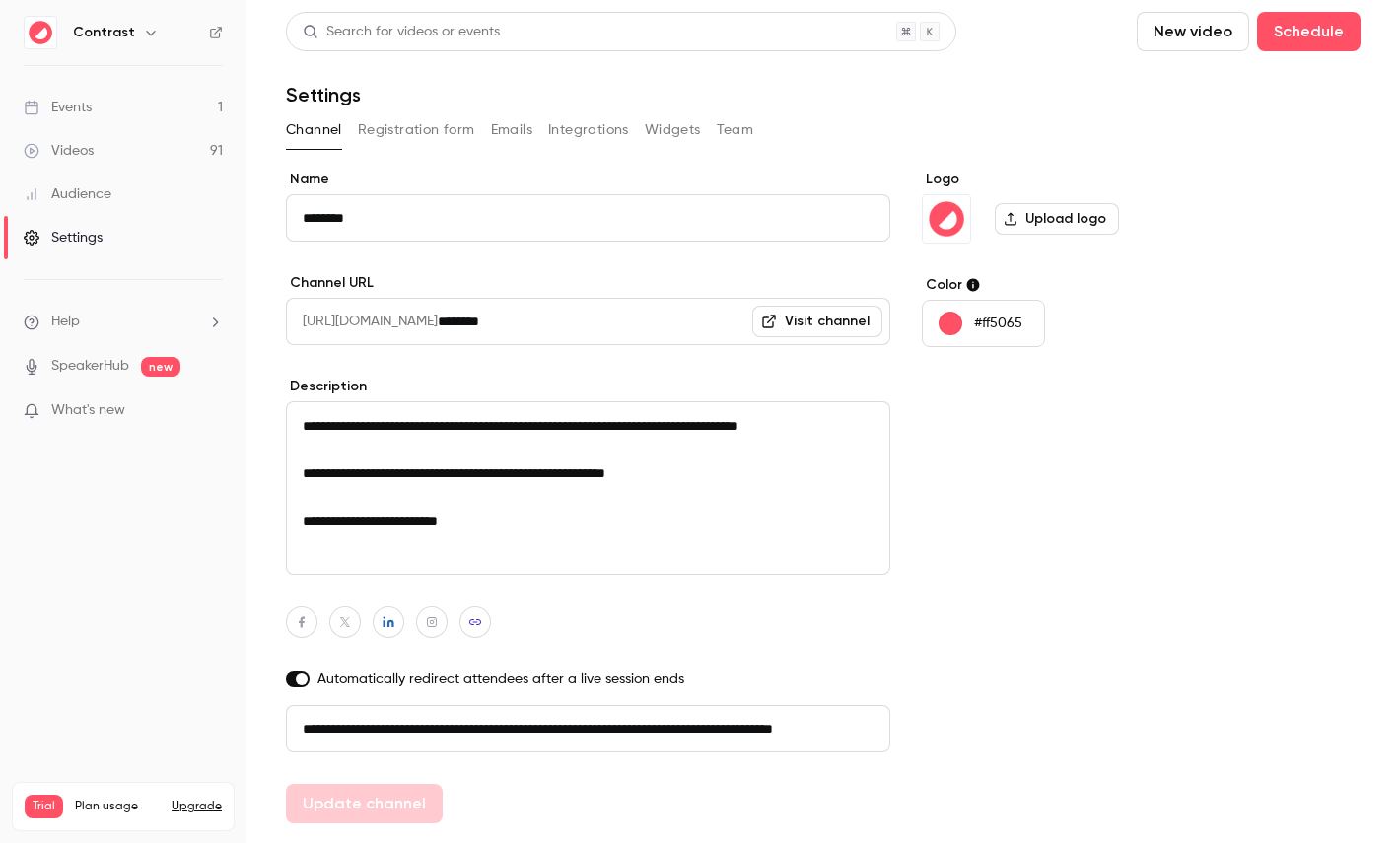 scroll, scrollTop: 0, scrollLeft: 111, axis: horizontal 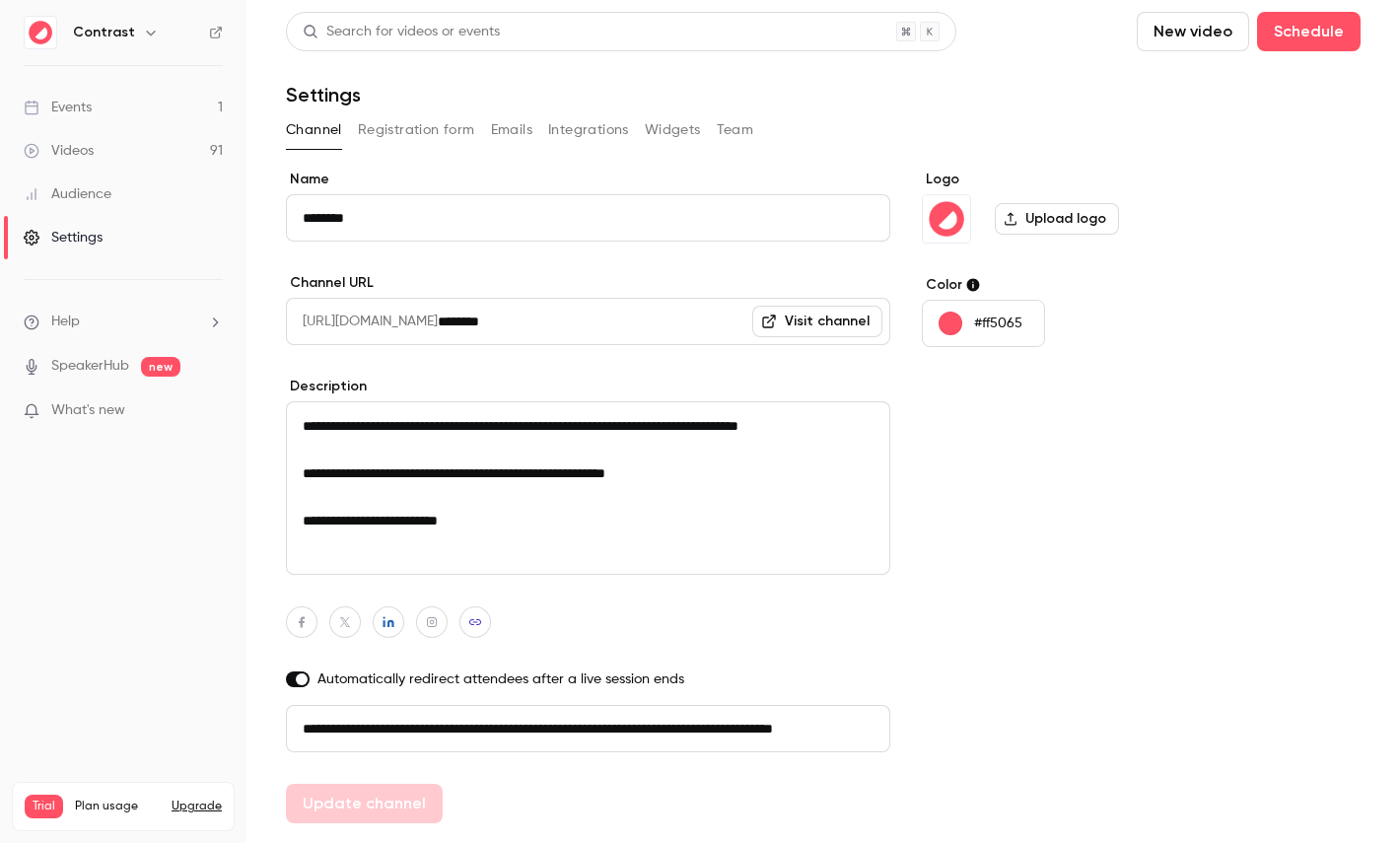 click on "Emails" at bounding box center (512, 130) 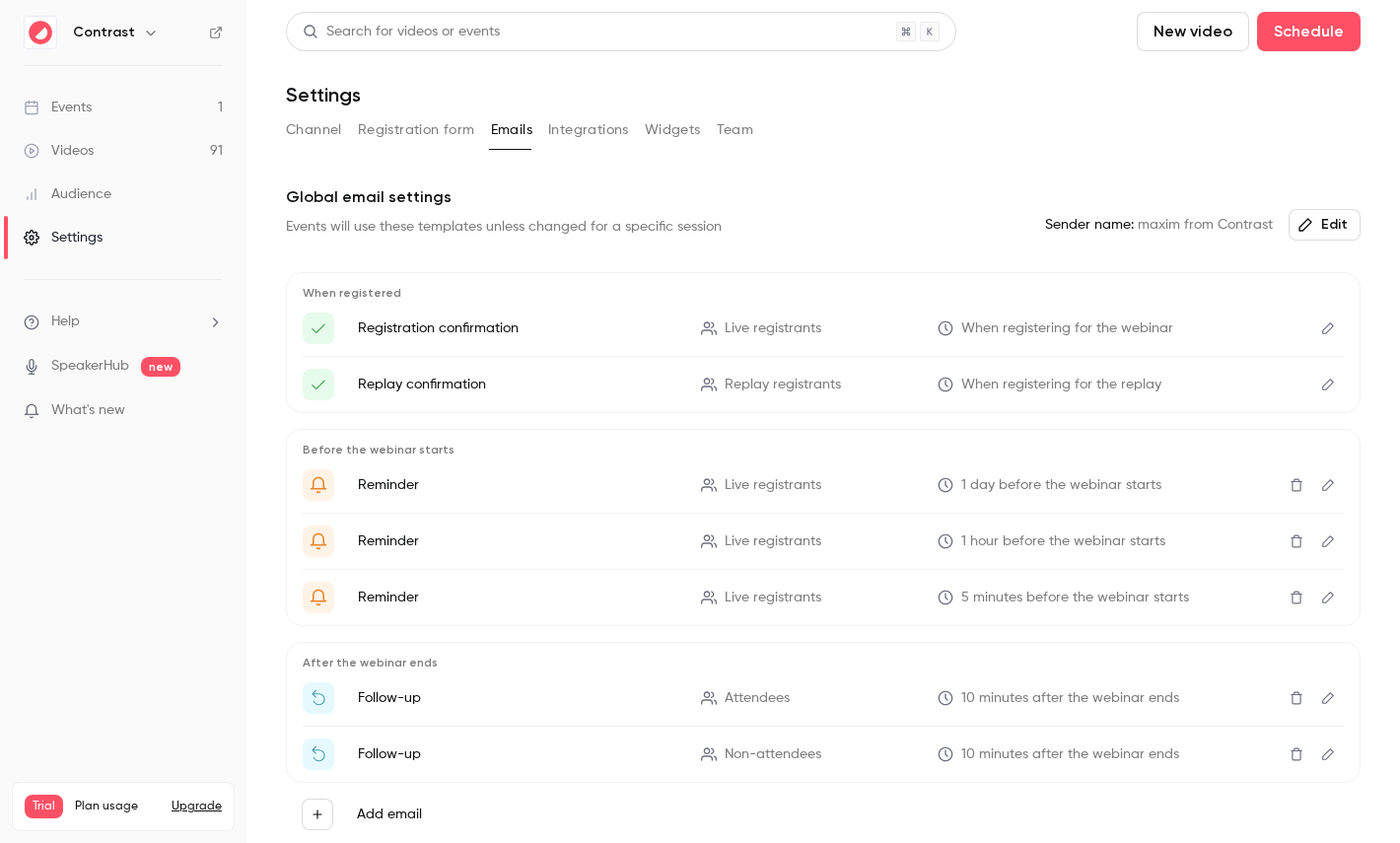 scroll, scrollTop: 86, scrollLeft: 0, axis: vertical 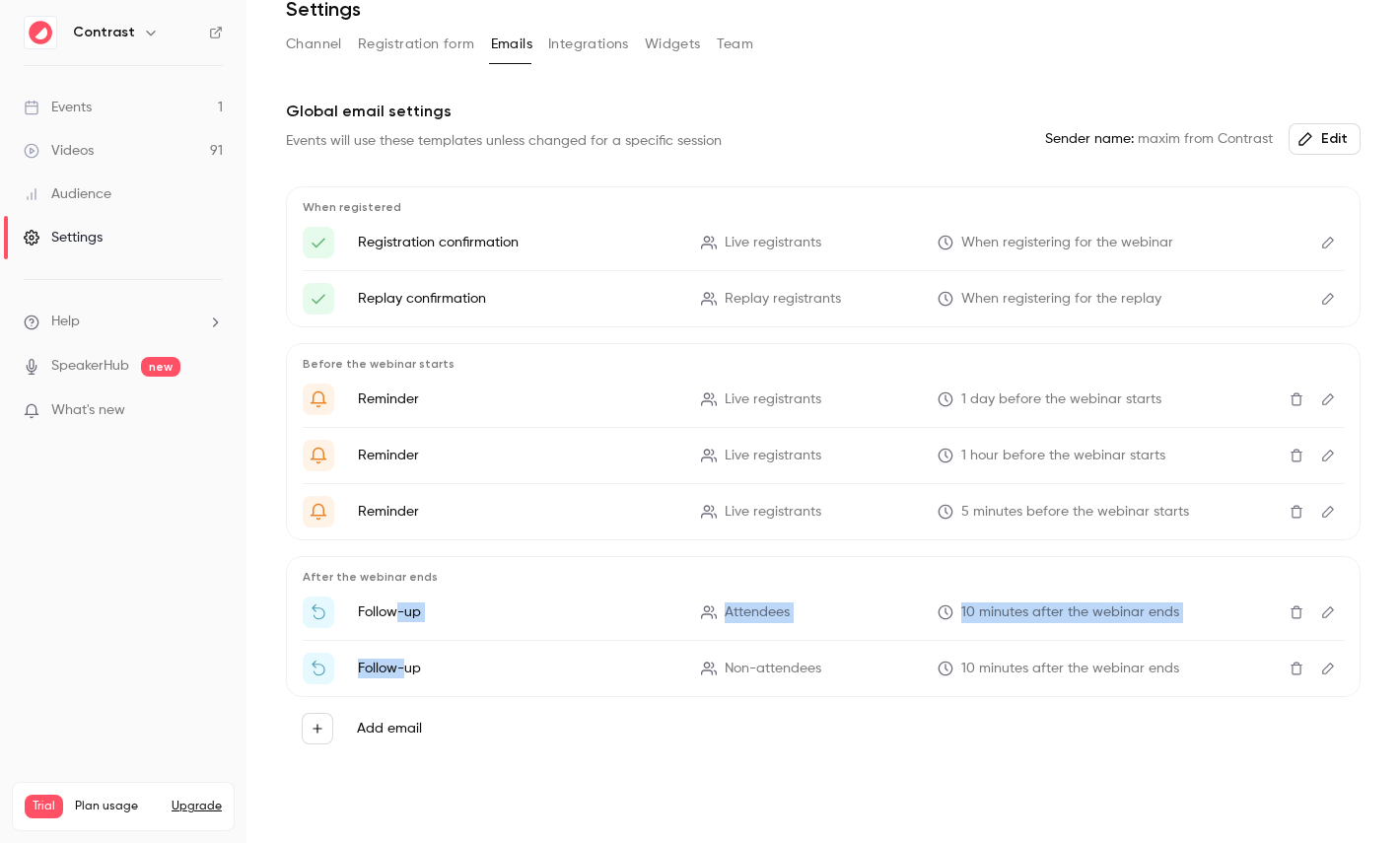drag, startPoint x: 395, startPoint y: 608, endPoint x: 406, endPoint y: 675, distance: 67.89698 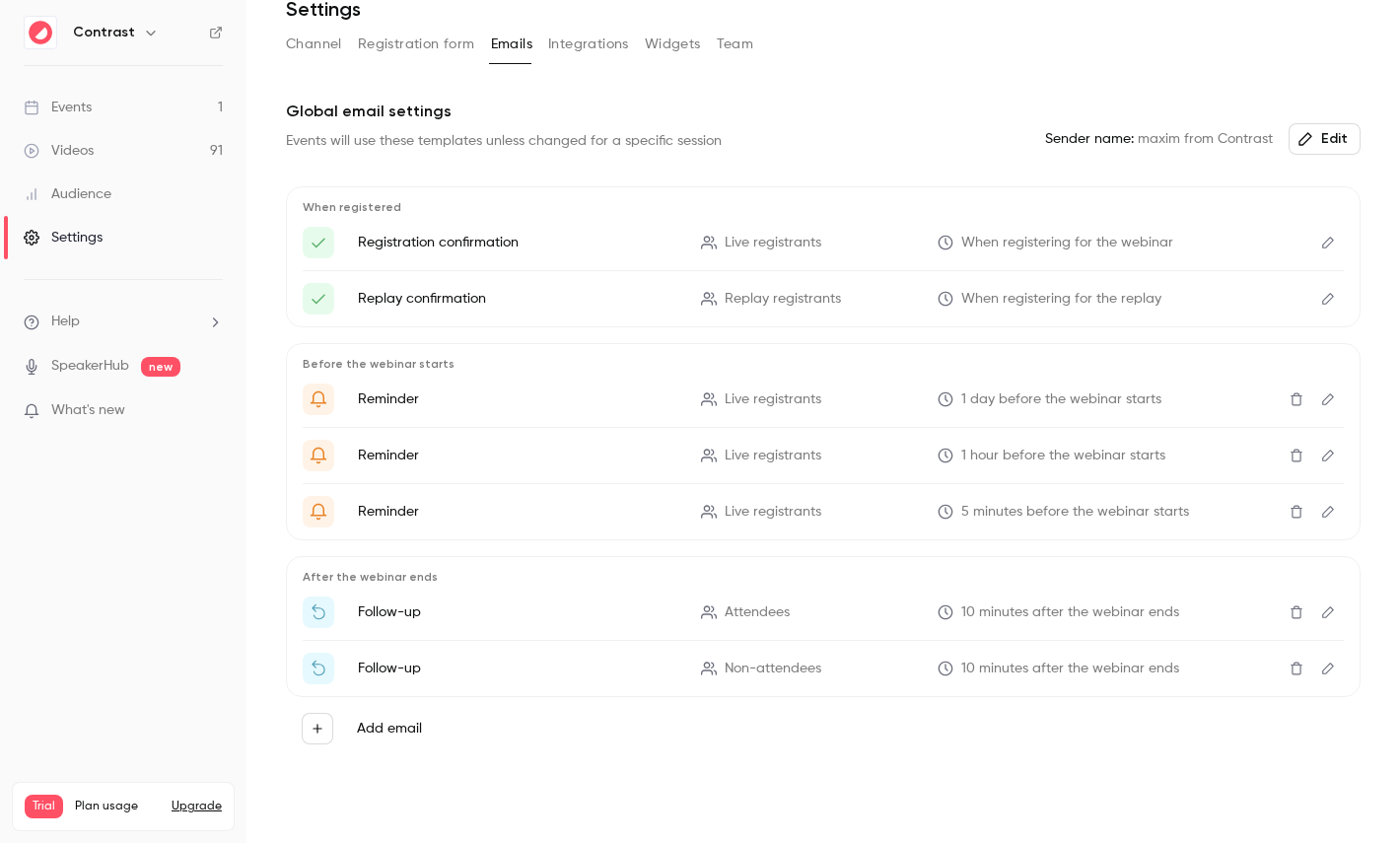 click on "After the webinar ends Follow-up Attendees 10 minutes after the webinar ends Follow-up Non-attendees 10 minutes after the webinar ends" at bounding box center (823, 626) 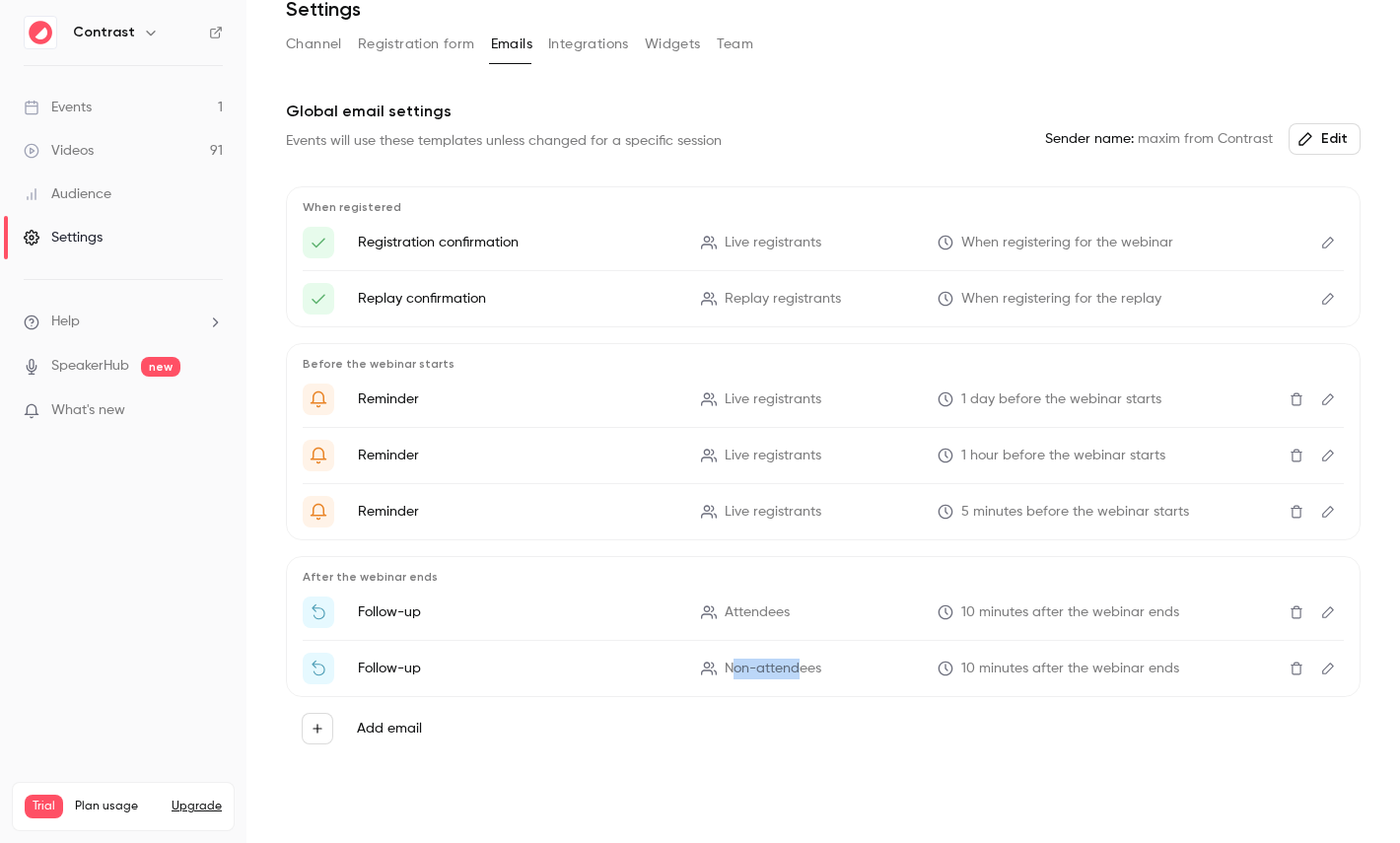 drag, startPoint x: 731, startPoint y: 668, endPoint x: 822, endPoint y: 669, distance: 91.00549 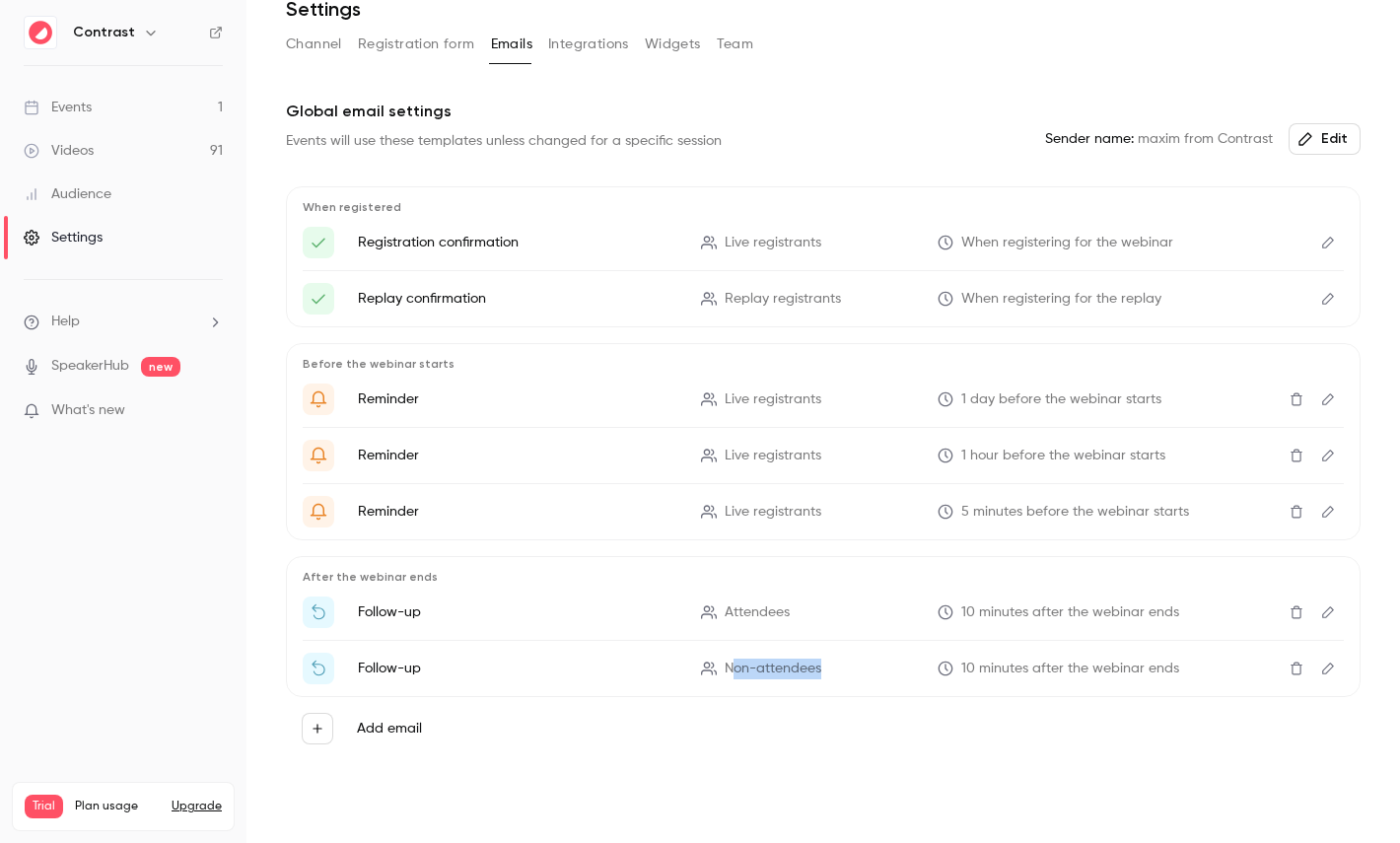click 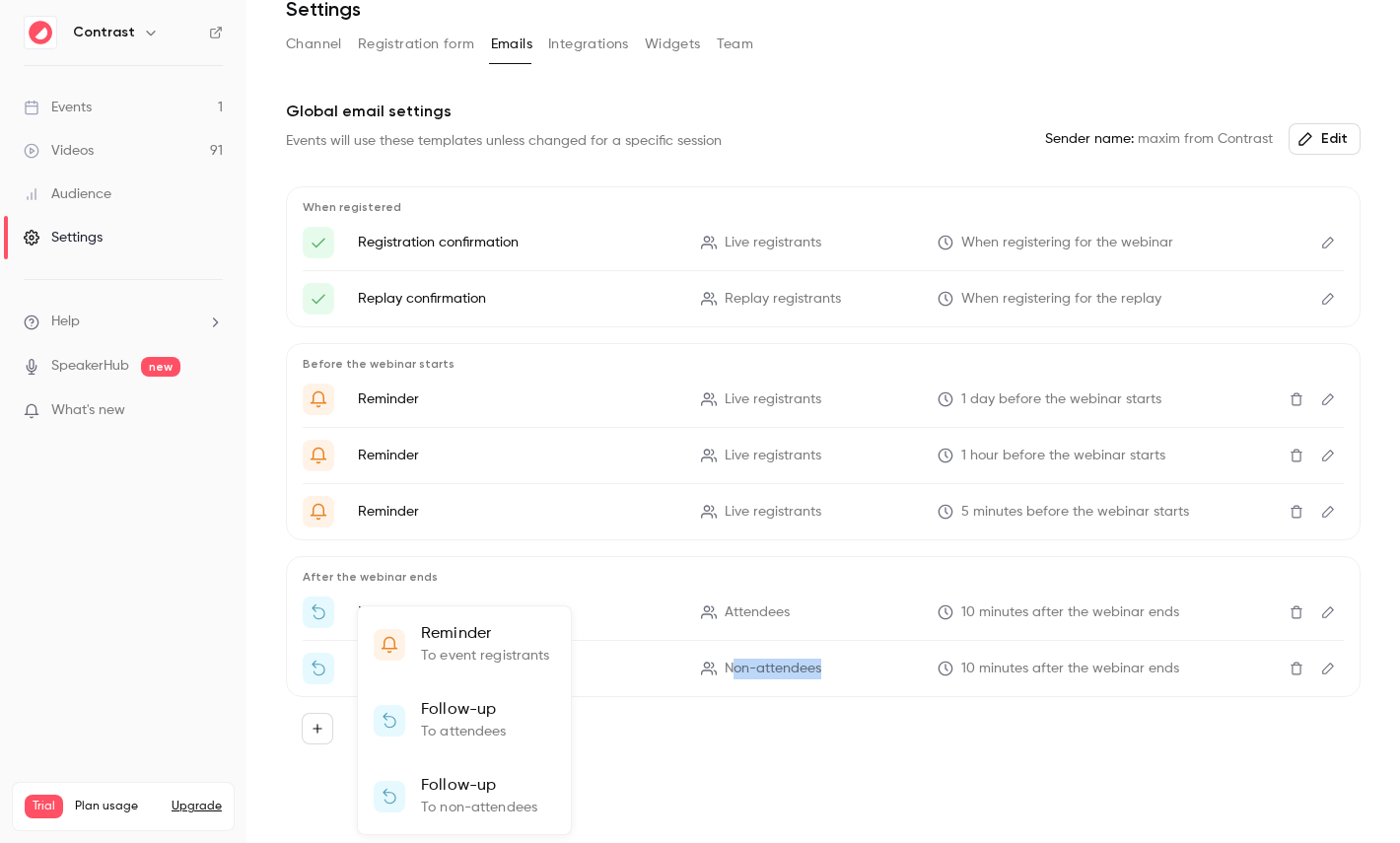 click on "Follow-up To attendees" at bounding box center (464, 720) 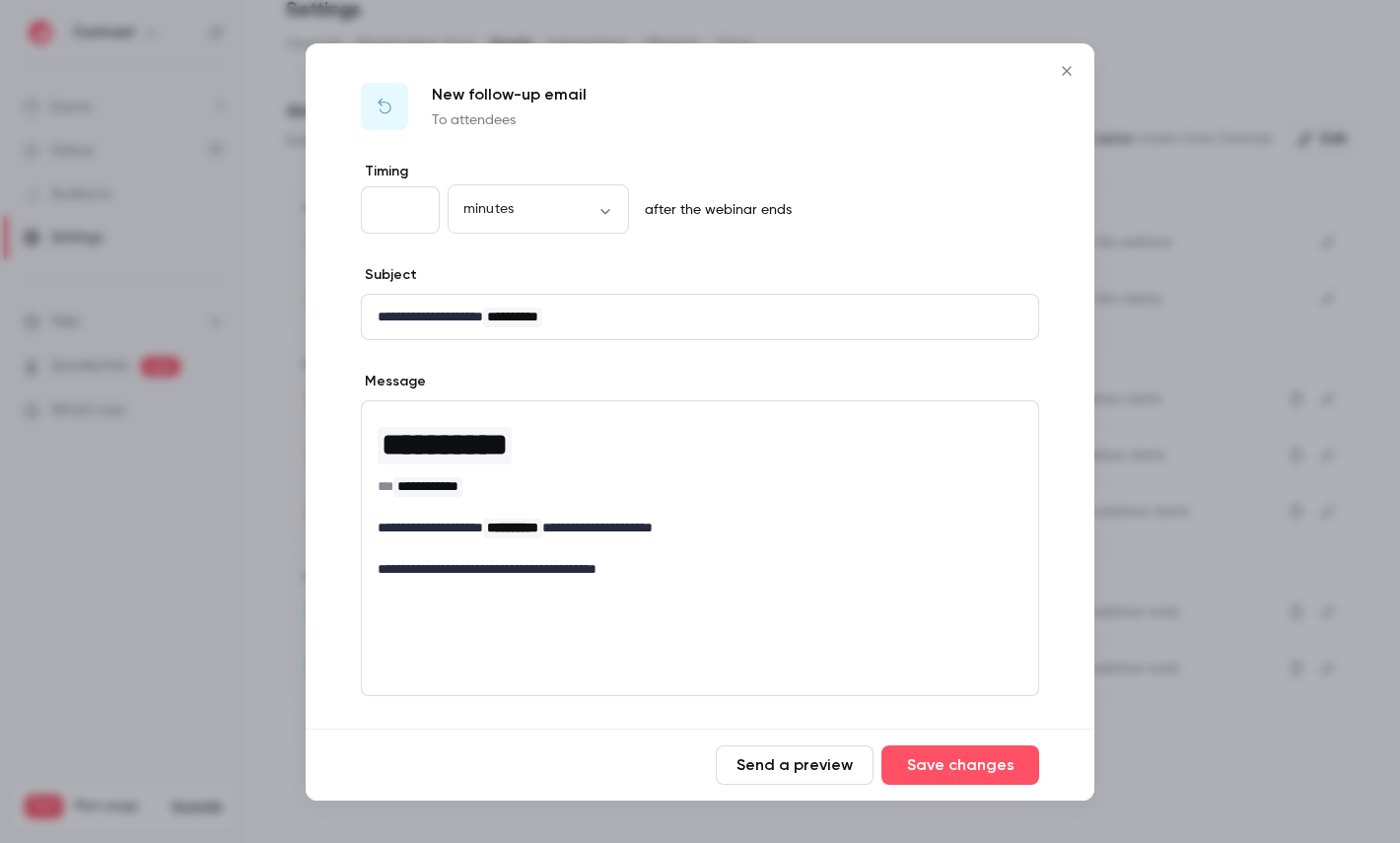 type 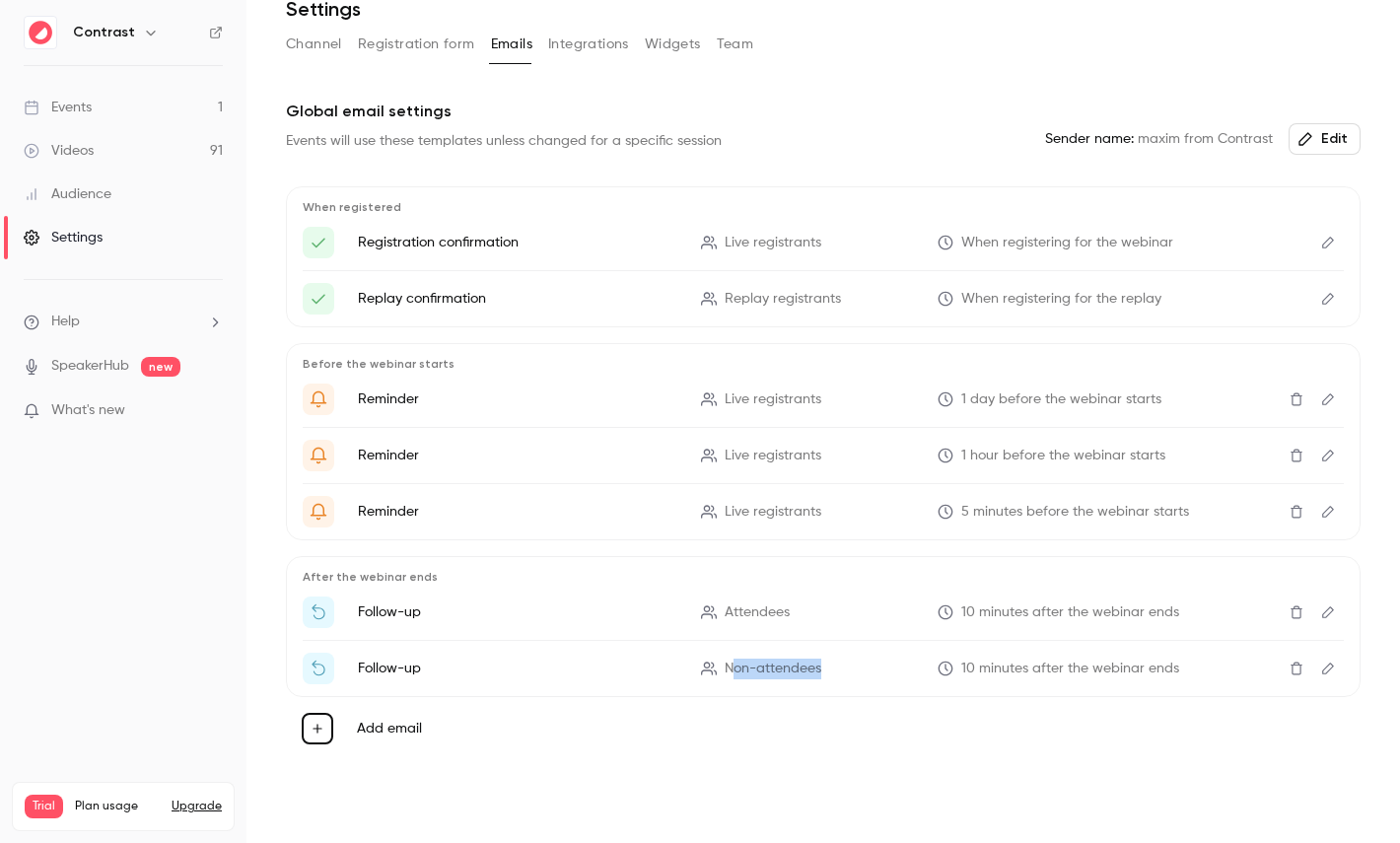 click at bounding box center [1328, 612] 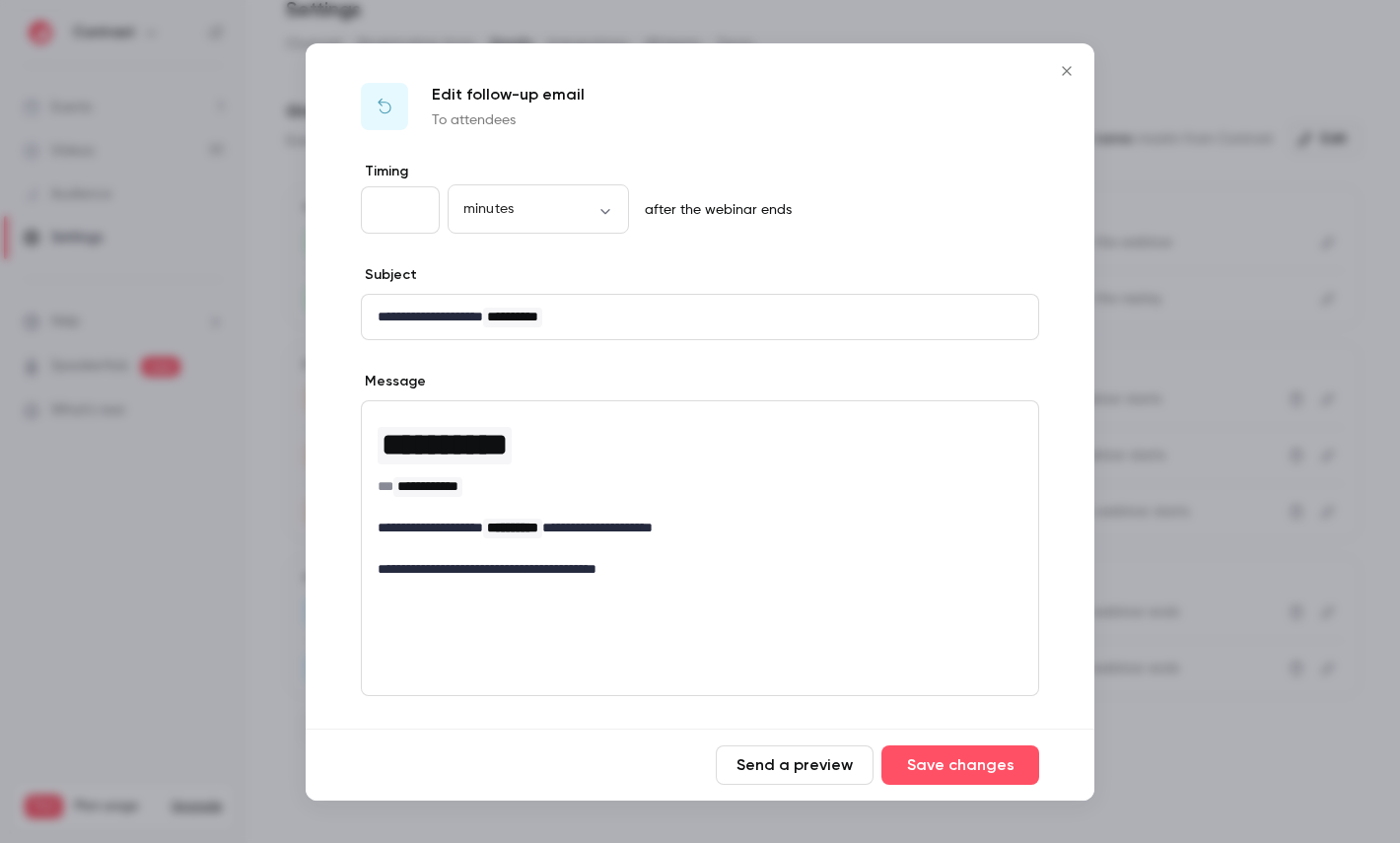 scroll, scrollTop: 145, scrollLeft: 0, axis: vertical 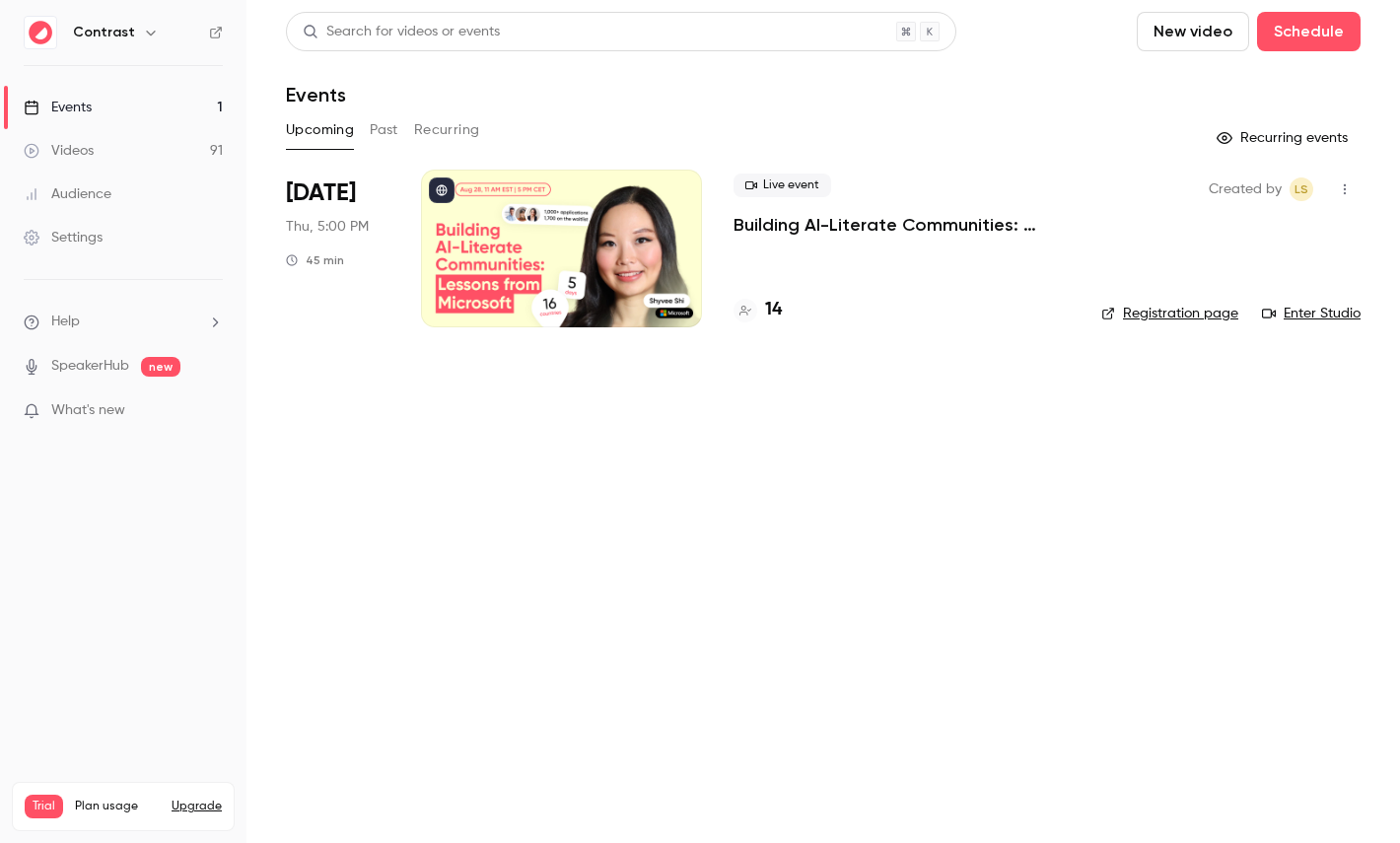 click 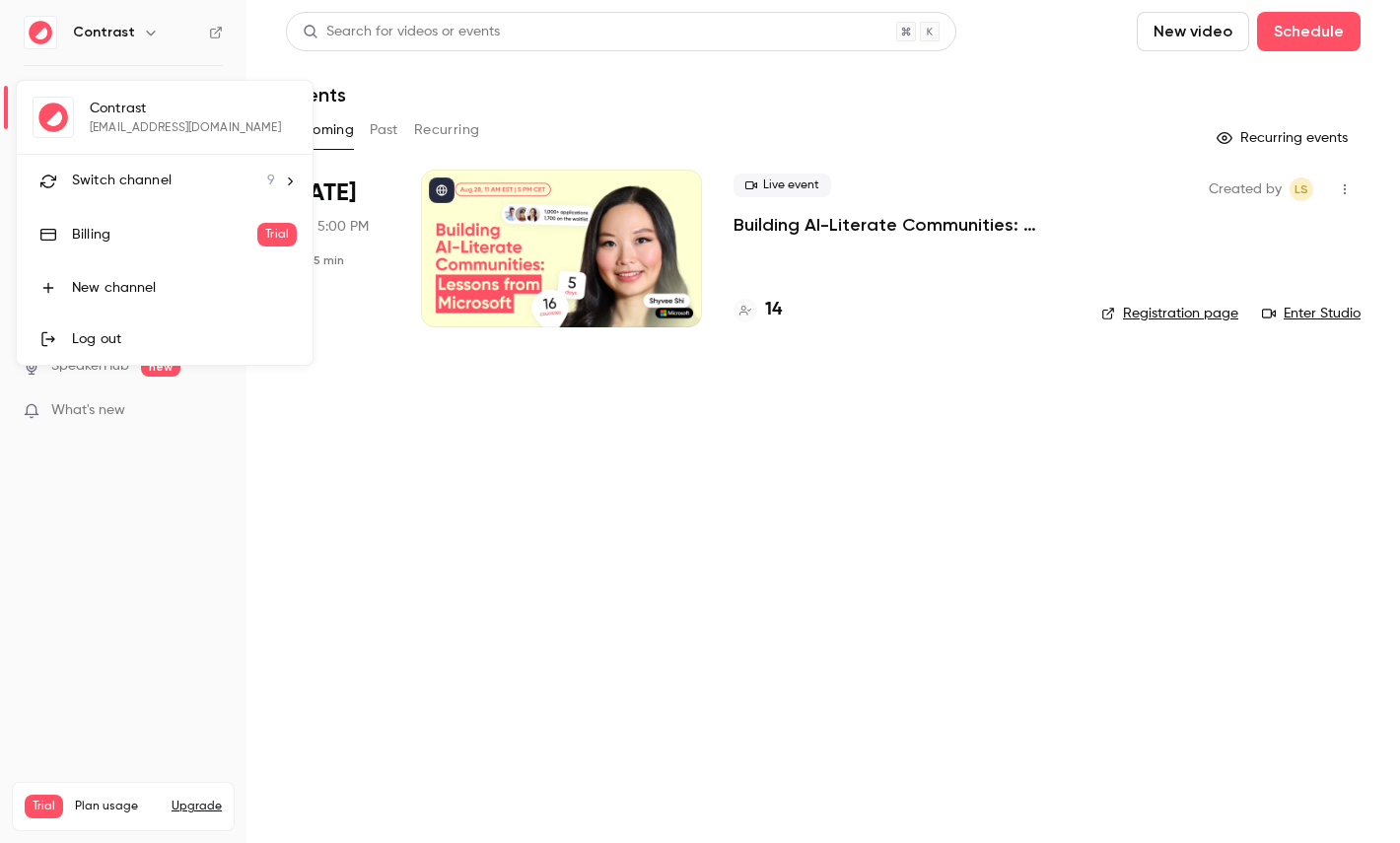 click on "Switch channel" at bounding box center [121, 180] 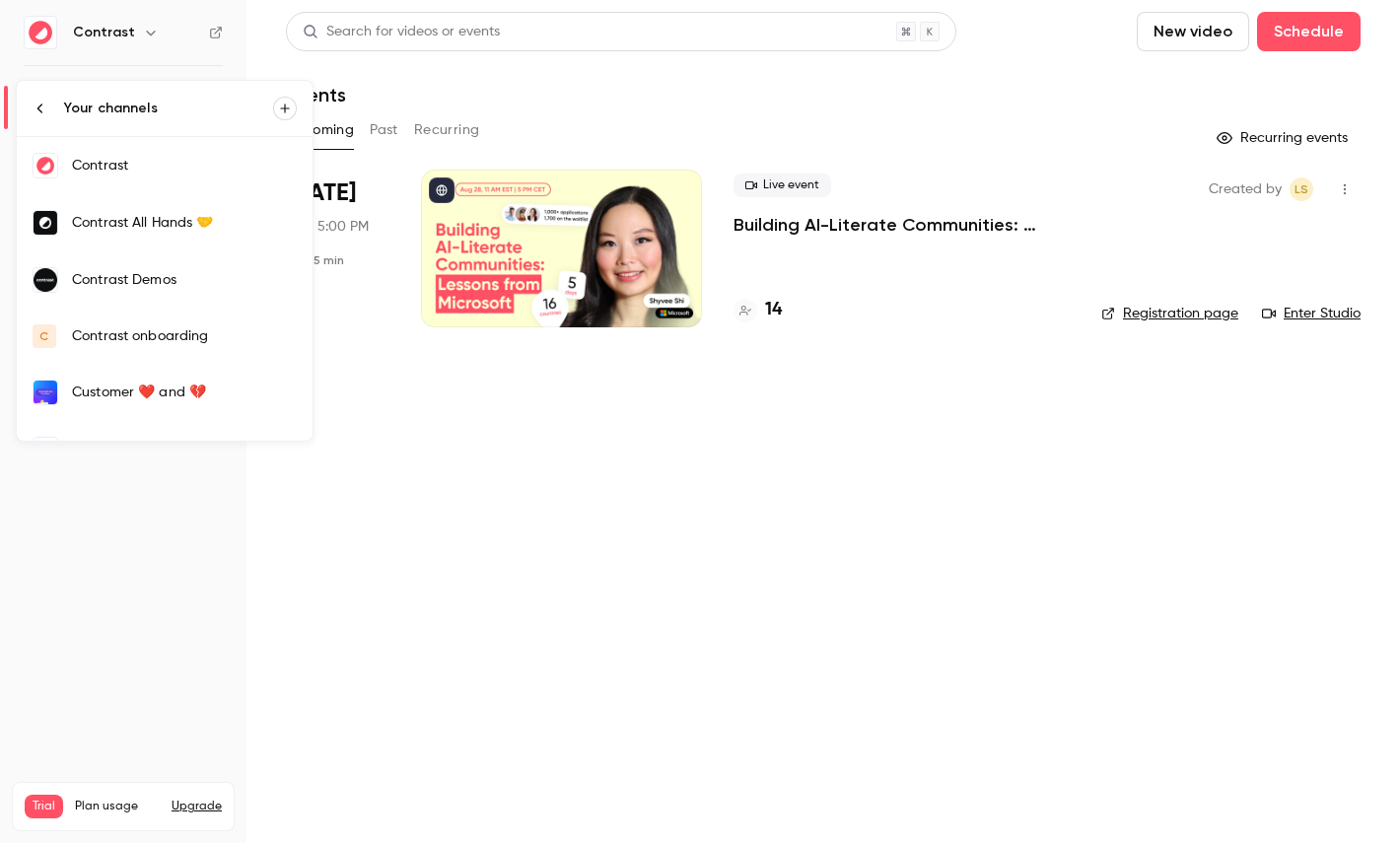 click on "Contrast Demos" at bounding box center (184, 280) 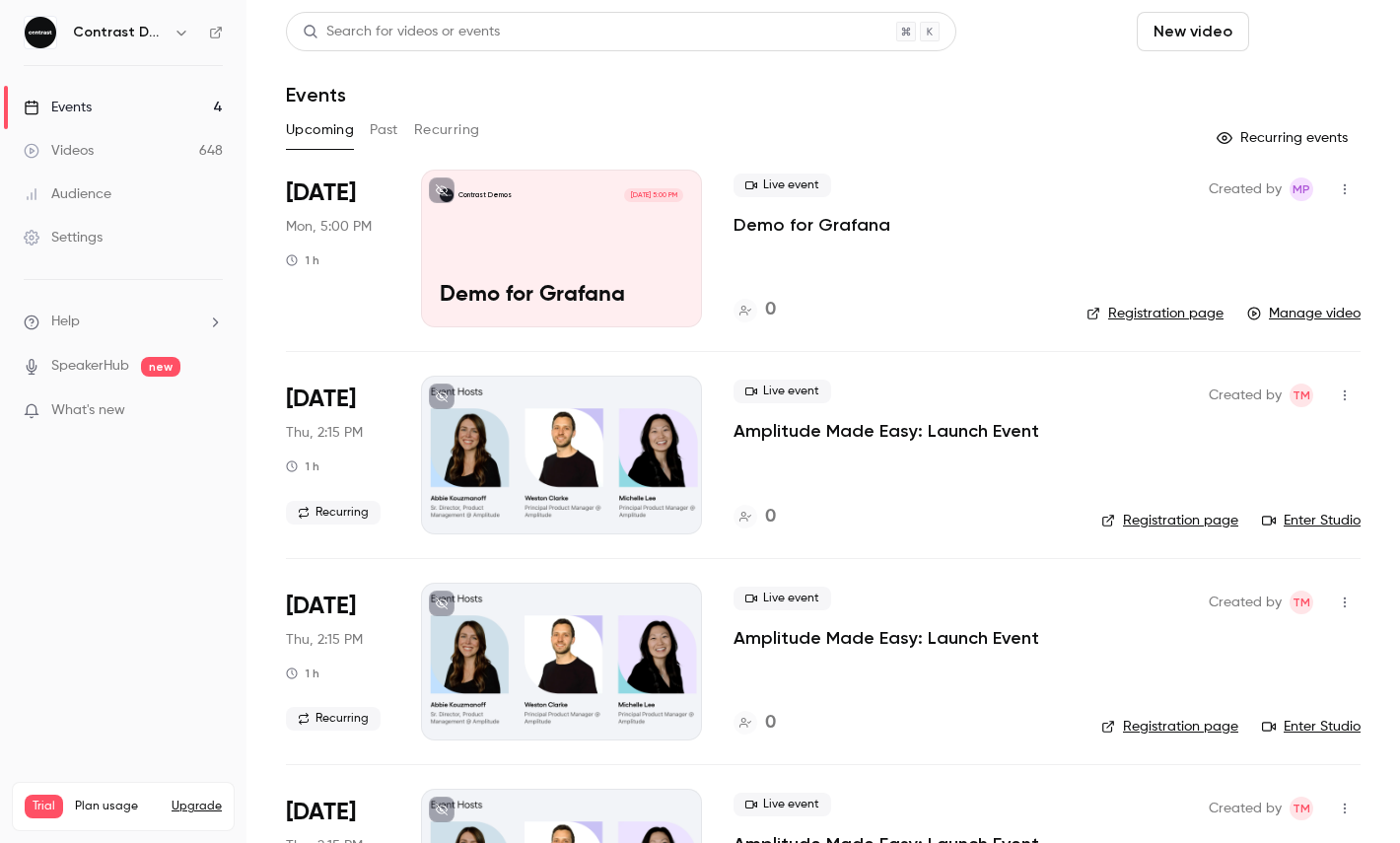 click on "Schedule" at bounding box center (1308, 32) 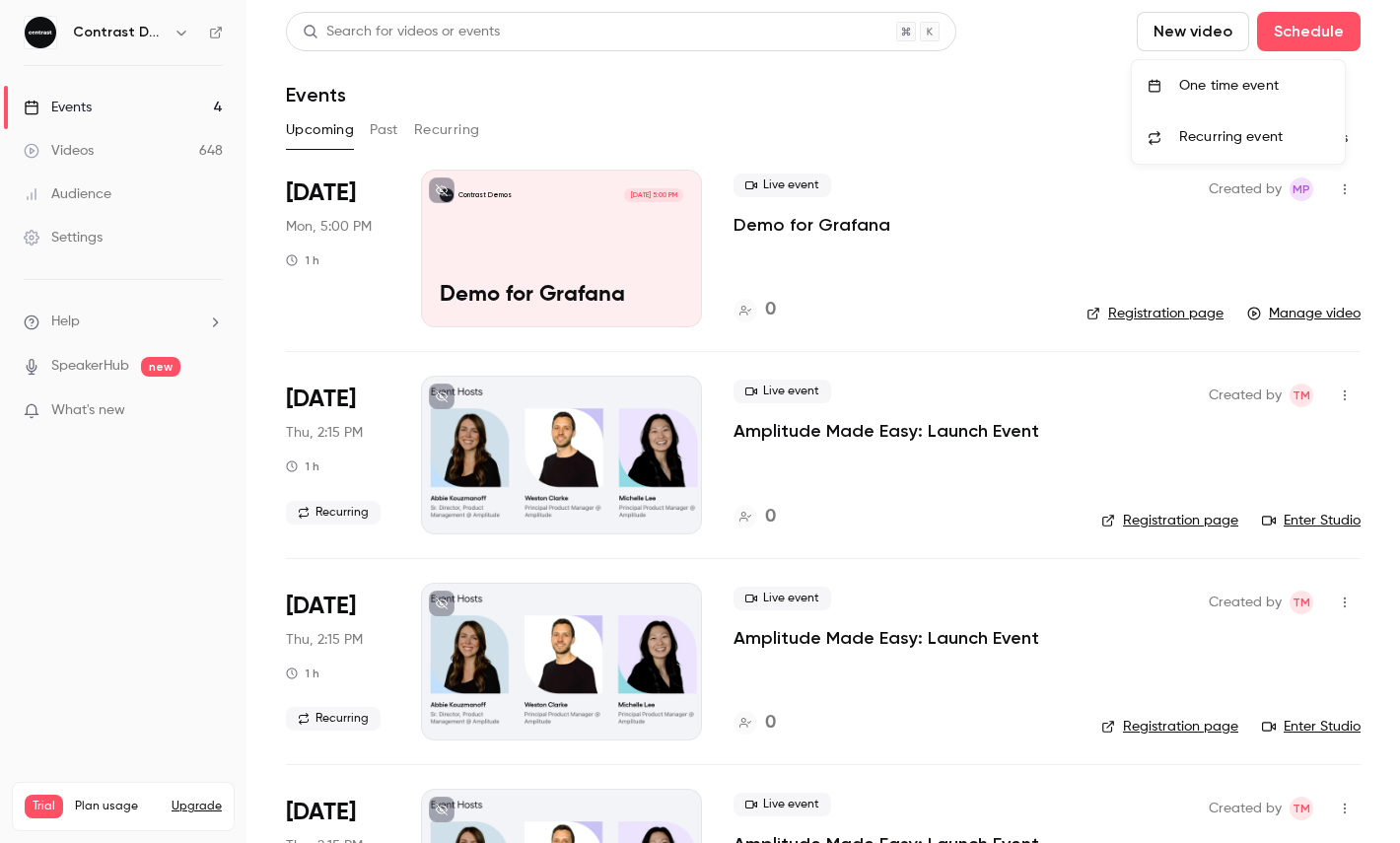 click on "One time event" at bounding box center [1238, 86] 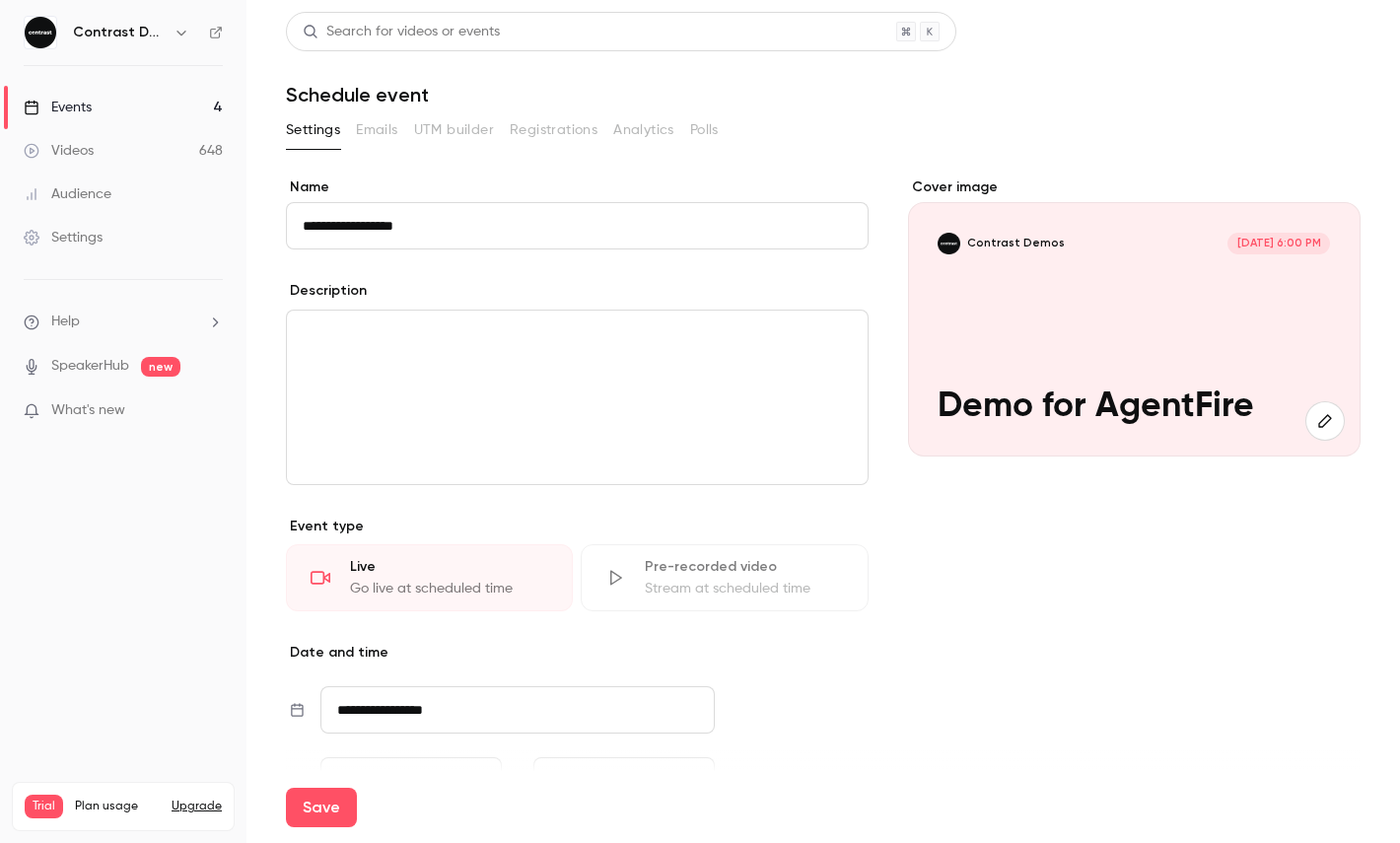 scroll, scrollTop: 275, scrollLeft: 0, axis: vertical 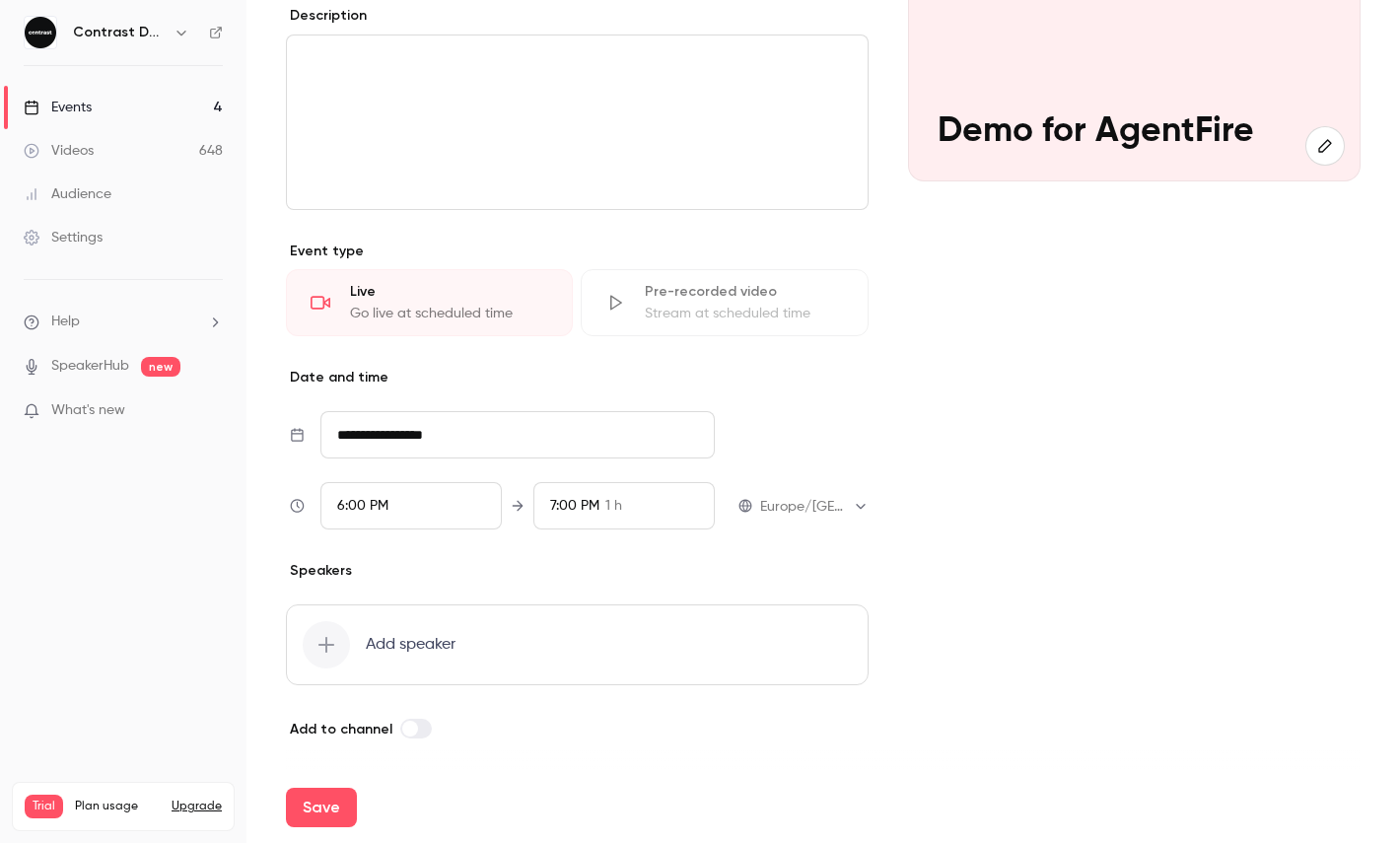 type on "**********" 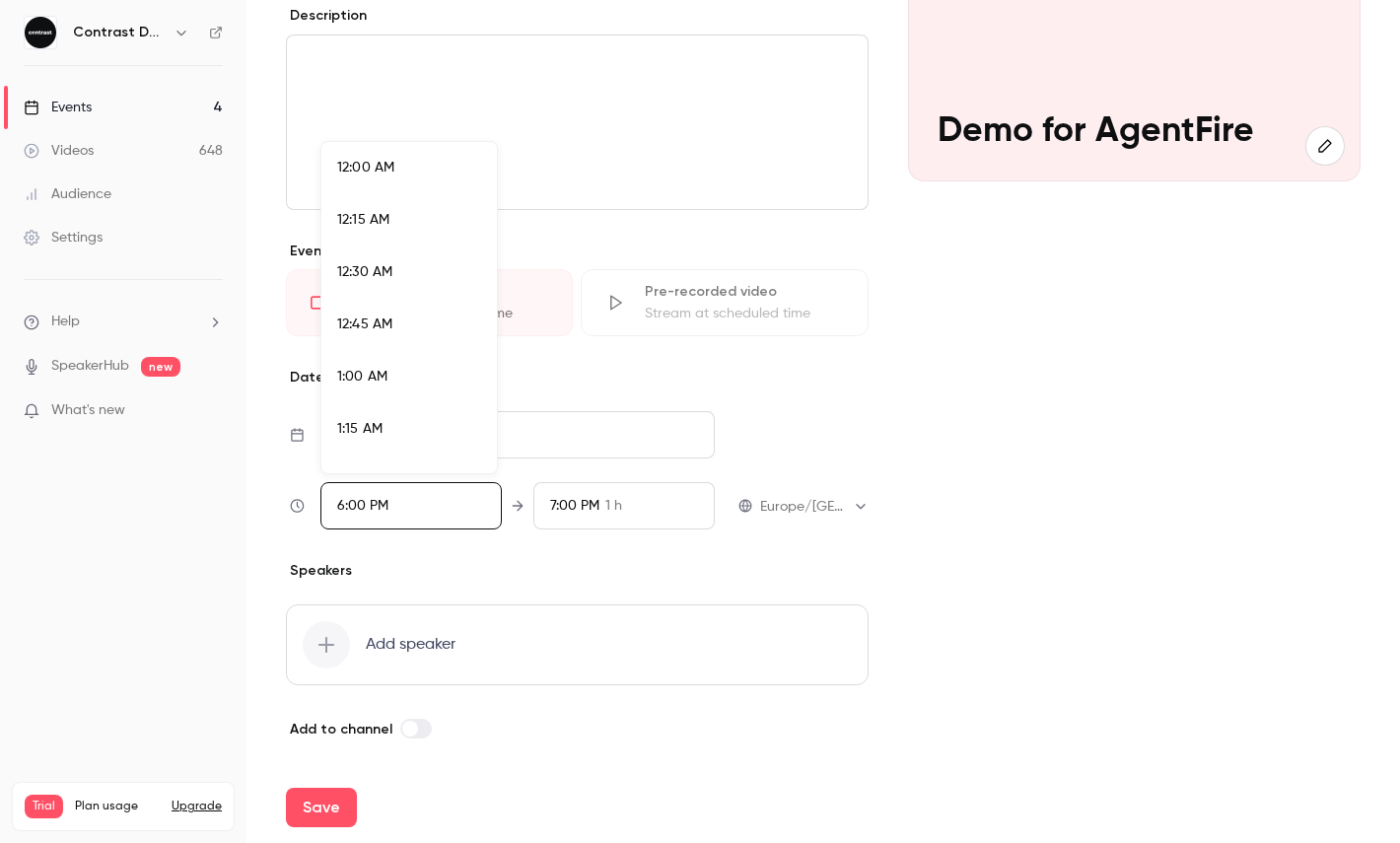 scroll, scrollTop: 3622, scrollLeft: 0, axis: vertical 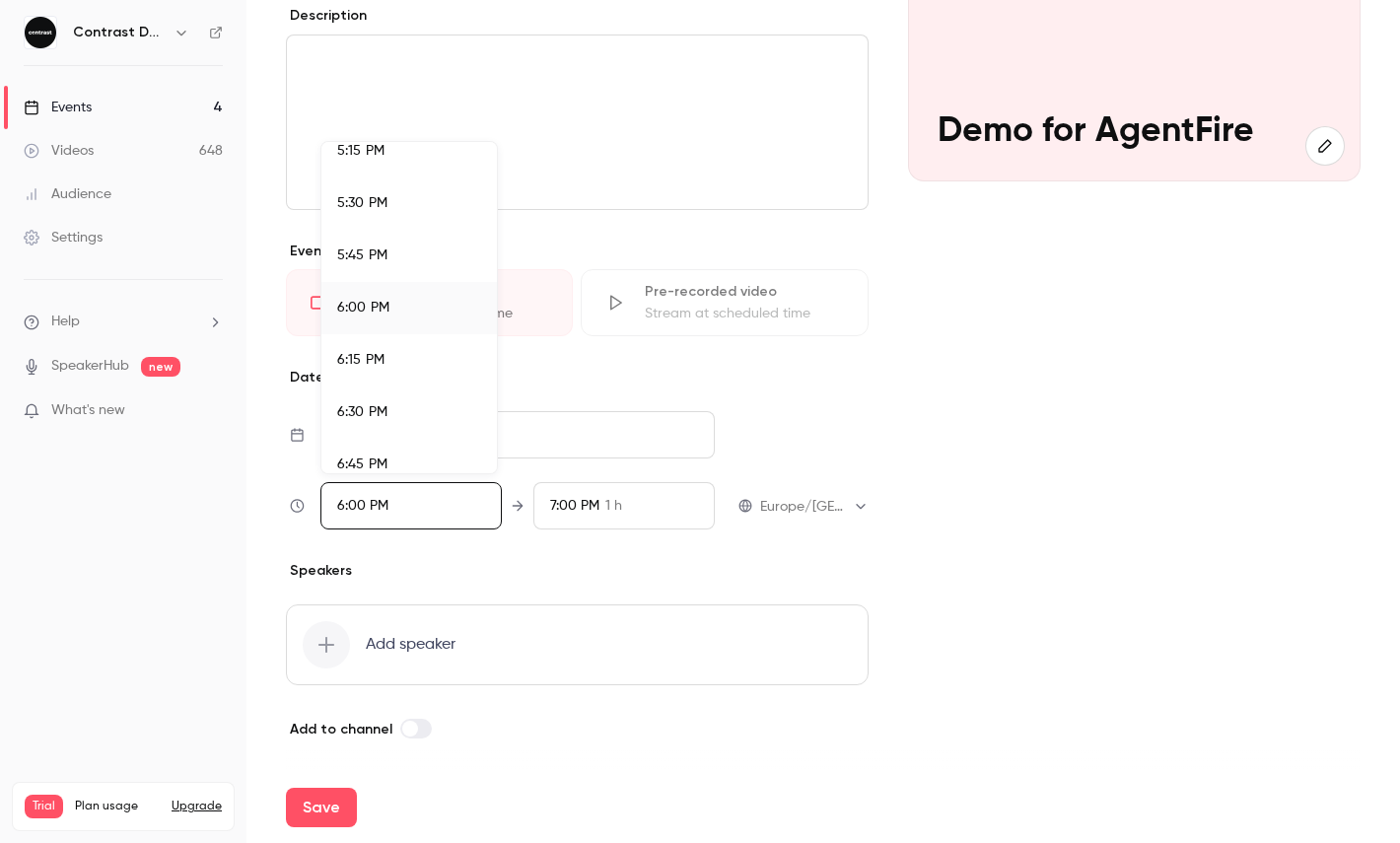 click on "6:15 PM" at bounding box center [361, 360] 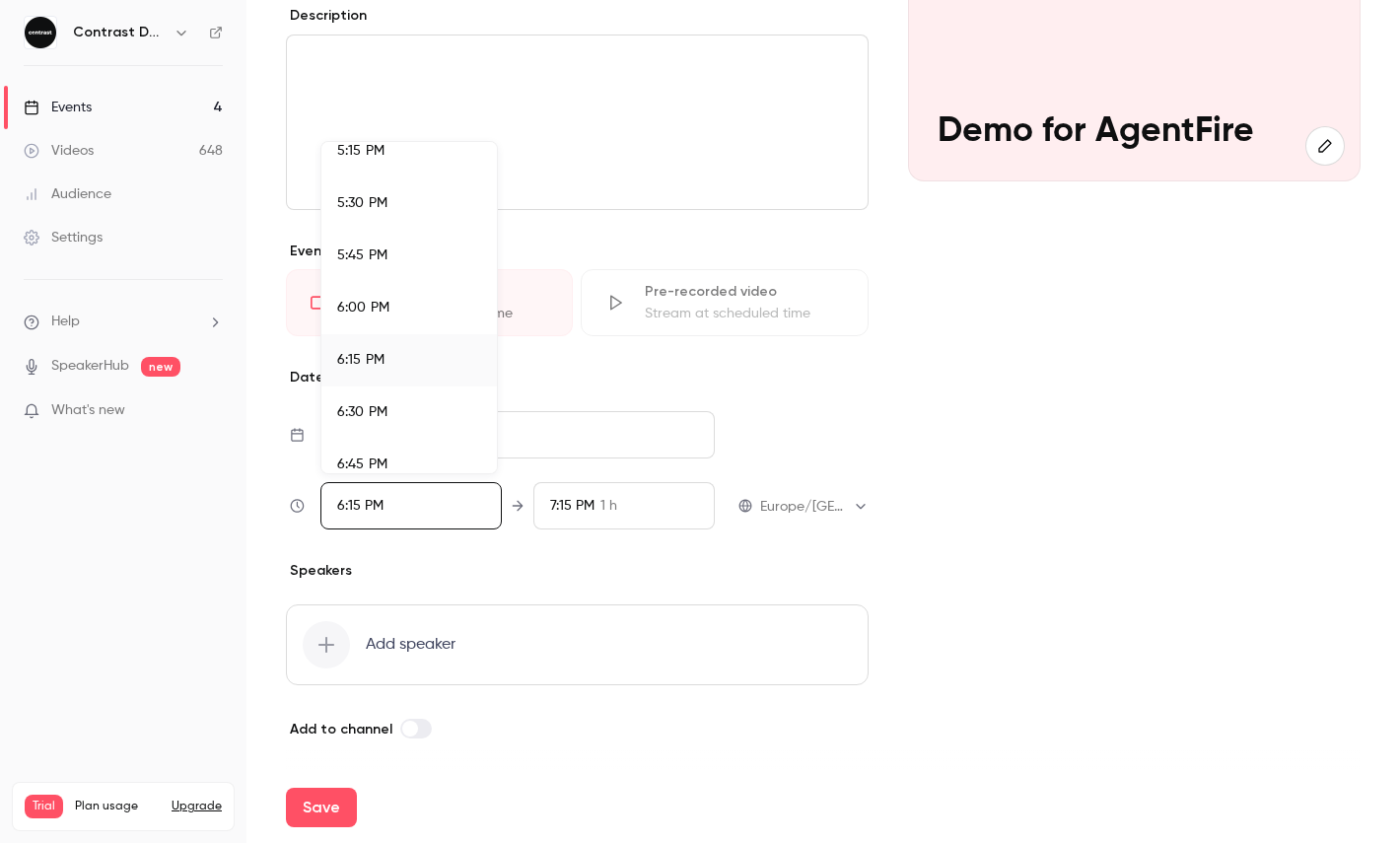 drag, startPoint x: 348, startPoint y: 743, endPoint x: 347, endPoint y: 774, distance: 31.016125 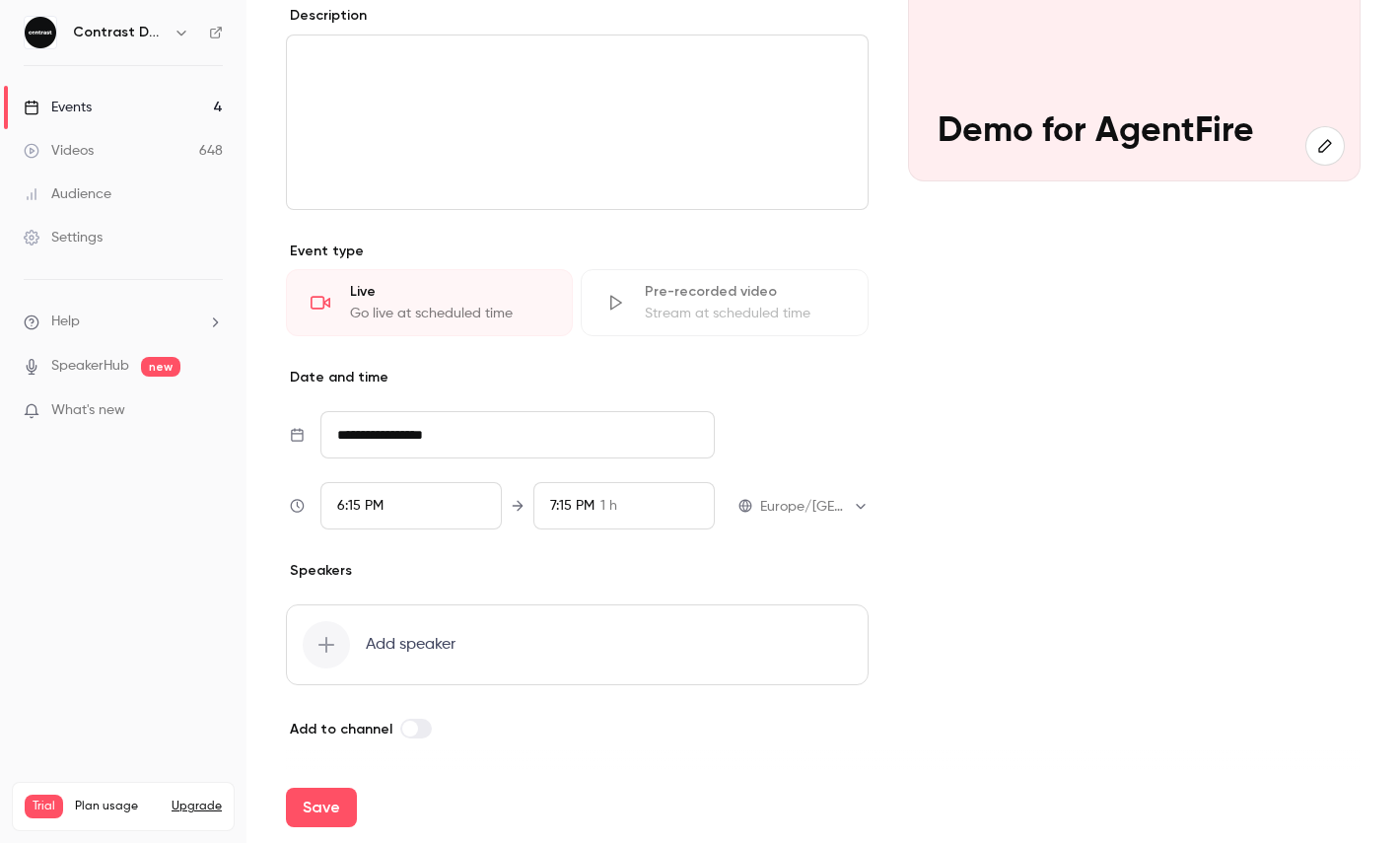 click on "Save" at bounding box center [823, 808] 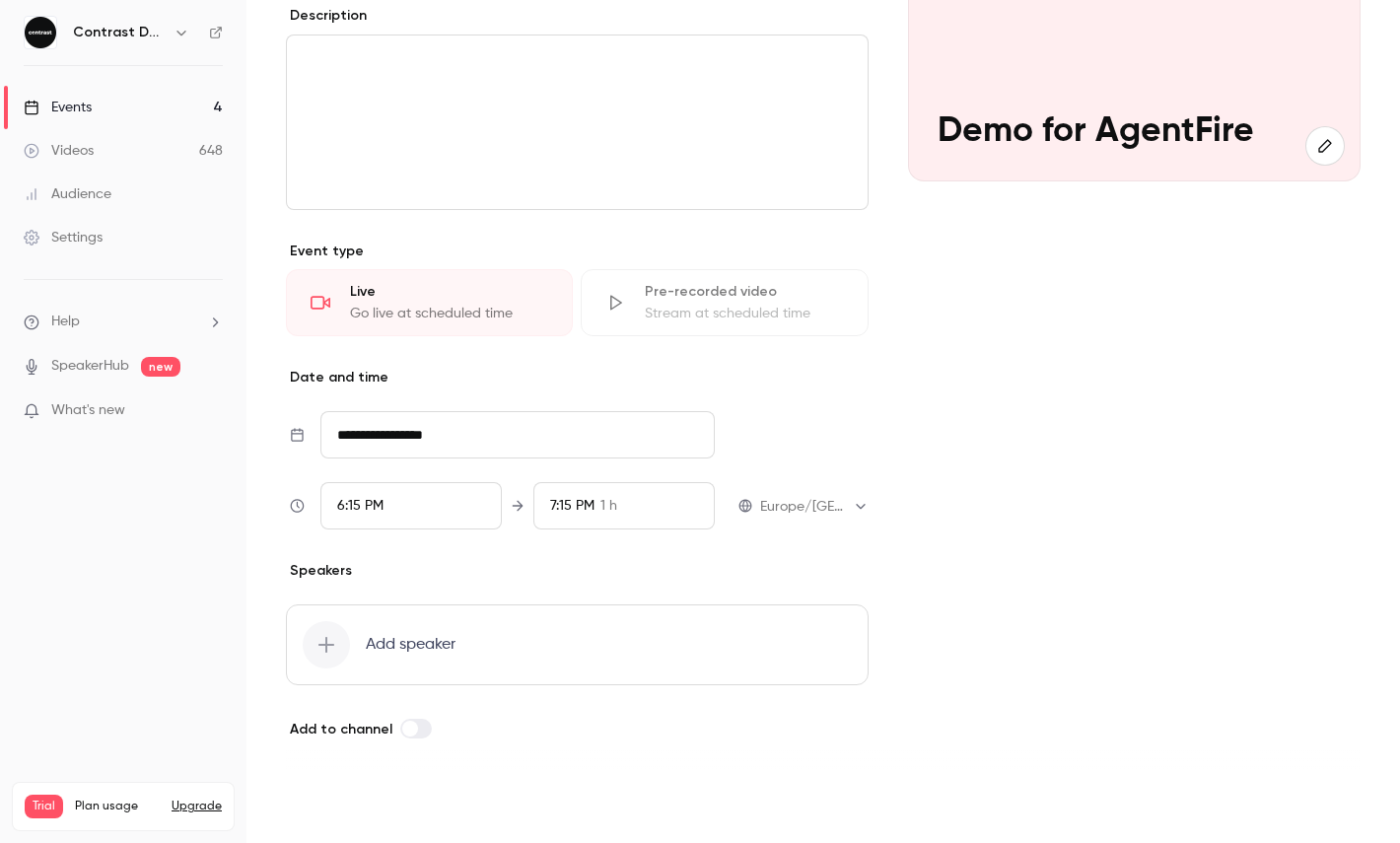 click on "Save" at bounding box center (321, 808) 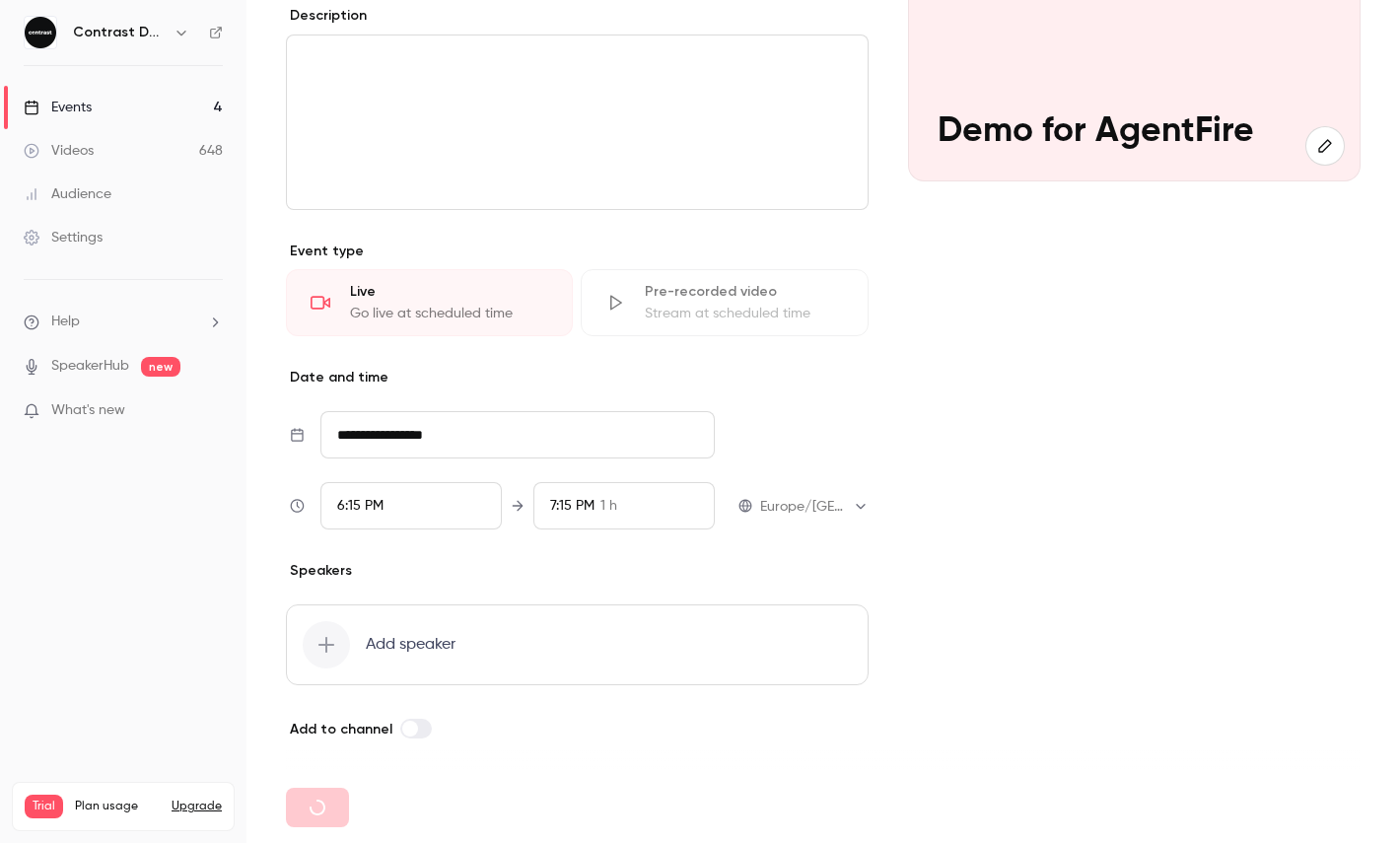 type 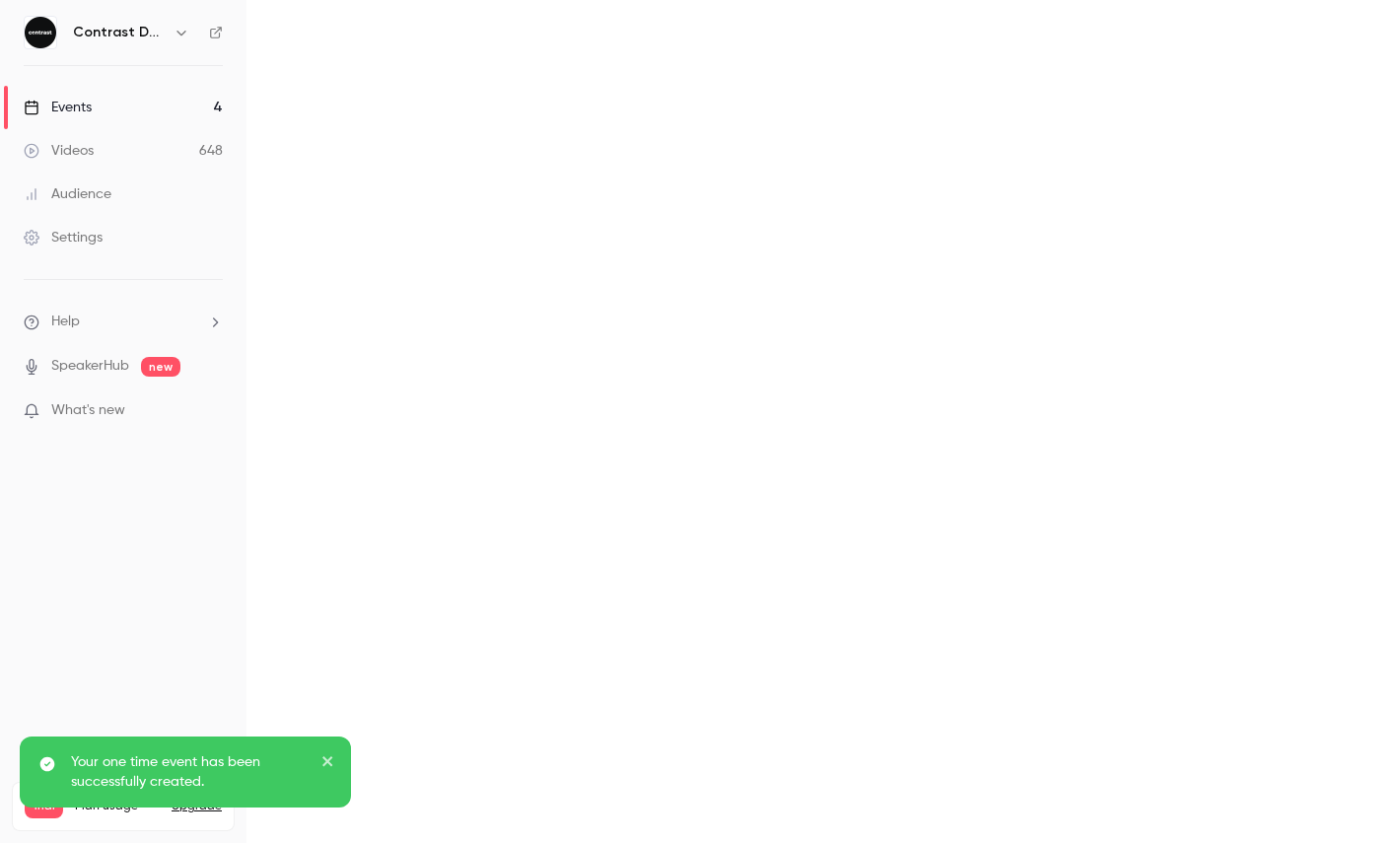 scroll, scrollTop: 0, scrollLeft: 0, axis: both 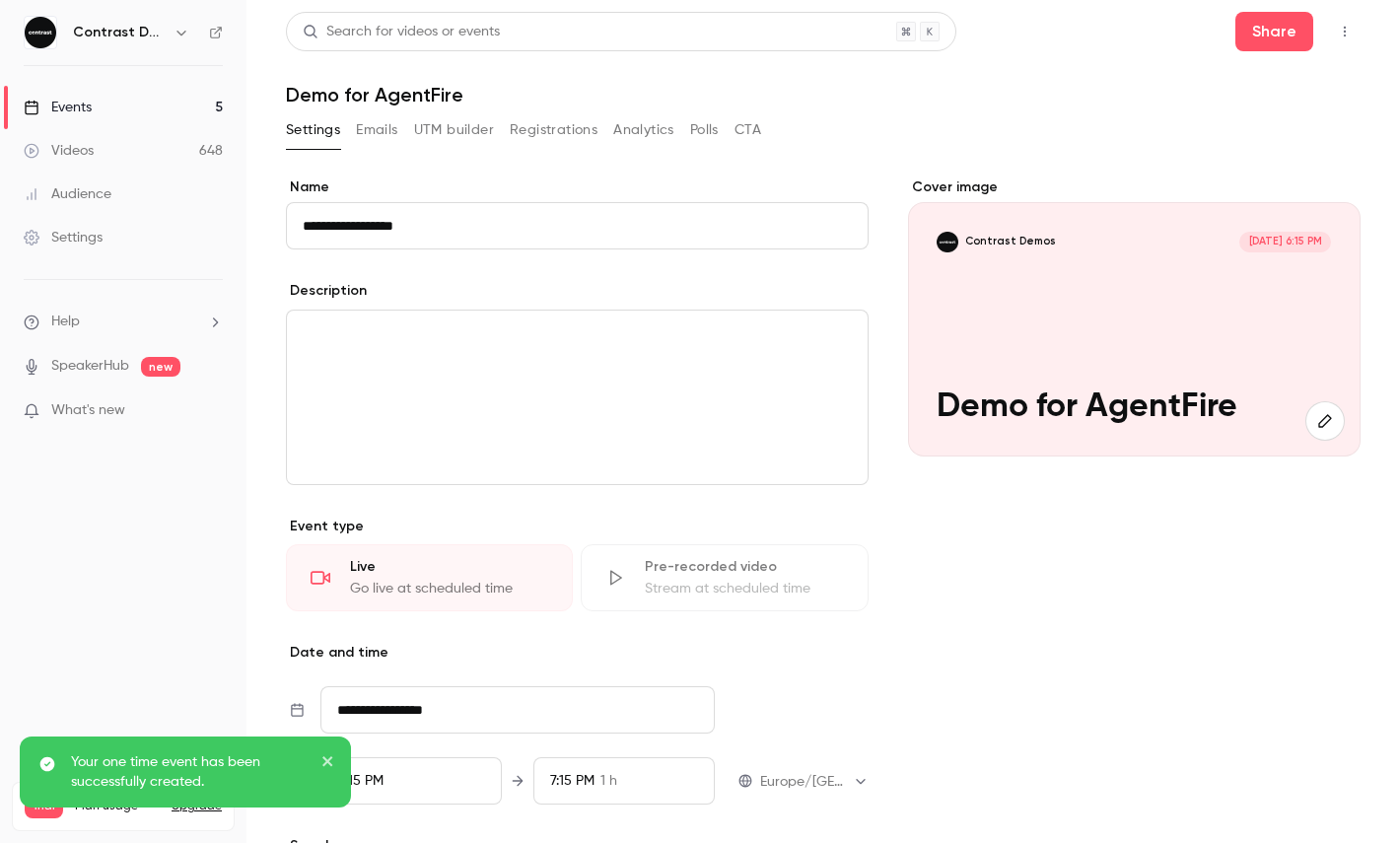 click at bounding box center [1345, 32] 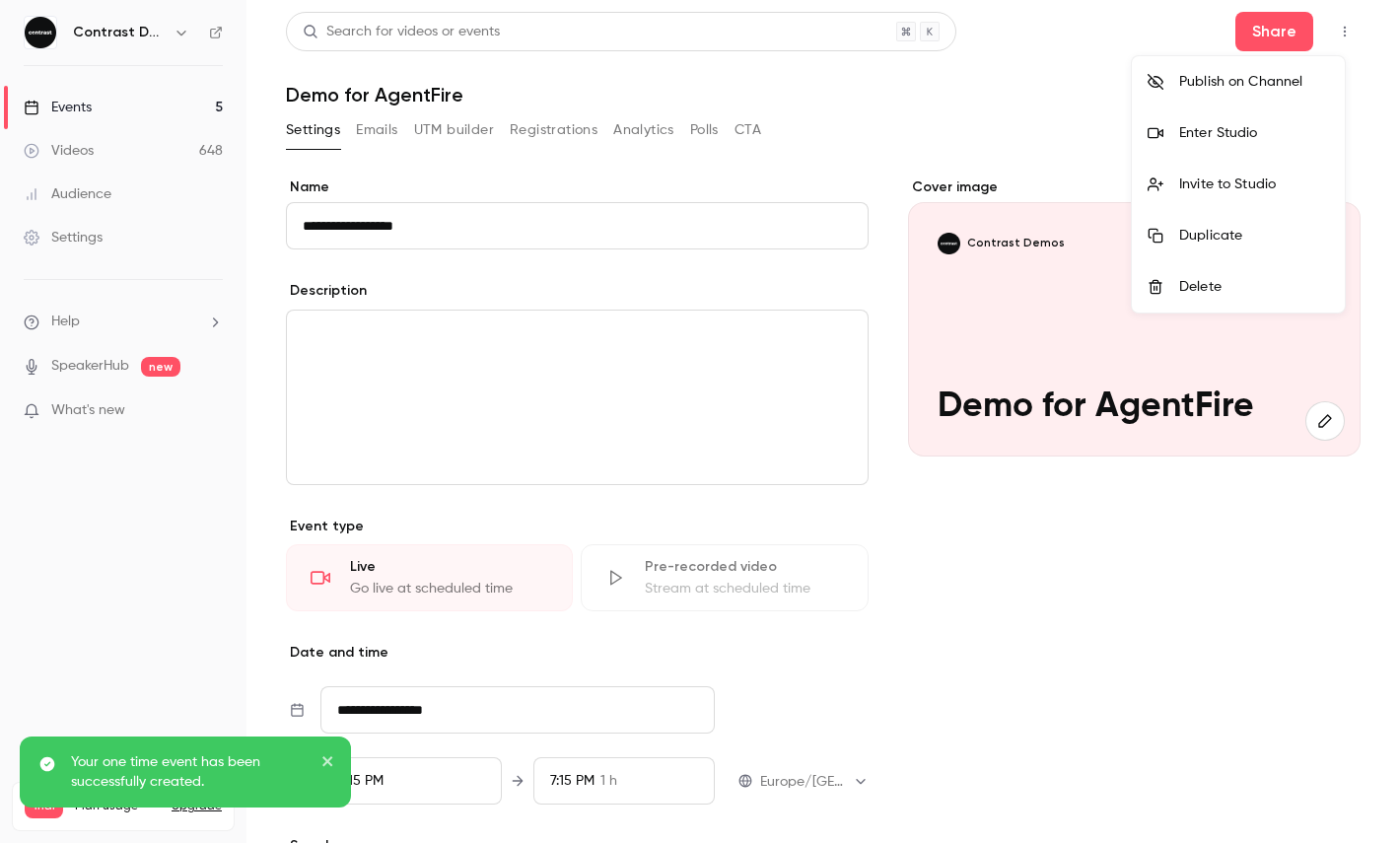 click on "Enter Studio" at bounding box center [1238, 133] 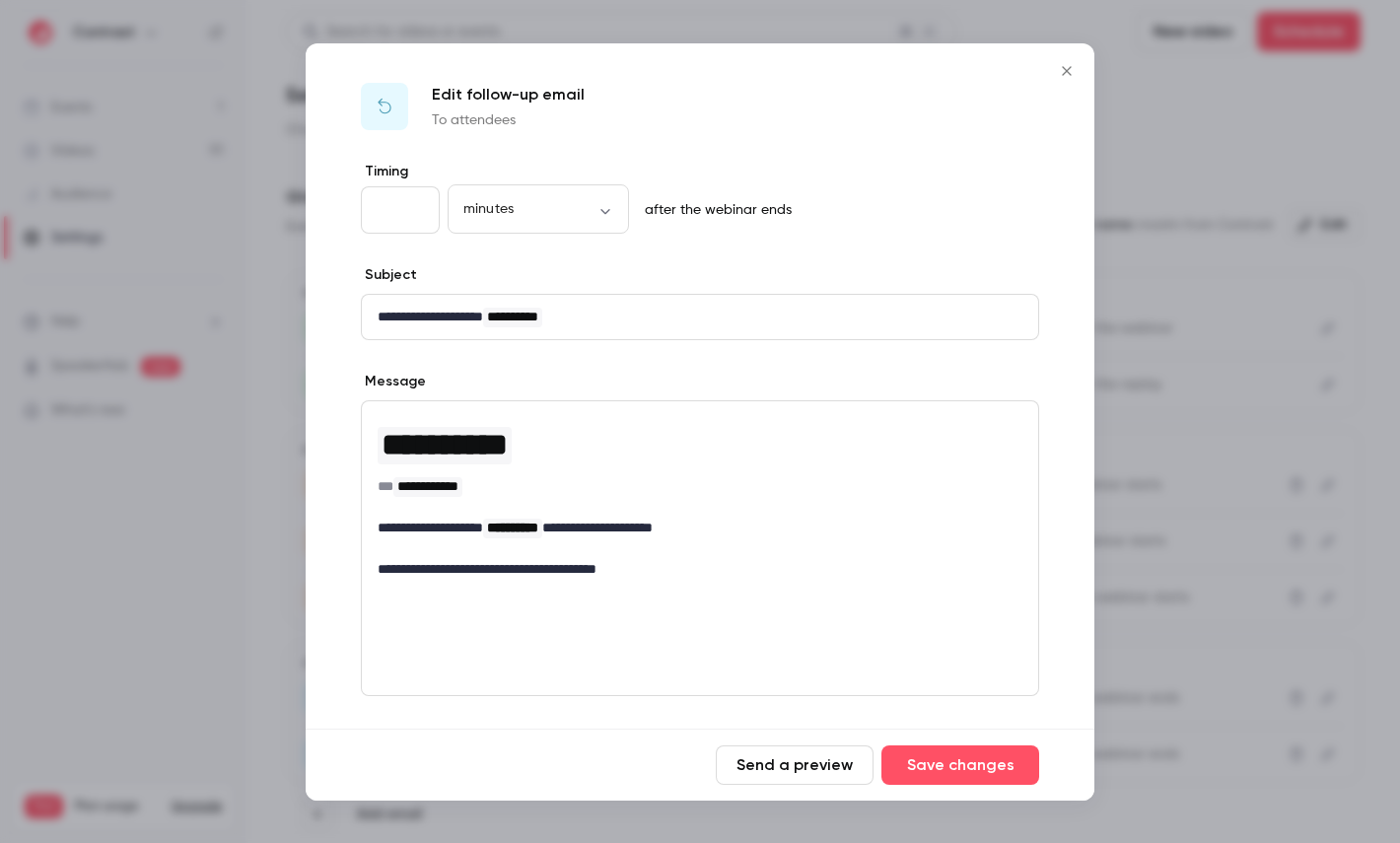 scroll, scrollTop: 0, scrollLeft: 0, axis: both 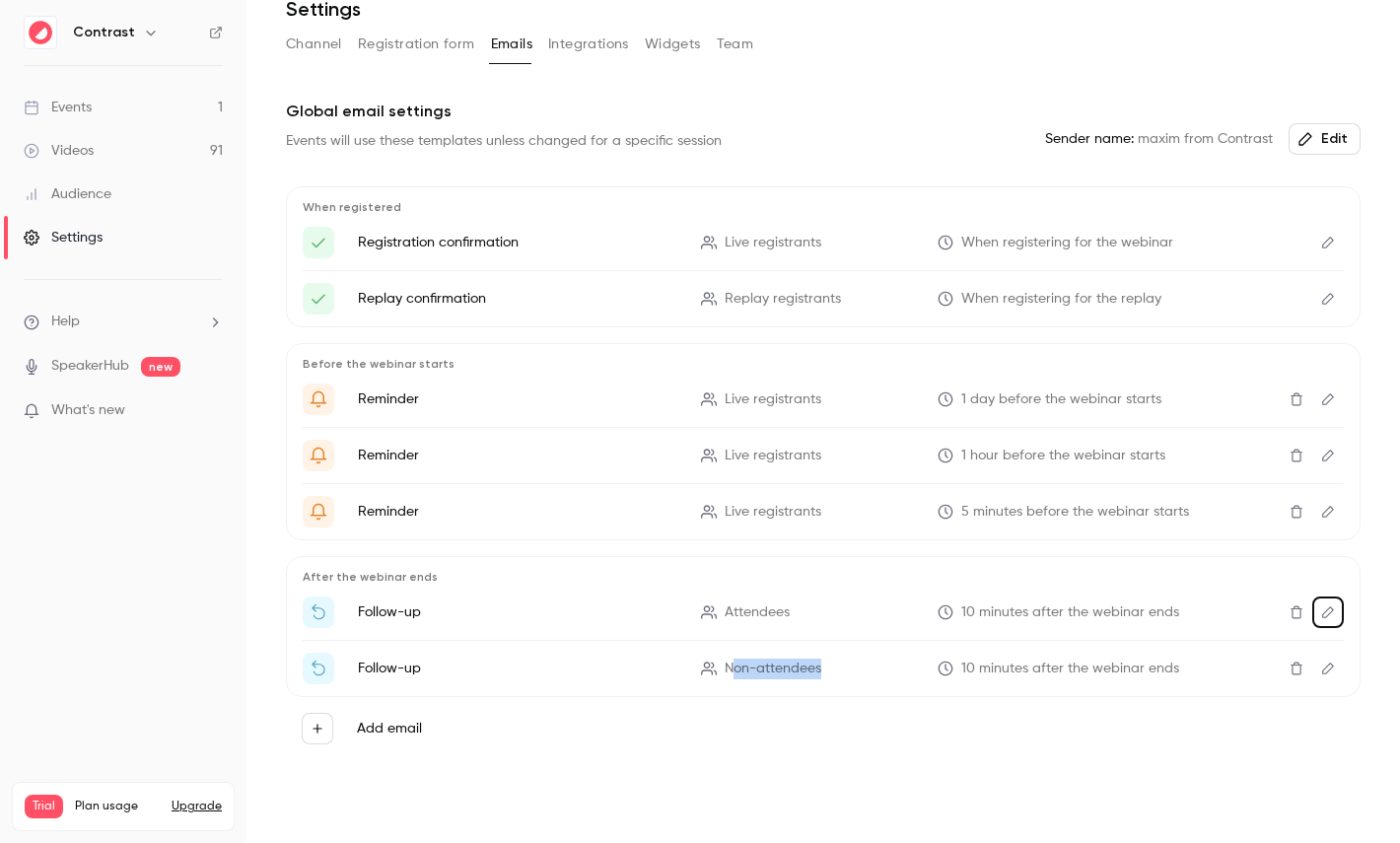 type 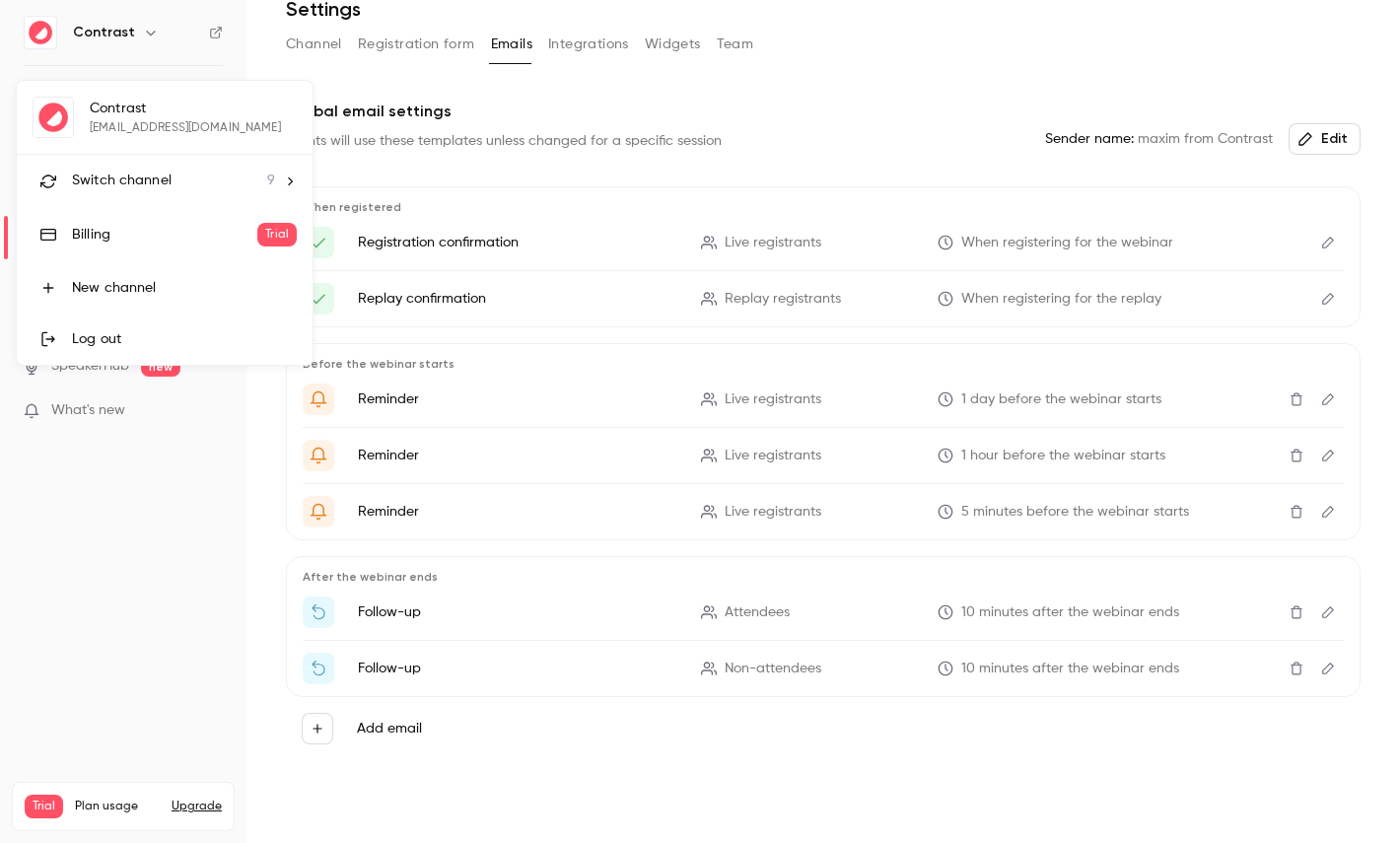 click on "Contrast [EMAIL_ADDRESS][DOMAIN_NAME] Switch channel 9 Billing Trial New channel Log out" at bounding box center [165, 223] 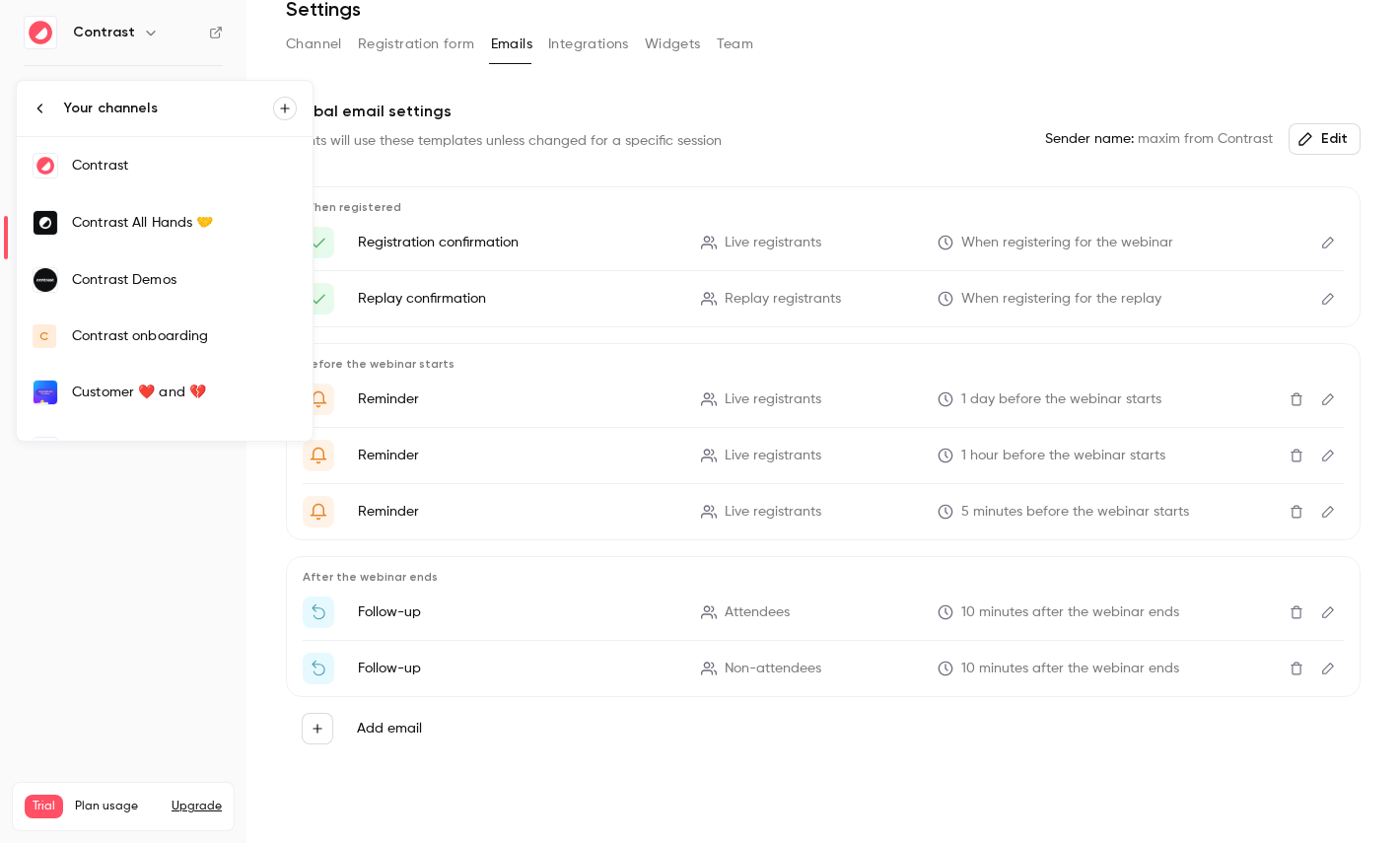 click on "Contrast Demos" at bounding box center [184, 280] 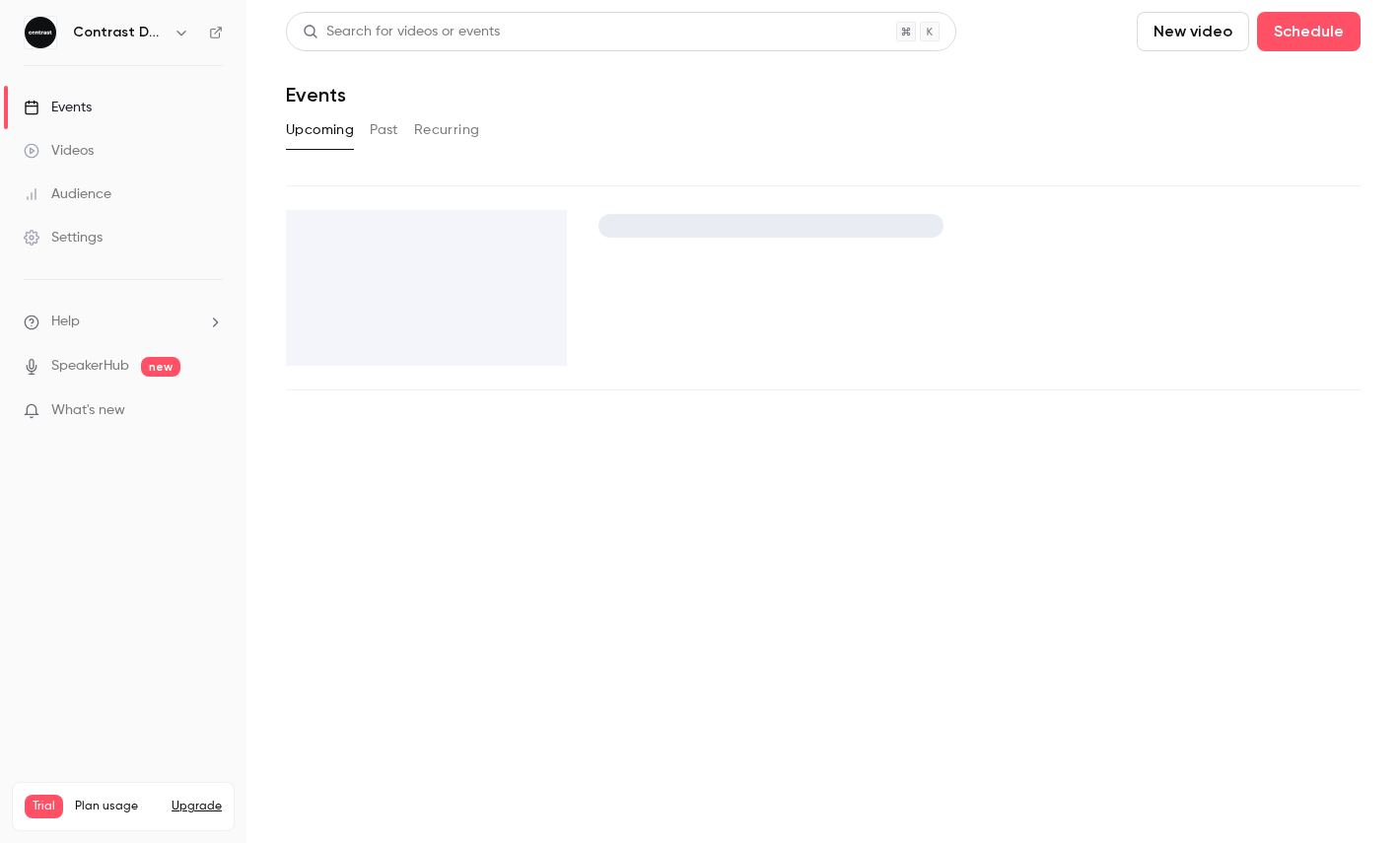 scroll, scrollTop: 0, scrollLeft: 0, axis: both 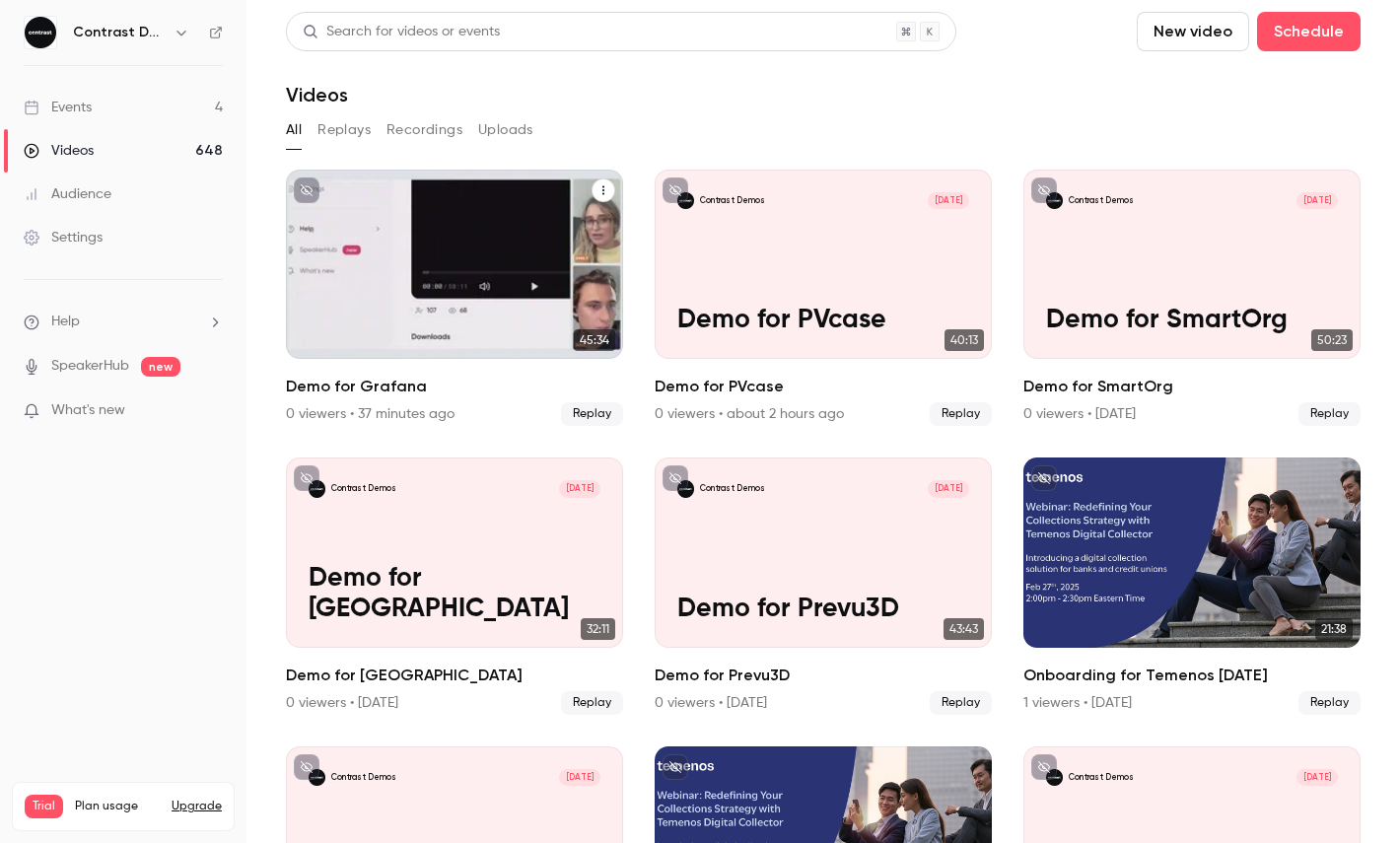 click at bounding box center (603, 189) 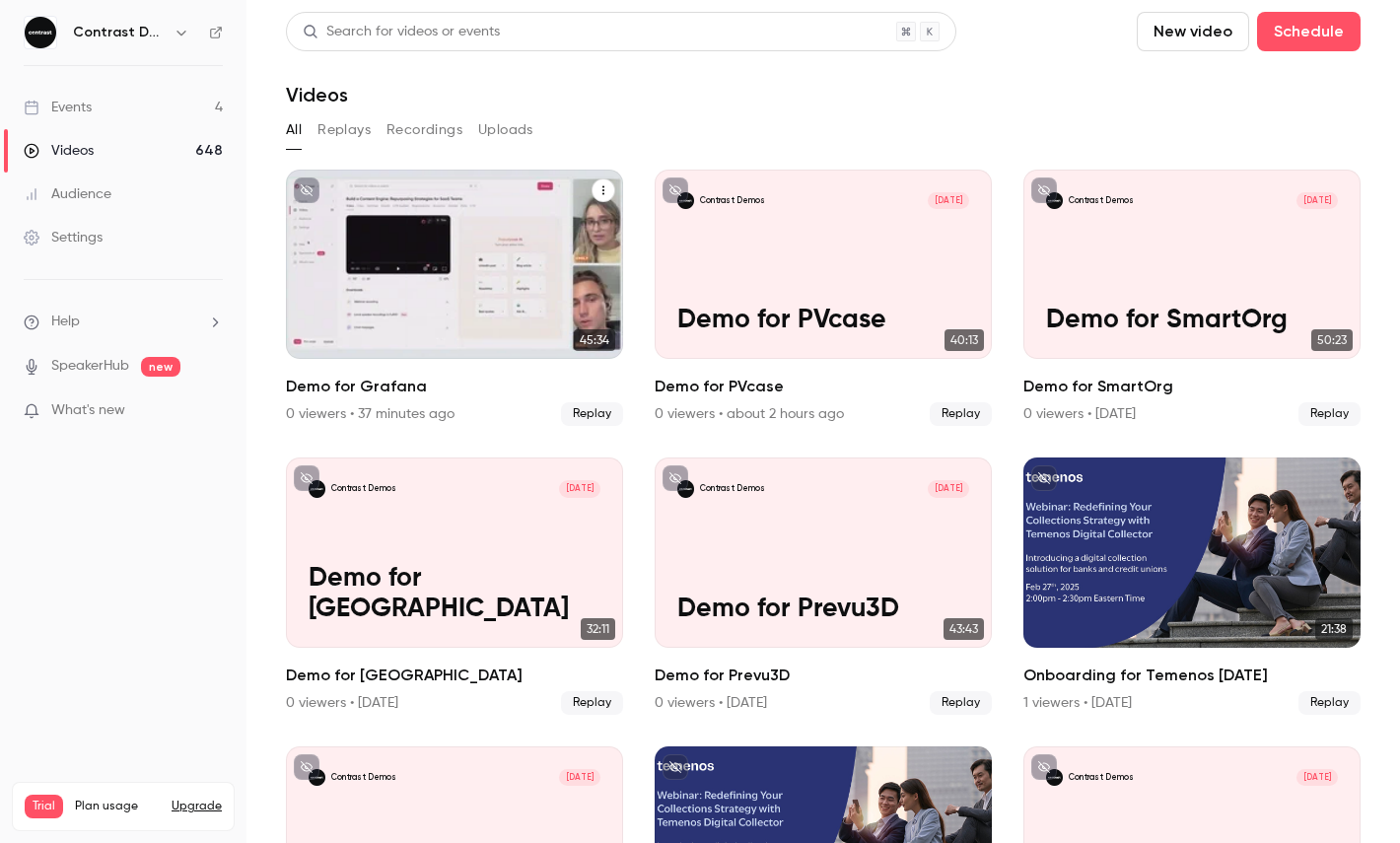 click at bounding box center [603, 190] 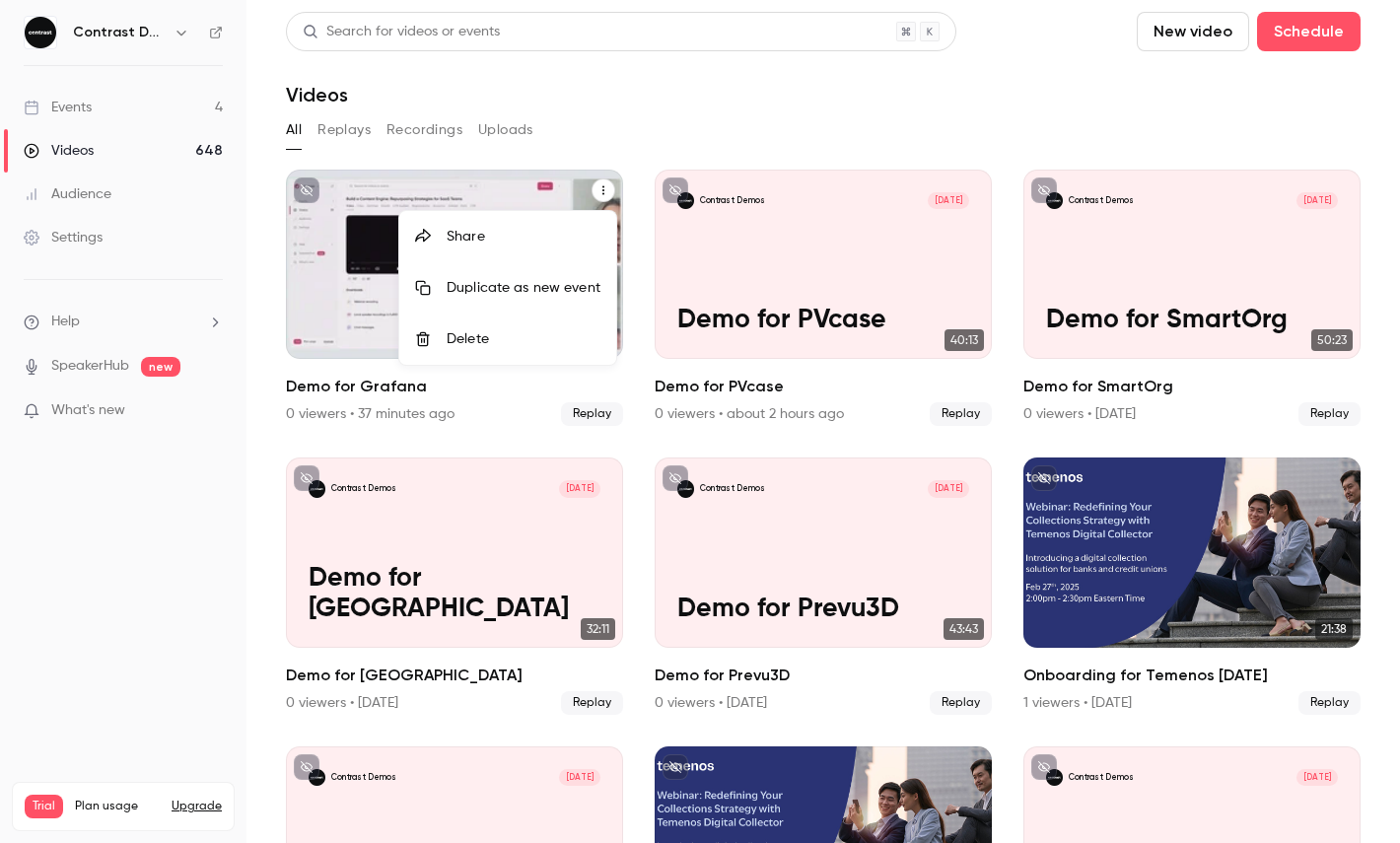 click on "Share" at bounding box center (524, 237) 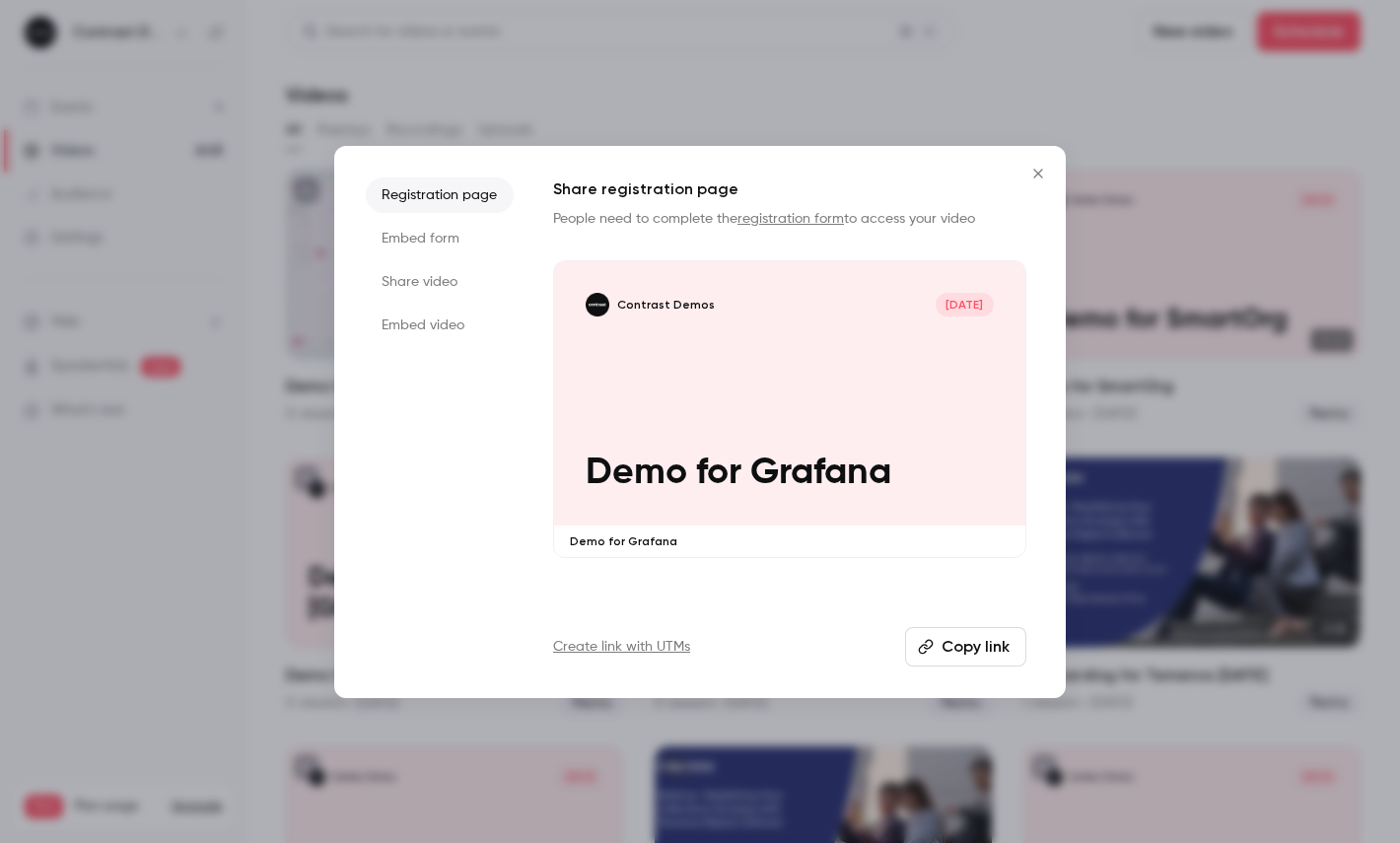 click on "Share video" at bounding box center [440, 282] 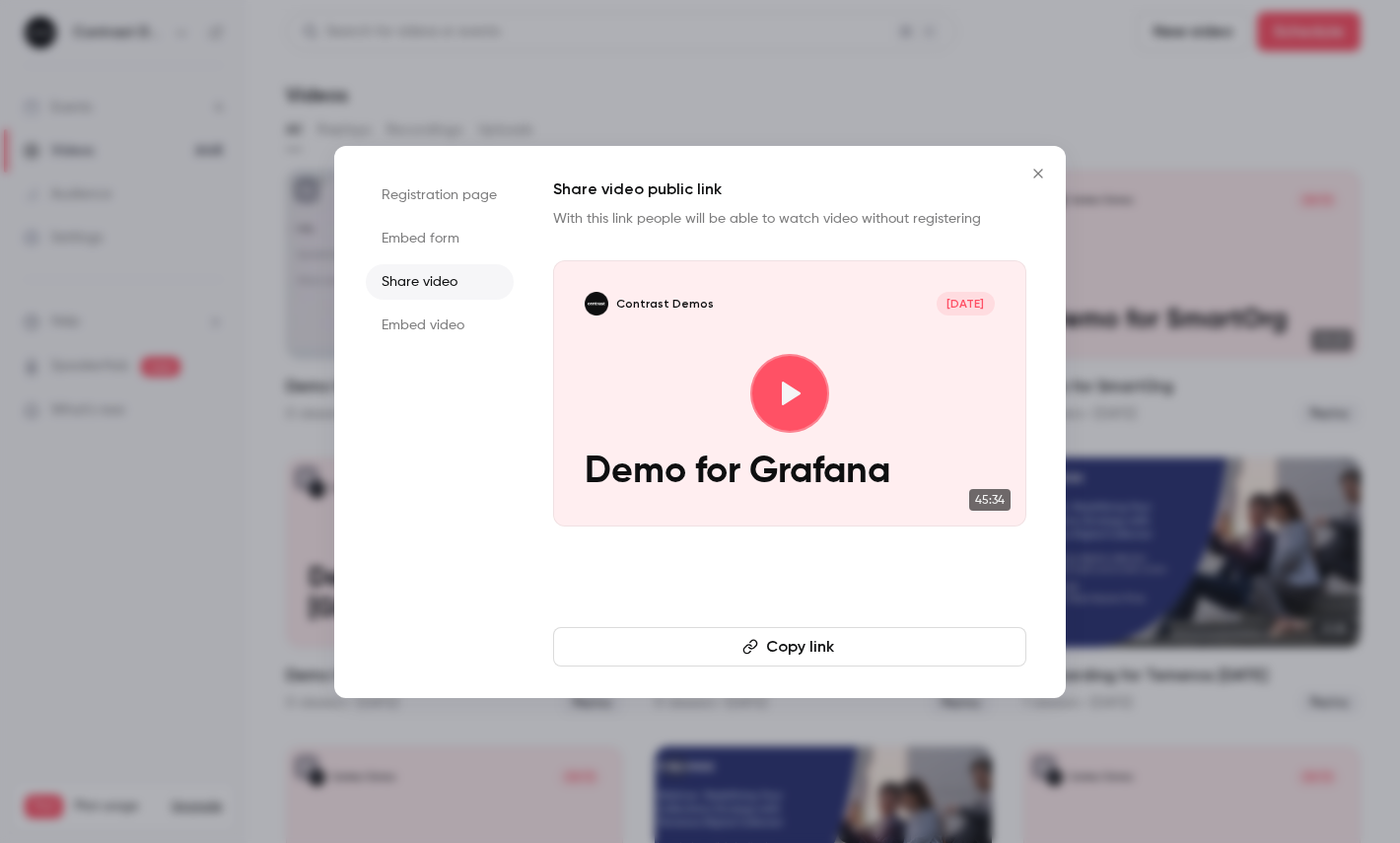 click on "Copy link" at bounding box center (790, 647) 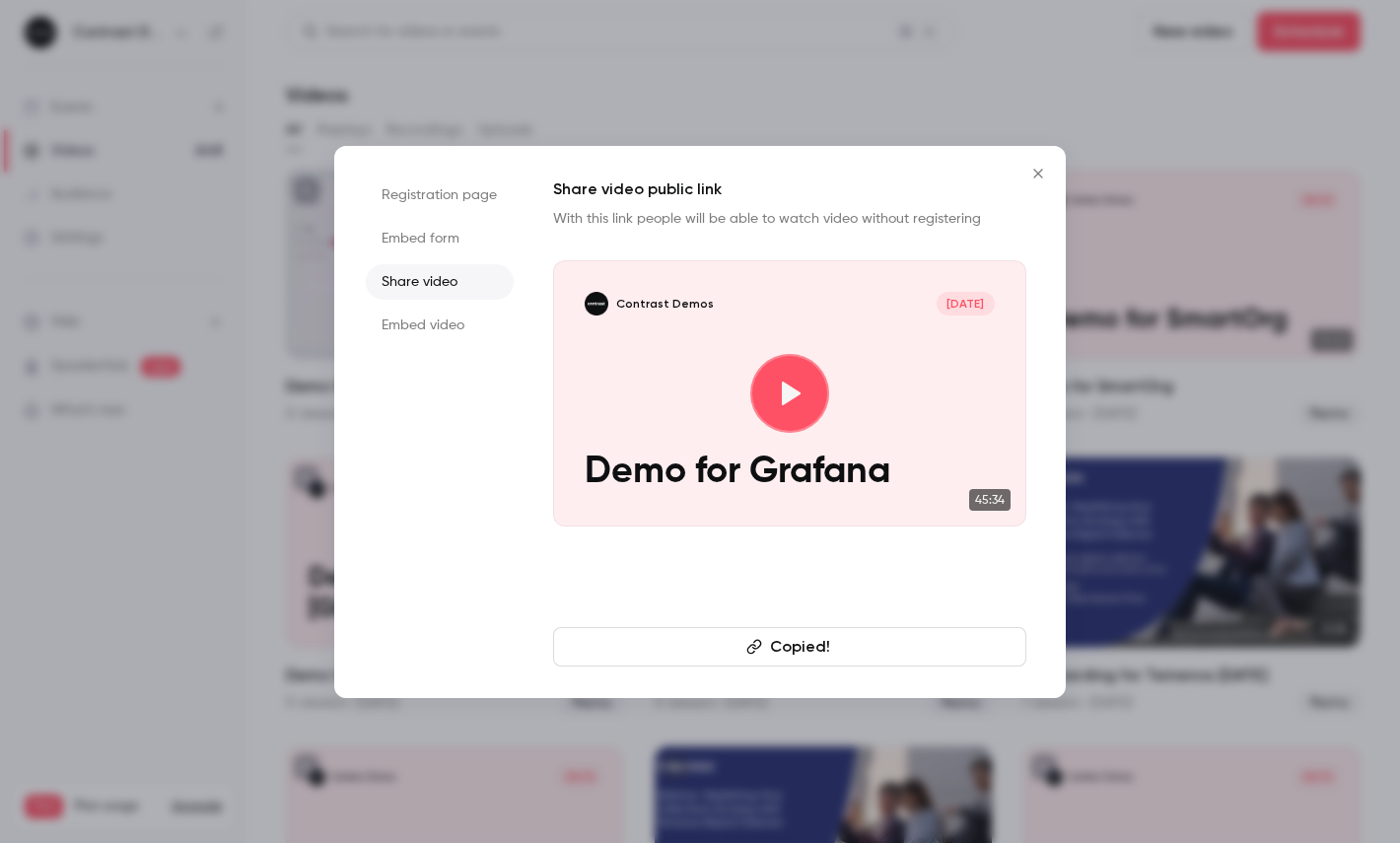 type 